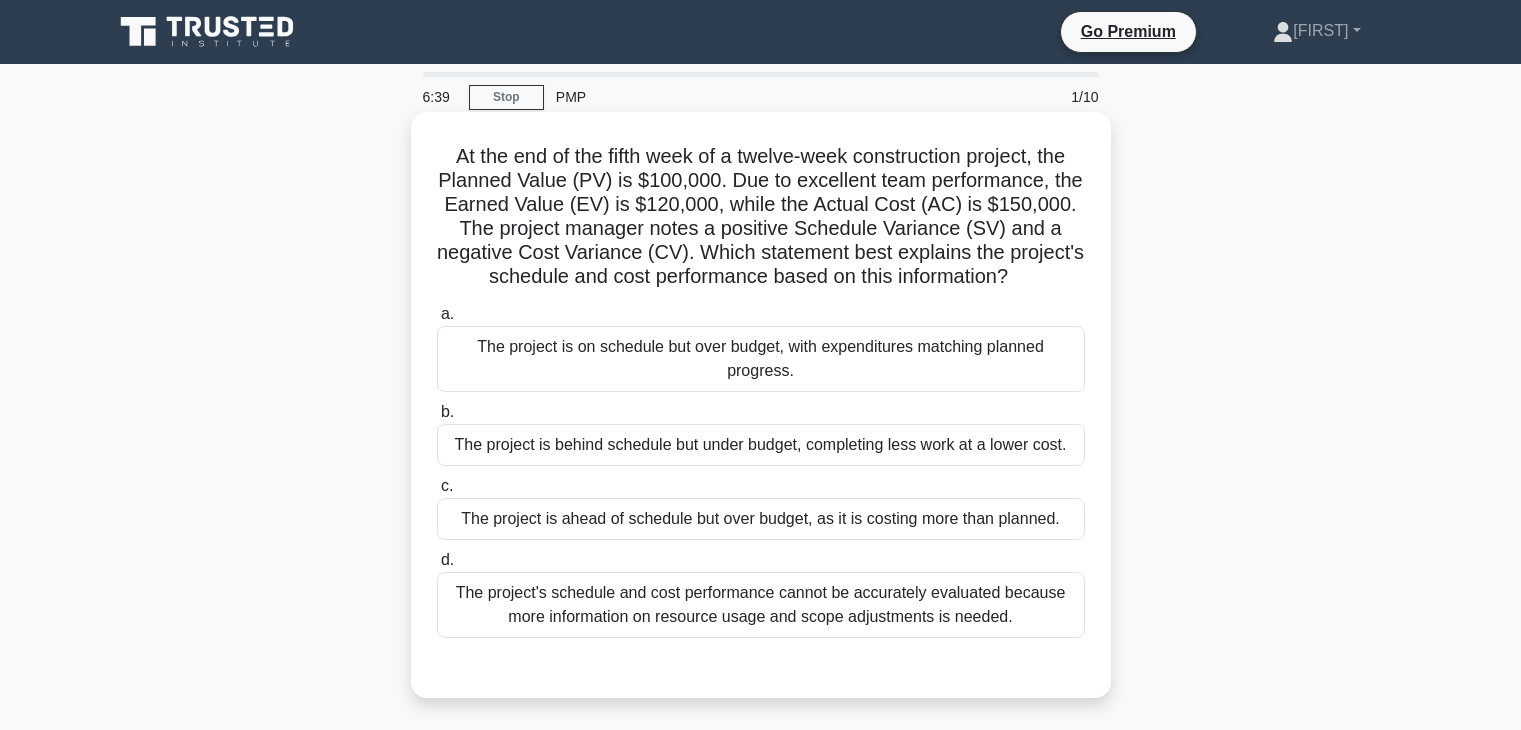 scroll, scrollTop: 120, scrollLeft: 0, axis: vertical 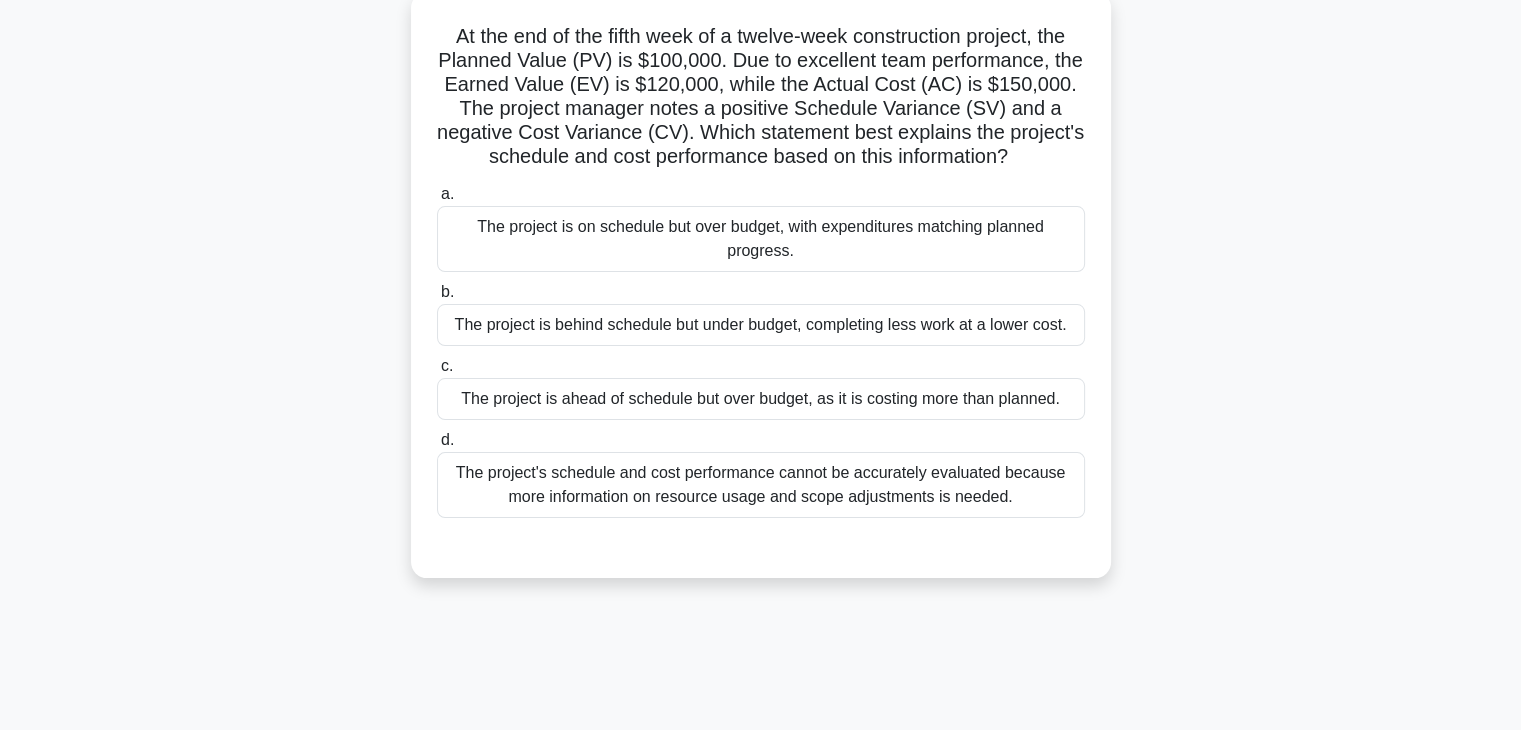 click on "The project is behind schedule but under budget, completing less work at a lower cost." at bounding box center (761, 325) 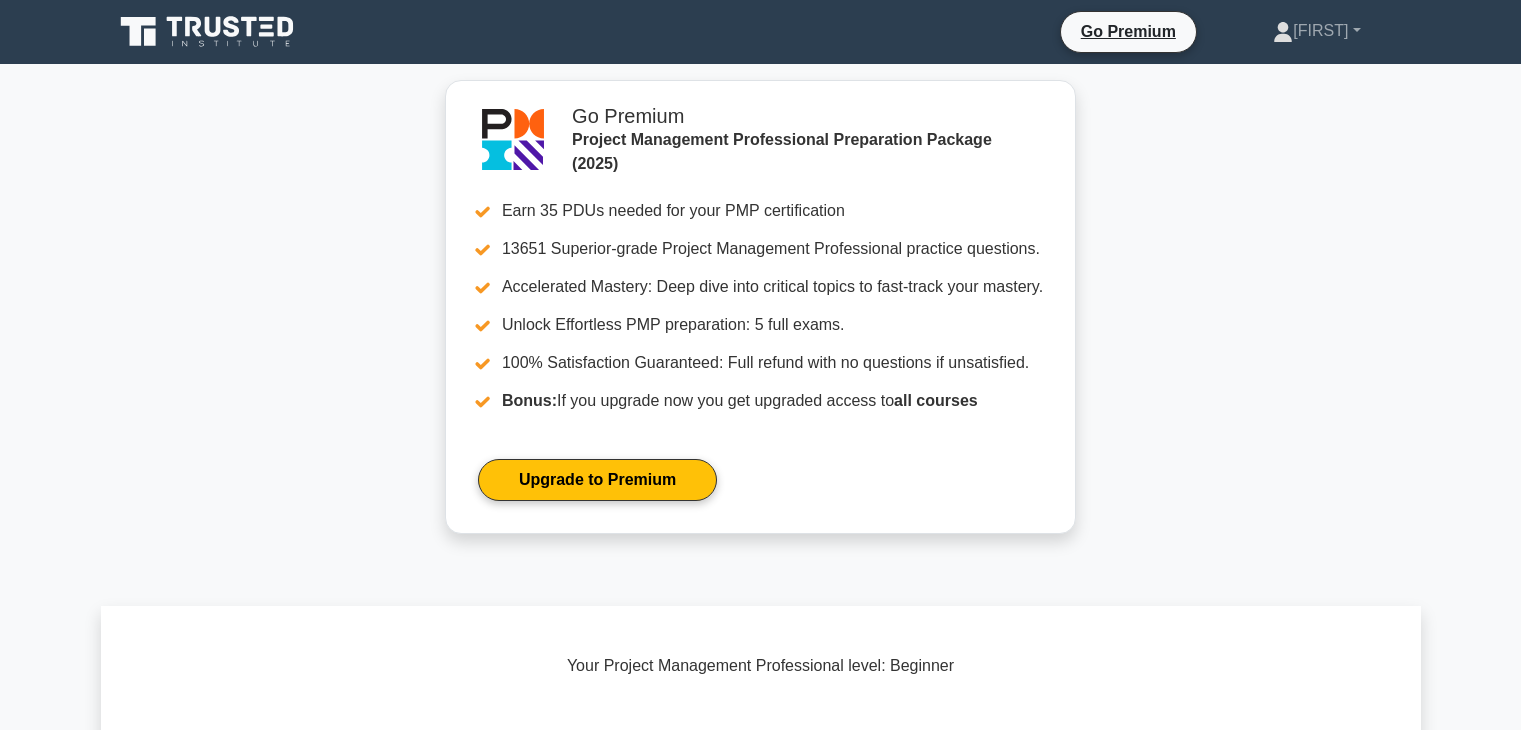 scroll, scrollTop: 0, scrollLeft: 0, axis: both 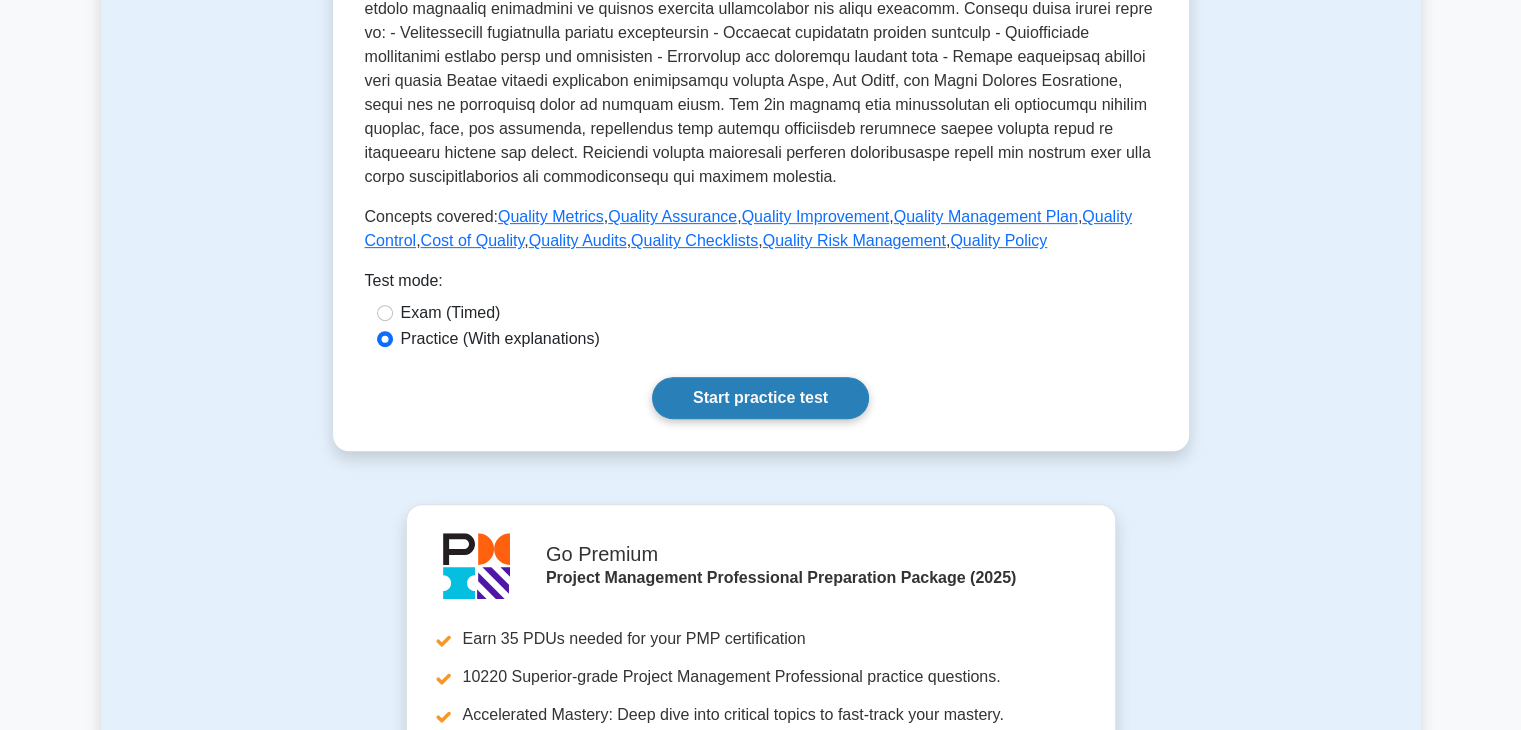 click on "Start practice test" at bounding box center [760, 398] 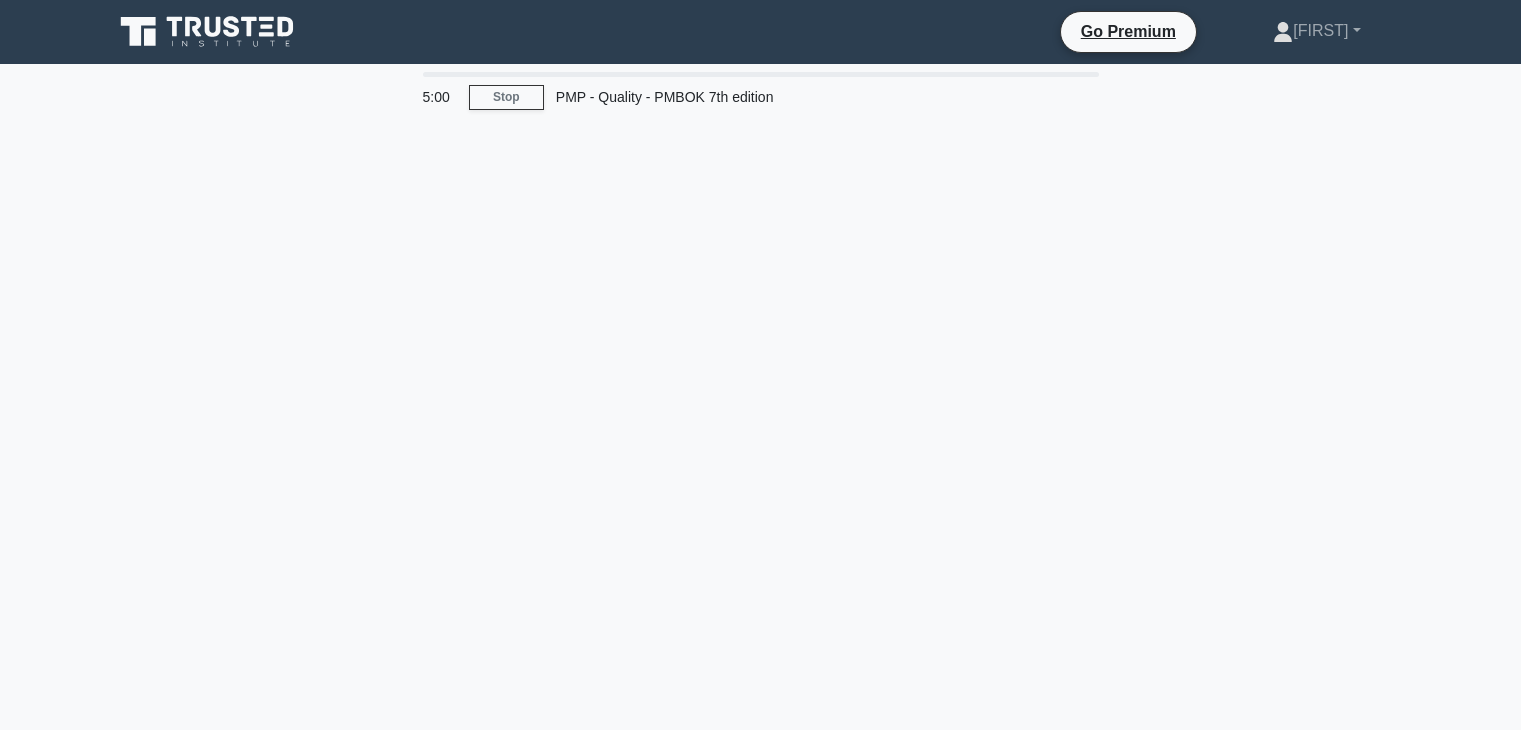 scroll, scrollTop: 0, scrollLeft: 0, axis: both 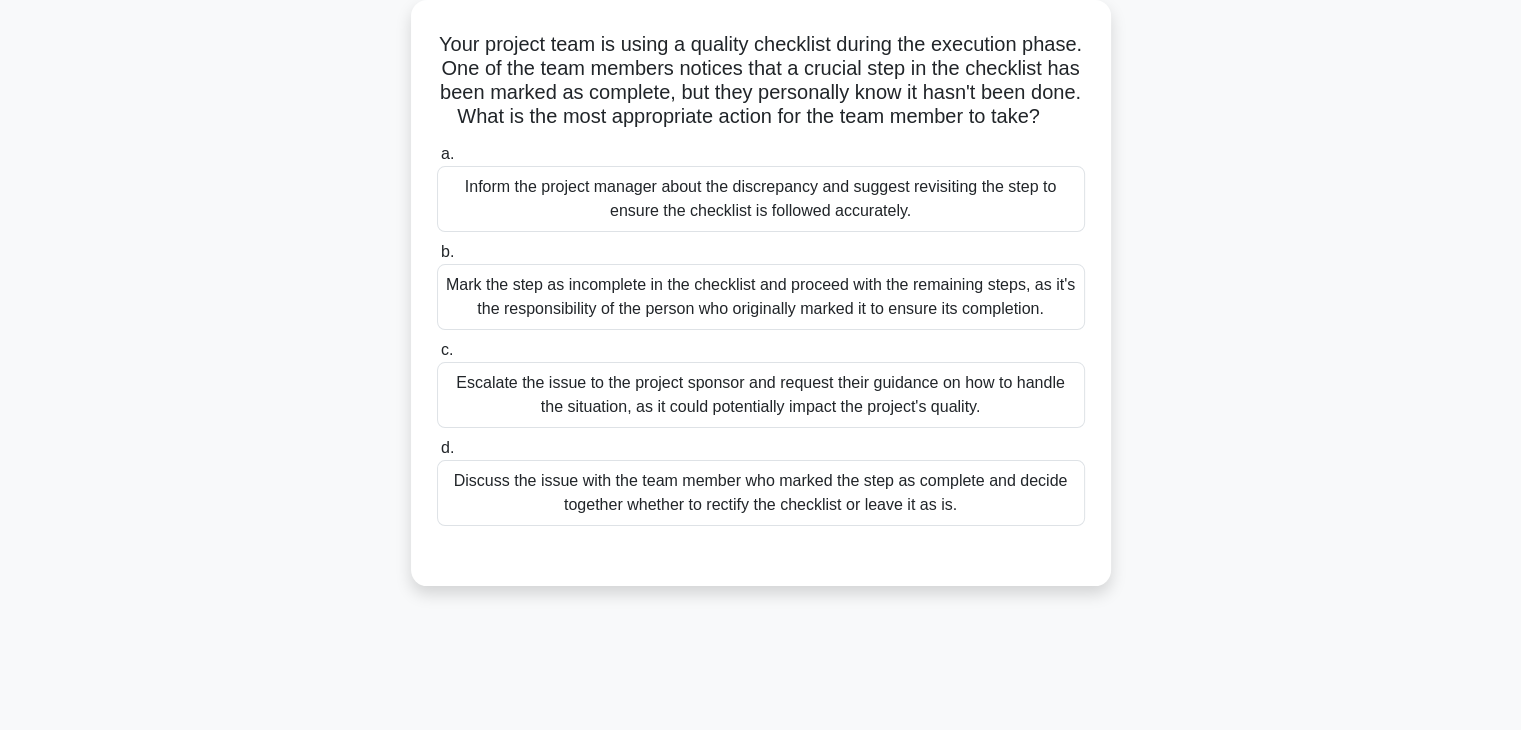 click on "Mark the step as incomplete in the checklist and proceed with the remaining steps, as it's the responsibility of the person who originally marked it to ensure its completion." at bounding box center [761, 297] 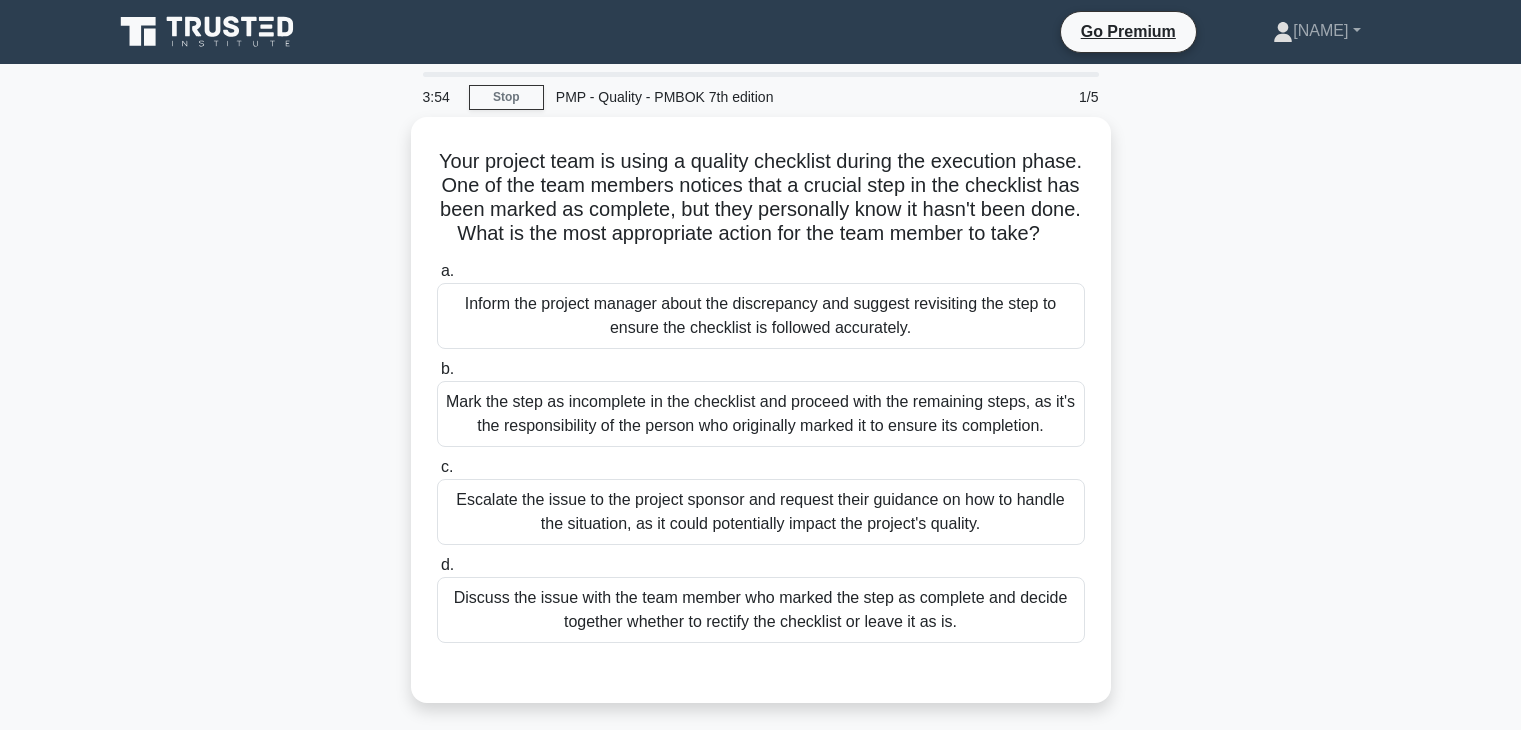 scroll, scrollTop: 112, scrollLeft: 0, axis: vertical 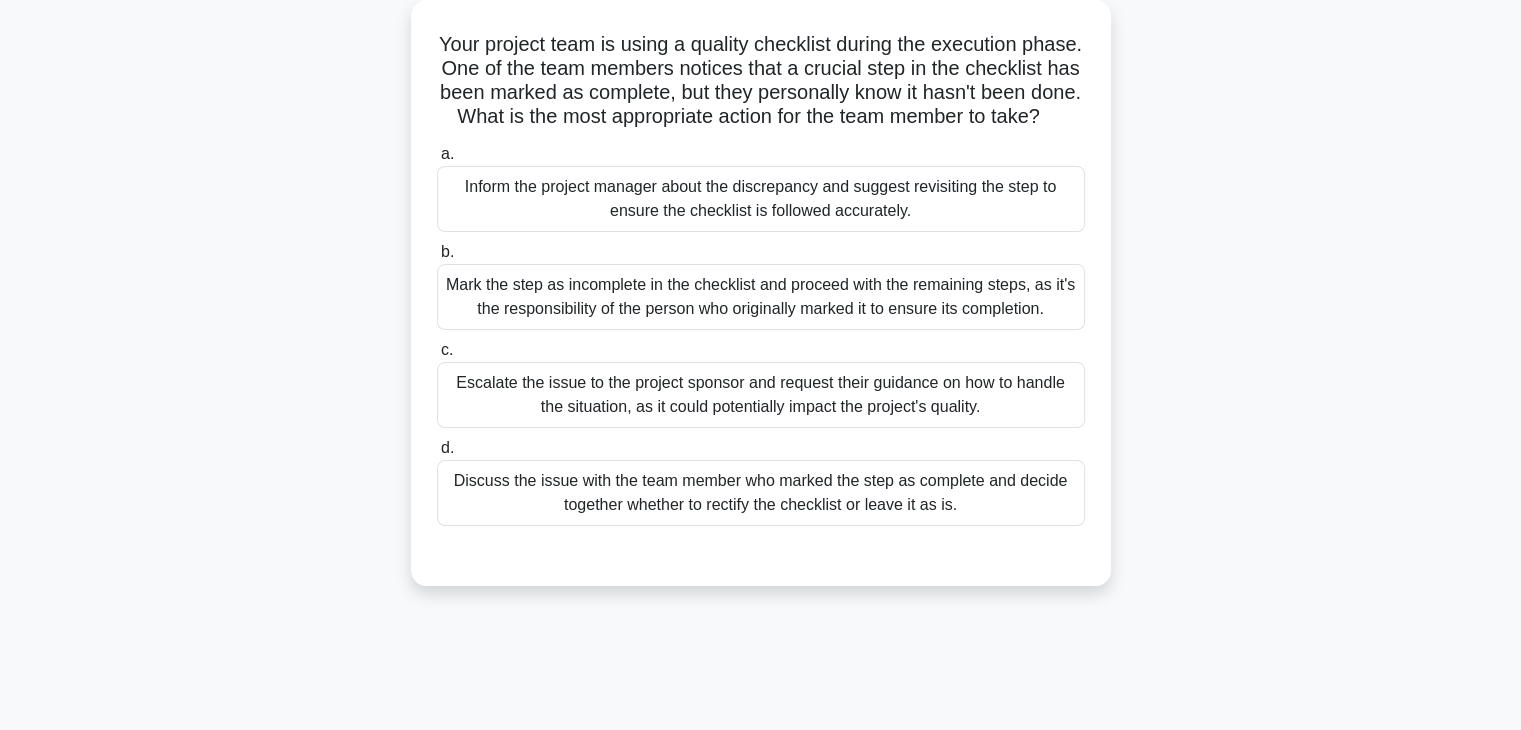 click on "Inform the project manager about the discrepancy and suggest revisiting the step to ensure the checklist is followed accurately." at bounding box center [761, 199] 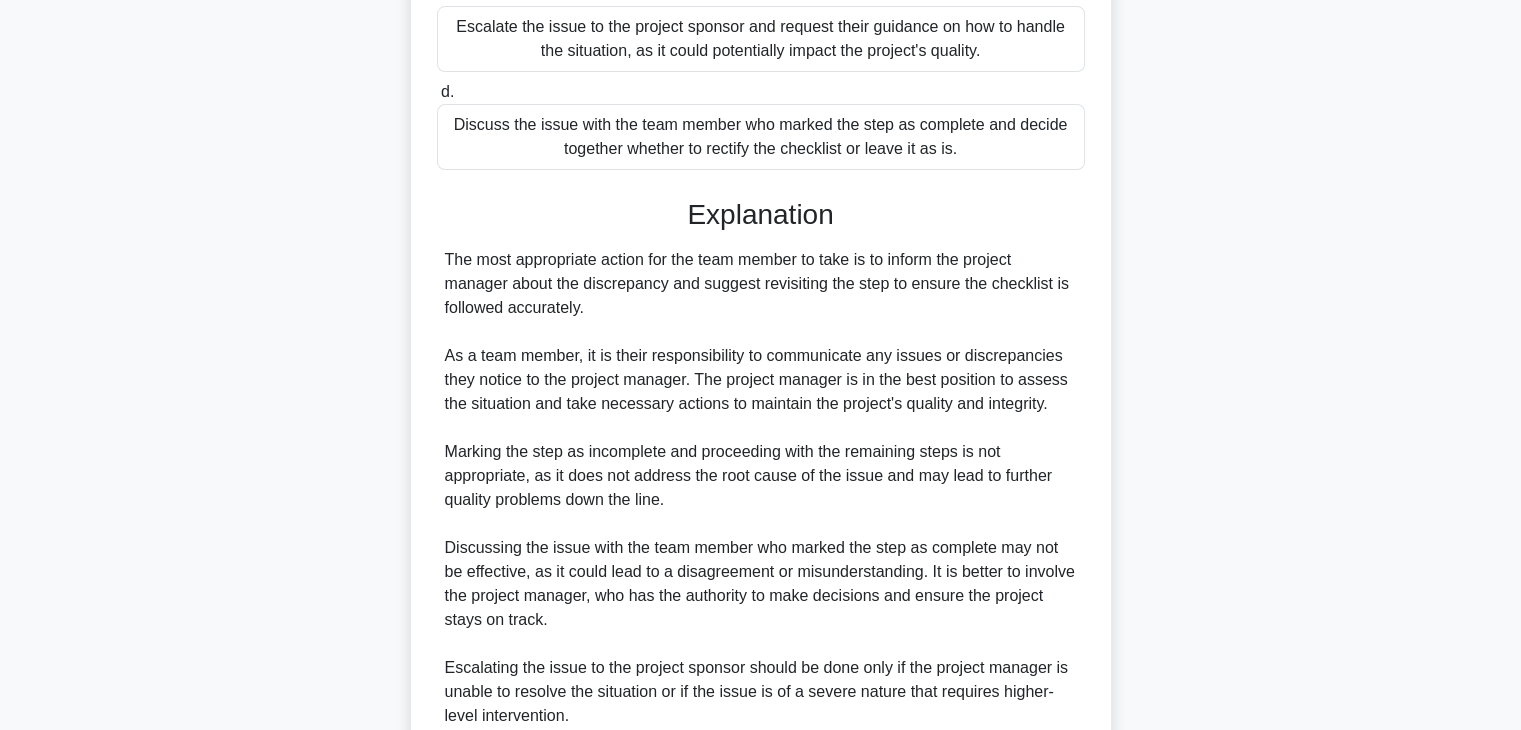 scroll, scrollTop: 766, scrollLeft: 0, axis: vertical 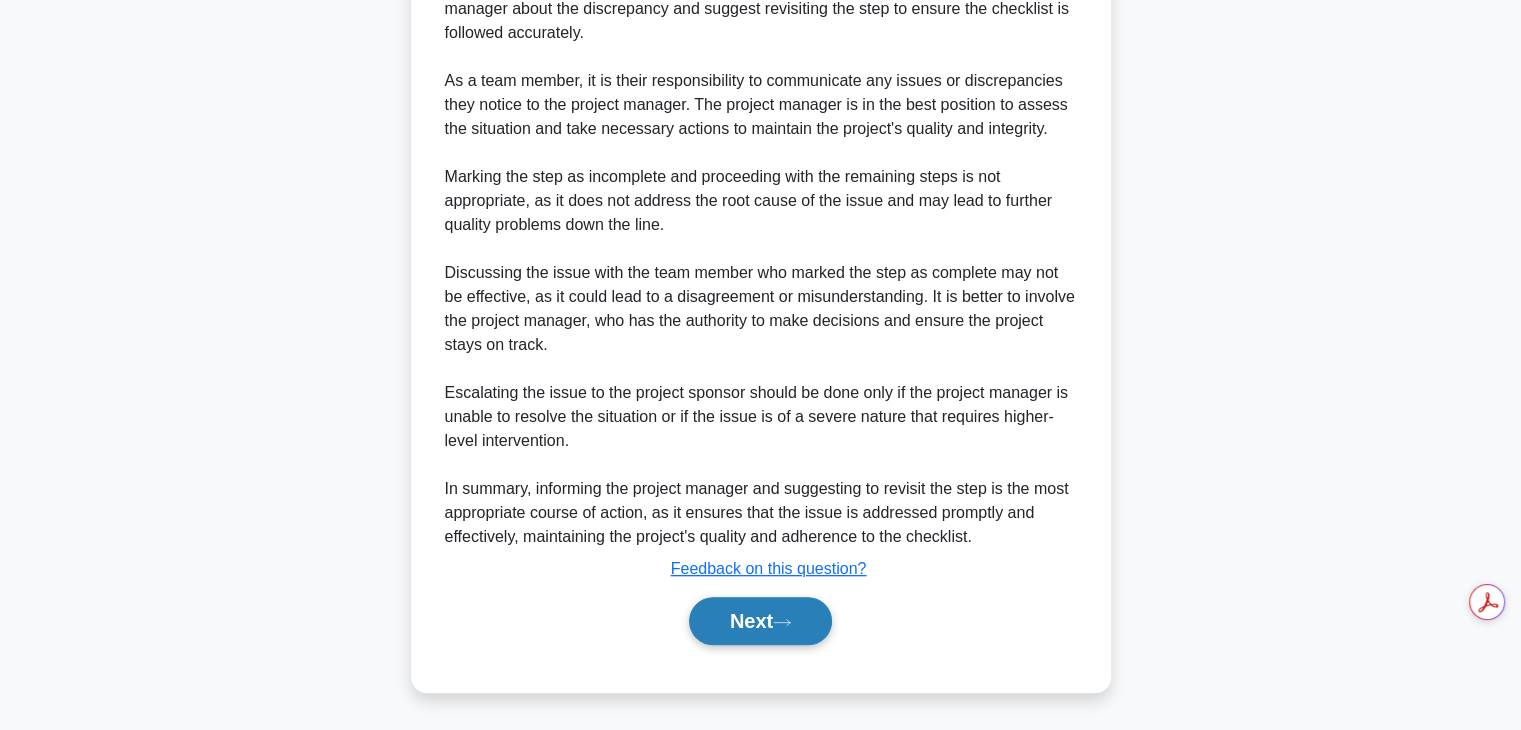 click on "Next" at bounding box center [760, 621] 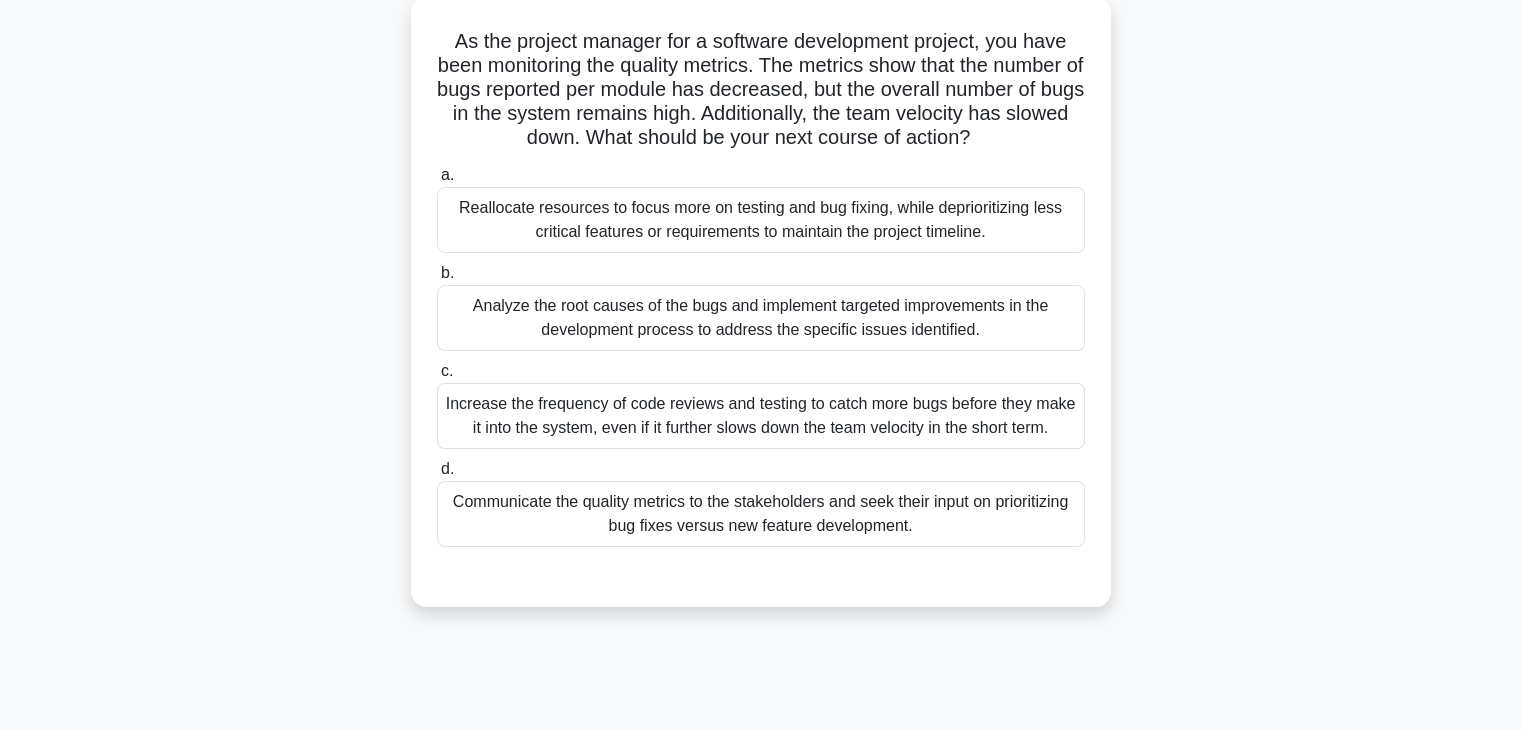scroll, scrollTop: 119, scrollLeft: 0, axis: vertical 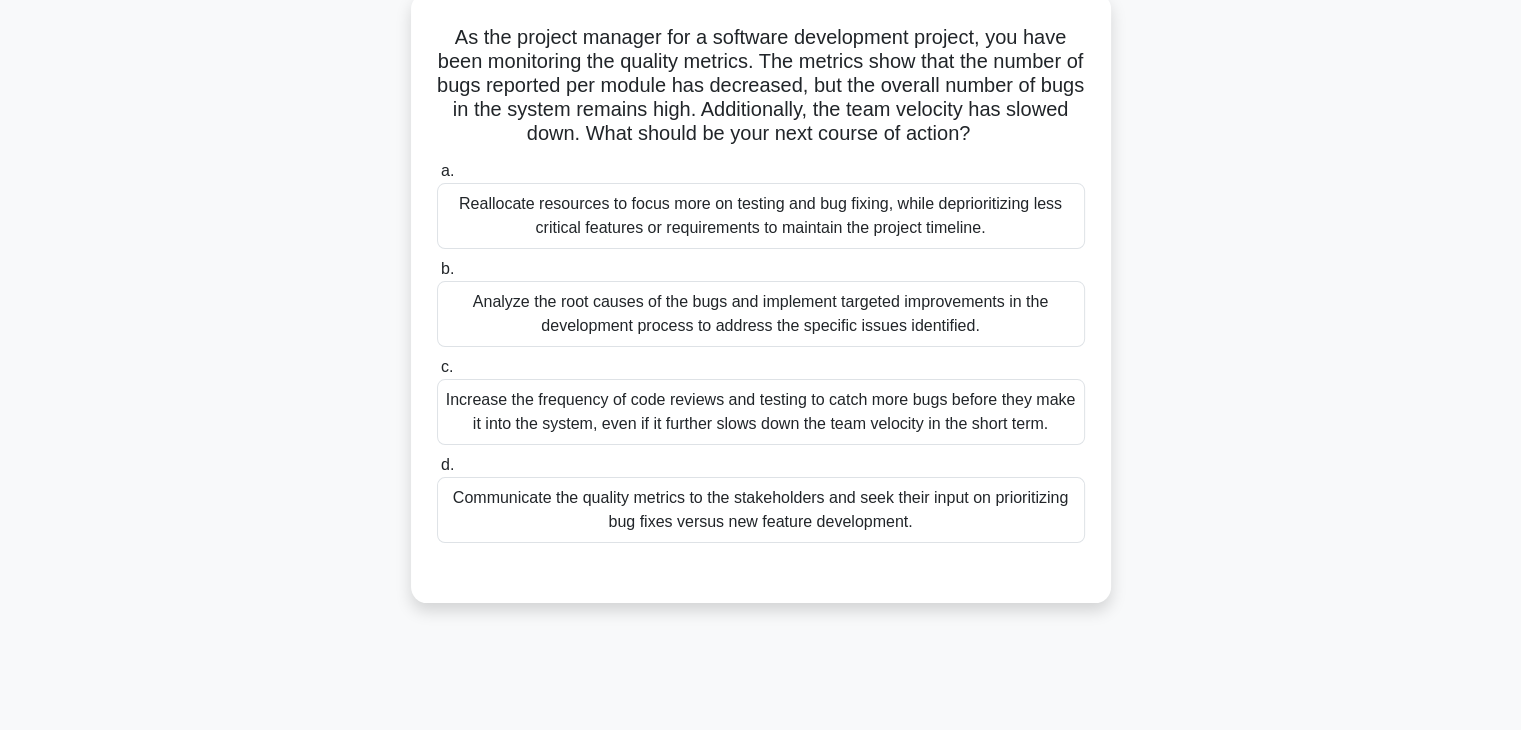 click on "Analyze the root causes of the bugs and implement targeted improvements in the development process to address the specific issues identified." at bounding box center [761, 314] 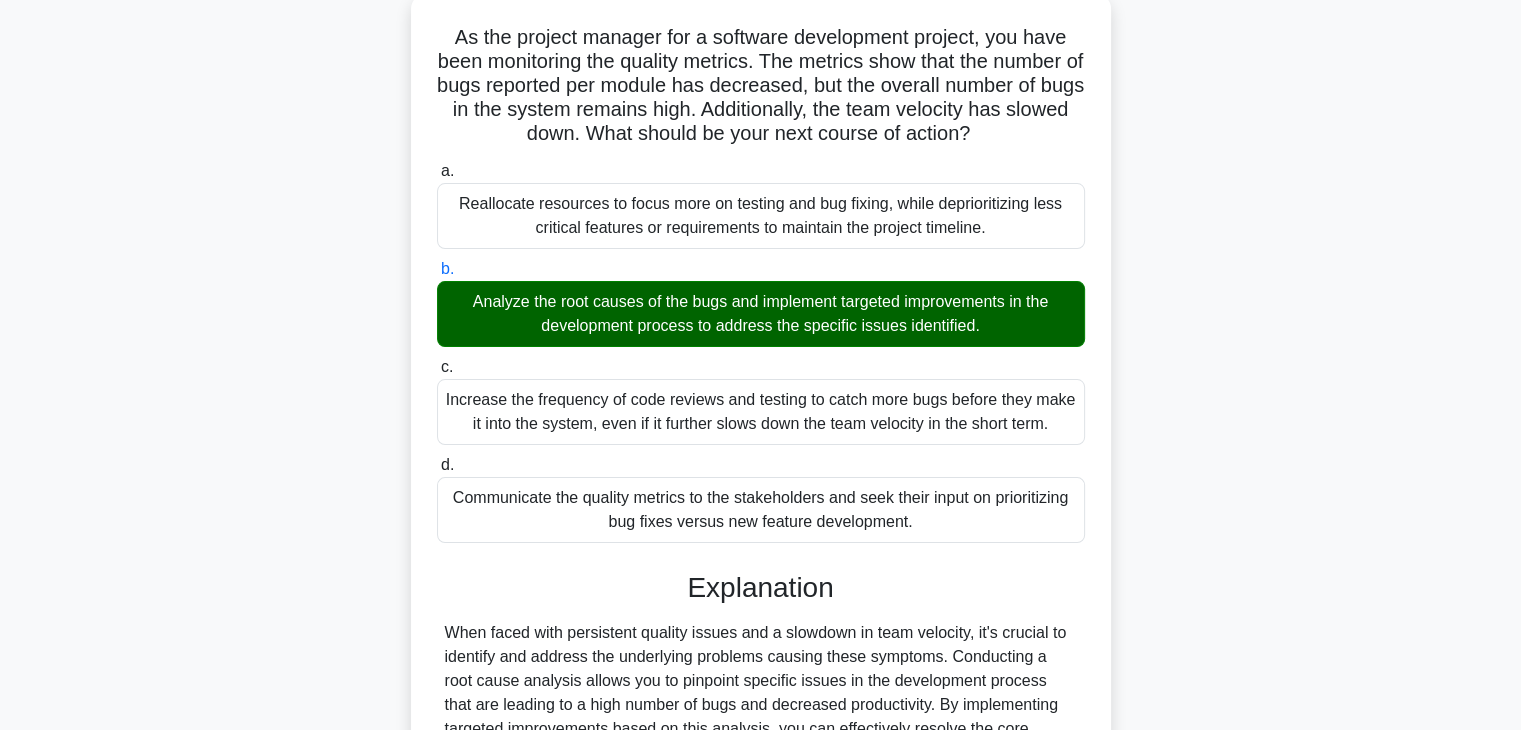 scroll, scrollTop: 382, scrollLeft: 0, axis: vertical 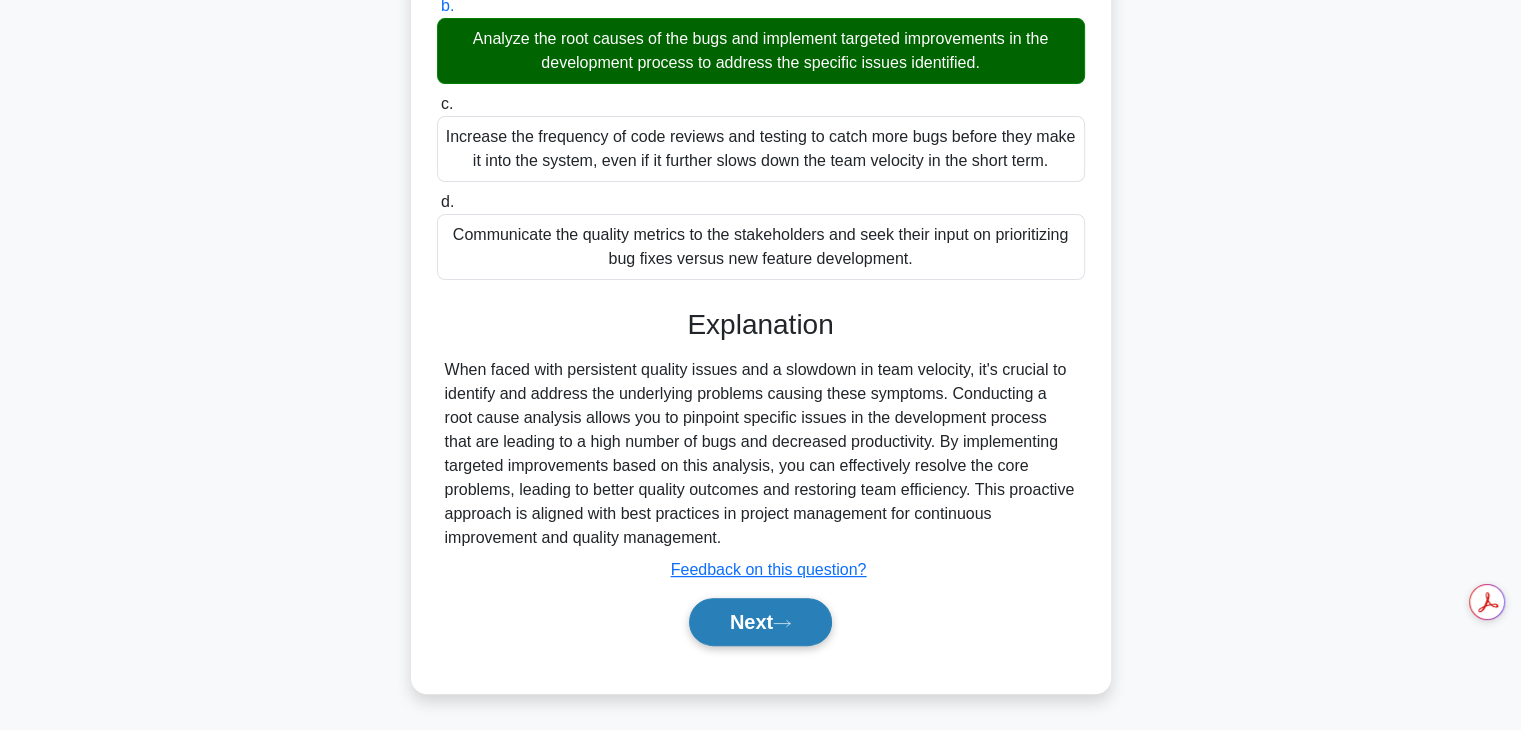 click on "Next" at bounding box center [760, 622] 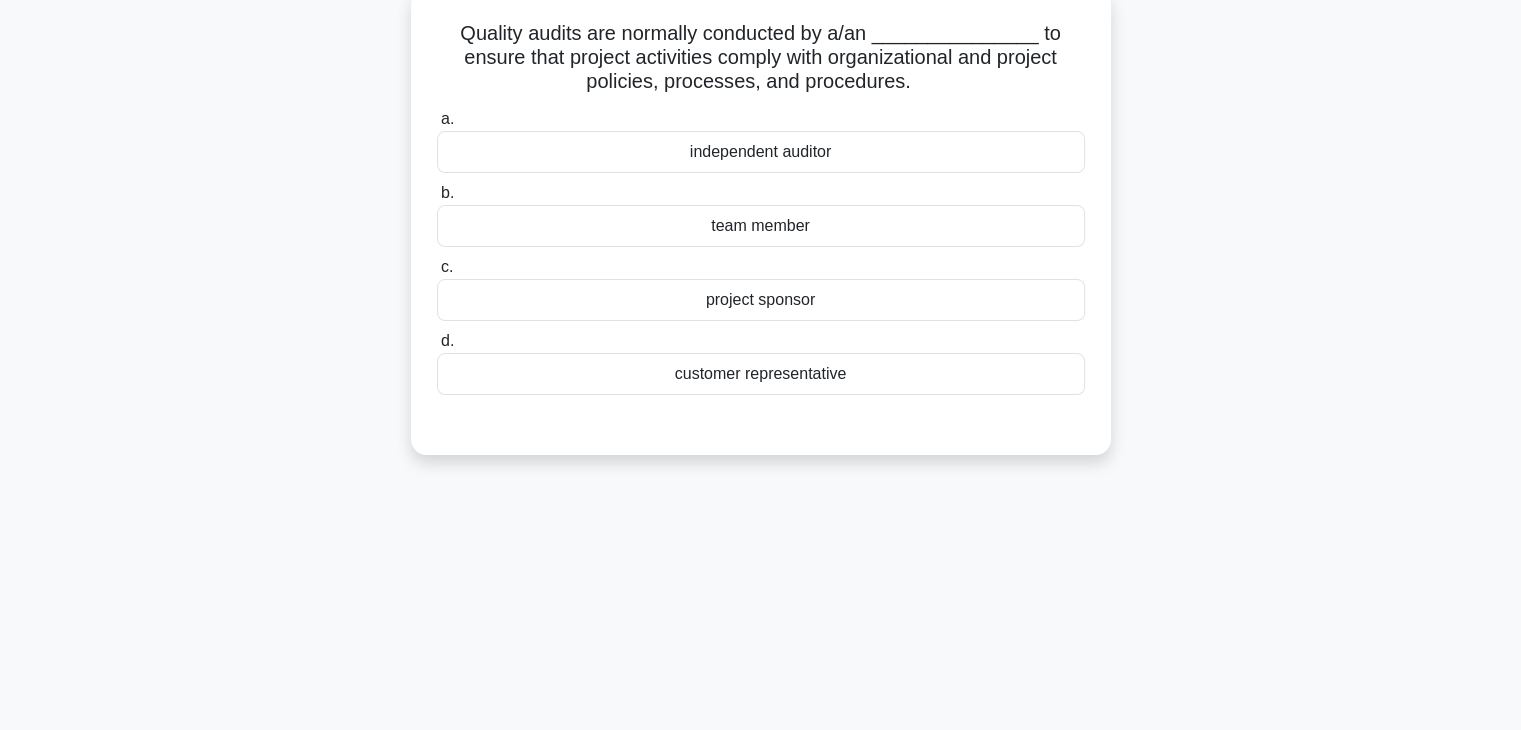 scroll, scrollTop: 127, scrollLeft: 0, axis: vertical 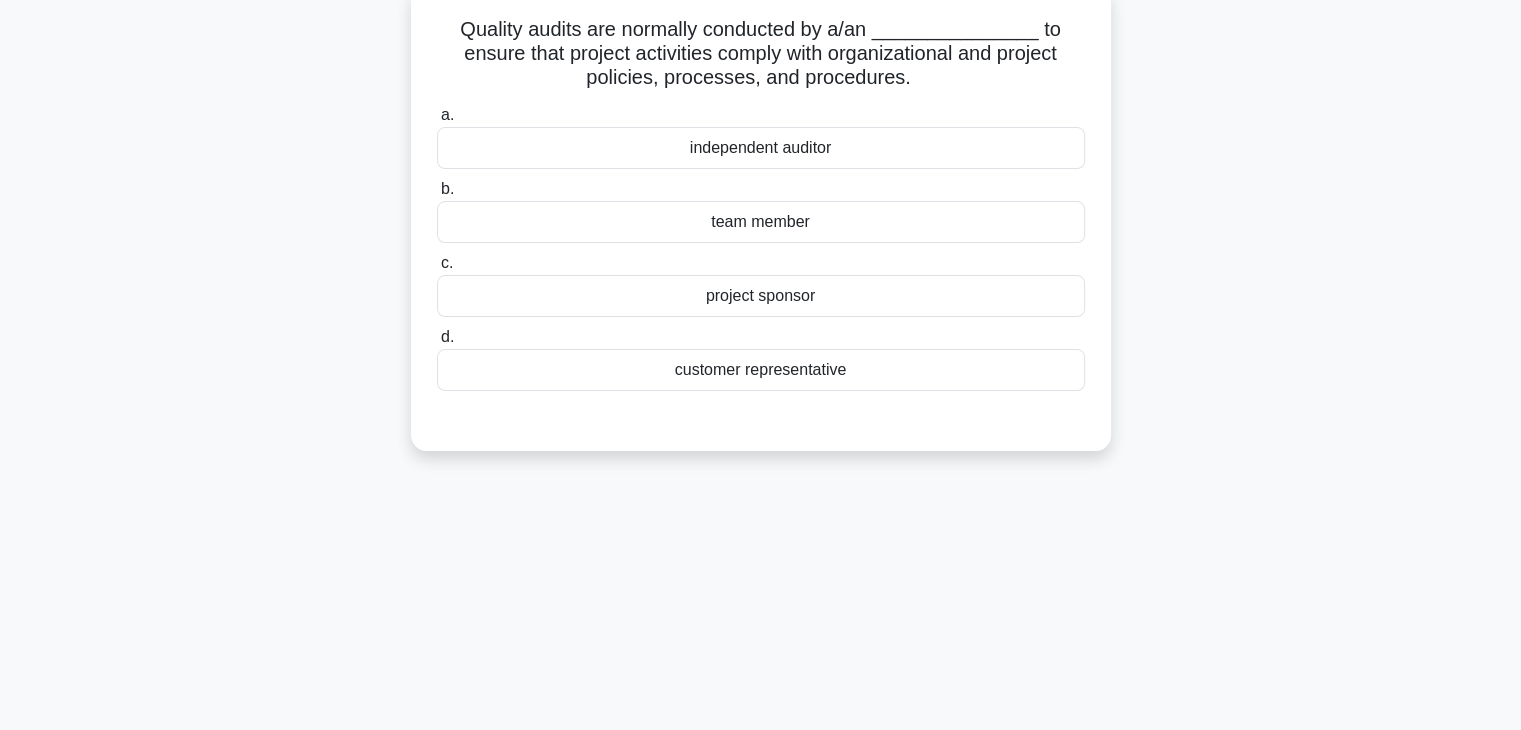 click on "project sponsor" at bounding box center [761, 296] 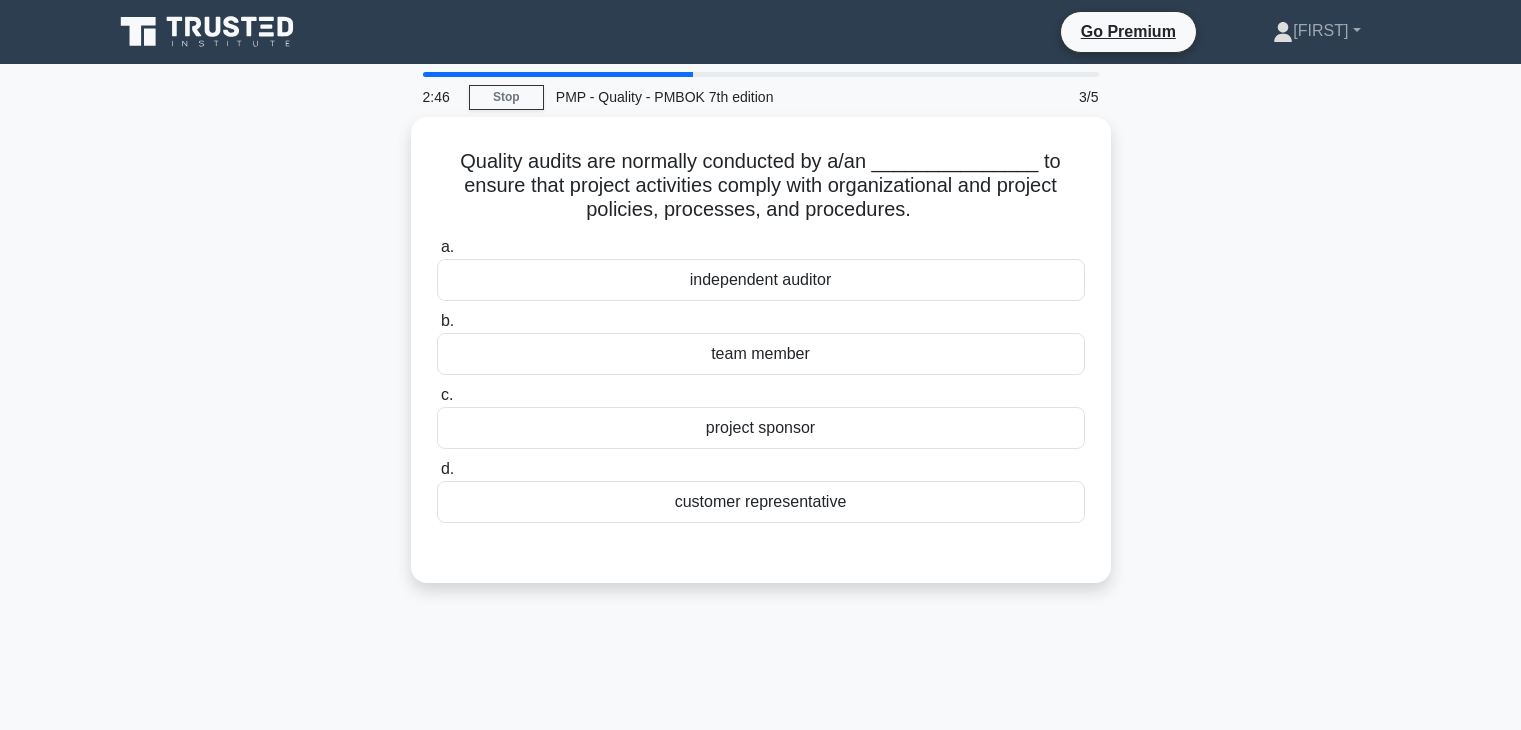 scroll, scrollTop: 127, scrollLeft: 0, axis: vertical 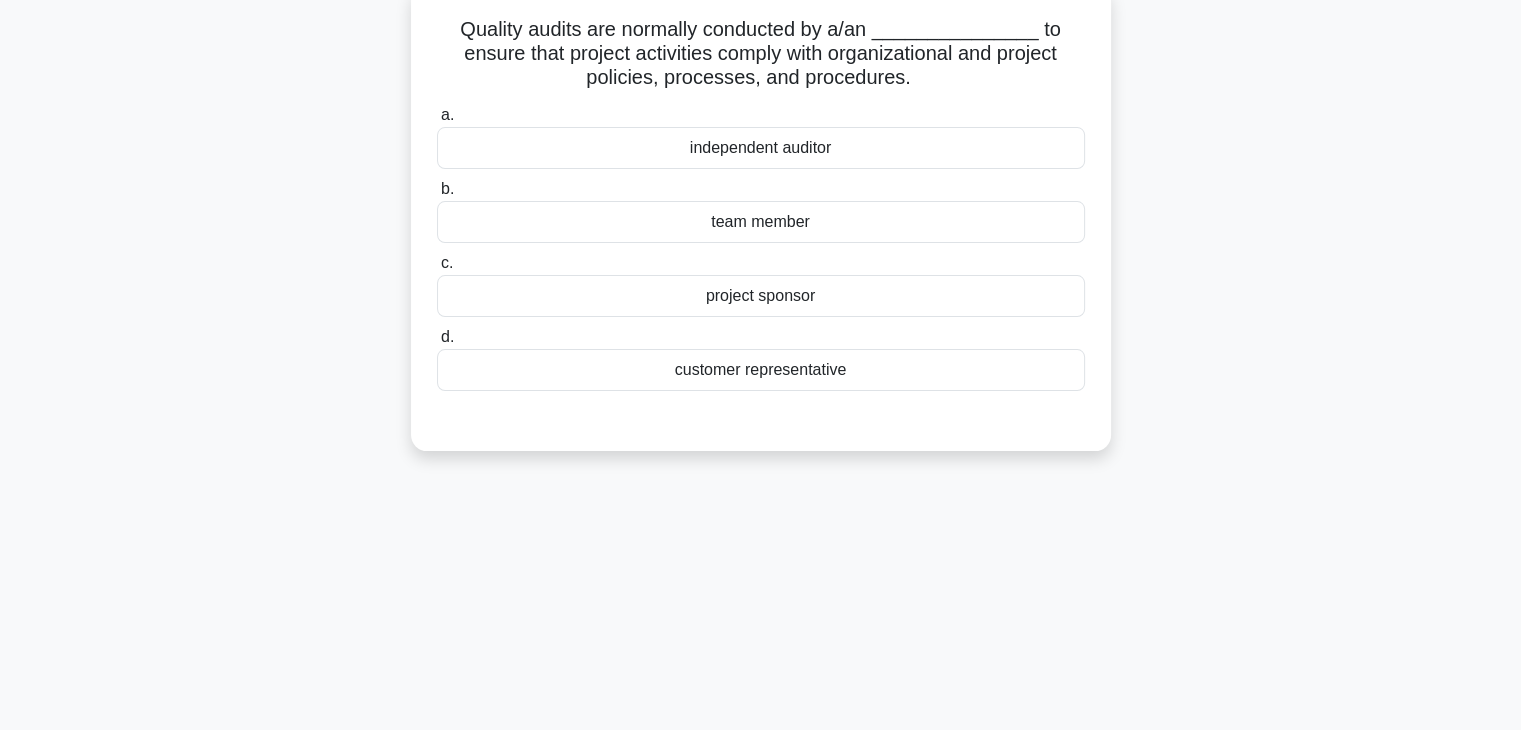 click on "independent auditor" at bounding box center [761, 148] 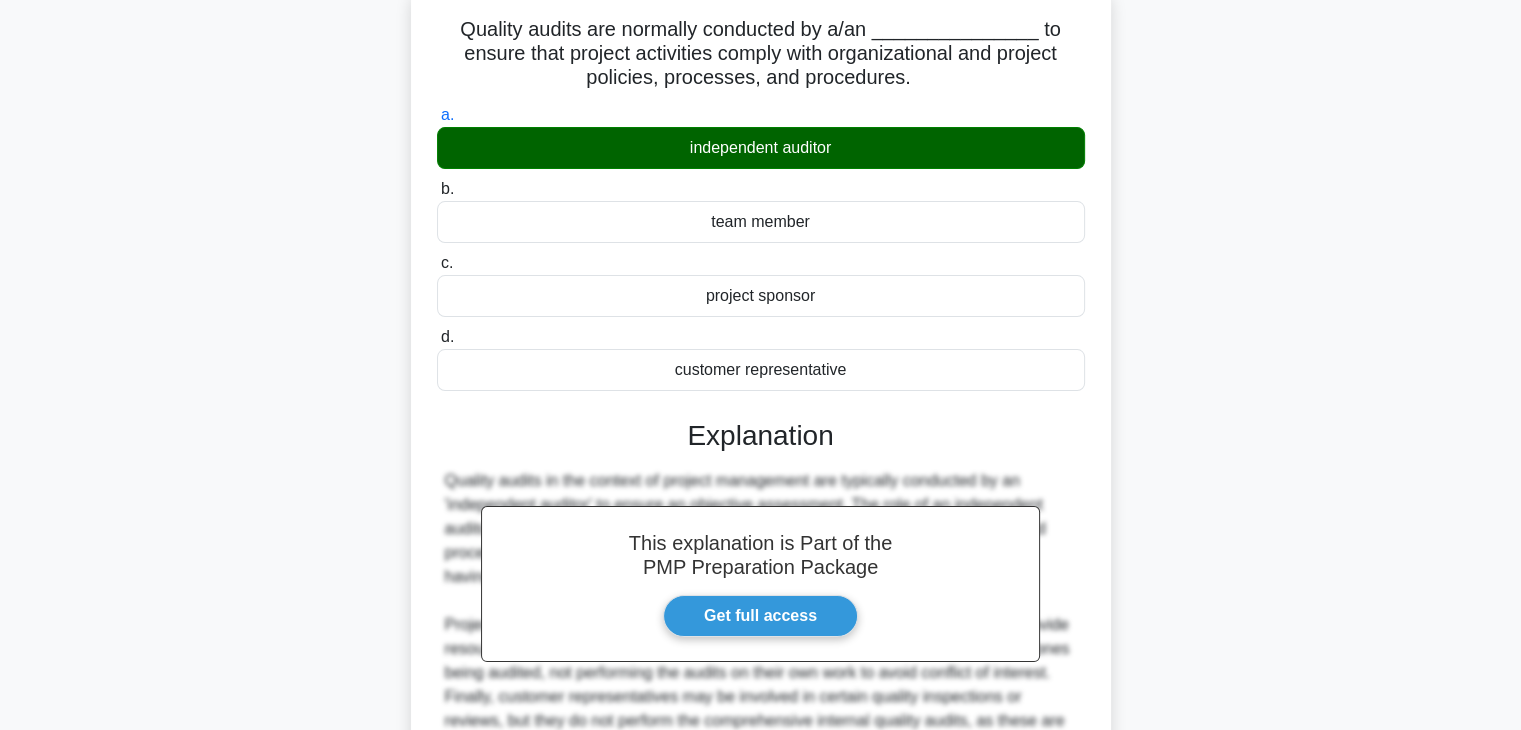 scroll, scrollTop: 358, scrollLeft: 0, axis: vertical 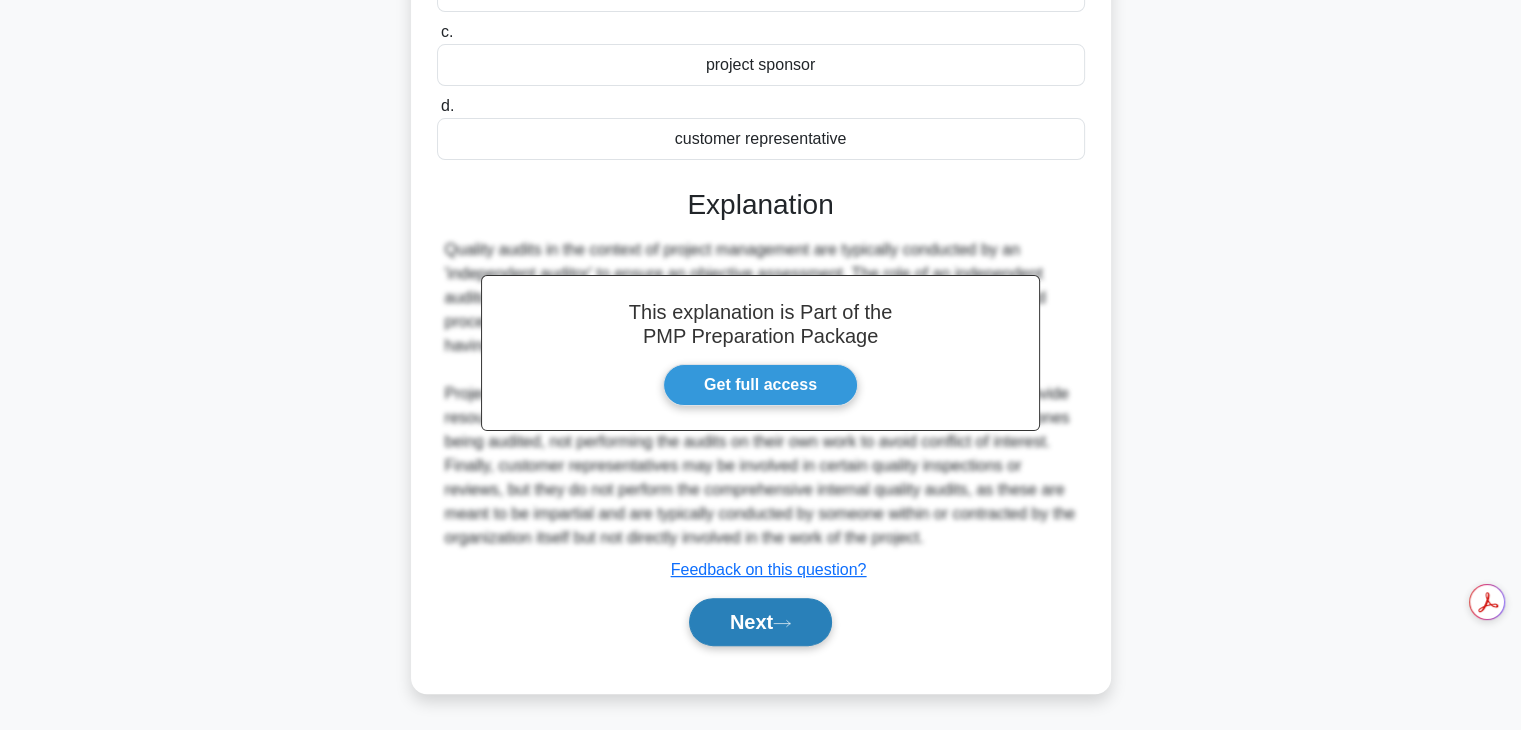 click on "Next" at bounding box center [760, 622] 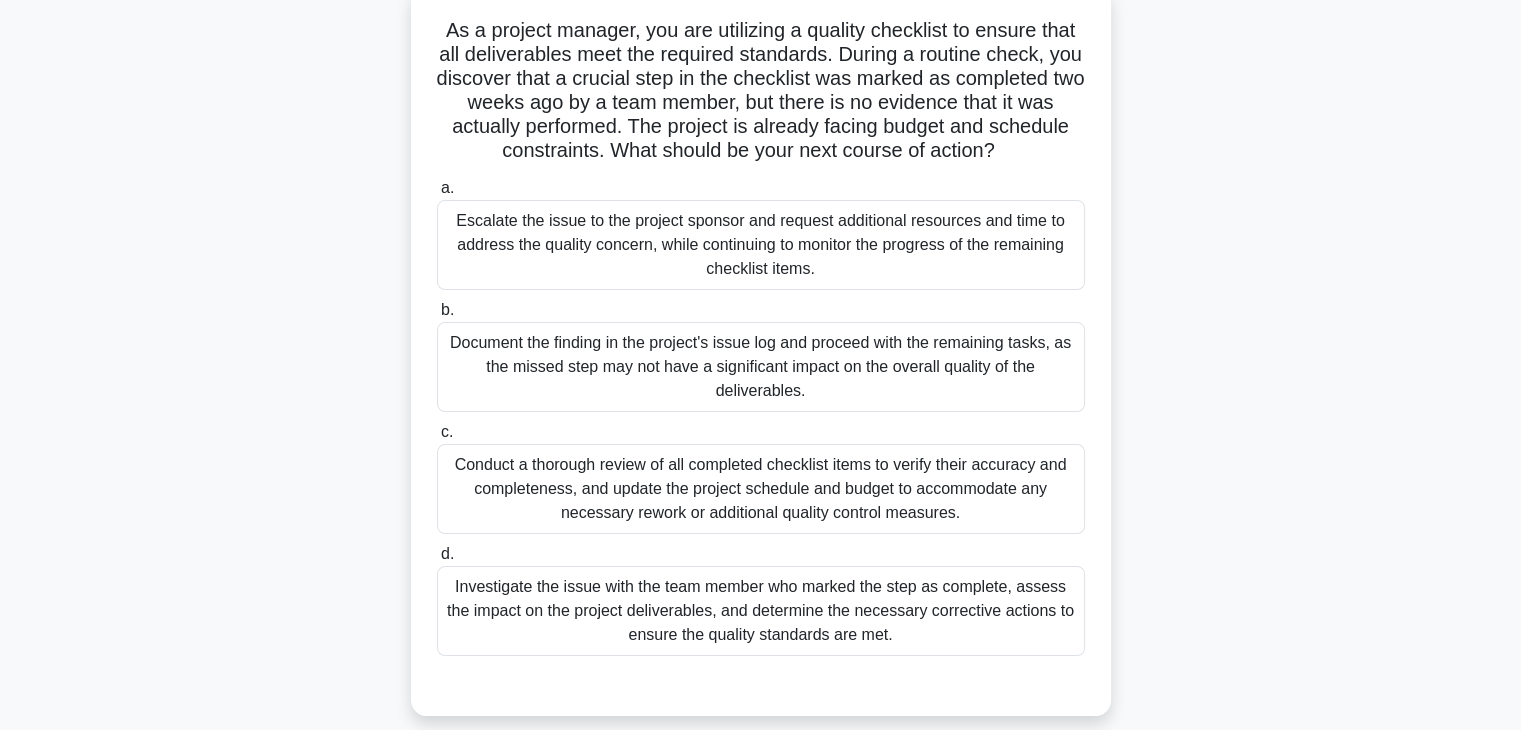 scroll, scrollTop: 129, scrollLeft: 0, axis: vertical 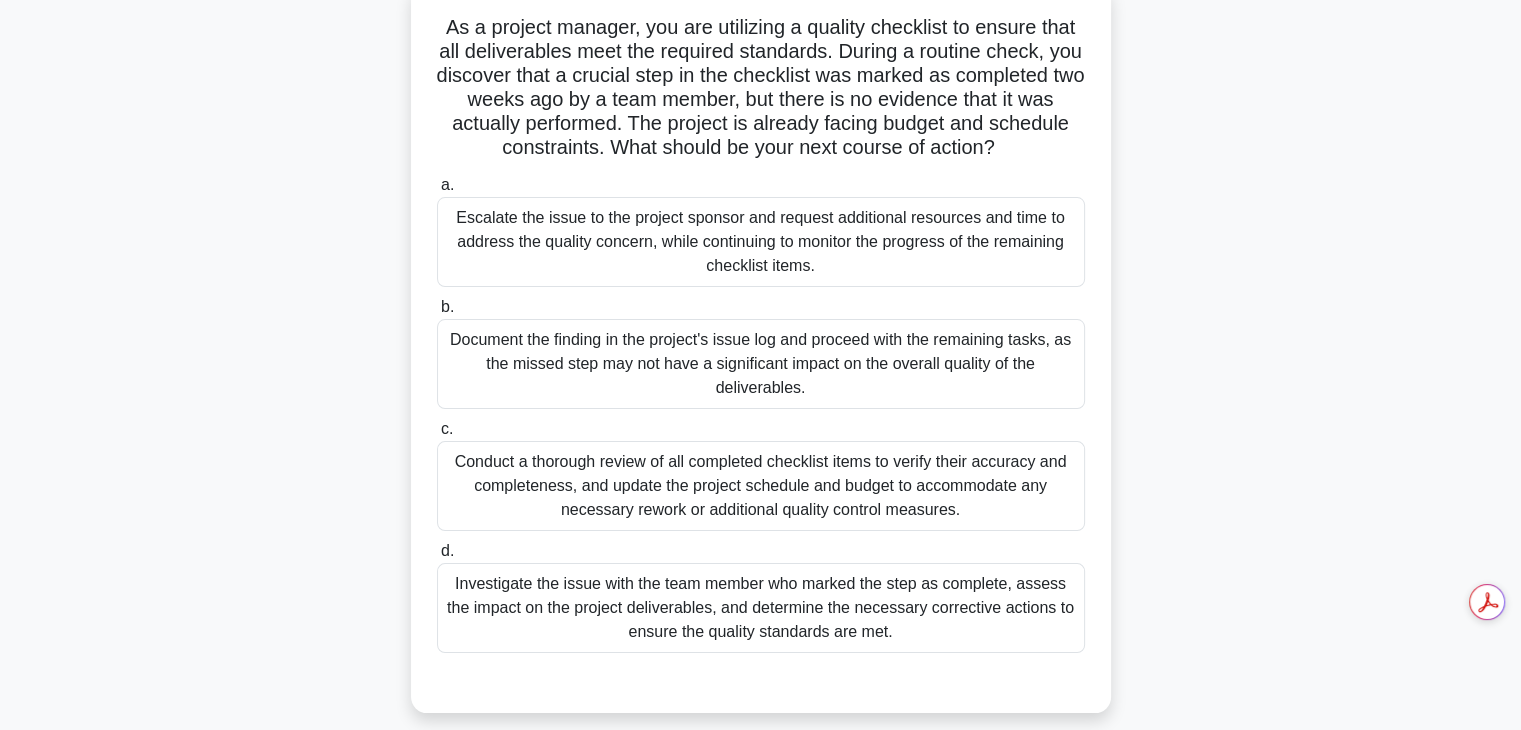 click on "Conduct a thorough review of all completed checklist items to verify their accuracy and completeness, and update the project schedule and budget to accommodate any necessary rework or additional quality control measures." at bounding box center [761, 486] 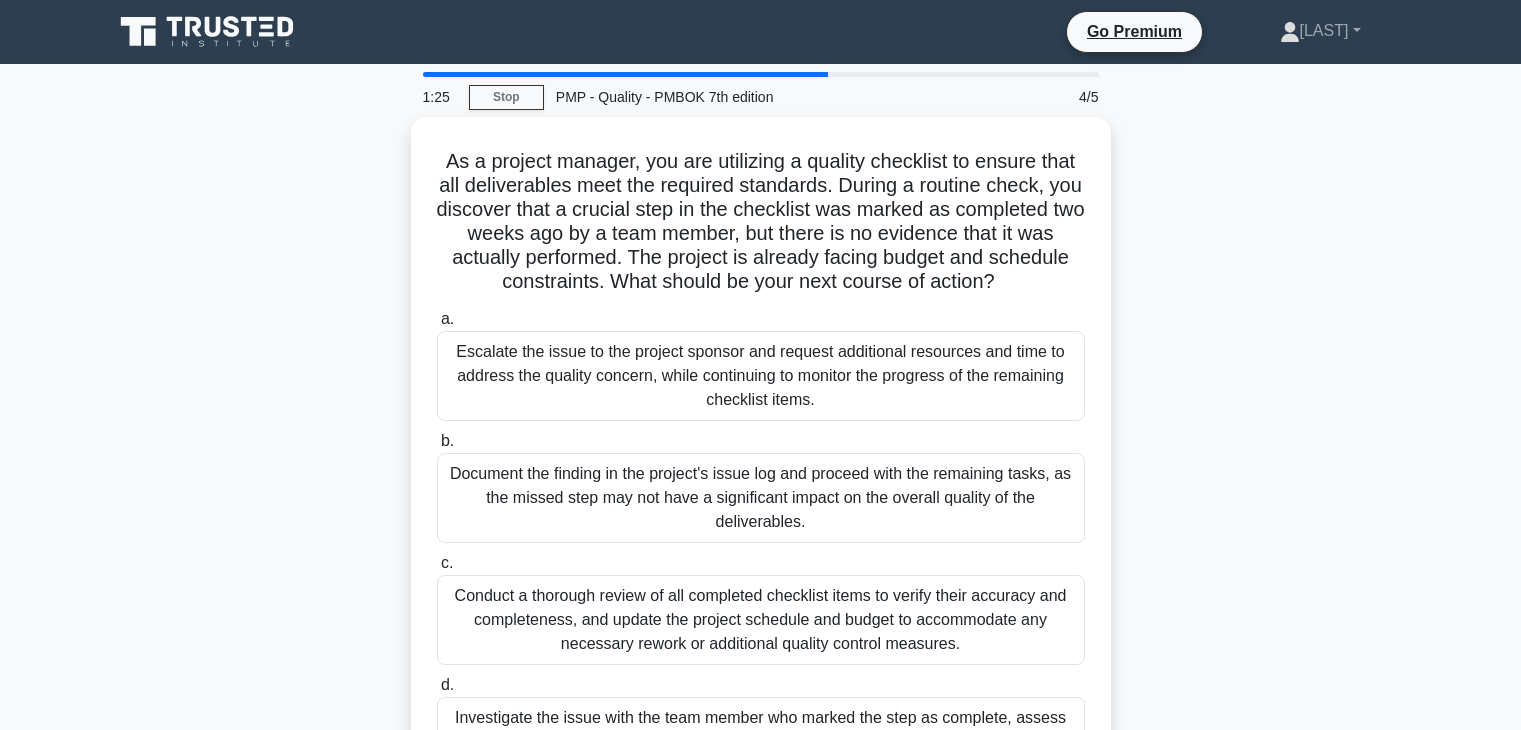 scroll, scrollTop: 129, scrollLeft: 0, axis: vertical 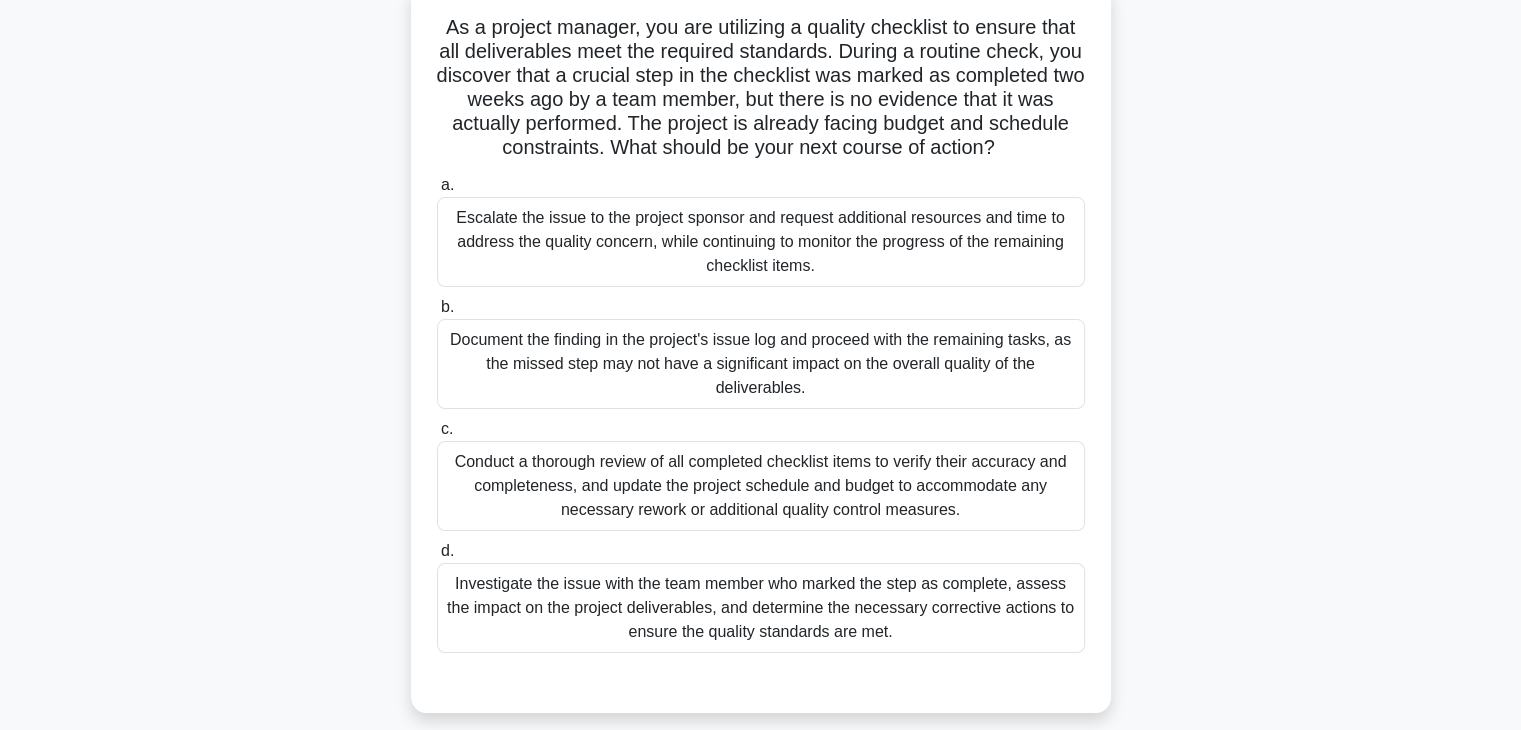 click on "Investigate the issue with the team member who marked the step as complete, assess the impact on the project deliverables, and determine the necessary corrective actions to ensure the quality standards are met." at bounding box center [761, 608] 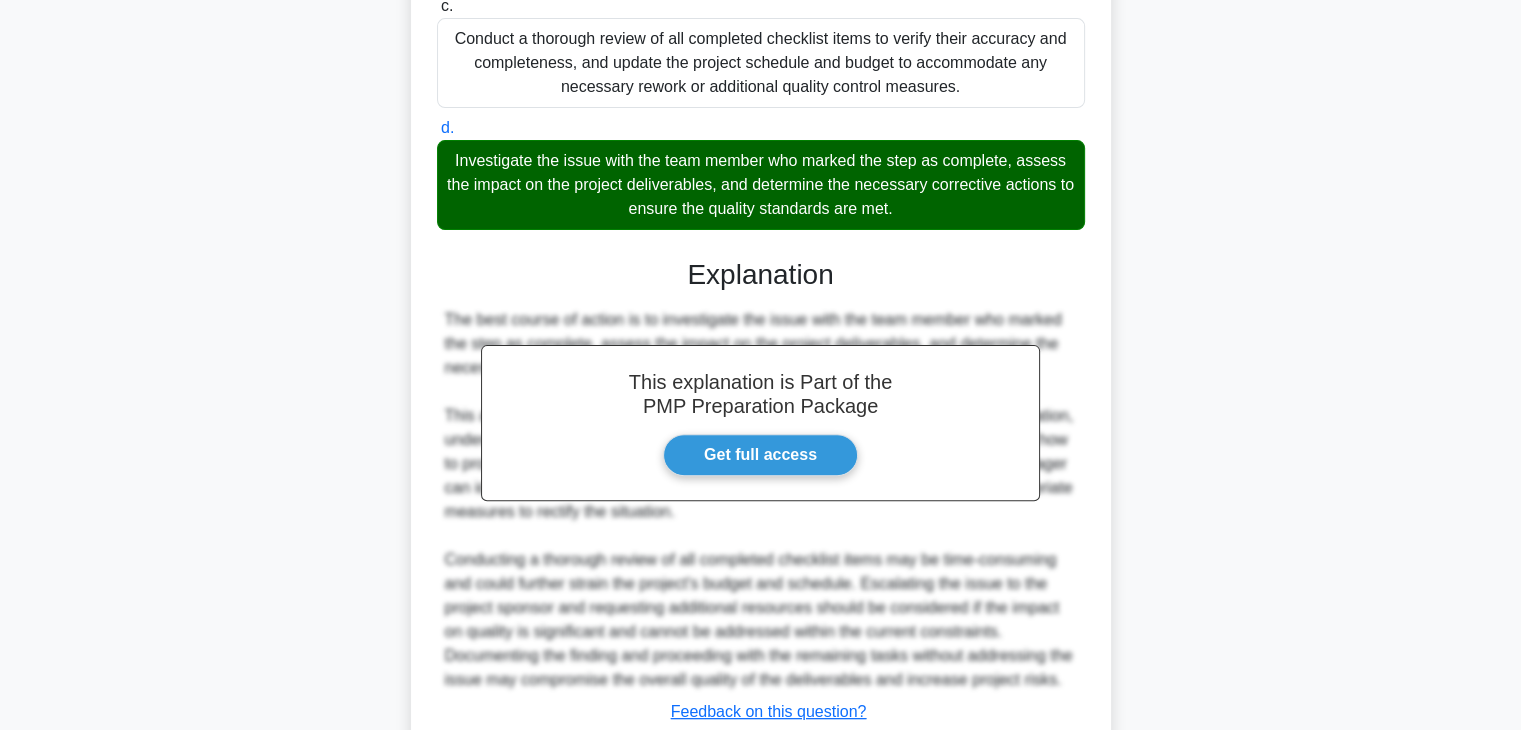 scroll, scrollTop: 718, scrollLeft: 0, axis: vertical 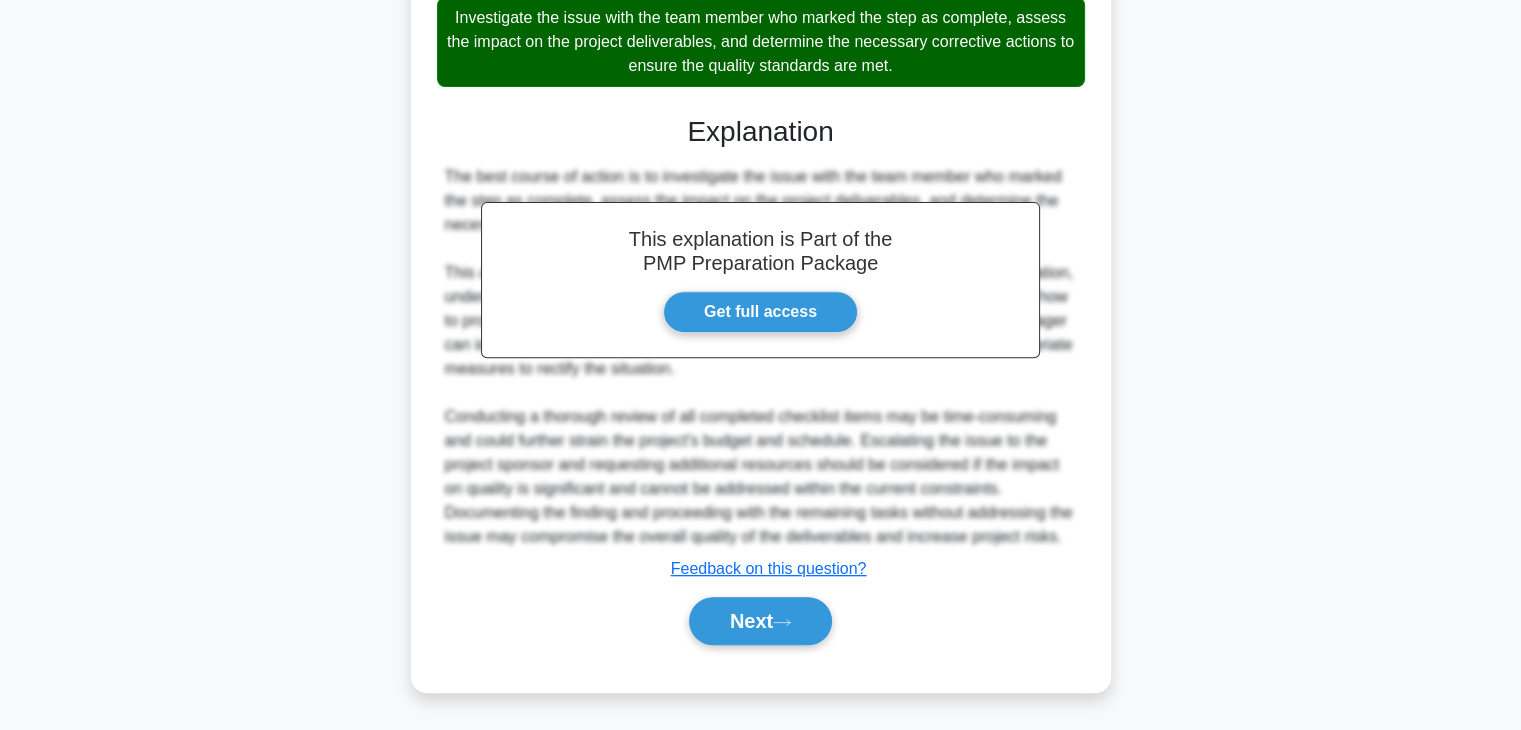 click on "Next" at bounding box center [760, 621] 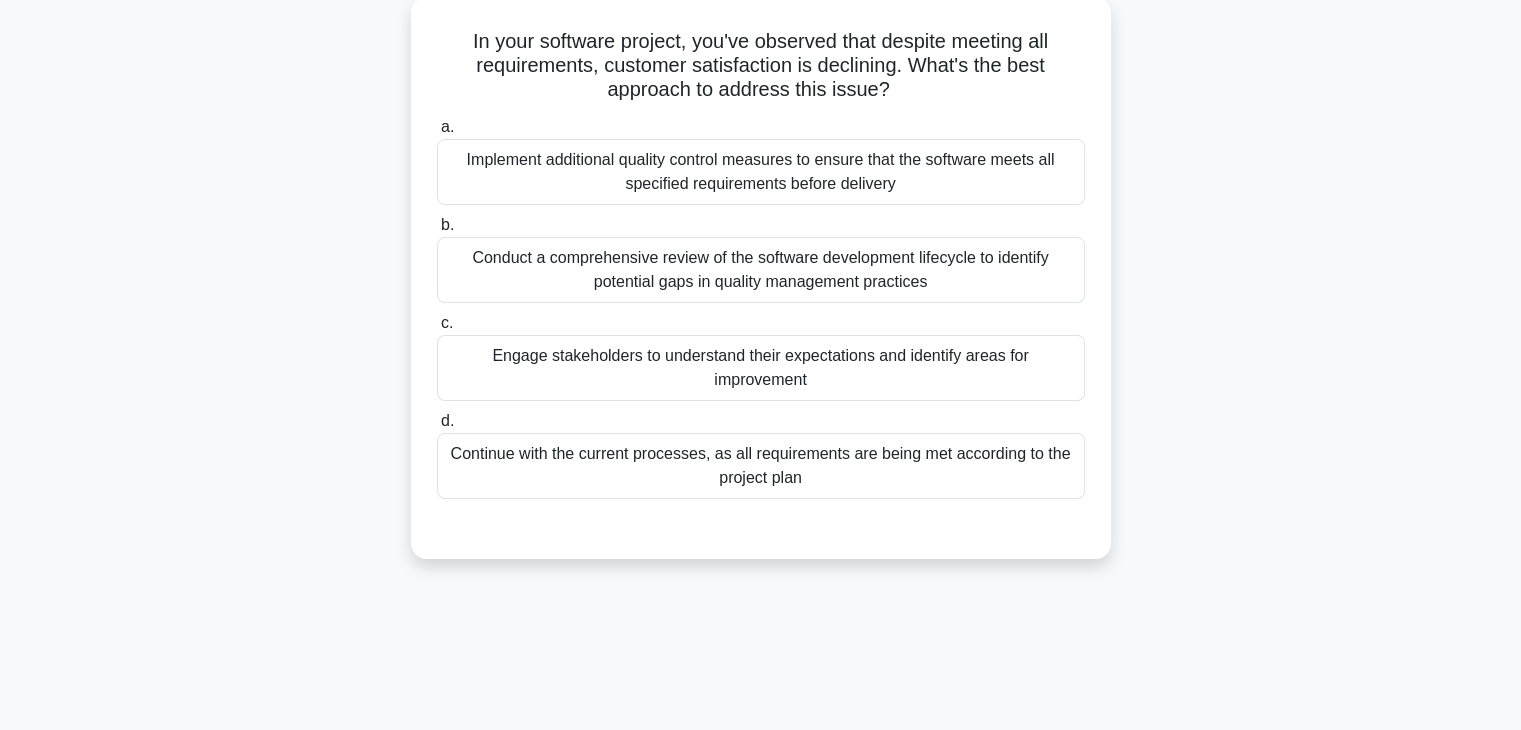 scroll, scrollTop: 119, scrollLeft: 0, axis: vertical 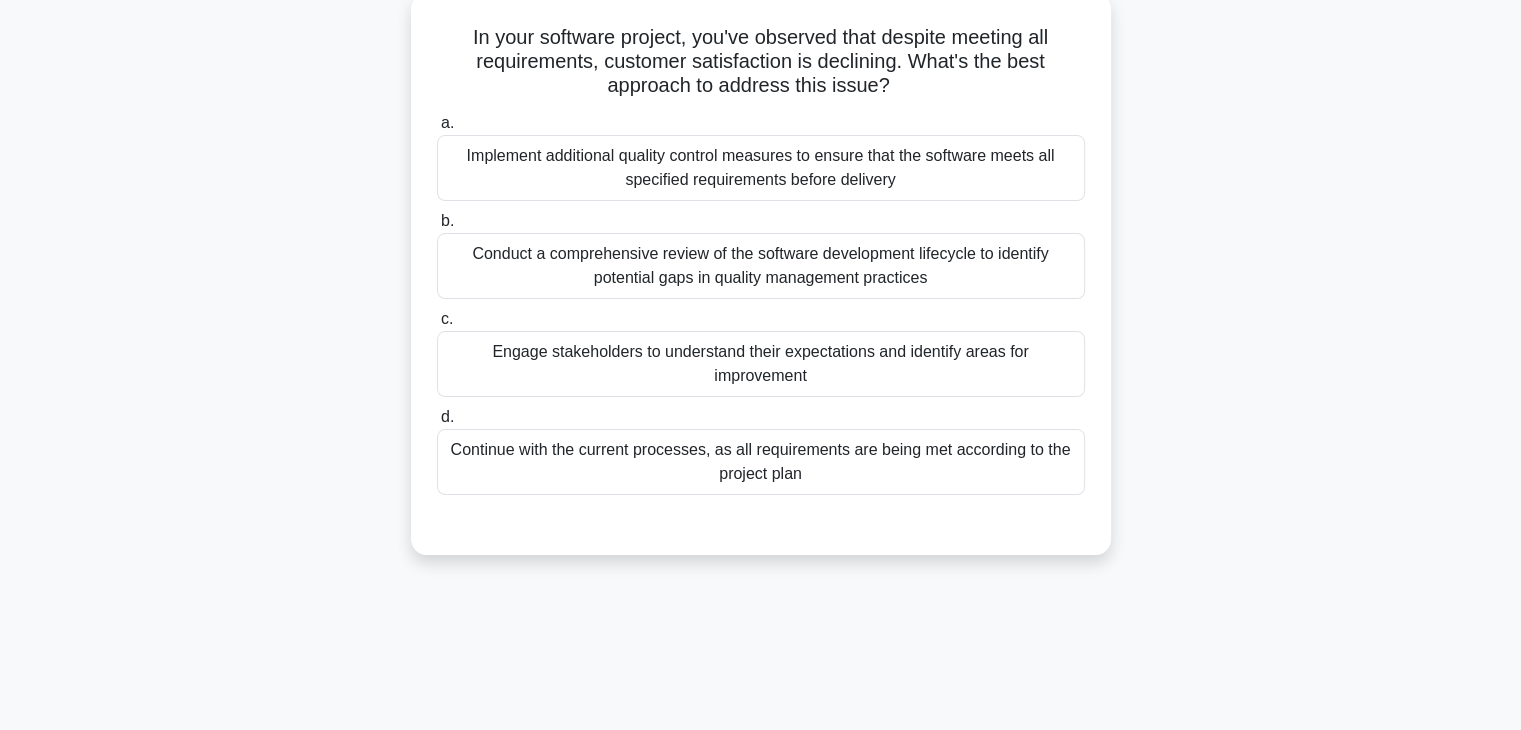 click on "Conduct a comprehensive review of the software development lifecycle to identify potential gaps in quality management practices" at bounding box center [761, 266] 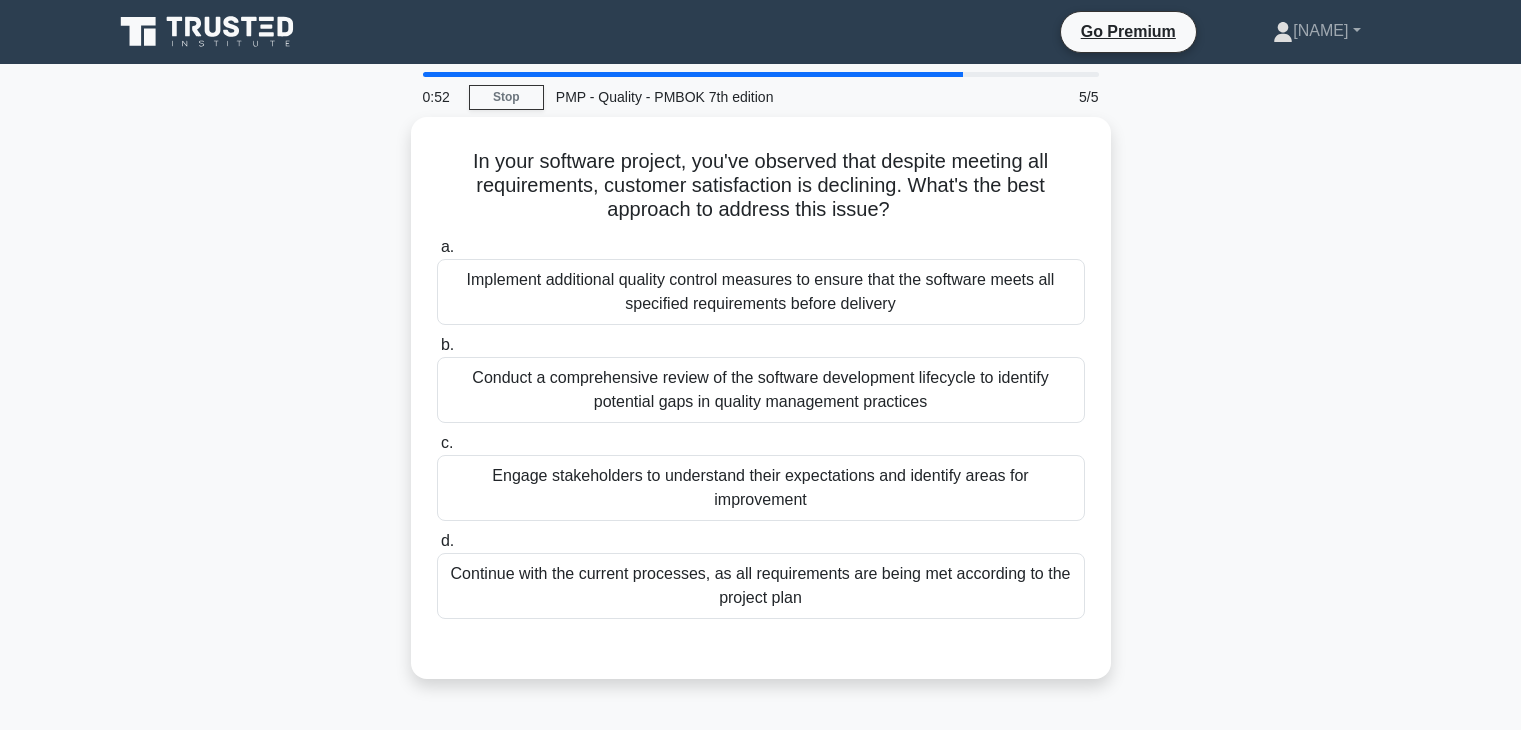 scroll, scrollTop: 119, scrollLeft: 0, axis: vertical 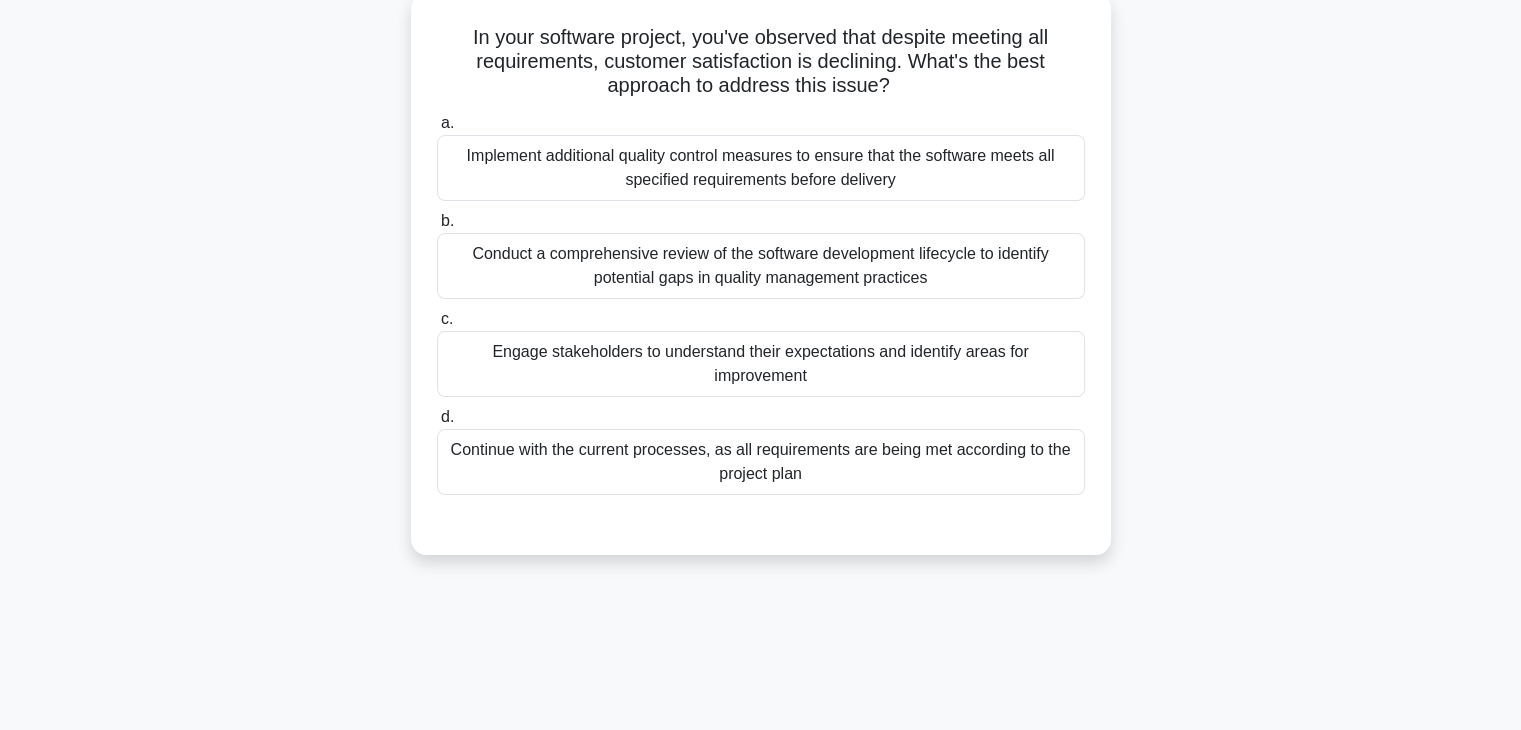 click on "Engage stakeholders to understand their expectations and identify areas for improvement" at bounding box center (761, 364) 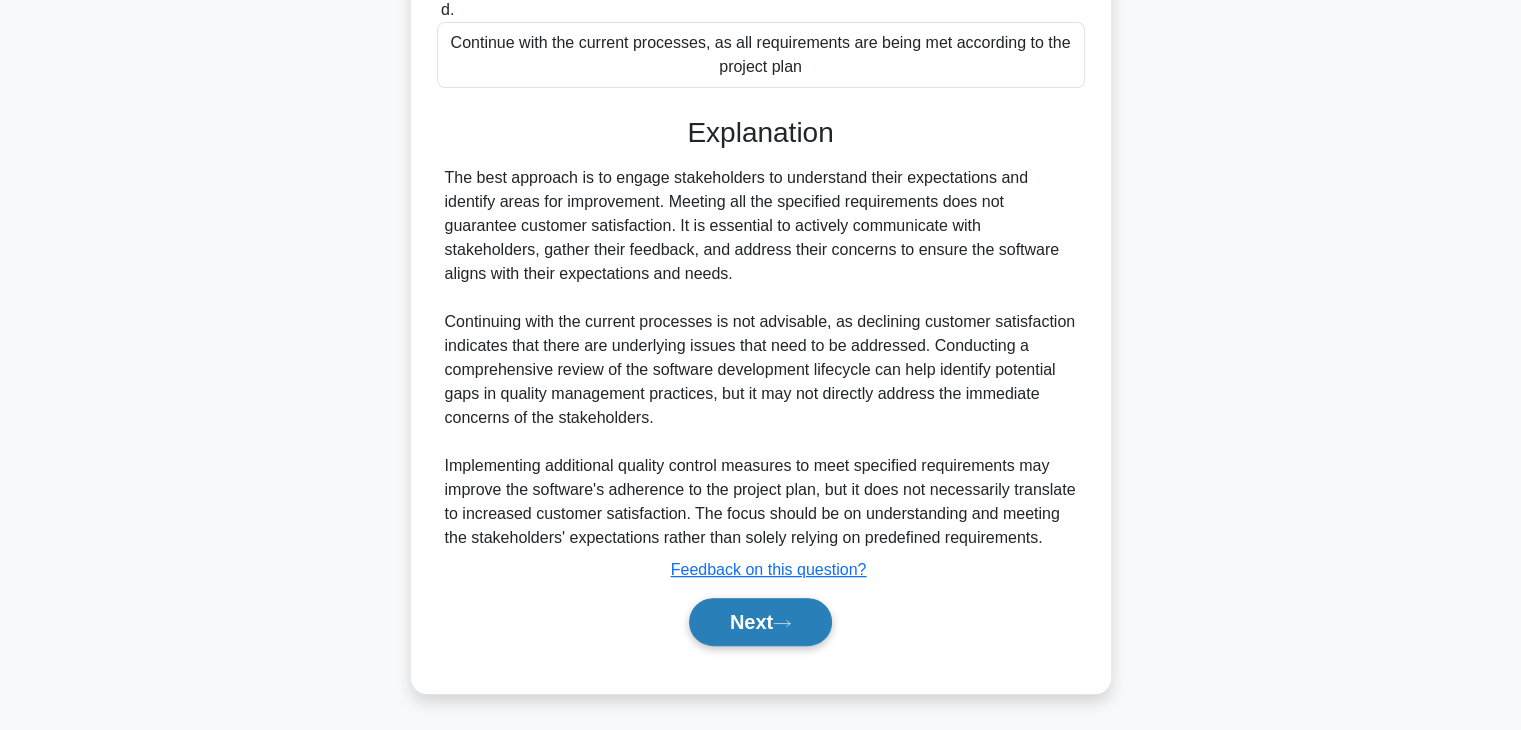 scroll, scrollTop: 525, scrollLeft: 0, axis: vertical 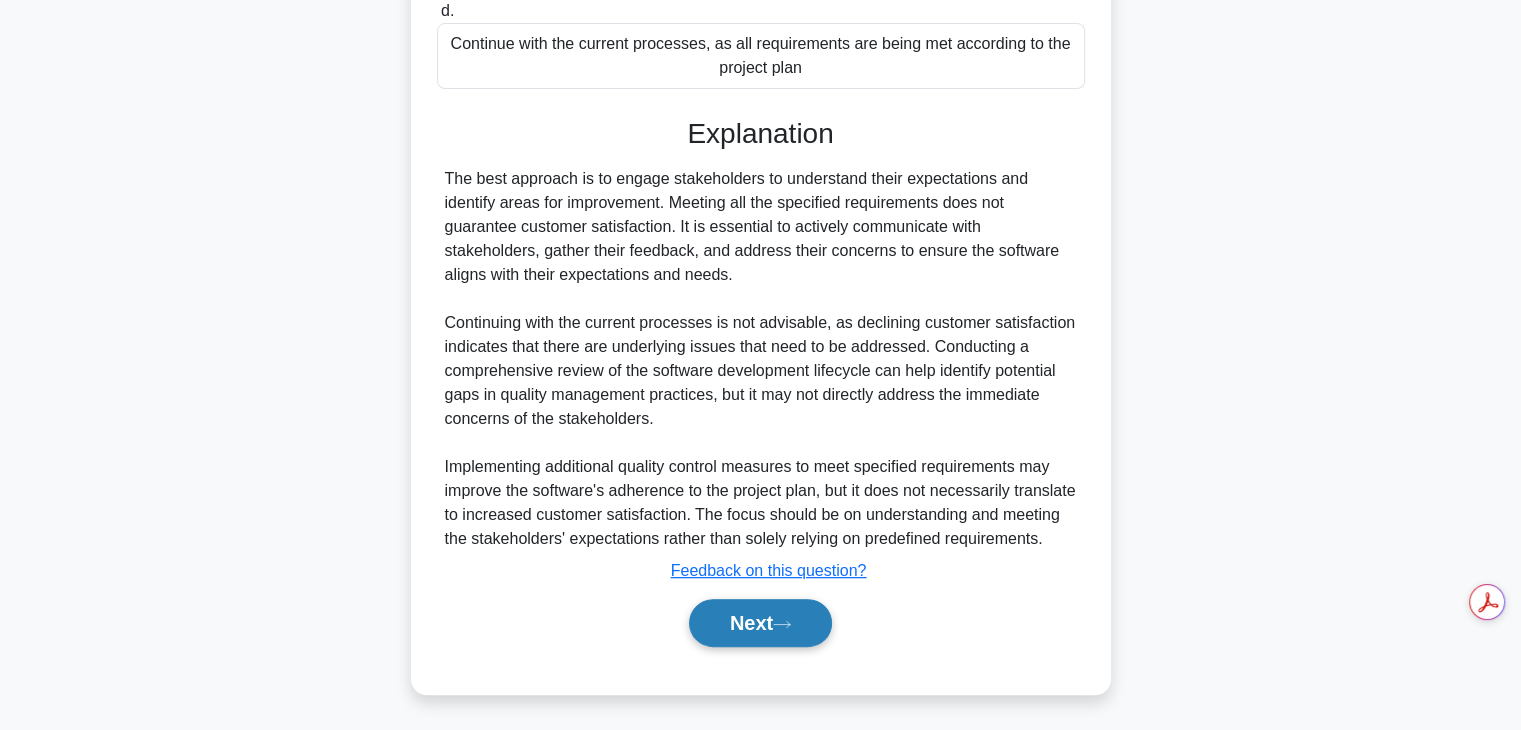 click on "Next" at bounding box center (760, 623) 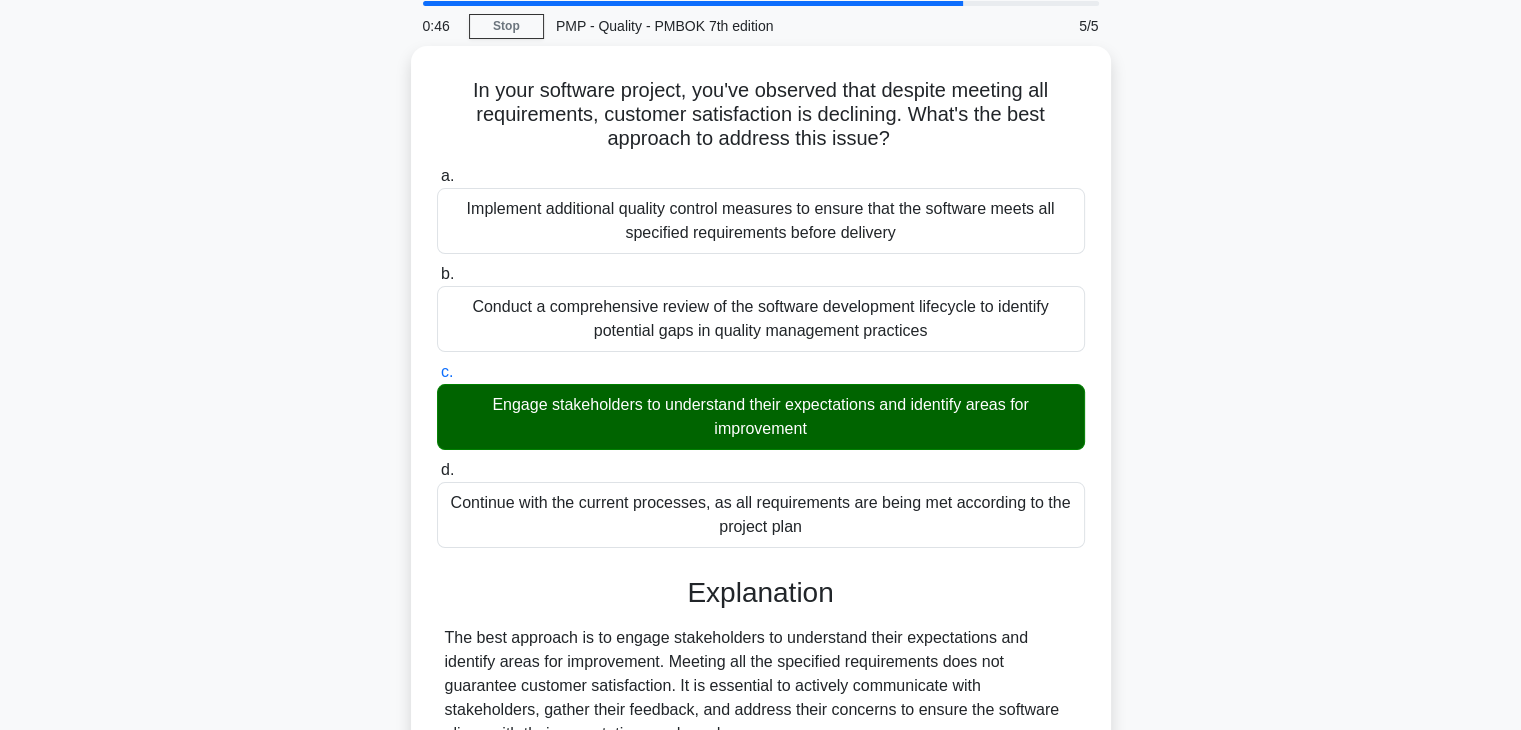 scroll, scrollTop: 72, scrollLeft: 0, axis: vertical 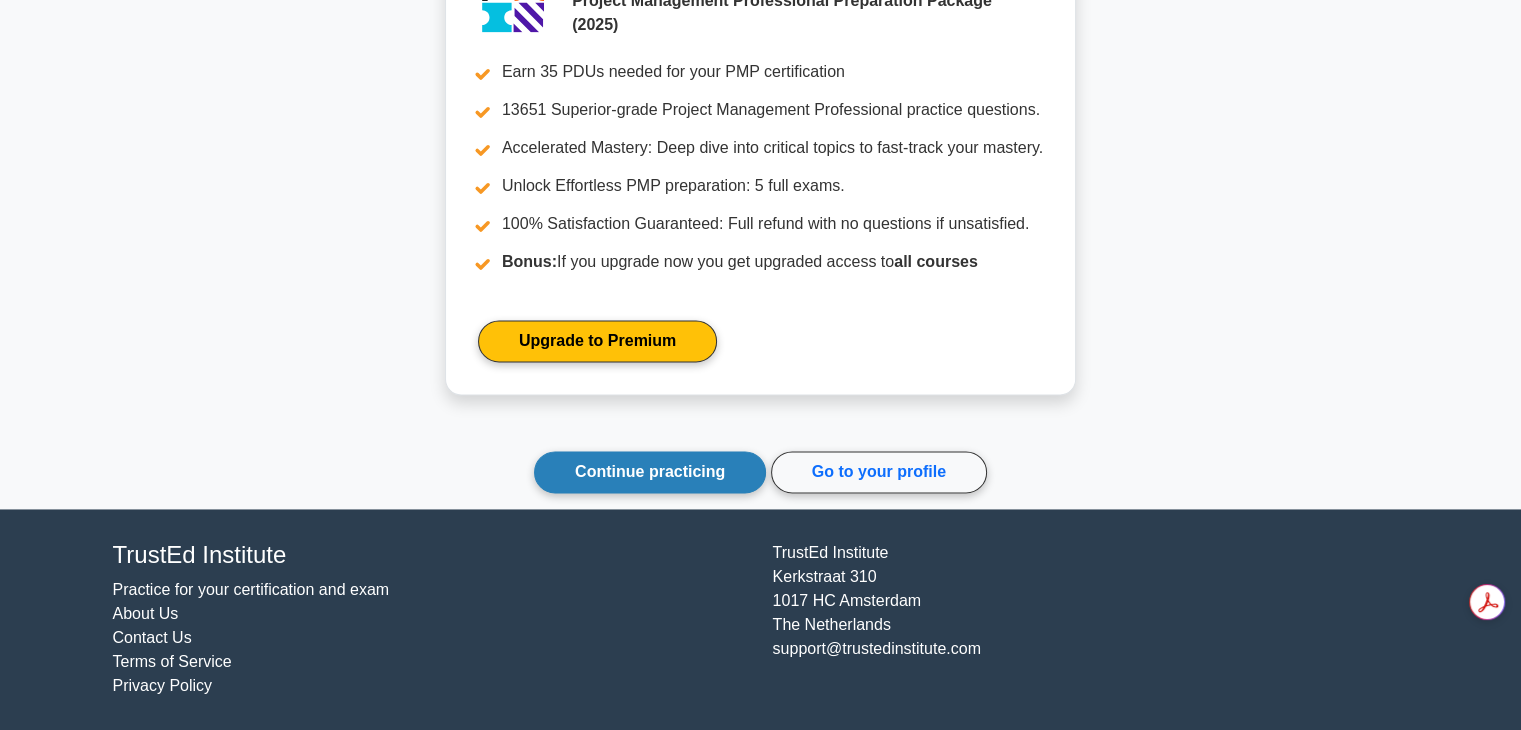 click on "Continue practicing" at bounding box center [650, 472] 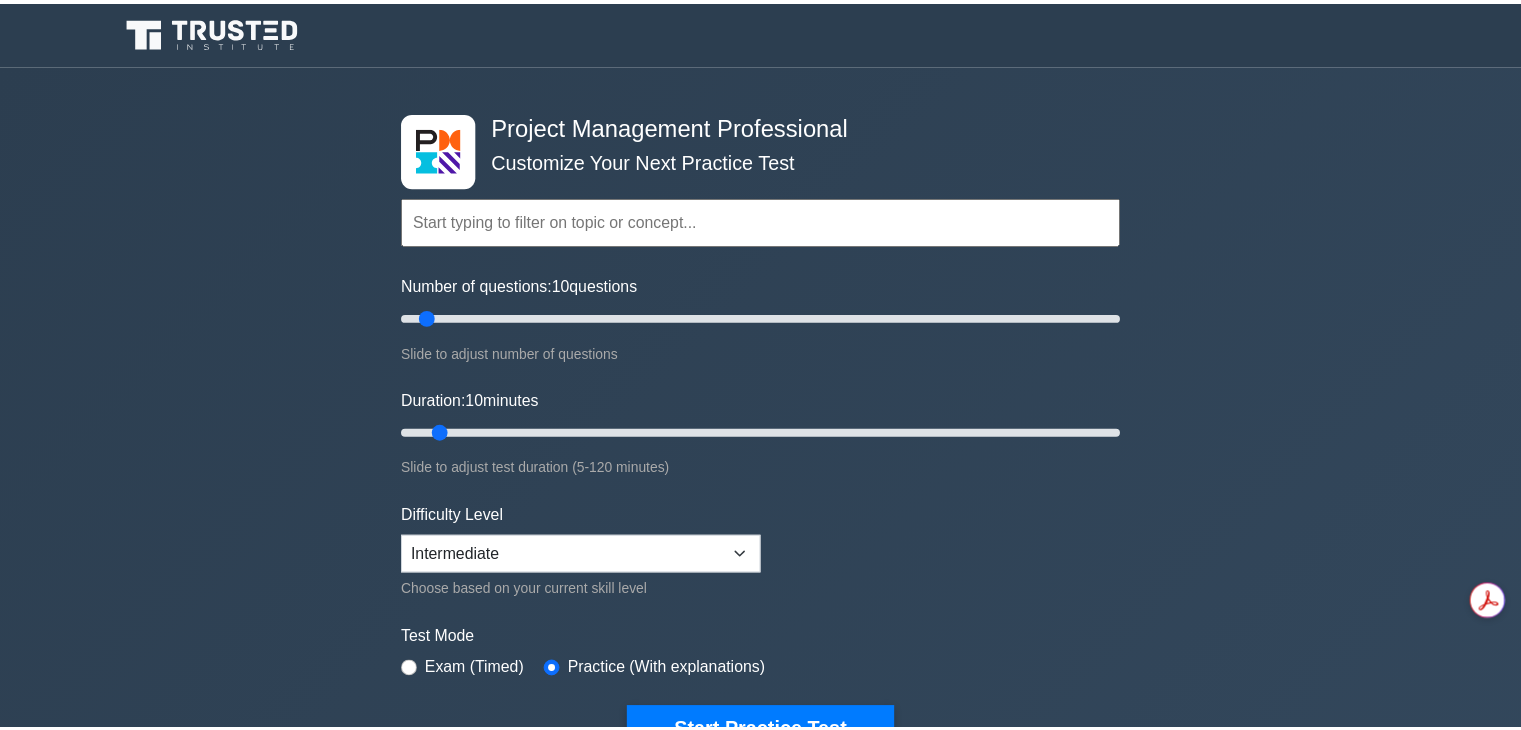 scroll, scrollTop: 0, scrollLeft: 0, axis: both 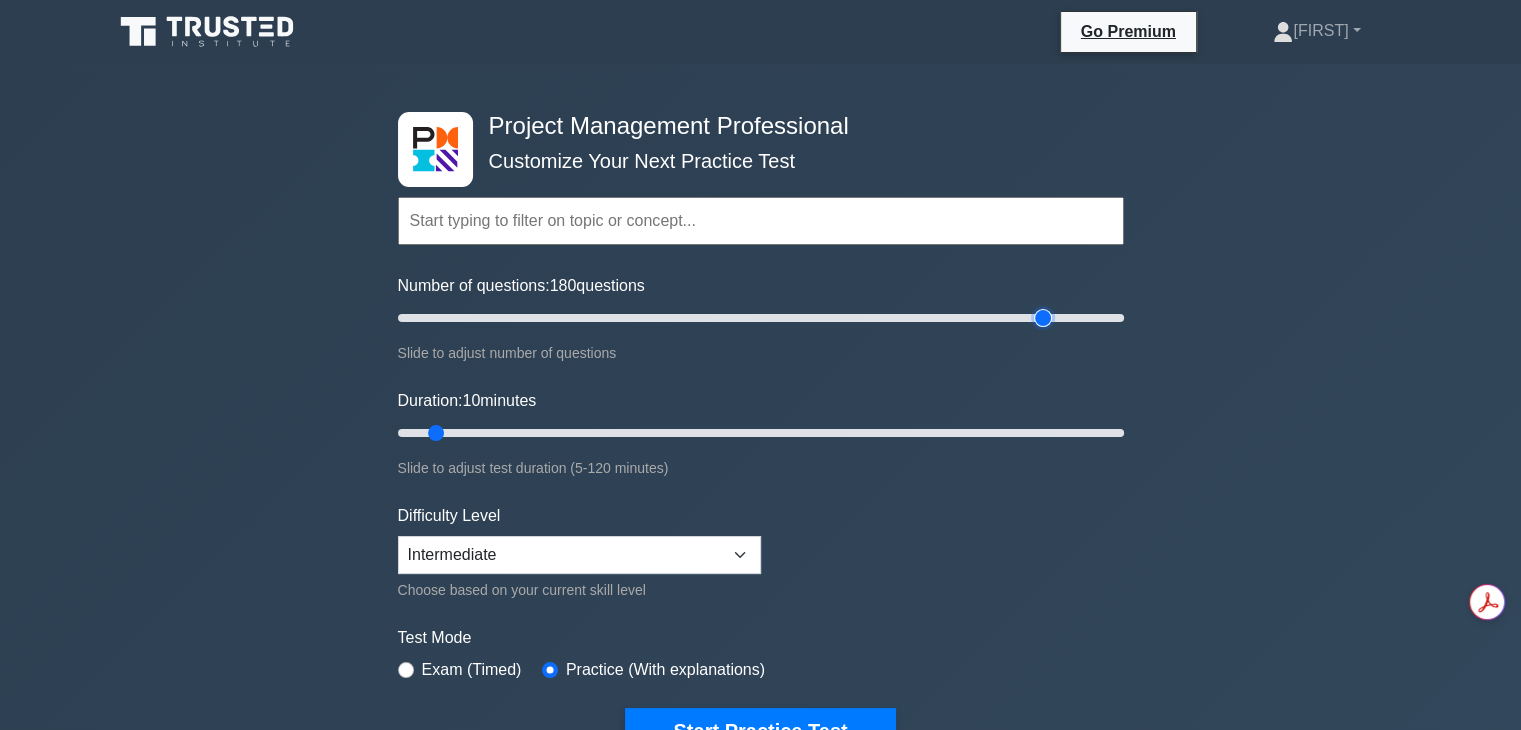 type on "180" 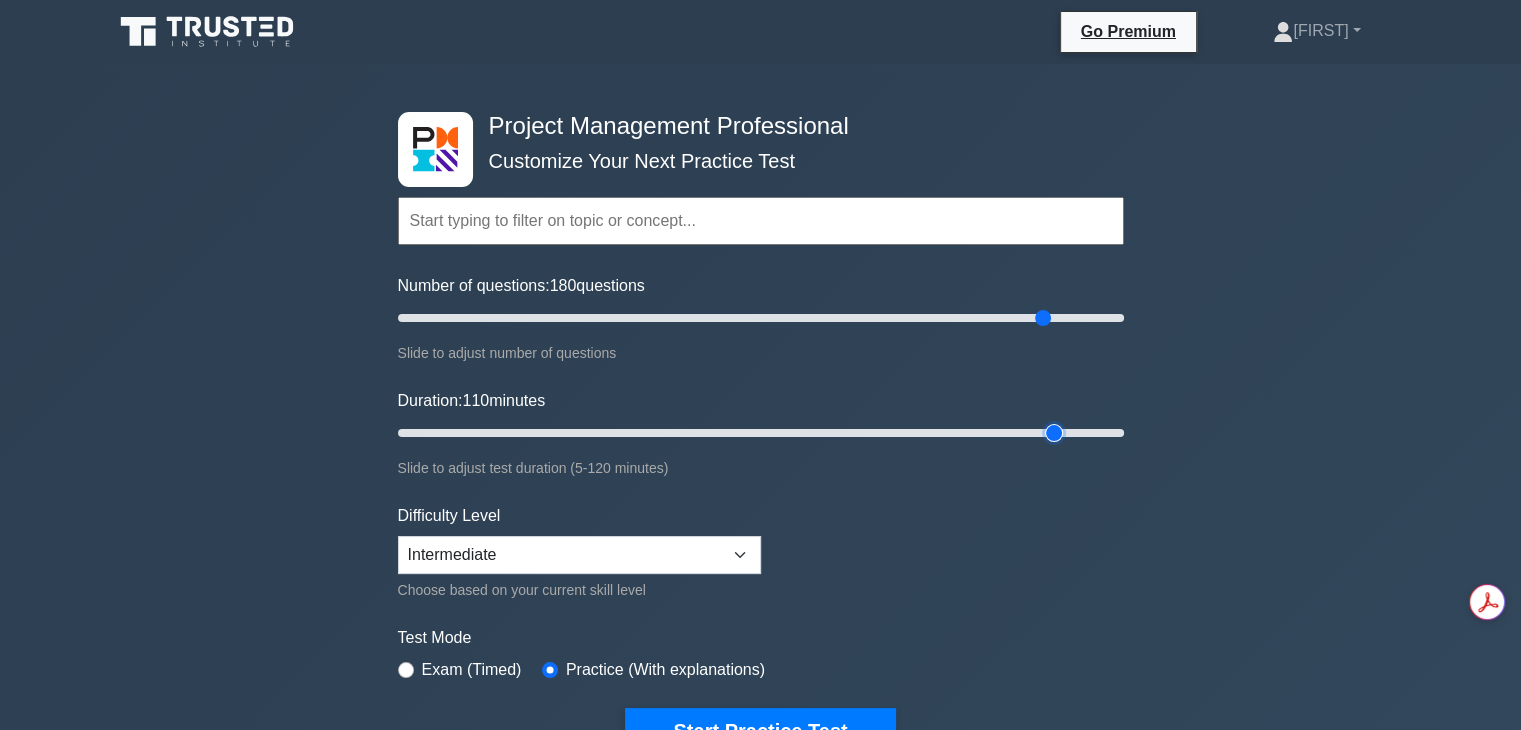 type on "110" 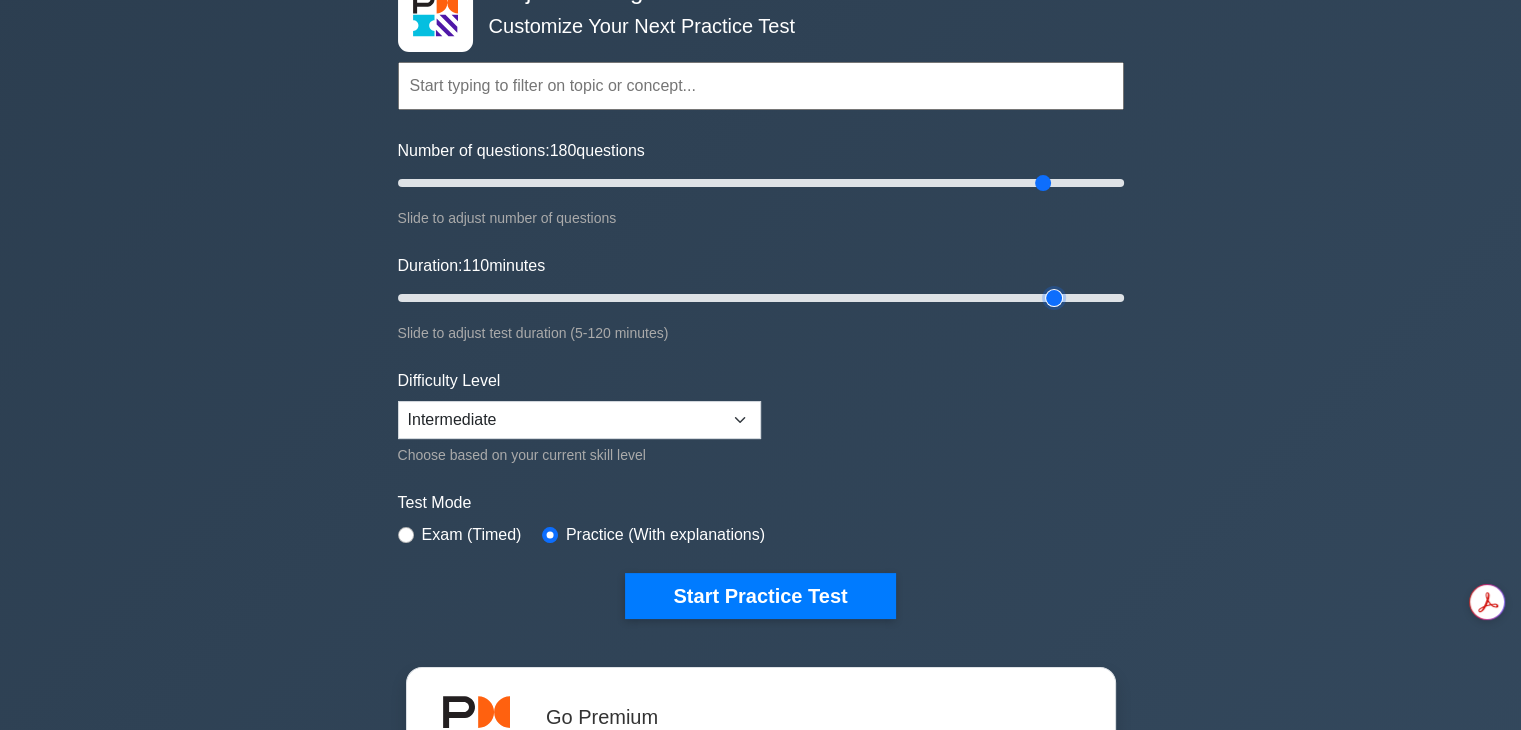 scroll, scrollTop: 136, scrollLeft: 0, axis: vertical 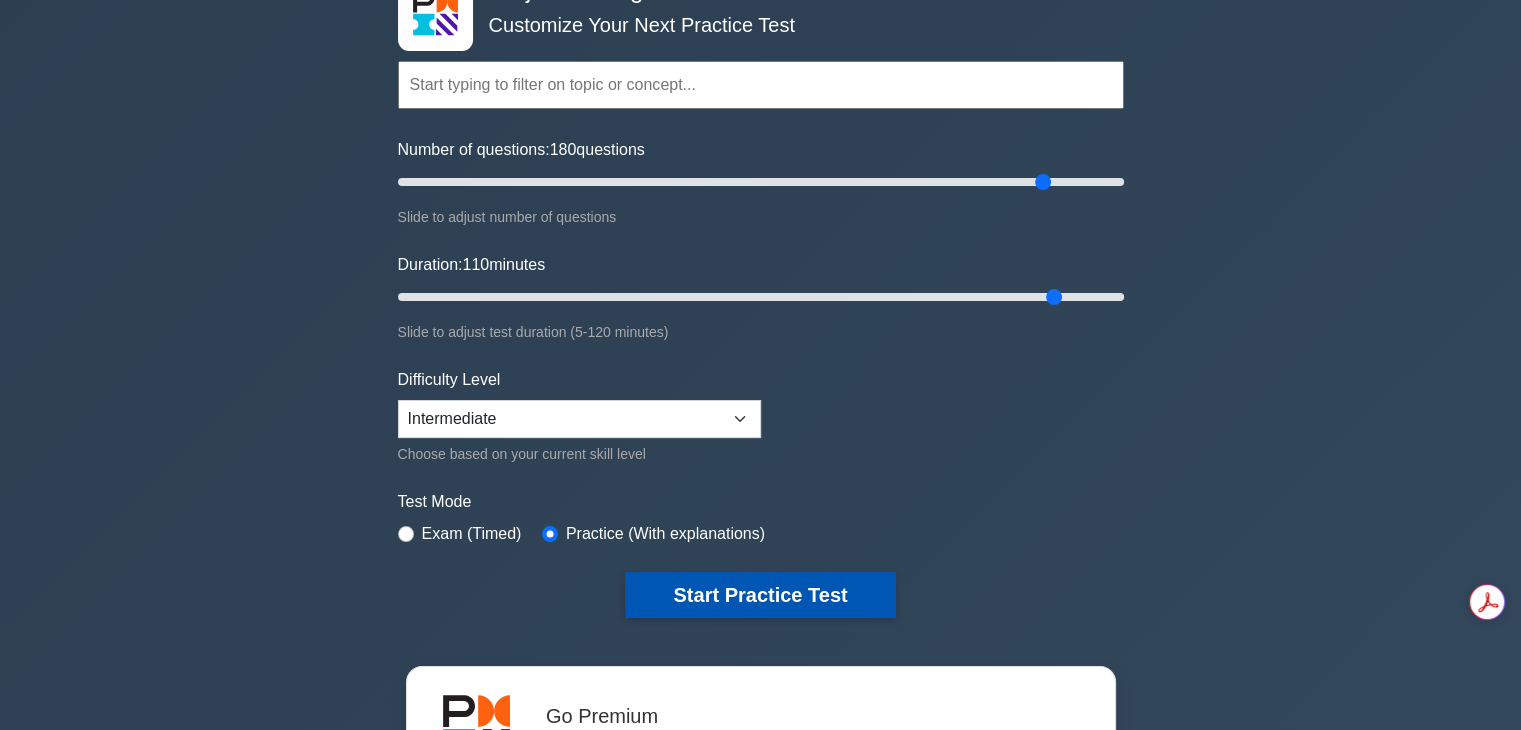 click on "Start Practice Test" at bounding box center (760, 595) 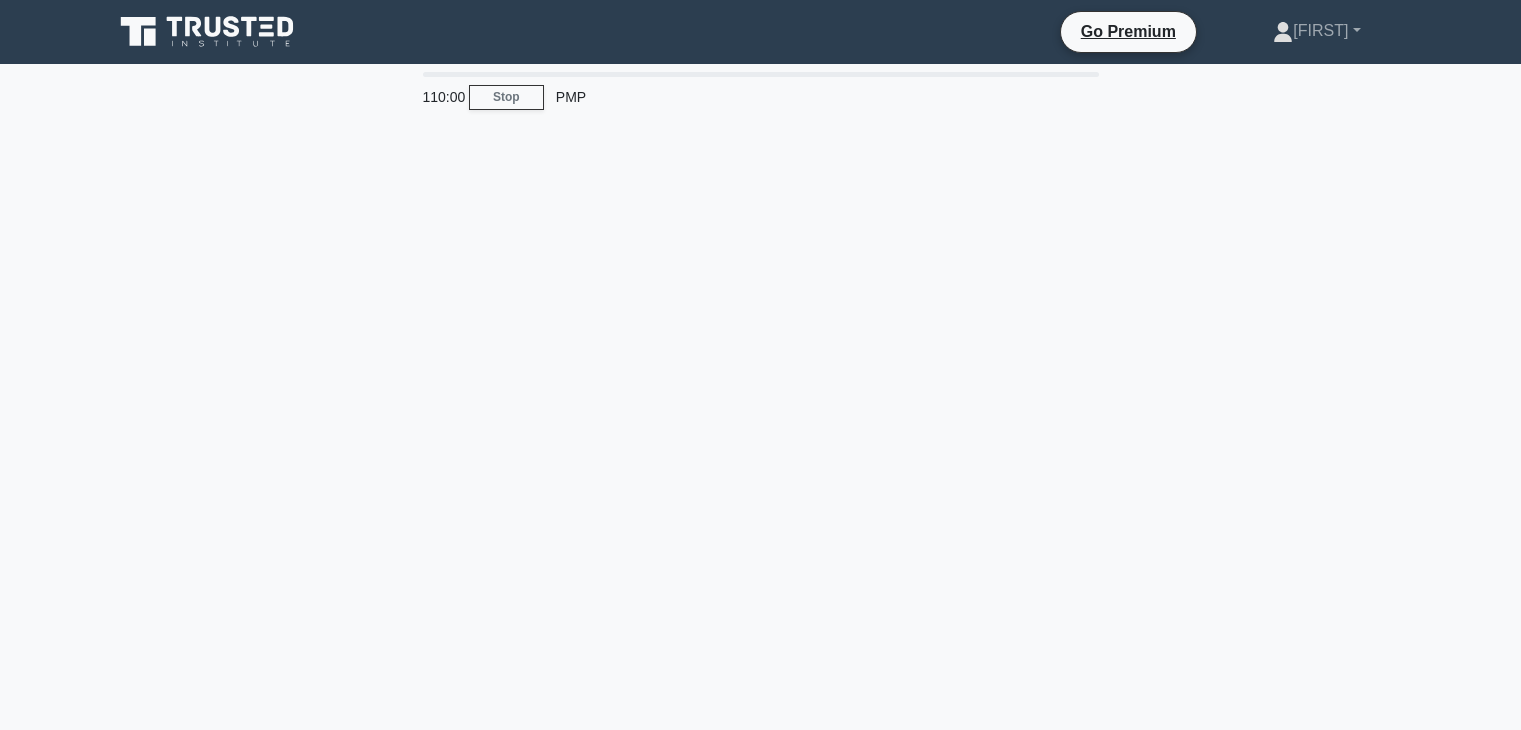 scroll, scrollTop: 0, scrollLeft: 0, axis: both 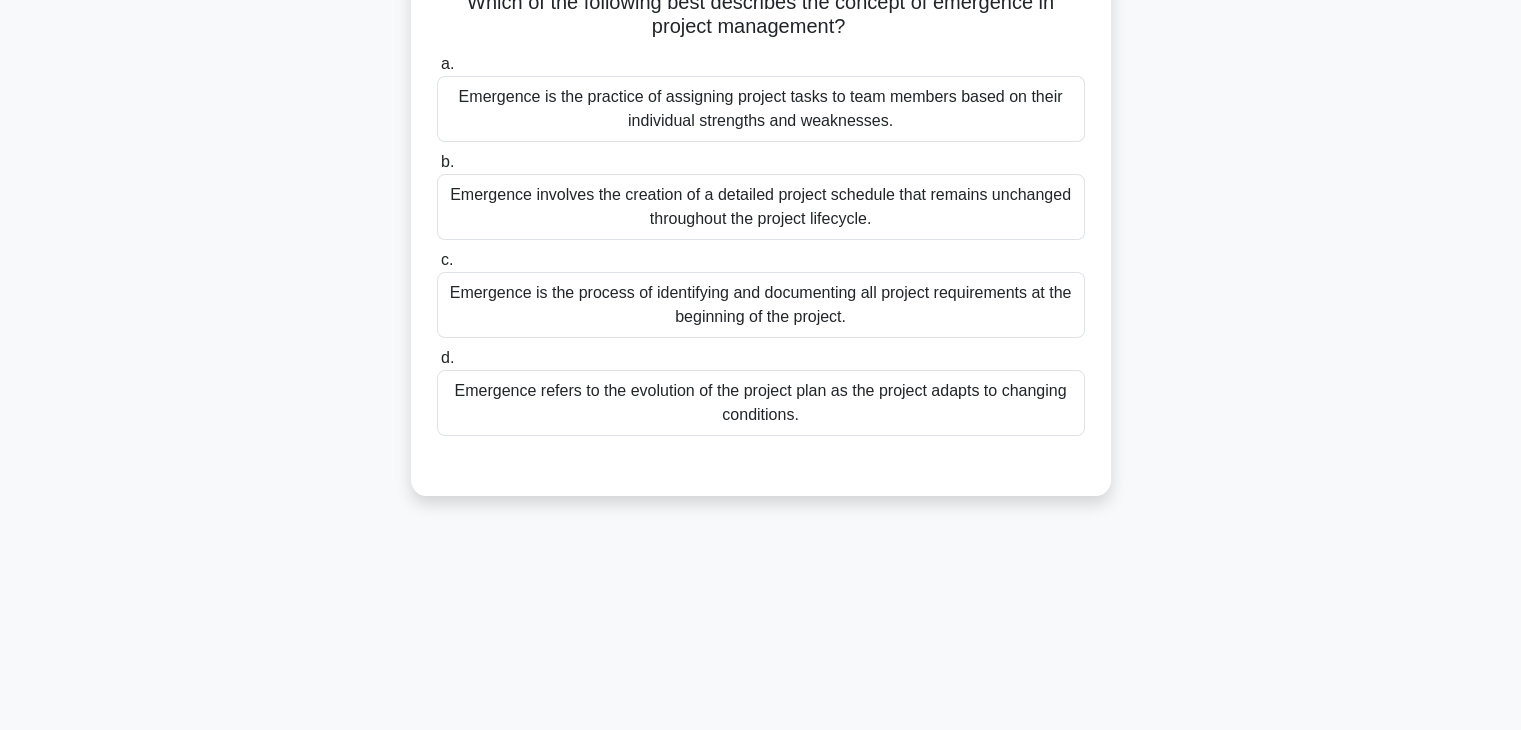 click on "Emergence involves the creation of a detailed project schedule that remains unchanged throughout the project lifecycle." at bounding box center (761, 207) 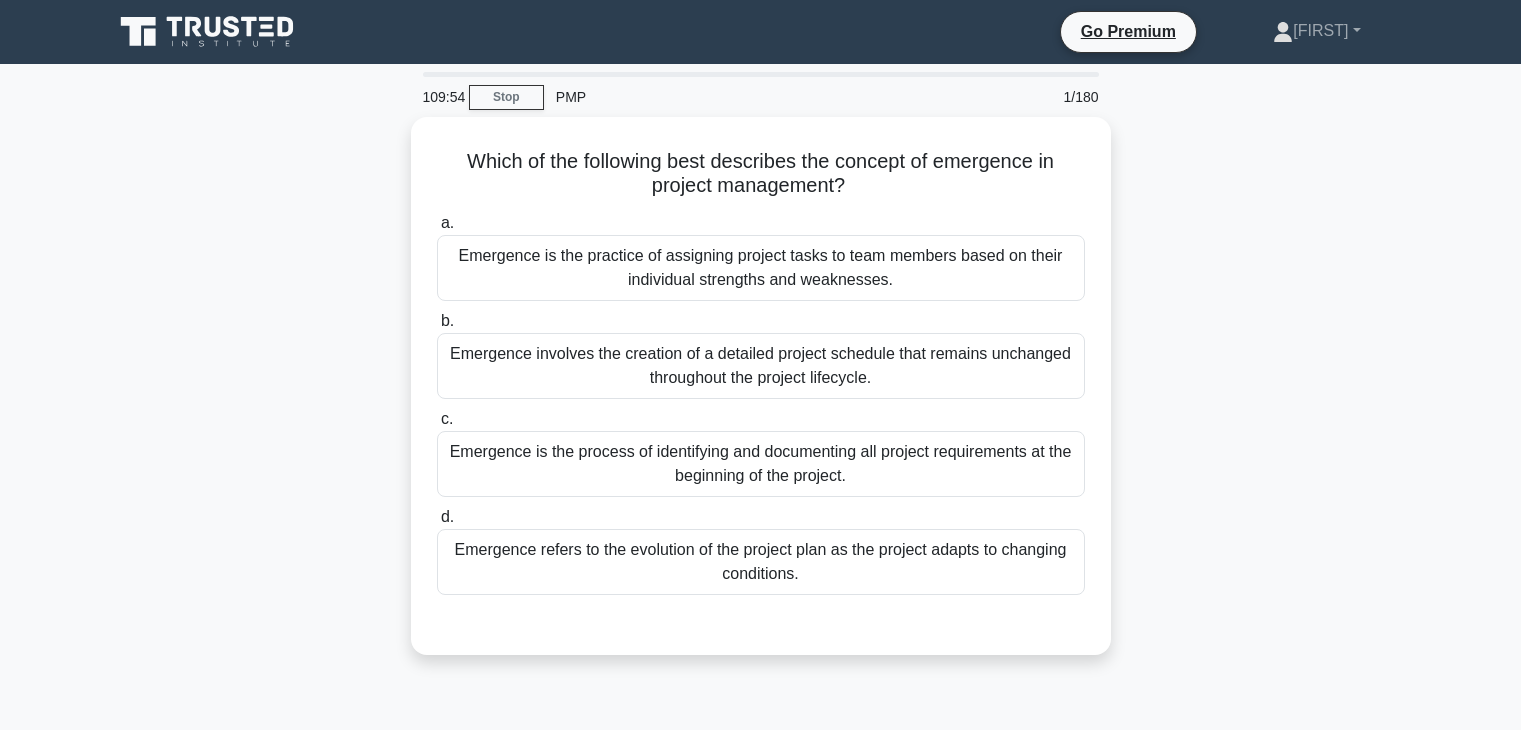 scroll, scrollTop: 154, scrollLeft: 0, axis: vertical 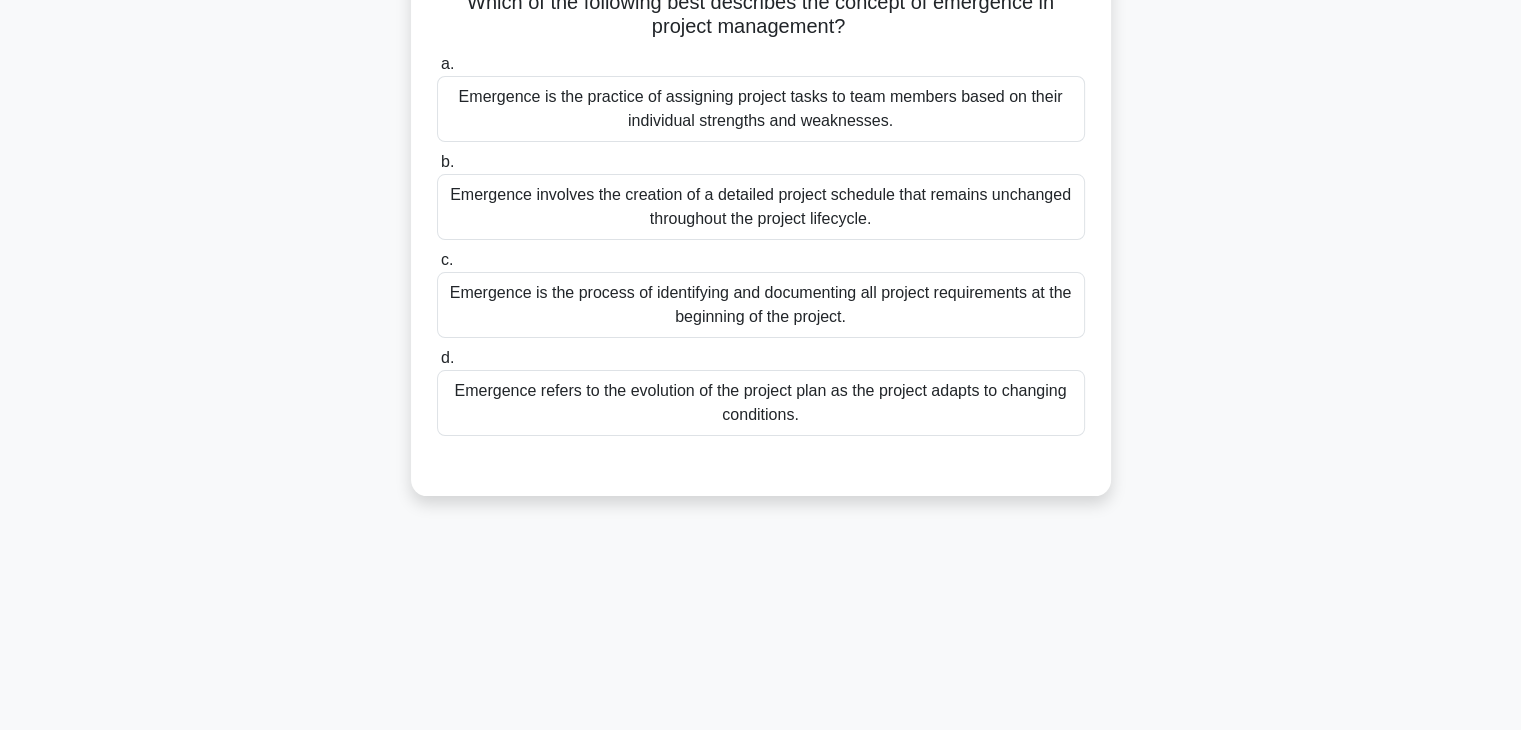 click on "Emergence refers to the evolution of the project plan as the project adapts to changing conditions." at bounding box center [761, 403] 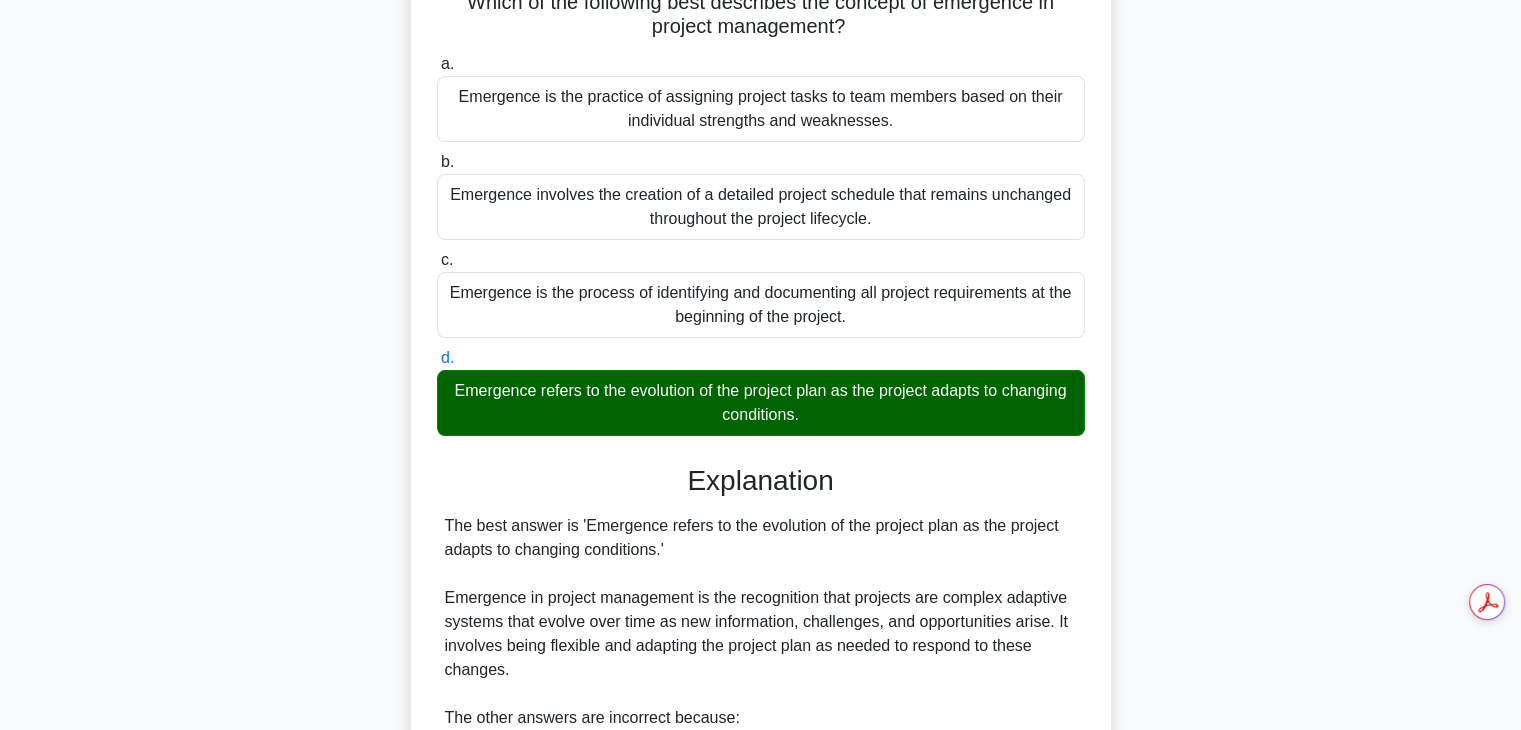 scroll, scrollTop: 478, scrollLeft: 0, axis: vertical 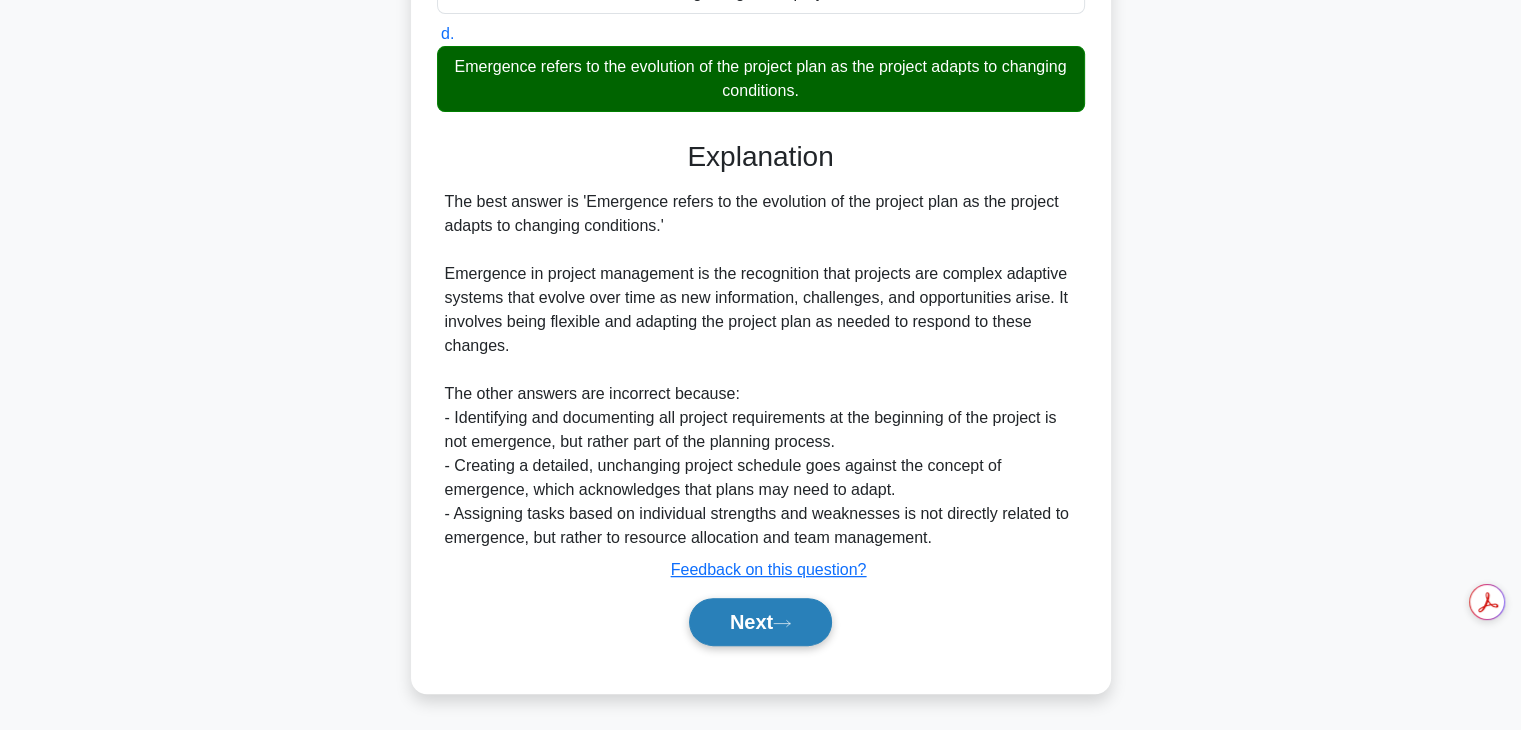 click on "Next" at bounding box center (760, 622) 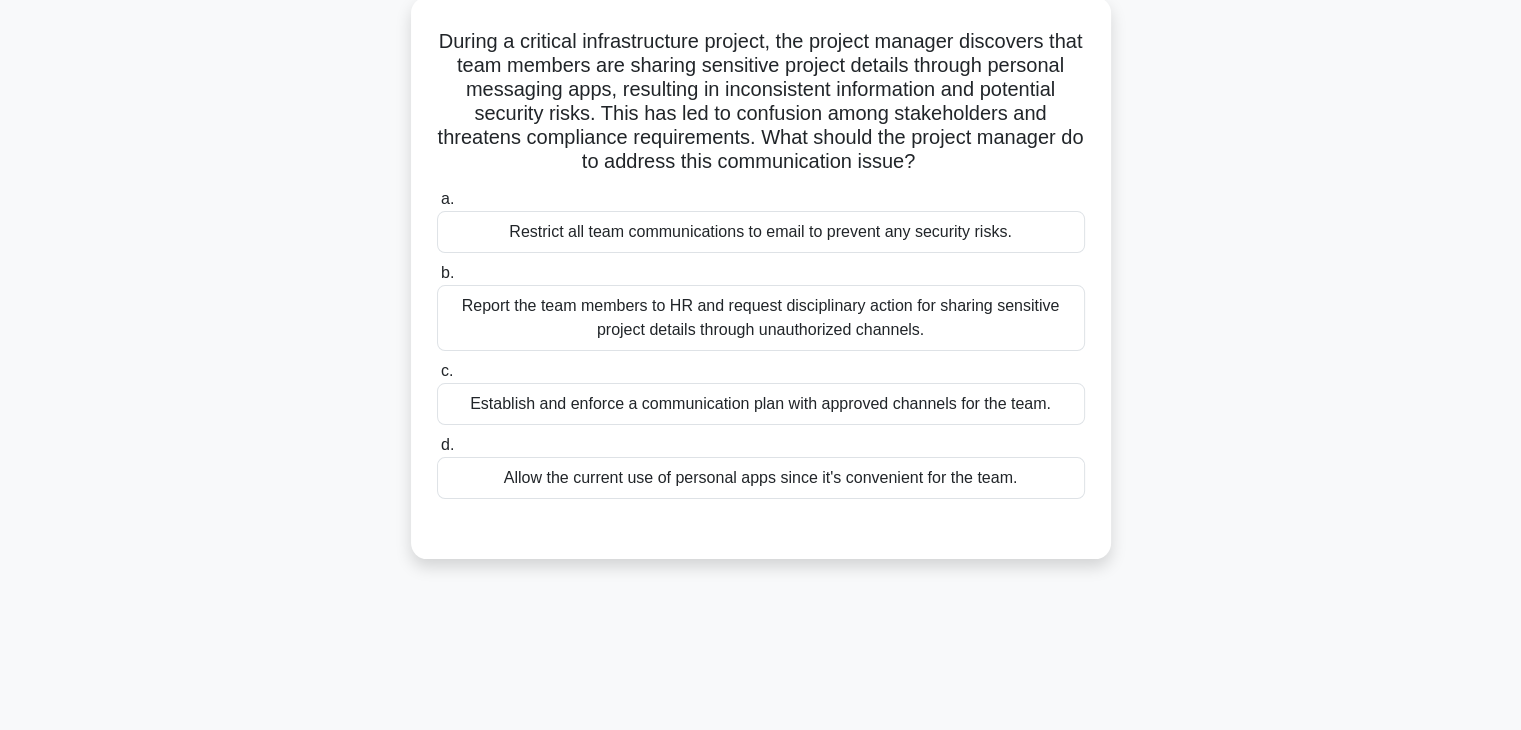 scroll, scrollTop: 124, scrollLeft: 0, axis: vertical 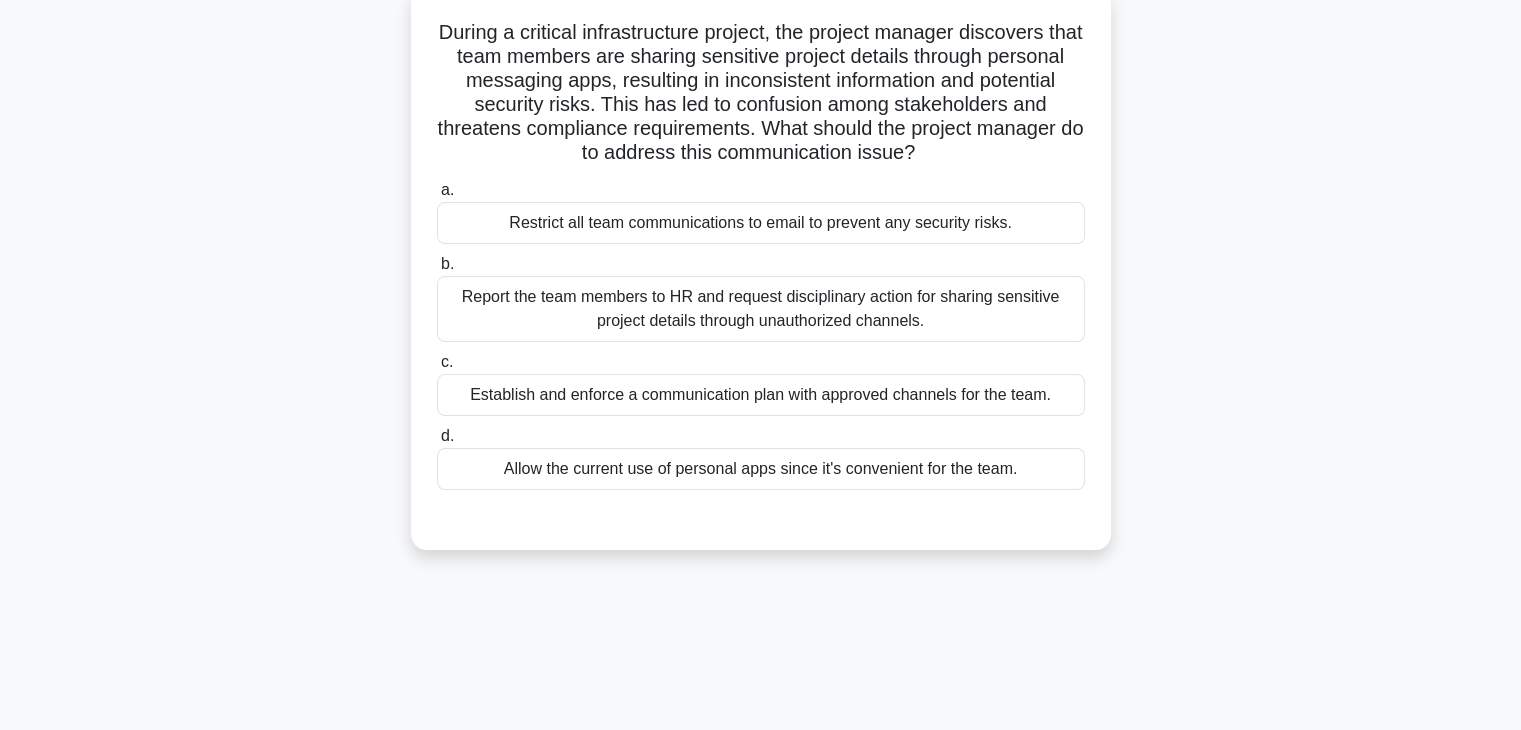 click on "Establish and enforce a communication plan with approved channels for the team." at bounding box center (761, 395) 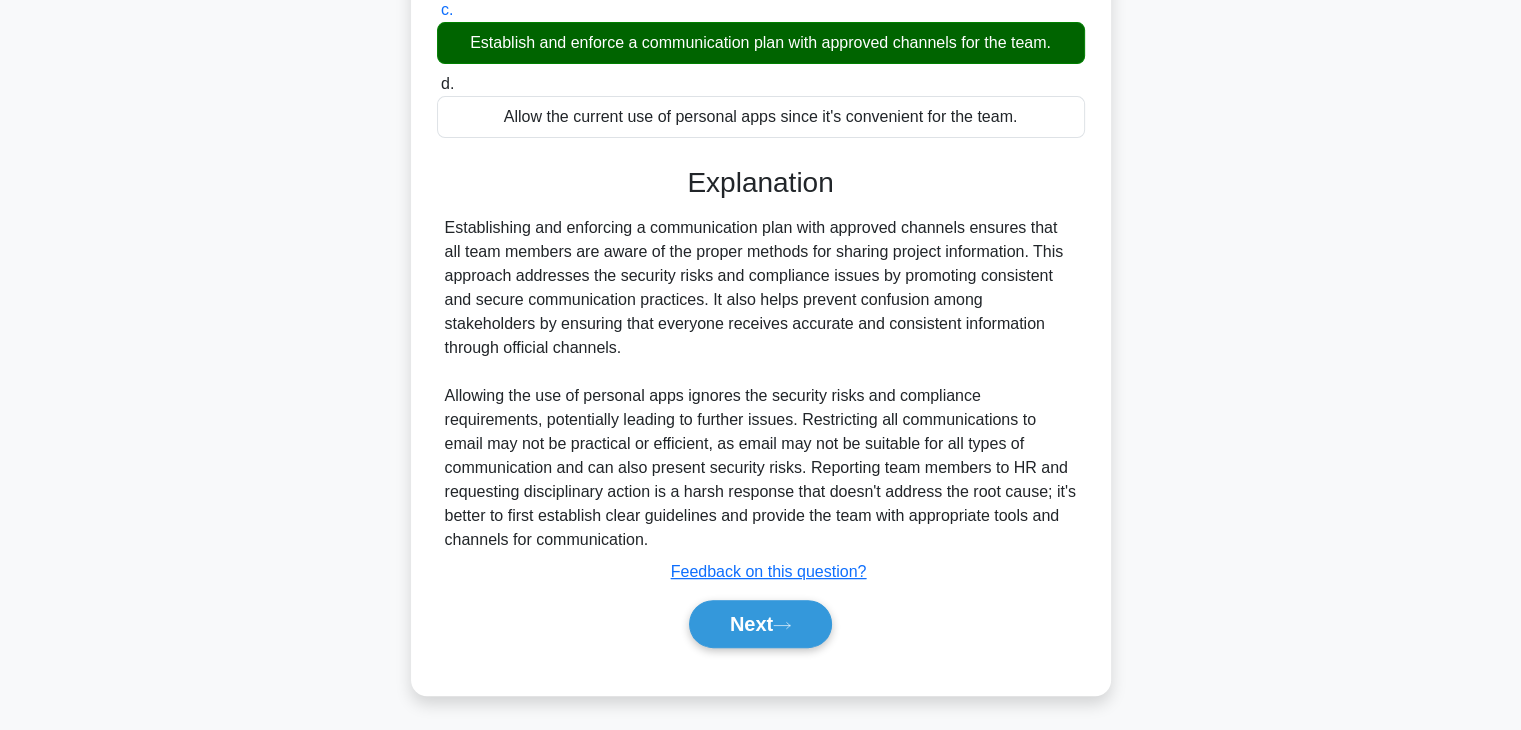 scroll, scrollTop: 477, scrollLeft: 0, axis: vertical 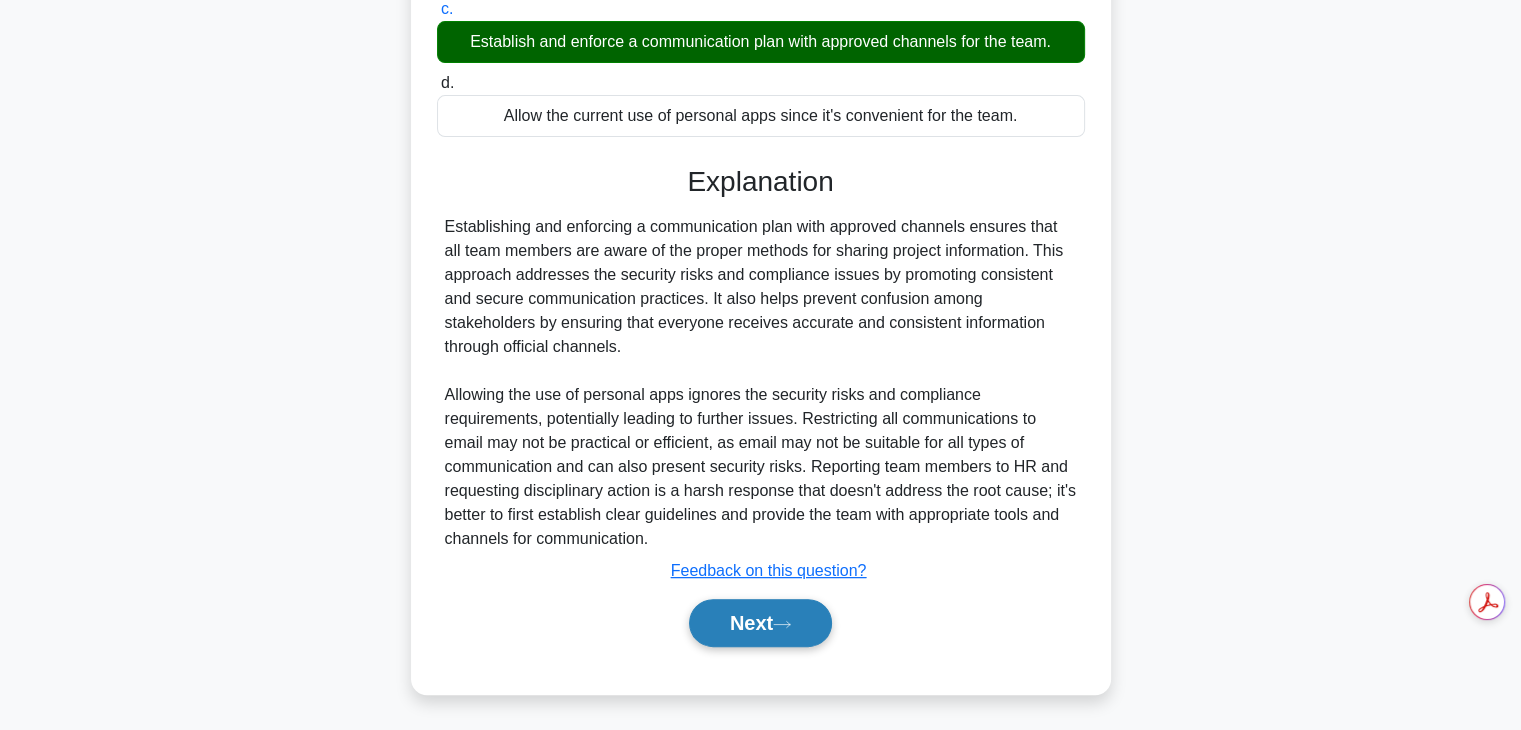 click on "Next" at bounding box center [760, 623] 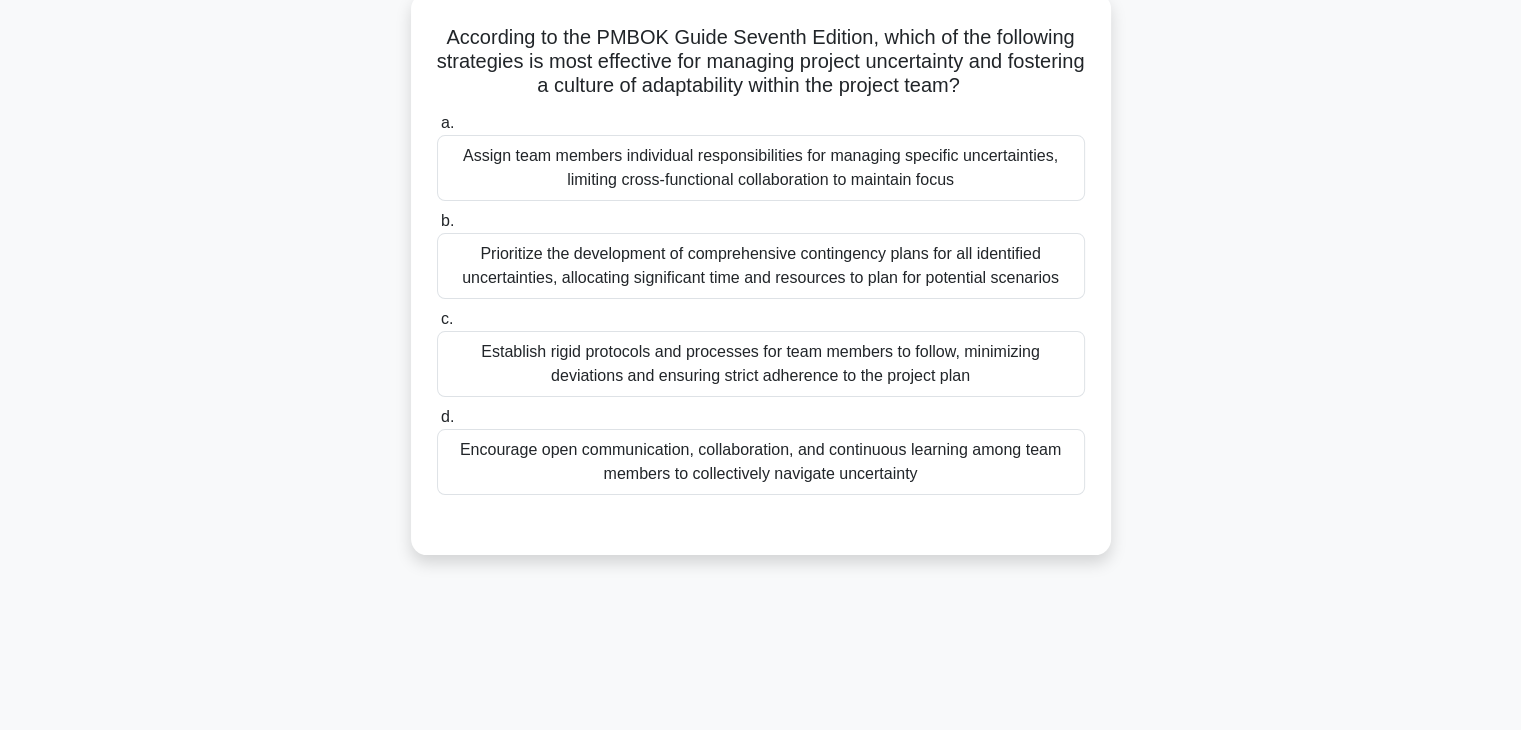 scroll, scrollTop: 123, scrollLeft: 0, axis: vertical 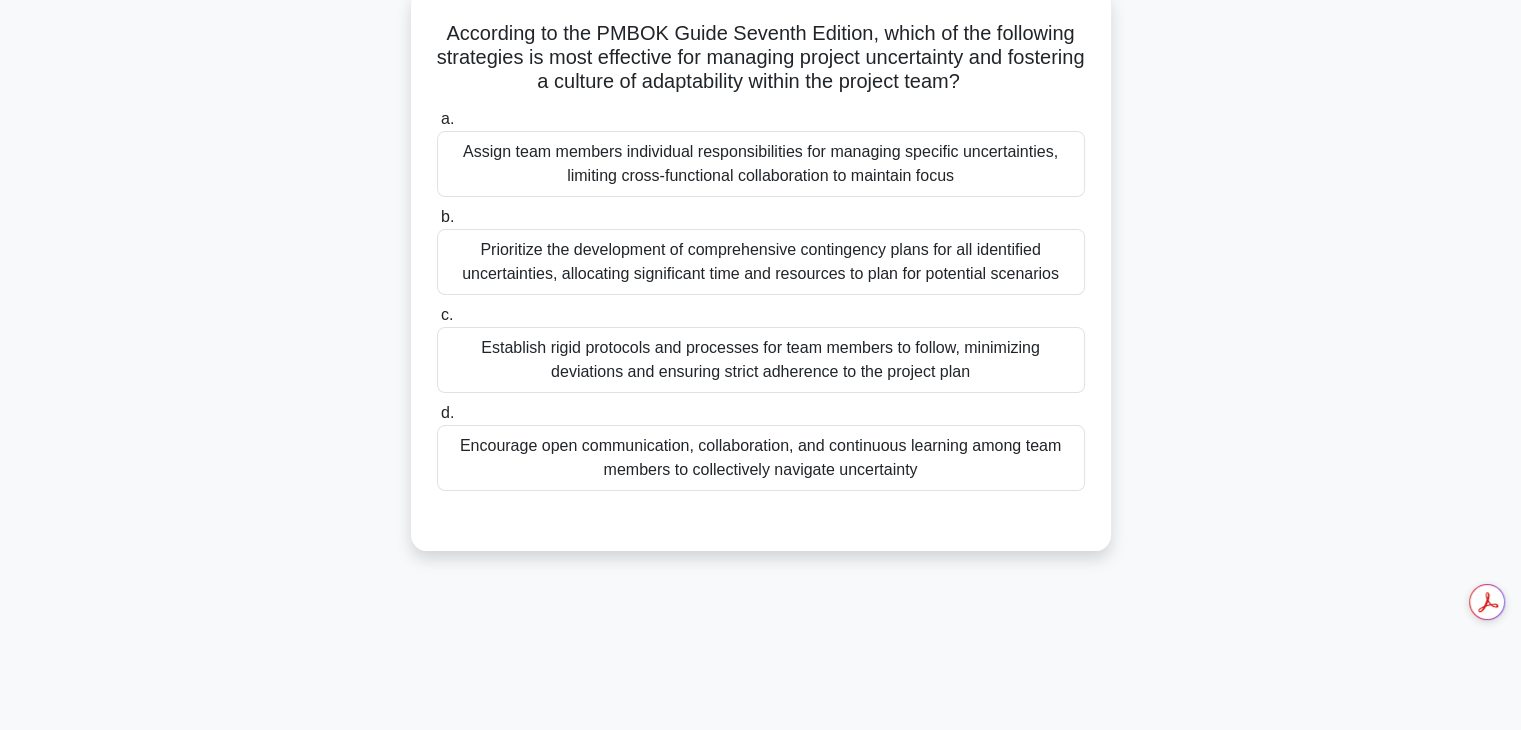 click on "Establish rigid protocols and processes for team members to follow, minimizing deviations and ensuring strict adherence to the project plan" at bounding box center [761, 360] 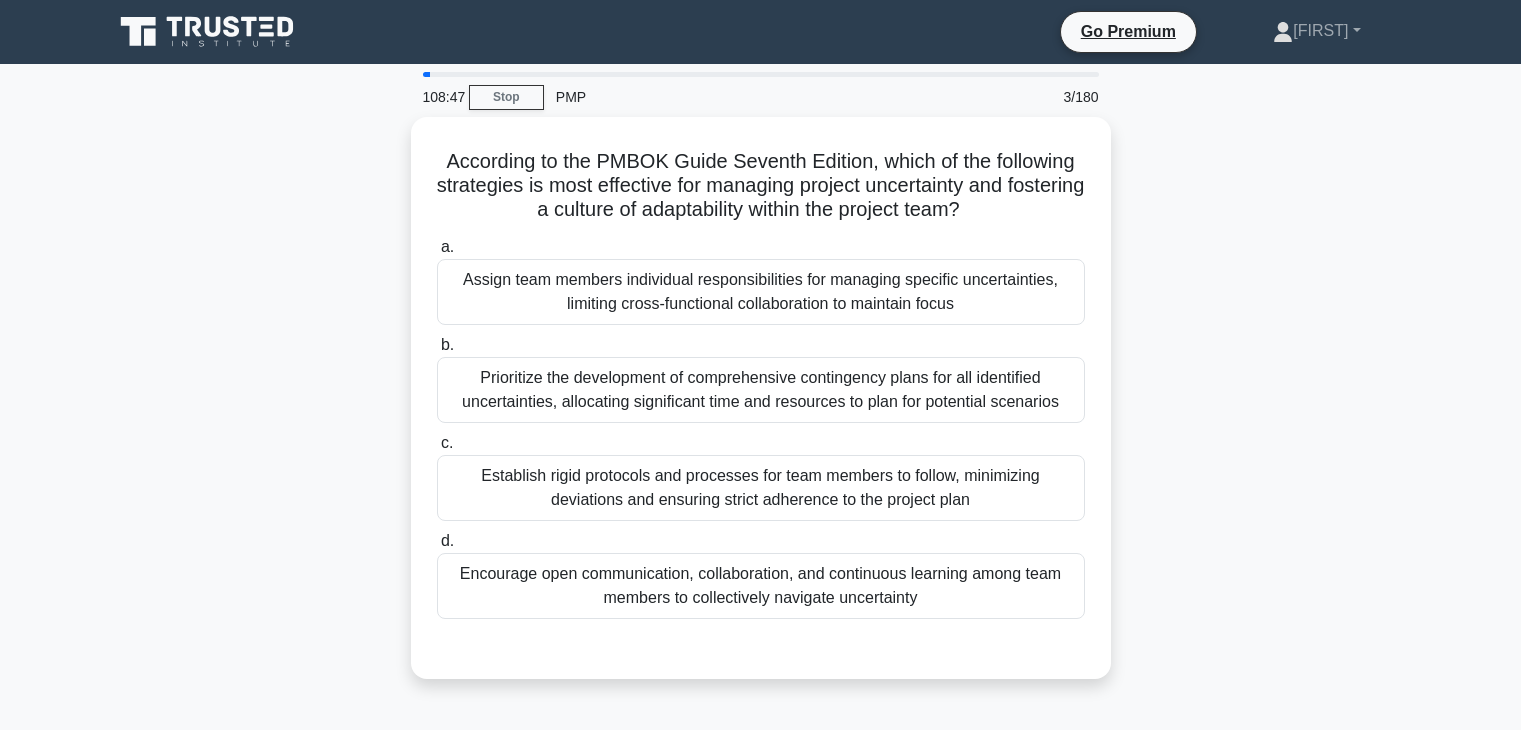 scroll, scrollTop: 123, scrollLeft: 0, axis: vertical 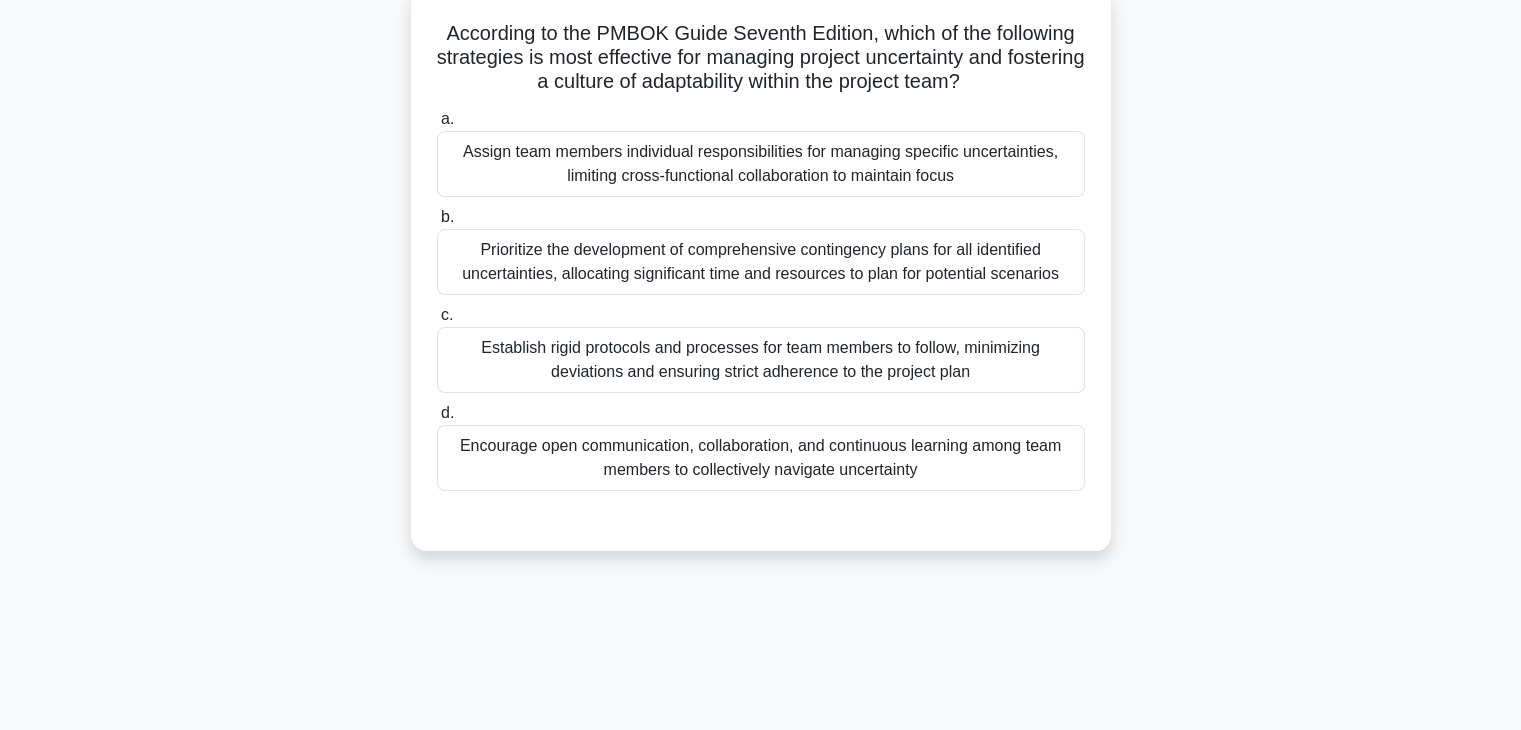 click on "Encourage open communication, collaboration, and continuous learning among team members to collectively navigate uncertainty" at bounding box center [761, 458] 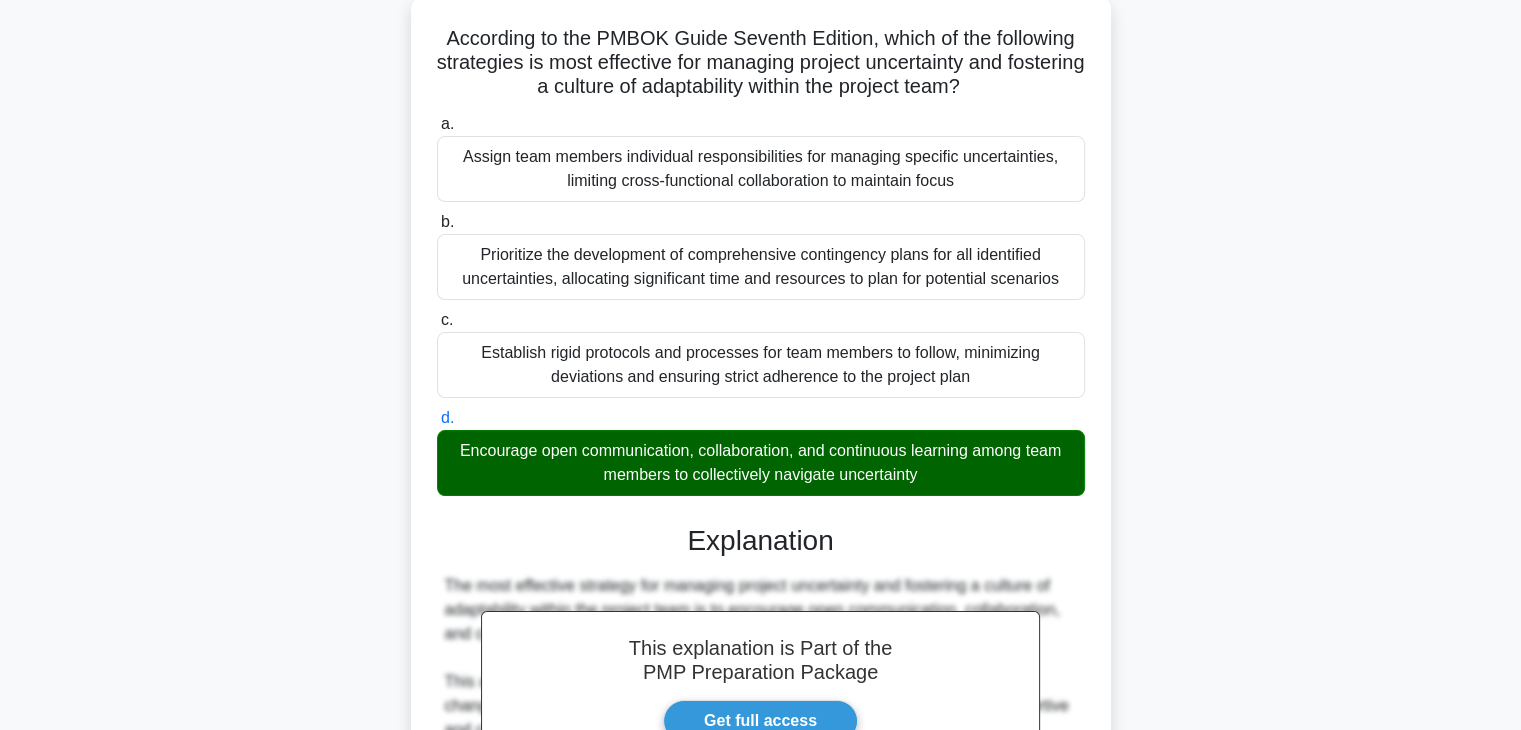 scroll, scrollTop: 550, scrollLeft: 0, axis: vertical 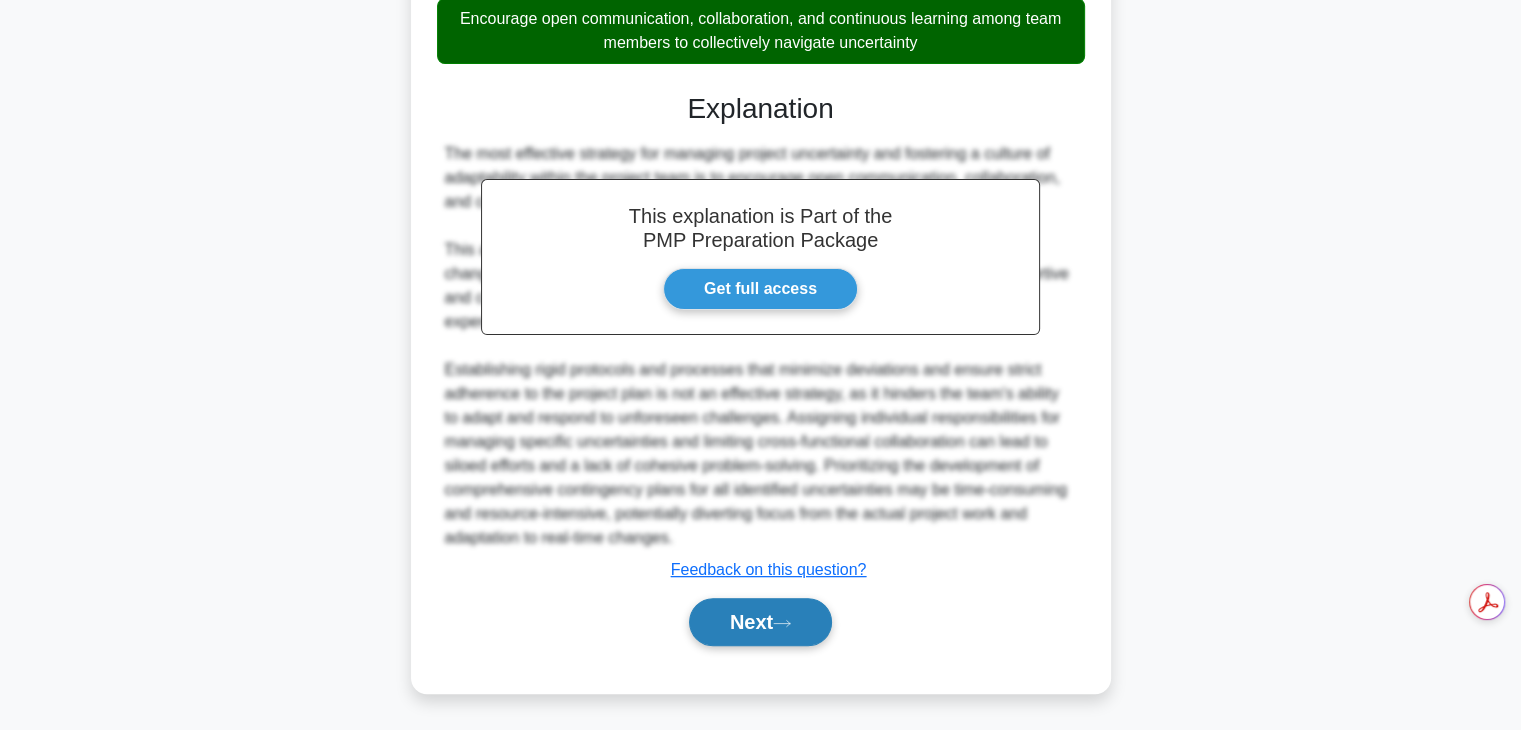 click on "Next" at bounding box center (760, 622) 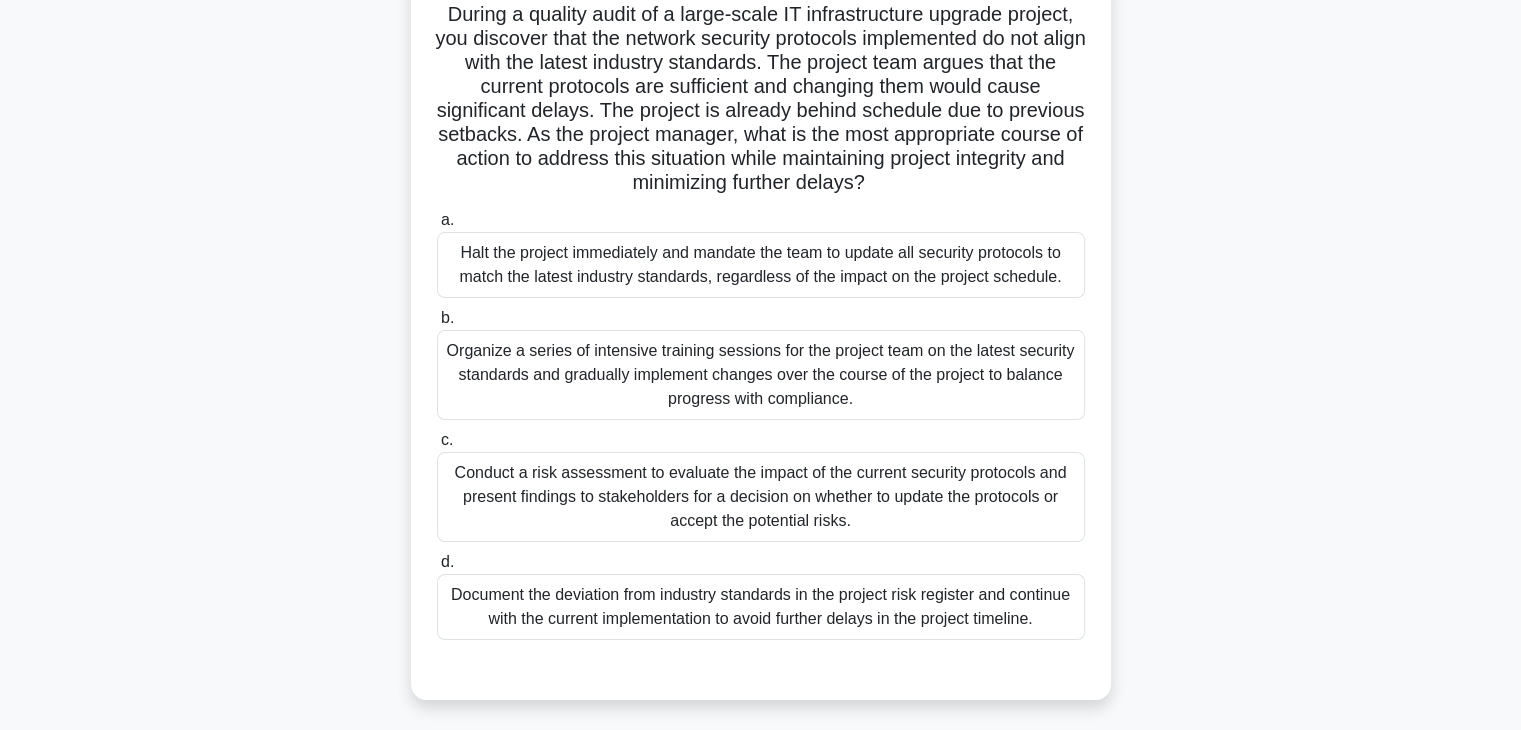 scroll, scrollTop: 152, scrollLeft: 0, axis: vertical 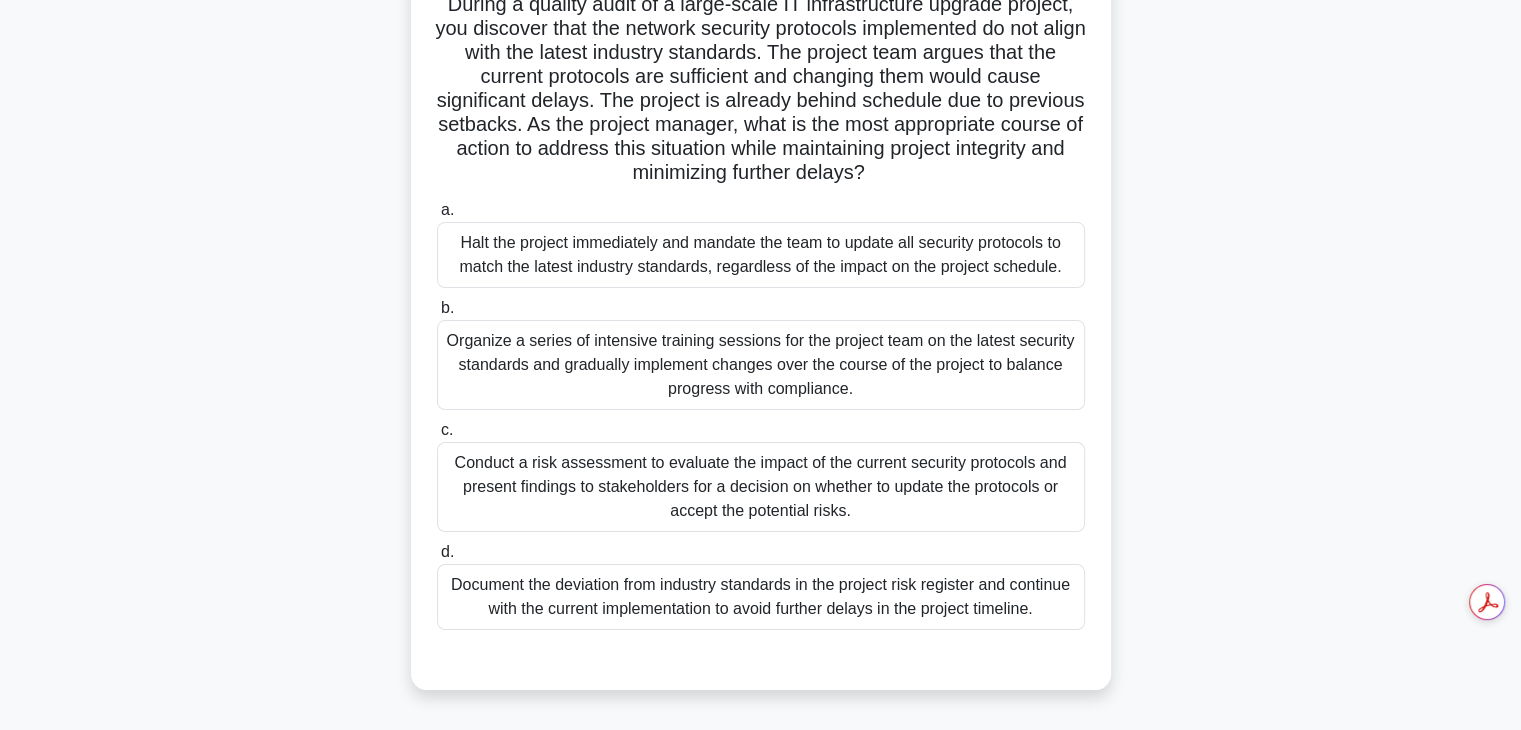 click on "Conduct a risk assessment to evaluate the impact of the current security protocols and present findings to stakeholders for a decision on whether to update the protocols or accept the potential risks." at bounding box center (761, 487) 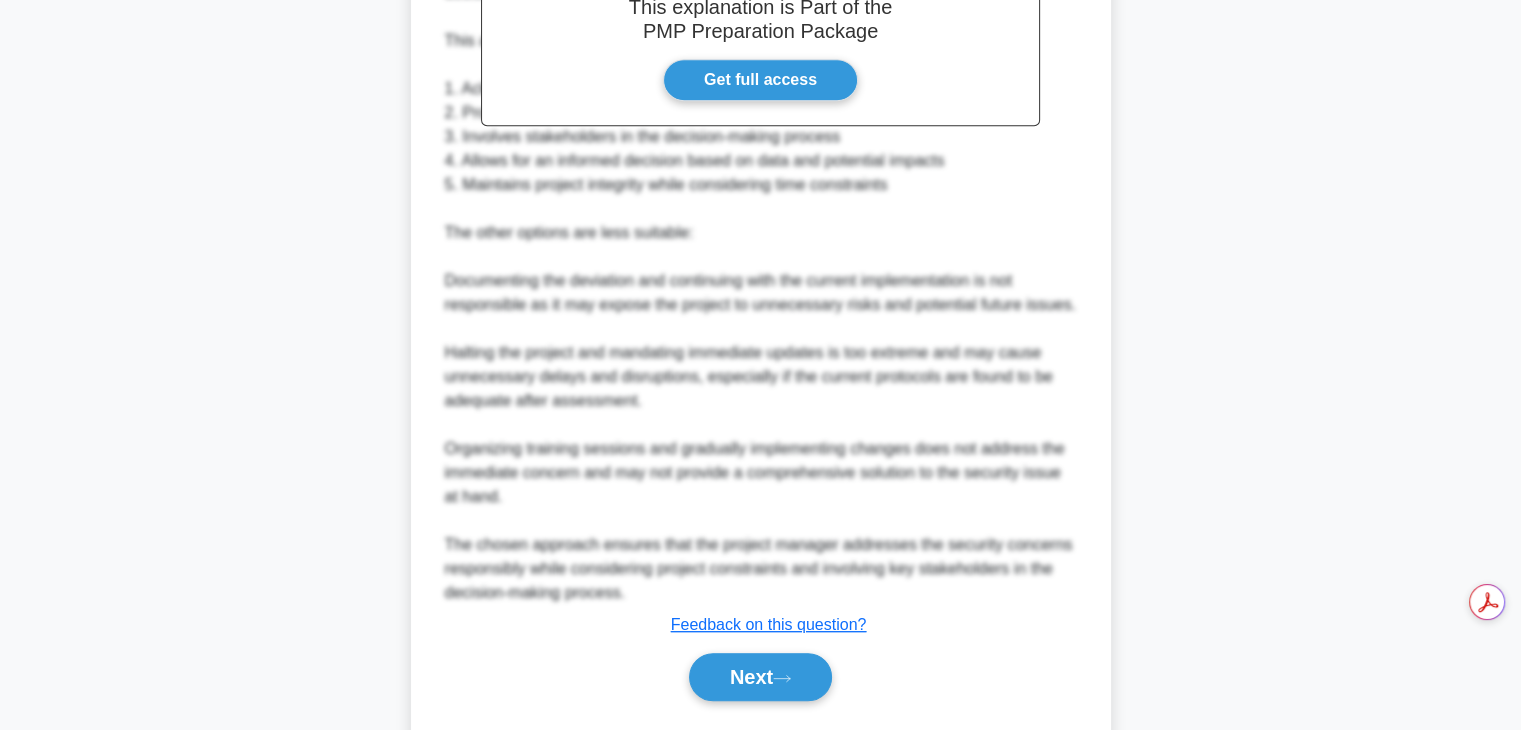 scroll, scrollTop: 948, scrollLeft: 0, axis: vertical 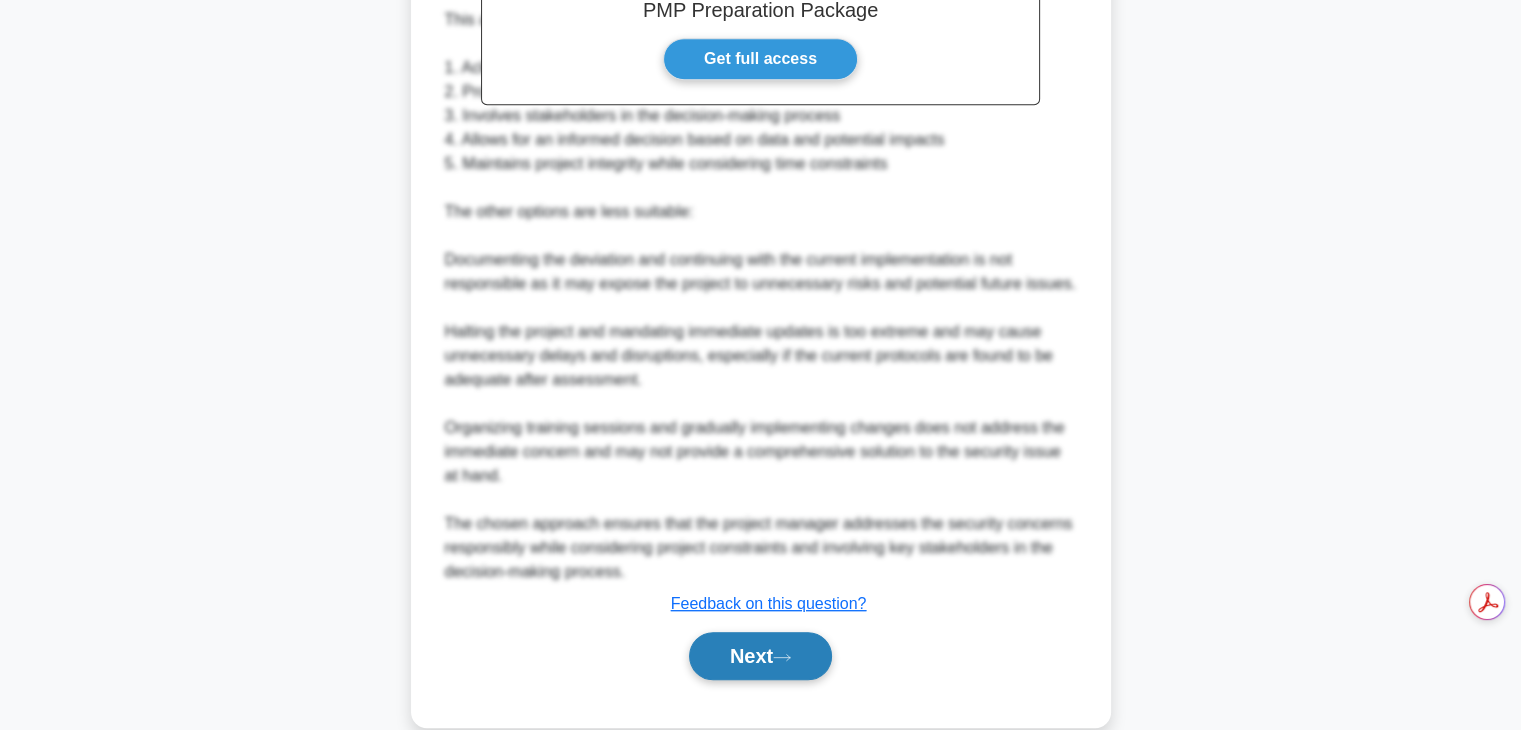 click on "Next" at bounding box center (760, 656) 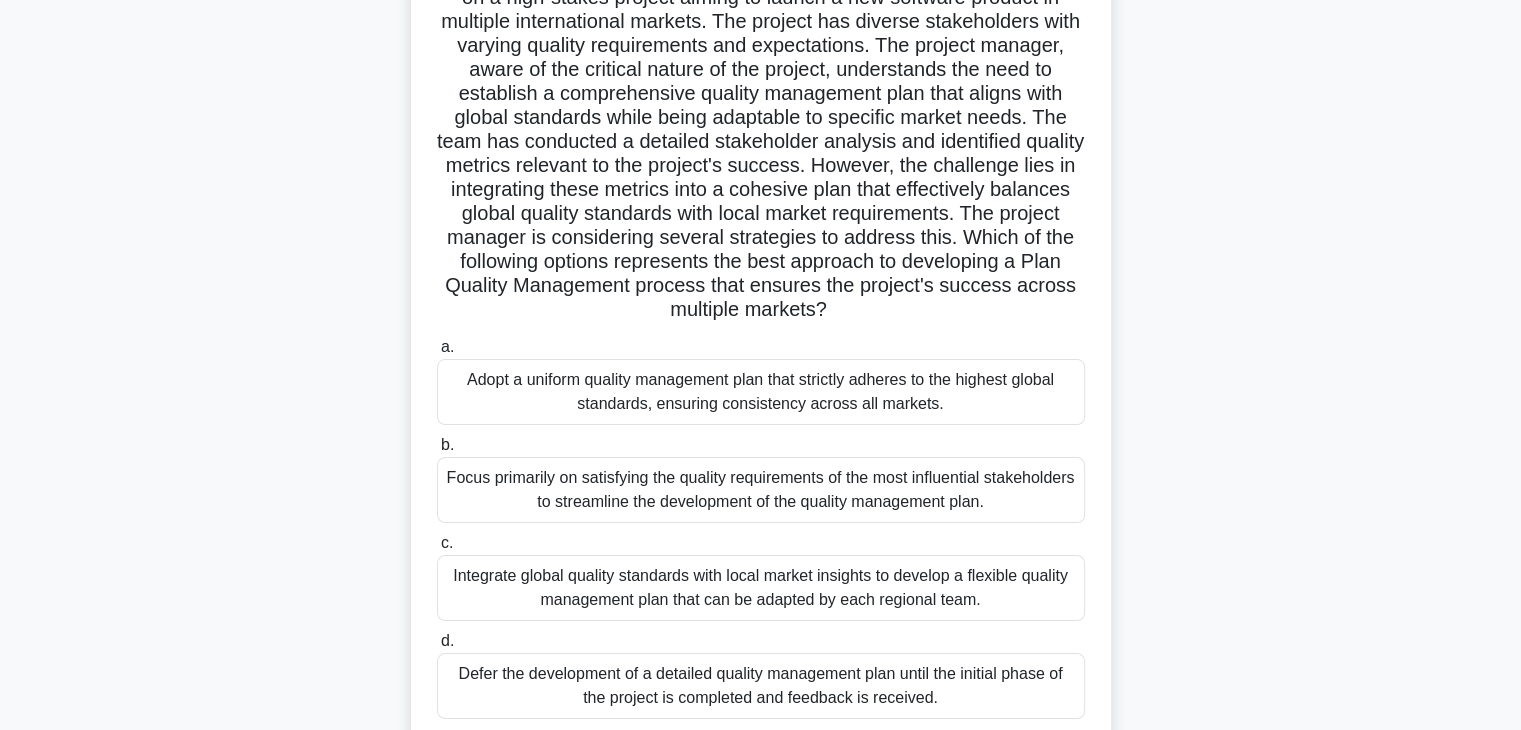 scroll, scrollTop: 117, scrollLeft: 0, axis: vertical 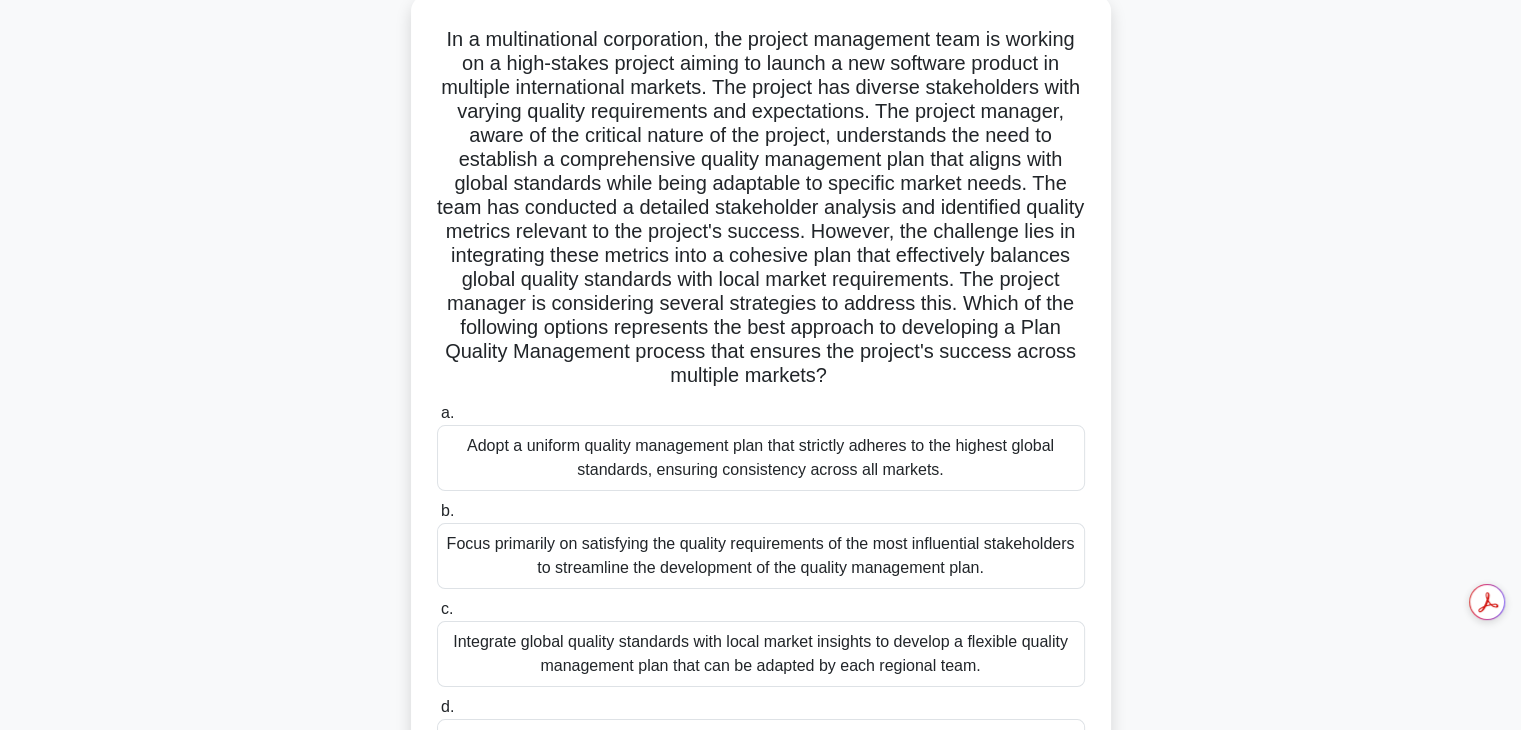 click on "Integrate global quality standards with local market insights to develop a flexible quality management plan that can be adapted by each regional team." at bounding box center (761, 654) 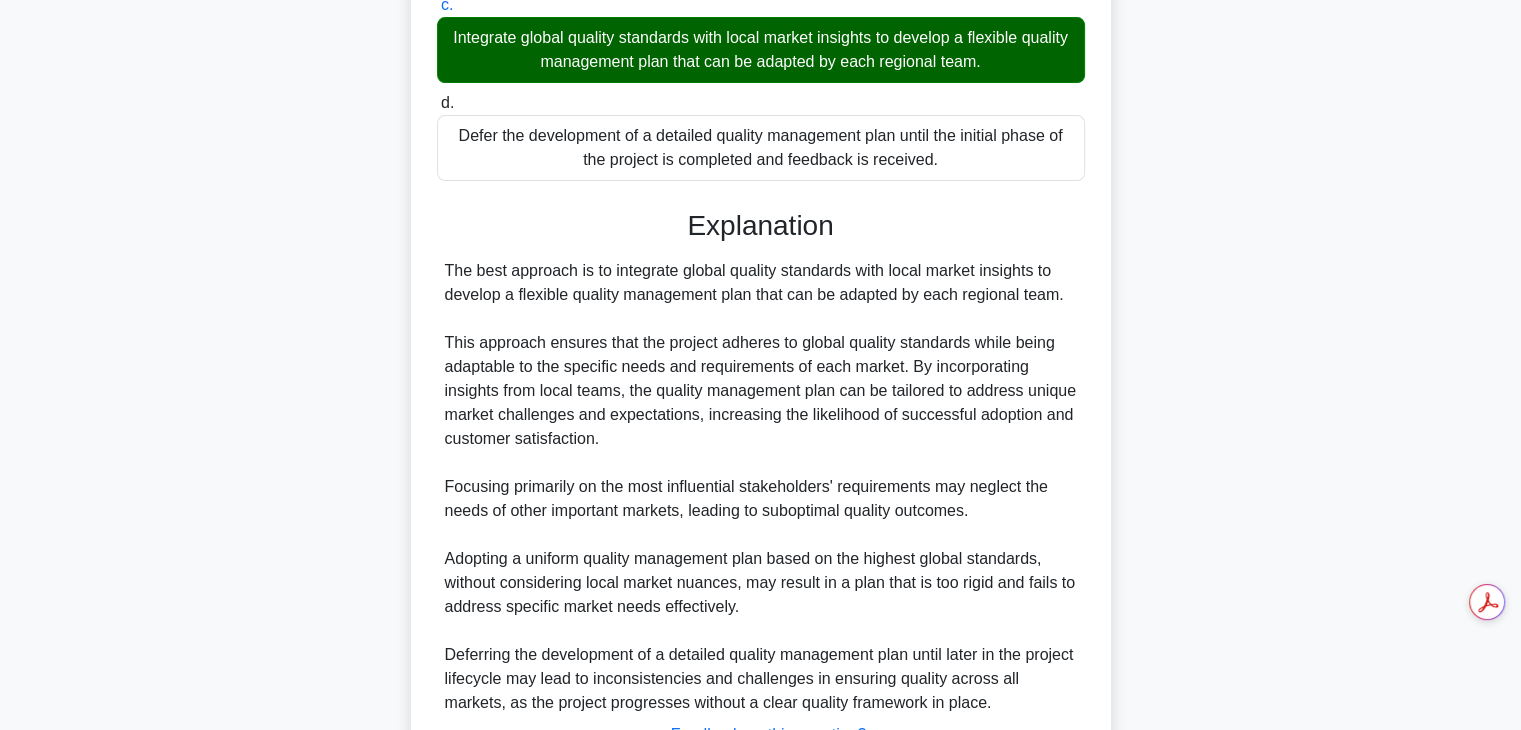 scroll, scrollTop: 886, scrollLeft: 0, axis: vertical 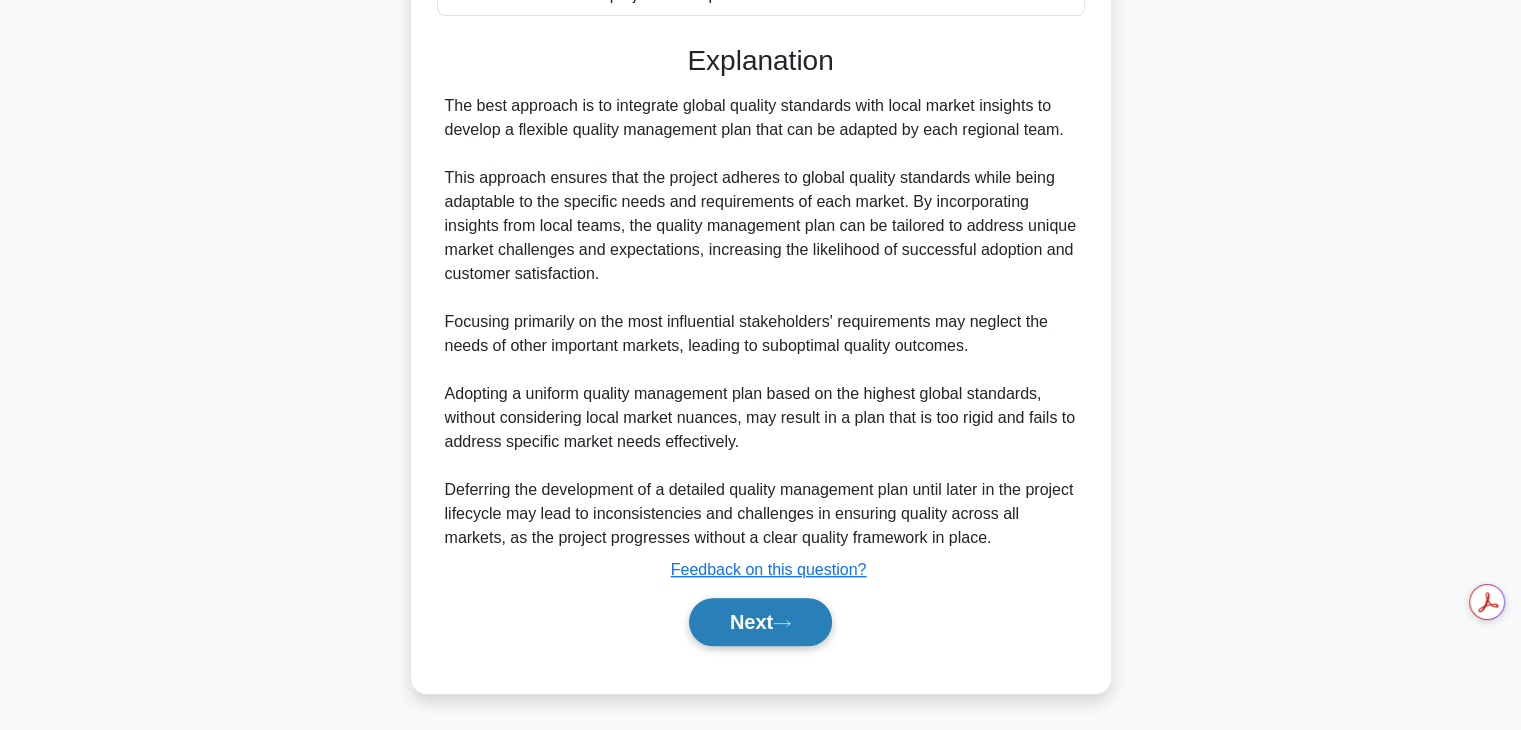 click on "Next" at bounding box center [760, 622] 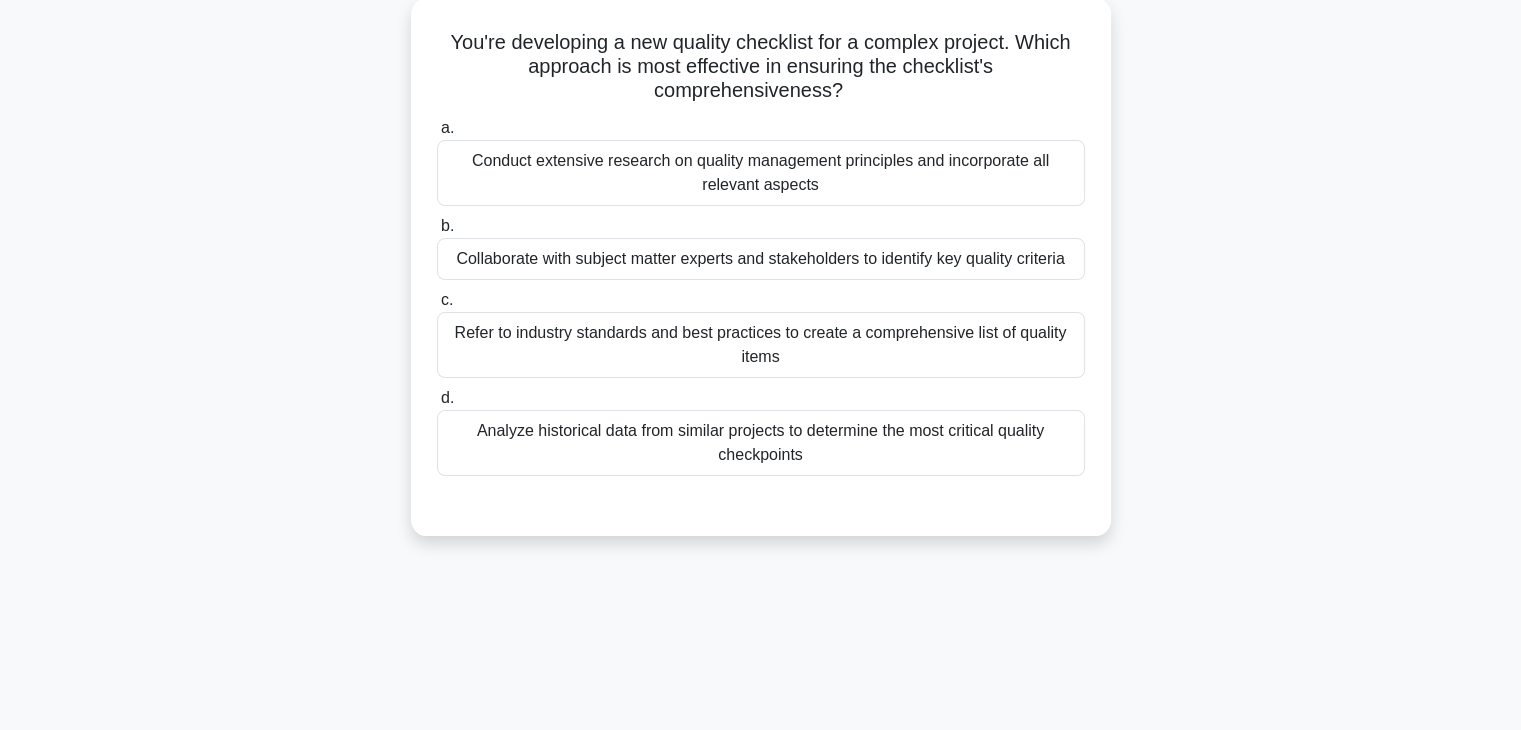 scroll, scrollTop: 121, scrollLeft: 0, axis: vertical 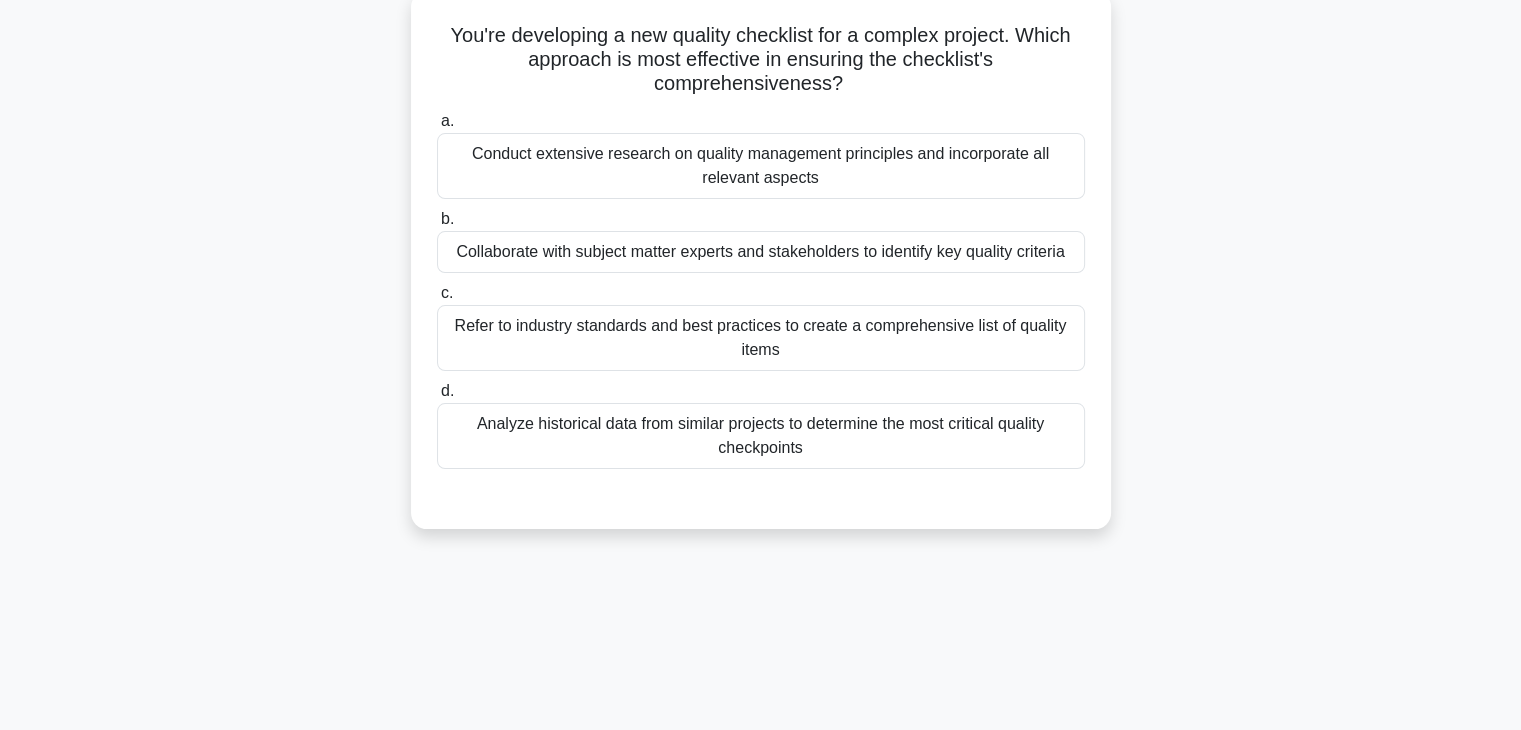 click on "Refer to industry standards and best practices to create a comprehensive list of quality items" at bounding box center [761, 338] 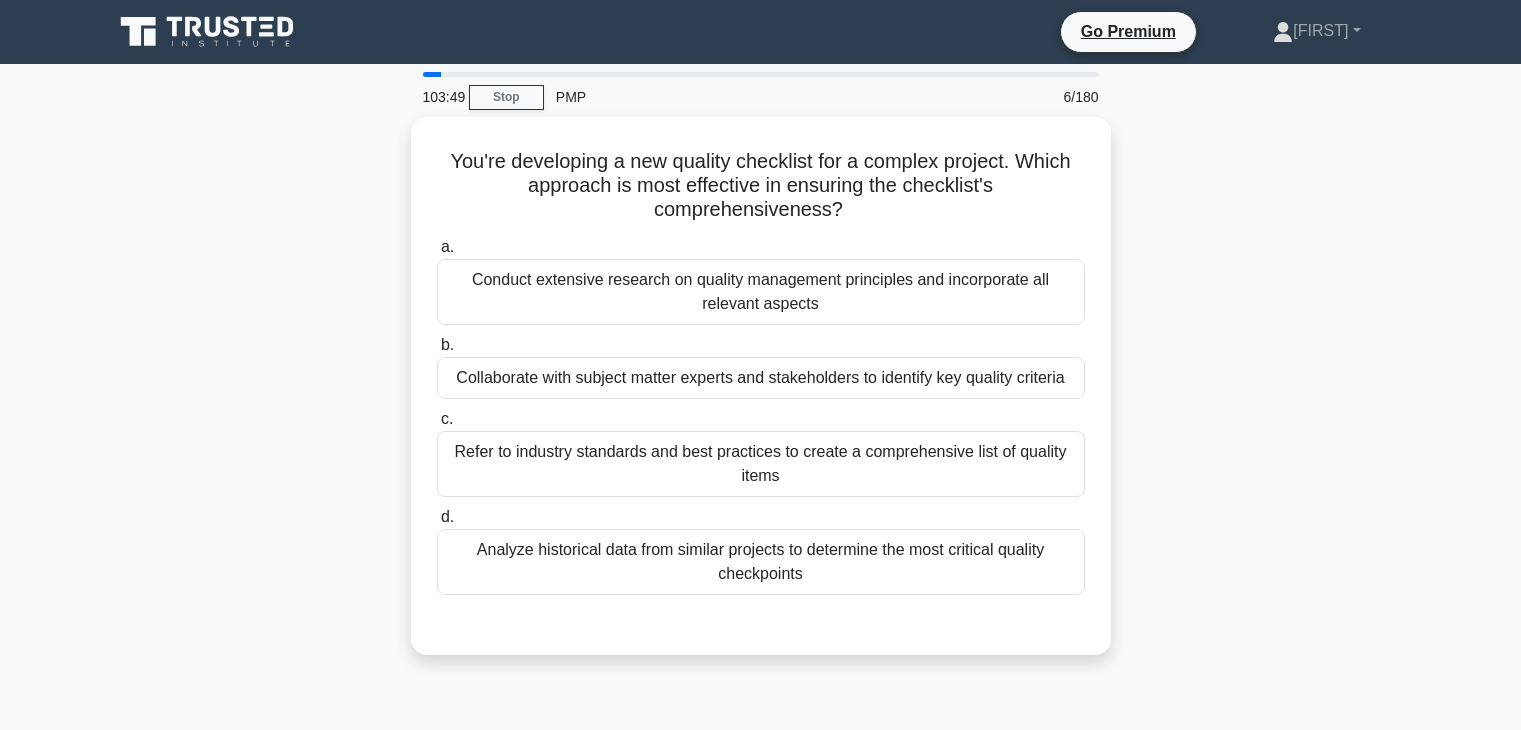 scroll, scrollTop: 121, scrollLeft: 0, axis: vertical 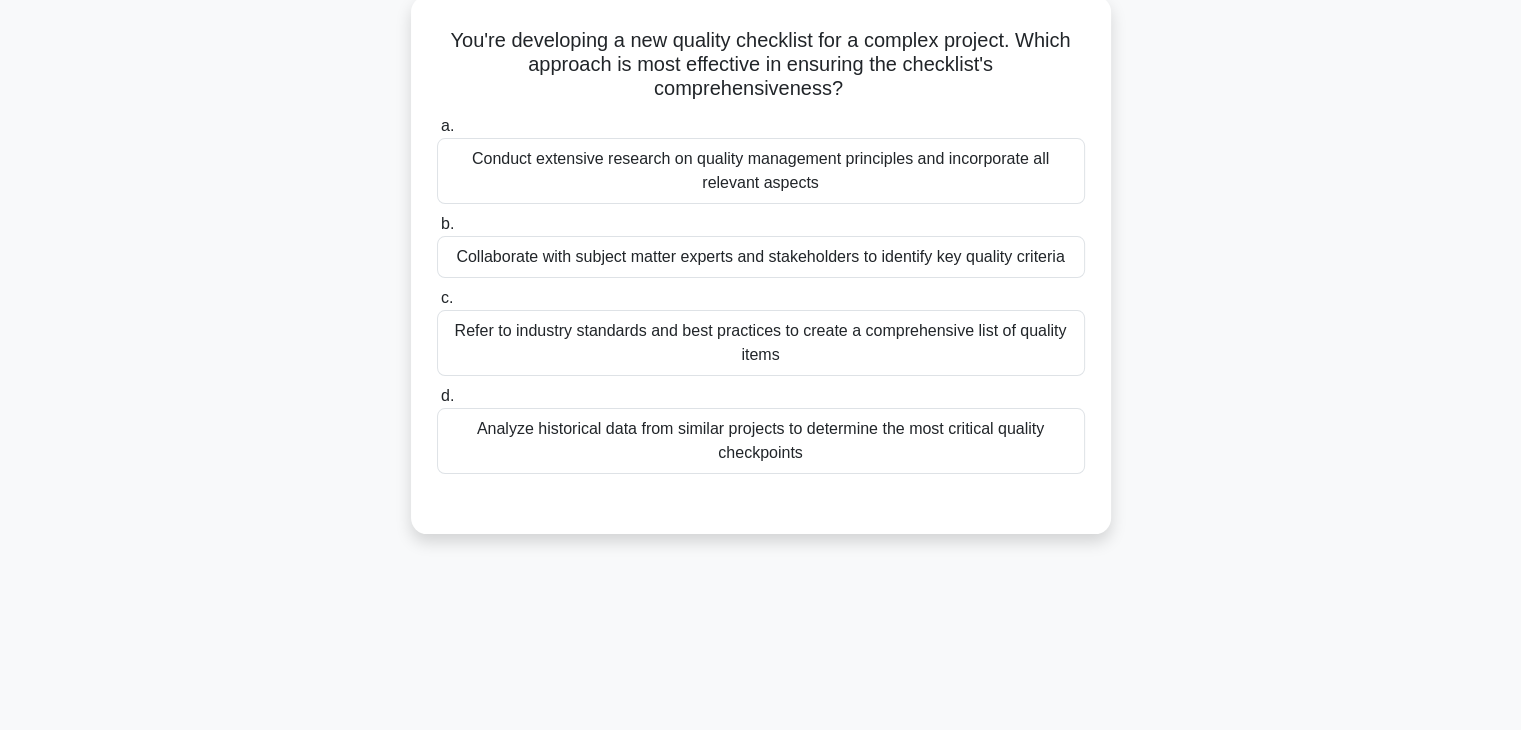 click on "Collaborate with subject matter experts and stakeholders to identify key quality criteria" at bounding box center [761, 257] 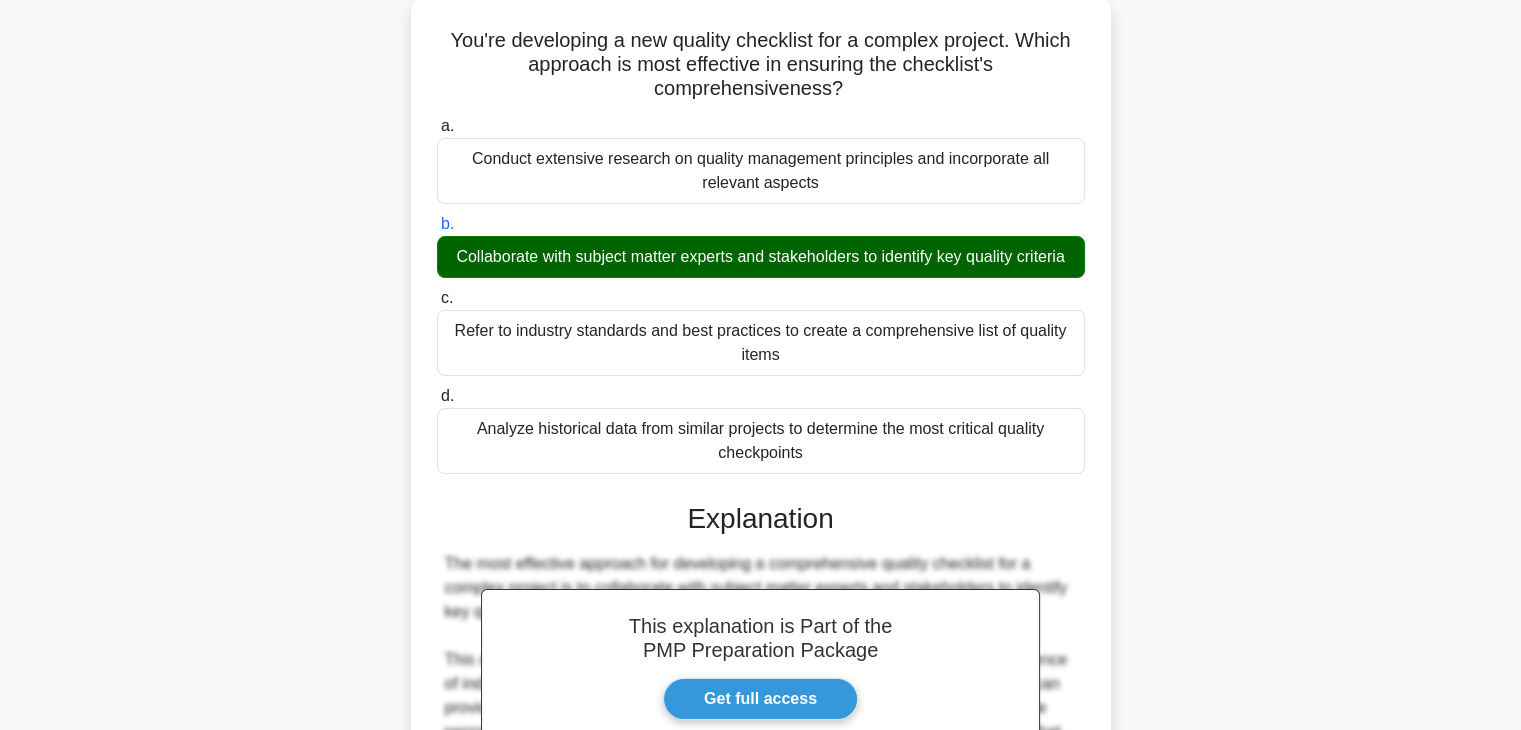 scroll, scrollTop: 718, scrollLeft: 0, axis: vertical 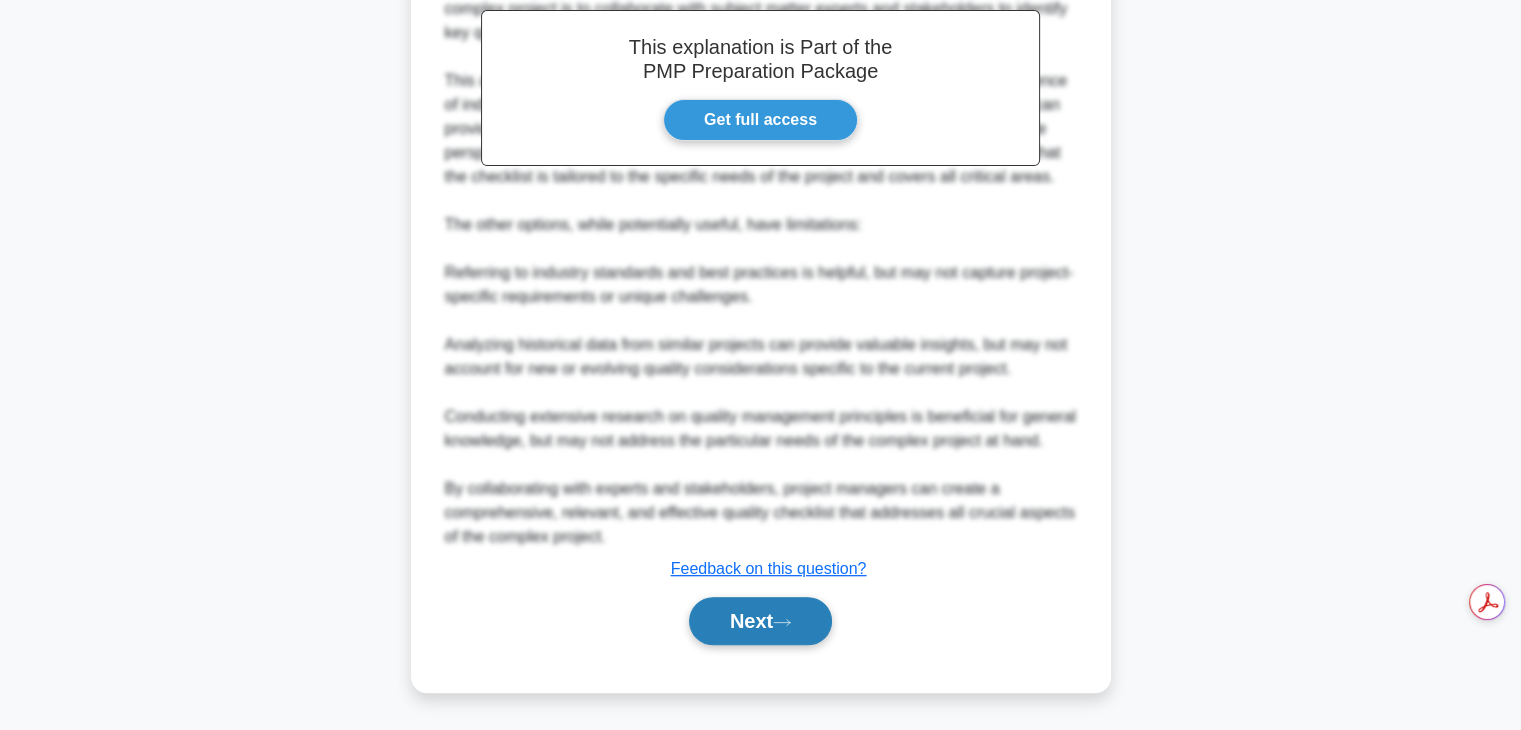 click on "Next" at bounding box center (760, 621) 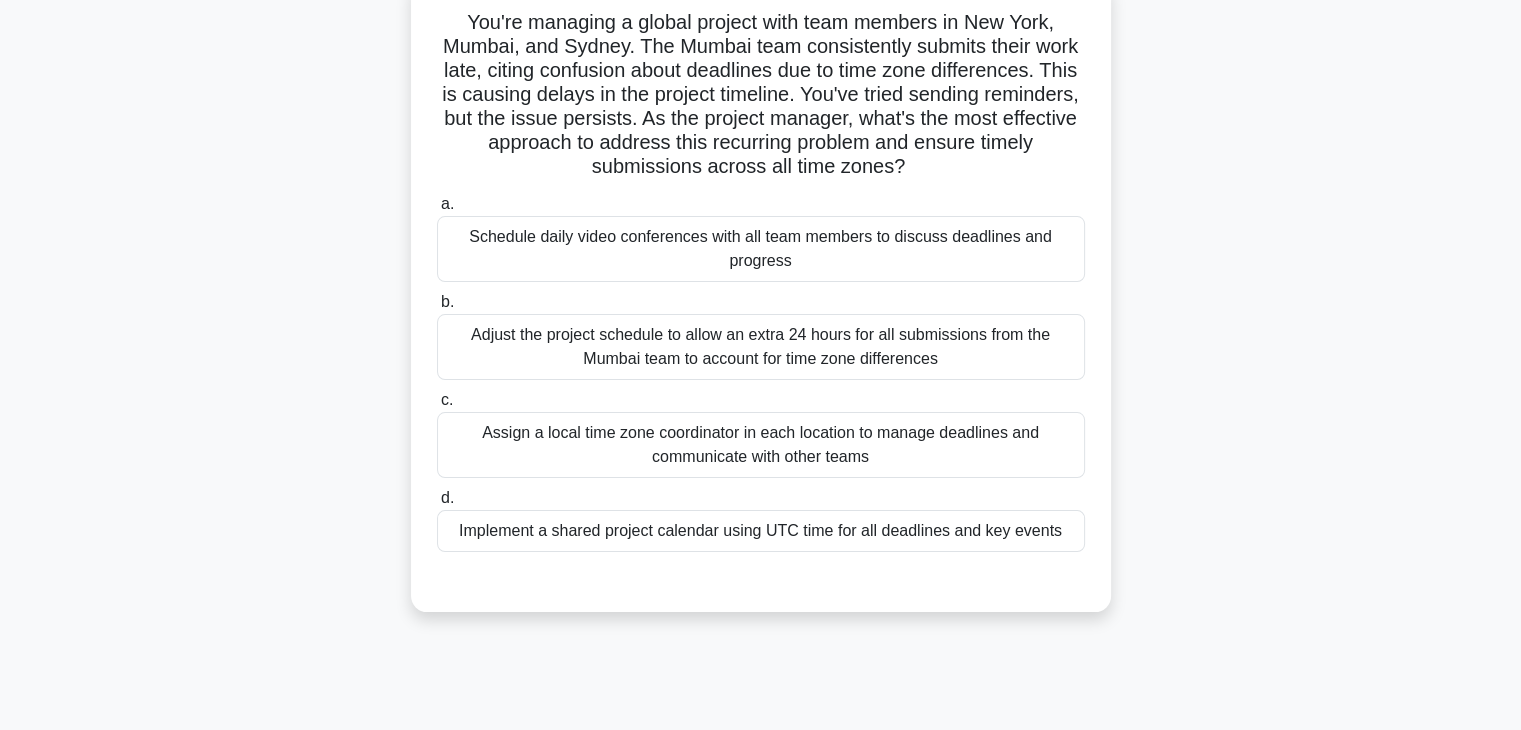 scroll, scrollTop: 136, scrollLeft: 0, axis: vertical 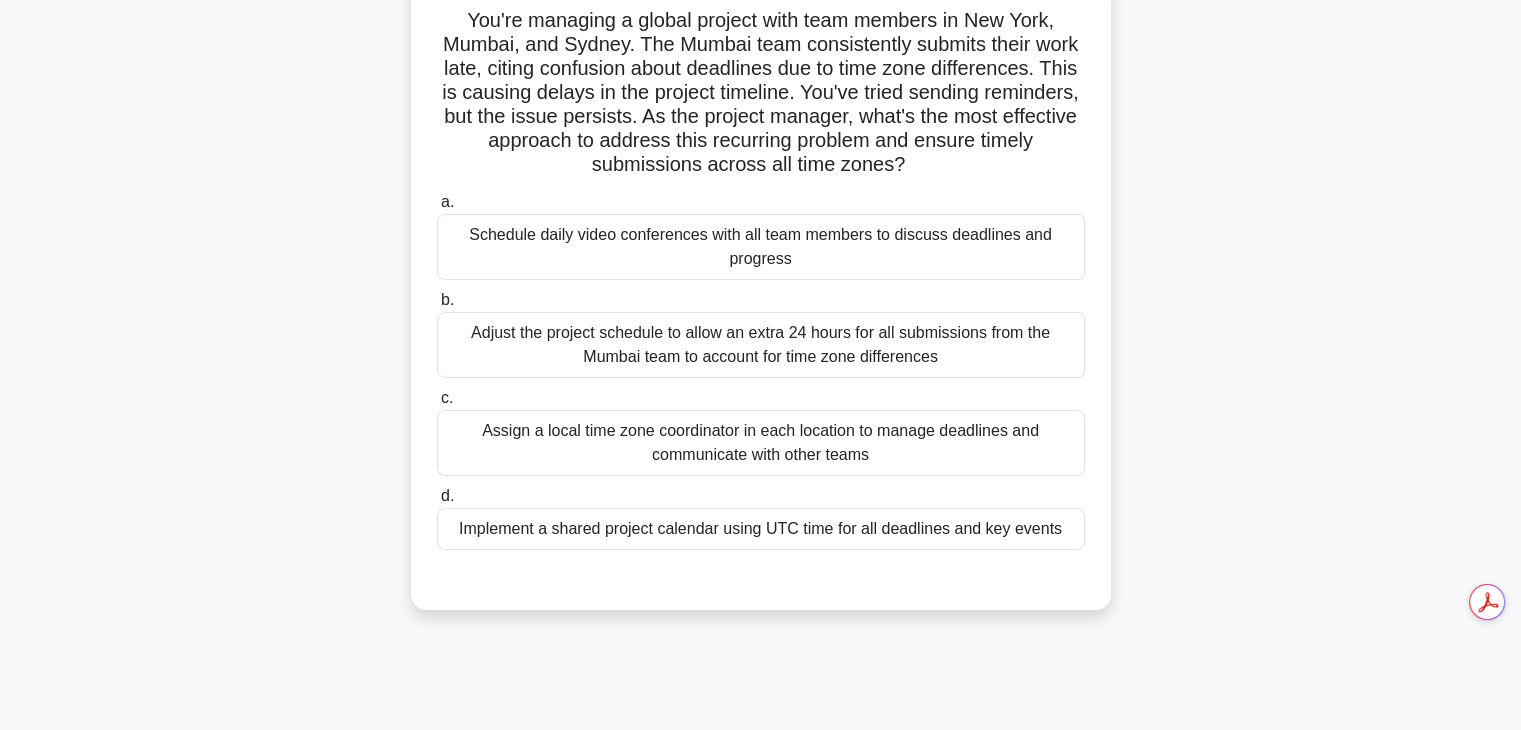 click on "Assign a local time zone coordinator in each location to manage deadlines and communicate with other teams" at bounding box center [761, 443] 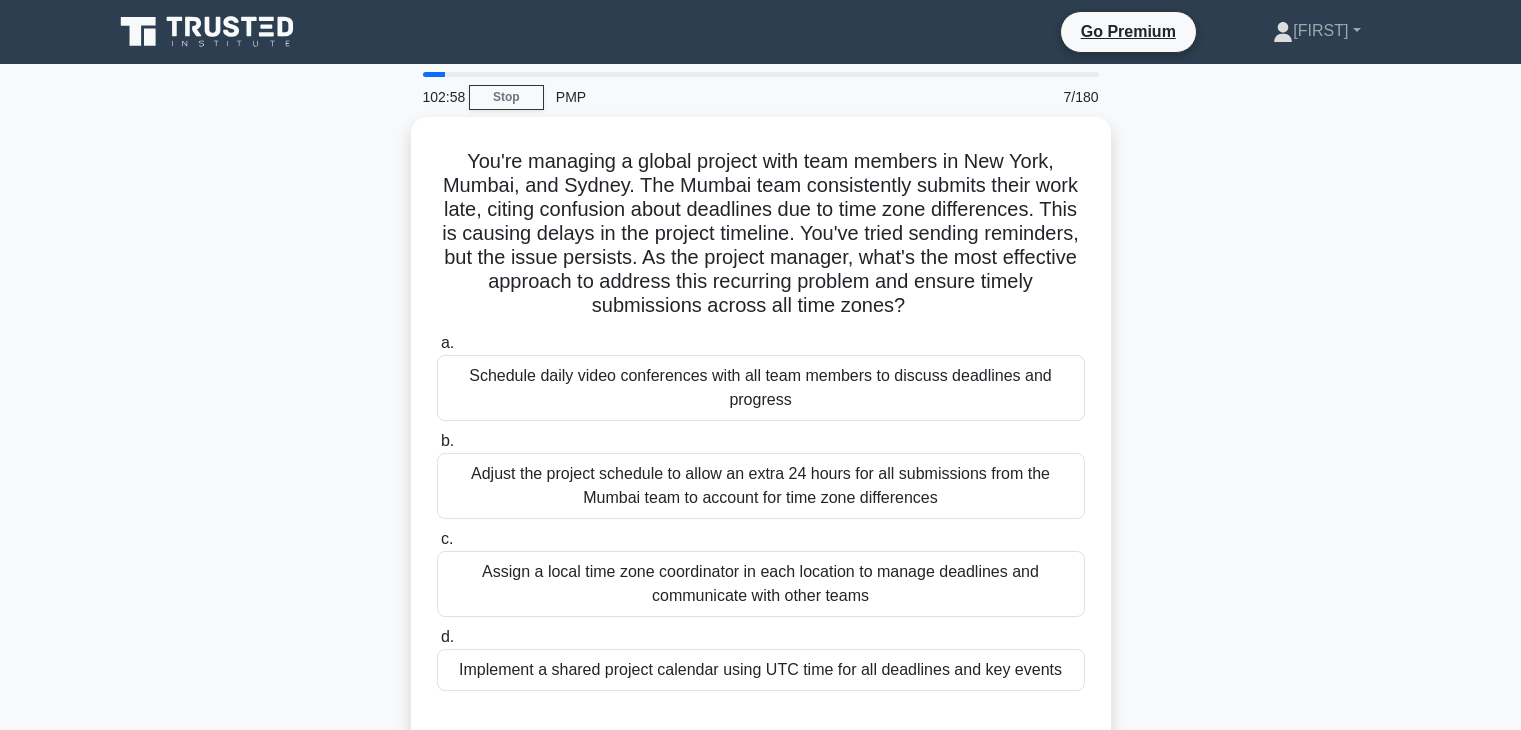 scroll, scrollTop: 136, scrollLeft: 0, axis: vertical 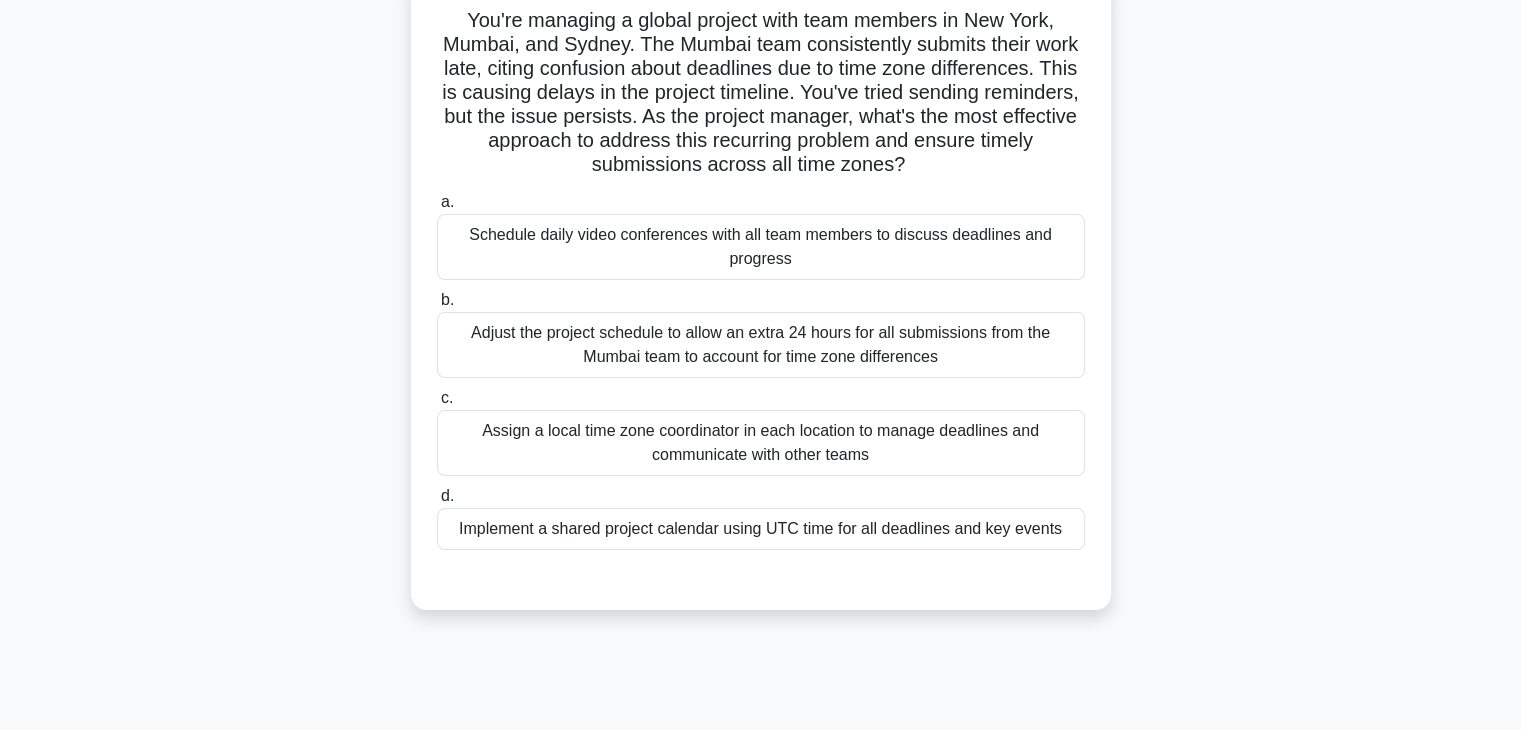 click on "Implement a shared project calendar using UTC time for all deadlines and key events" at bounding box center (761, 529) 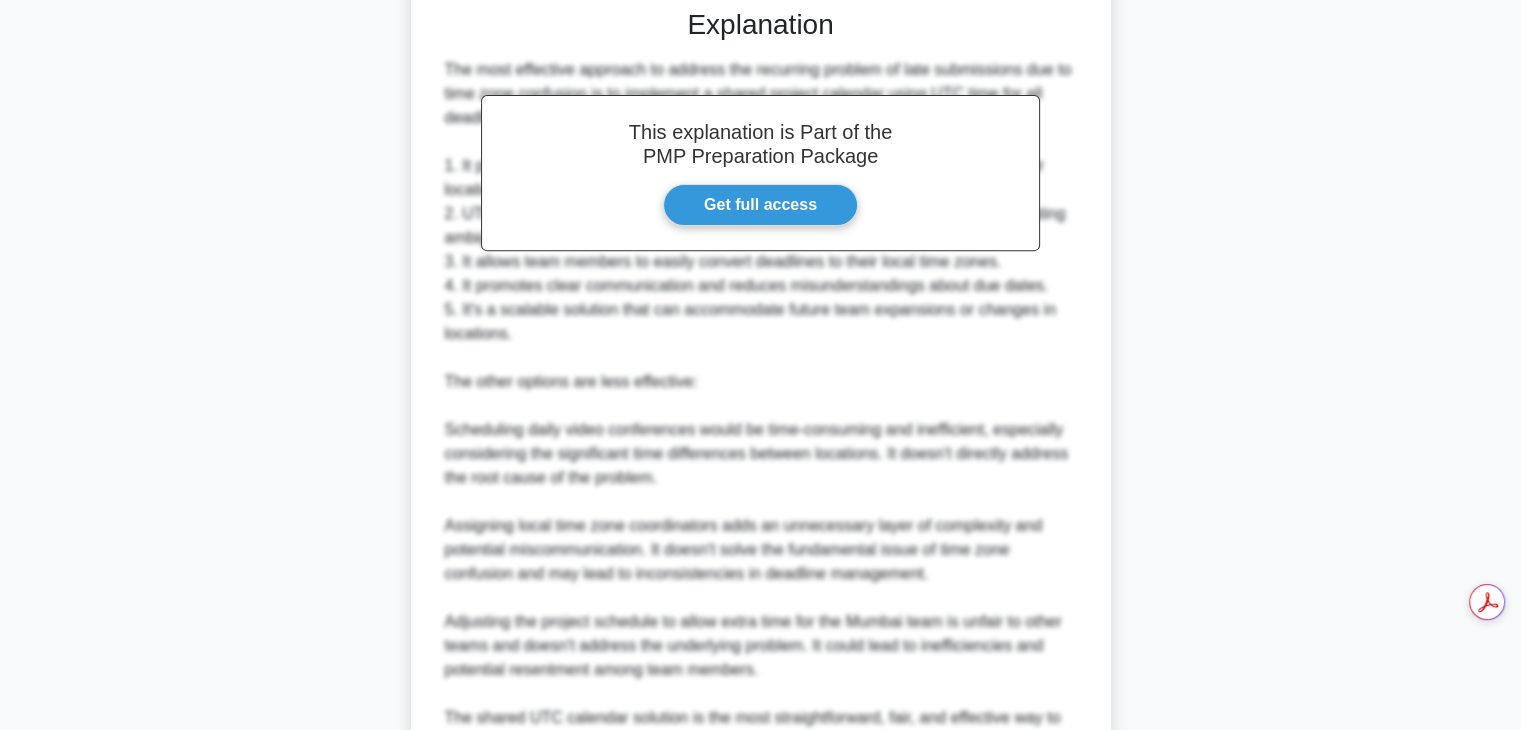 scroll, scrollTop: 934, scrollLeft: 0, axis: vertical 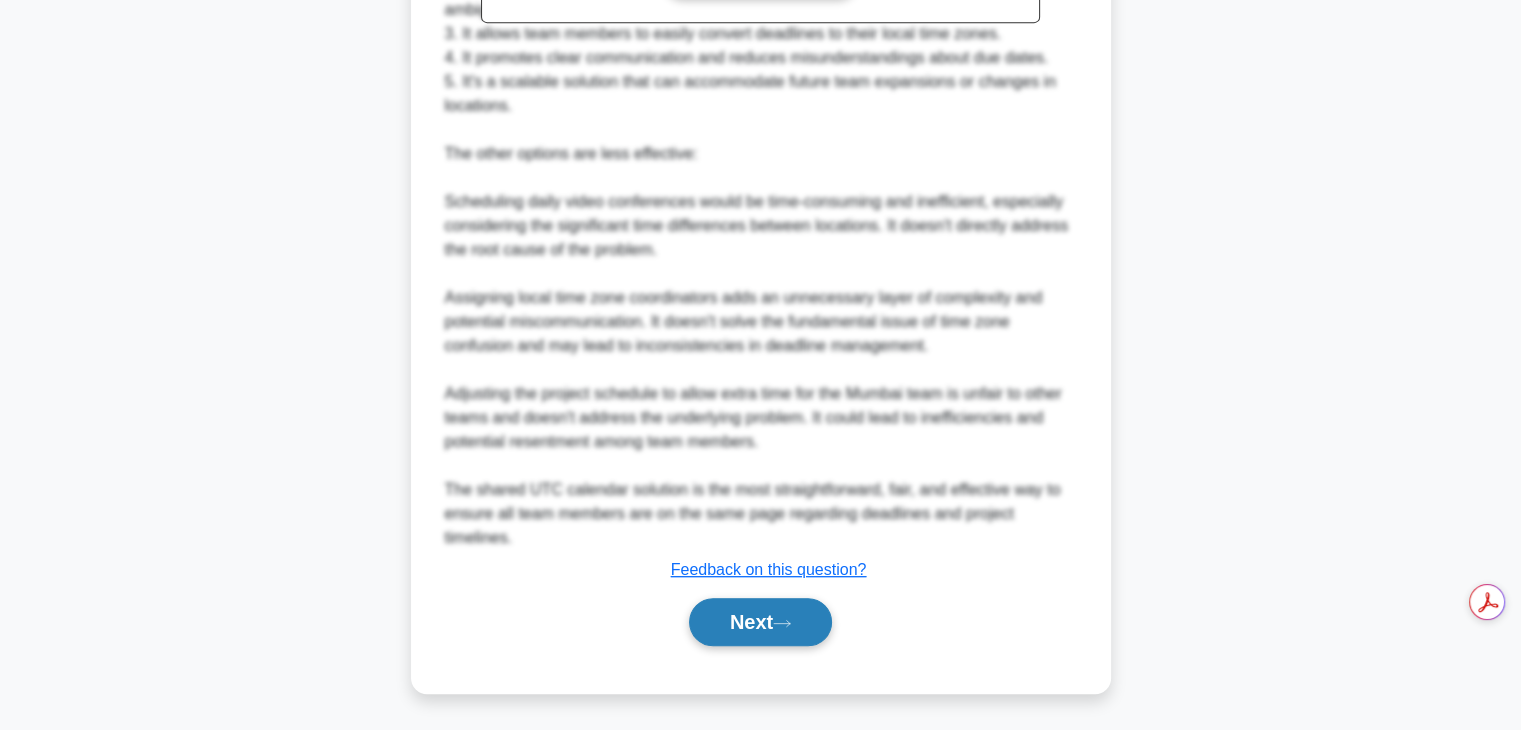 click on "Next" at bounding box center [760, 622] 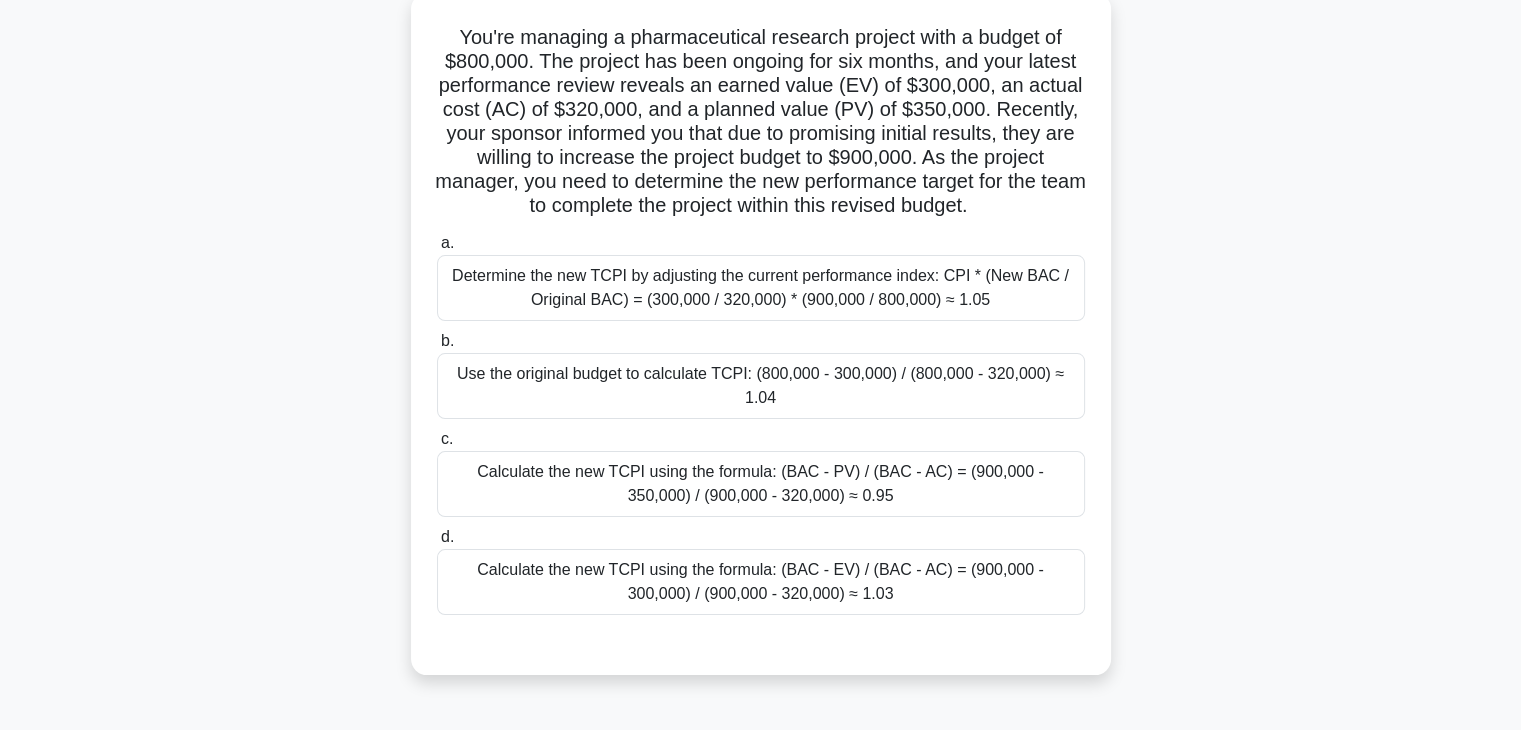 scroll, scrollTop: 126, scrollLeft: 0, axis: vertical 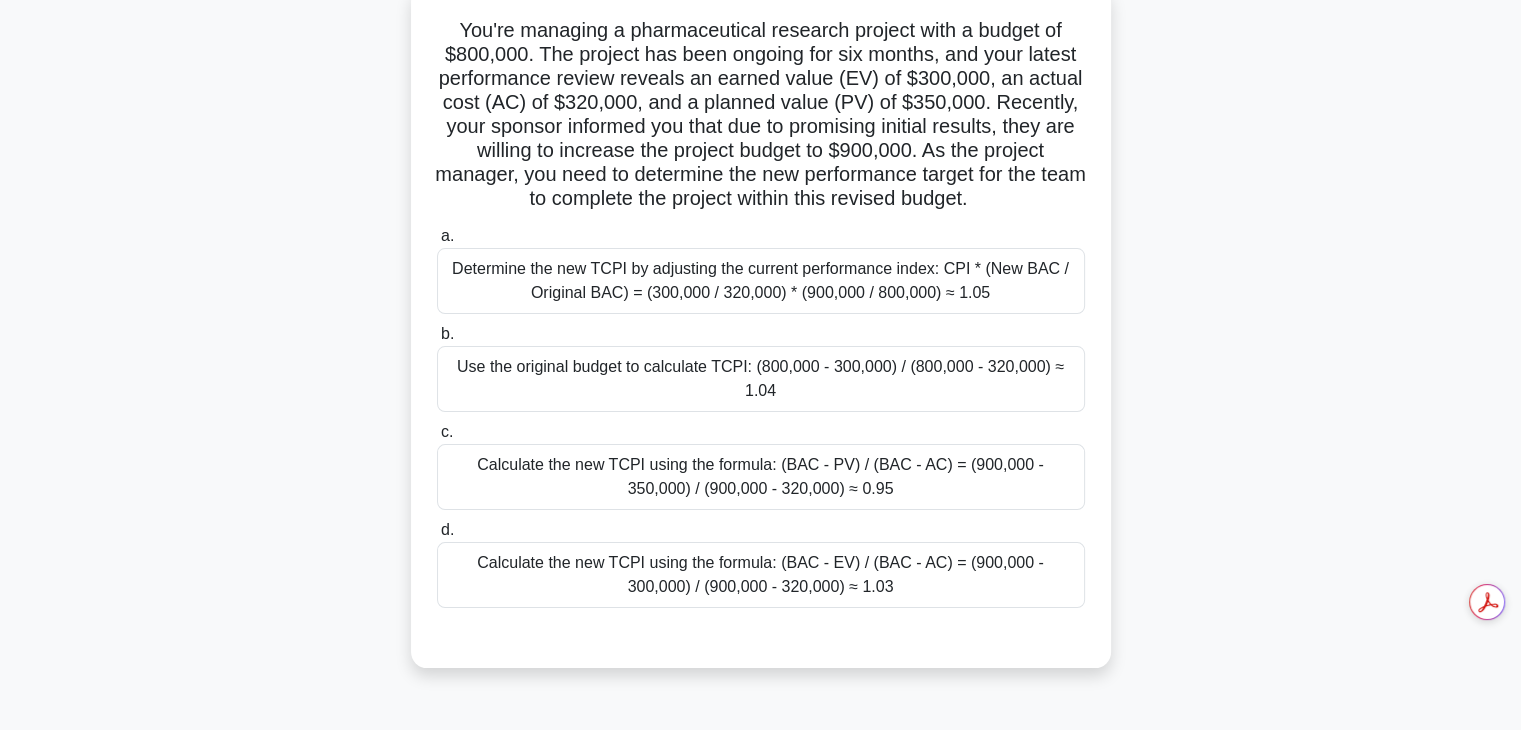 click on "Calculate the new TCPI using the formula: (BAC - PV) / (BAC - AC) = (900,000 - 350,000) / (900,000 - 320,000) ≈ 0.95" at bounding box center [761, 477] 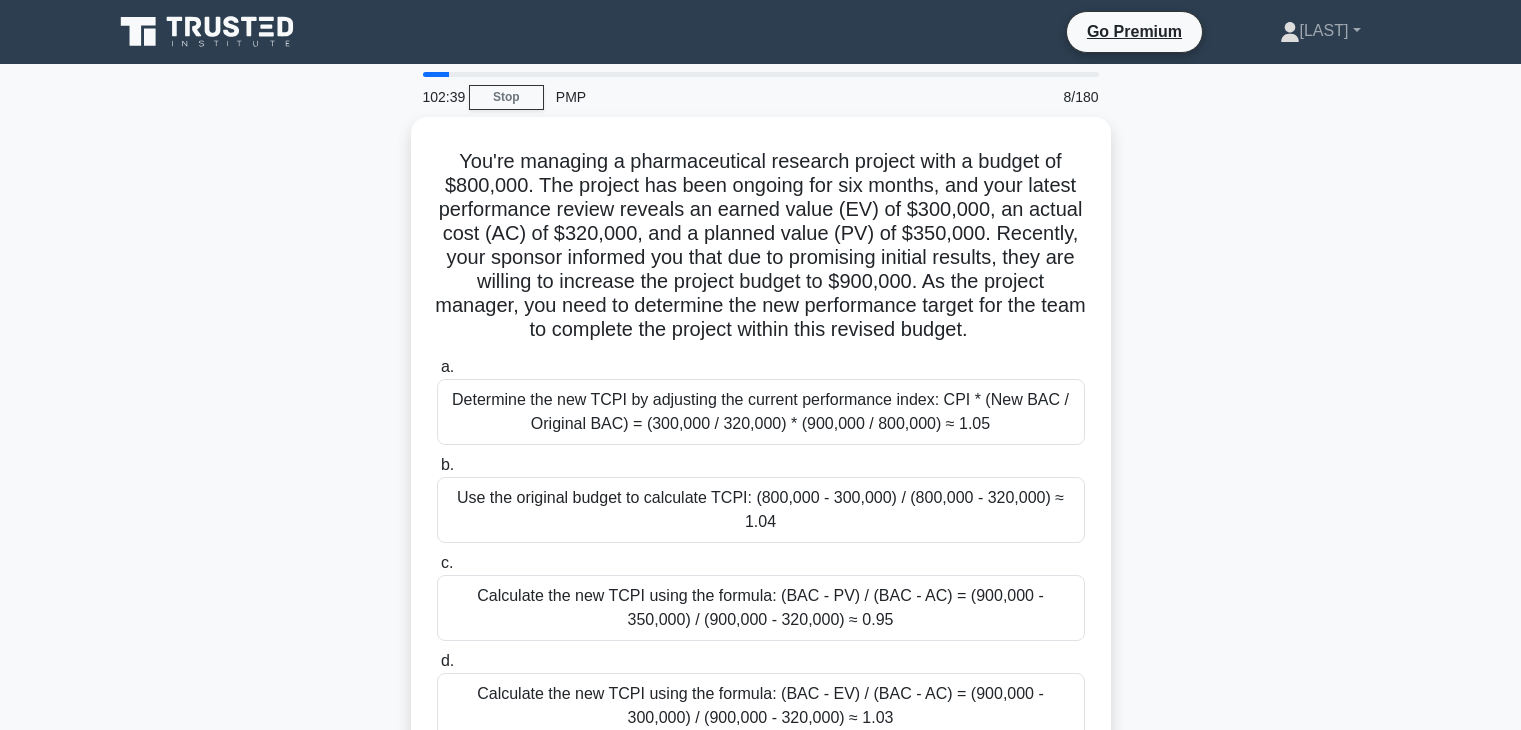 scroll, scrollTop: 126, scrollLeft: 0, axis: vertical 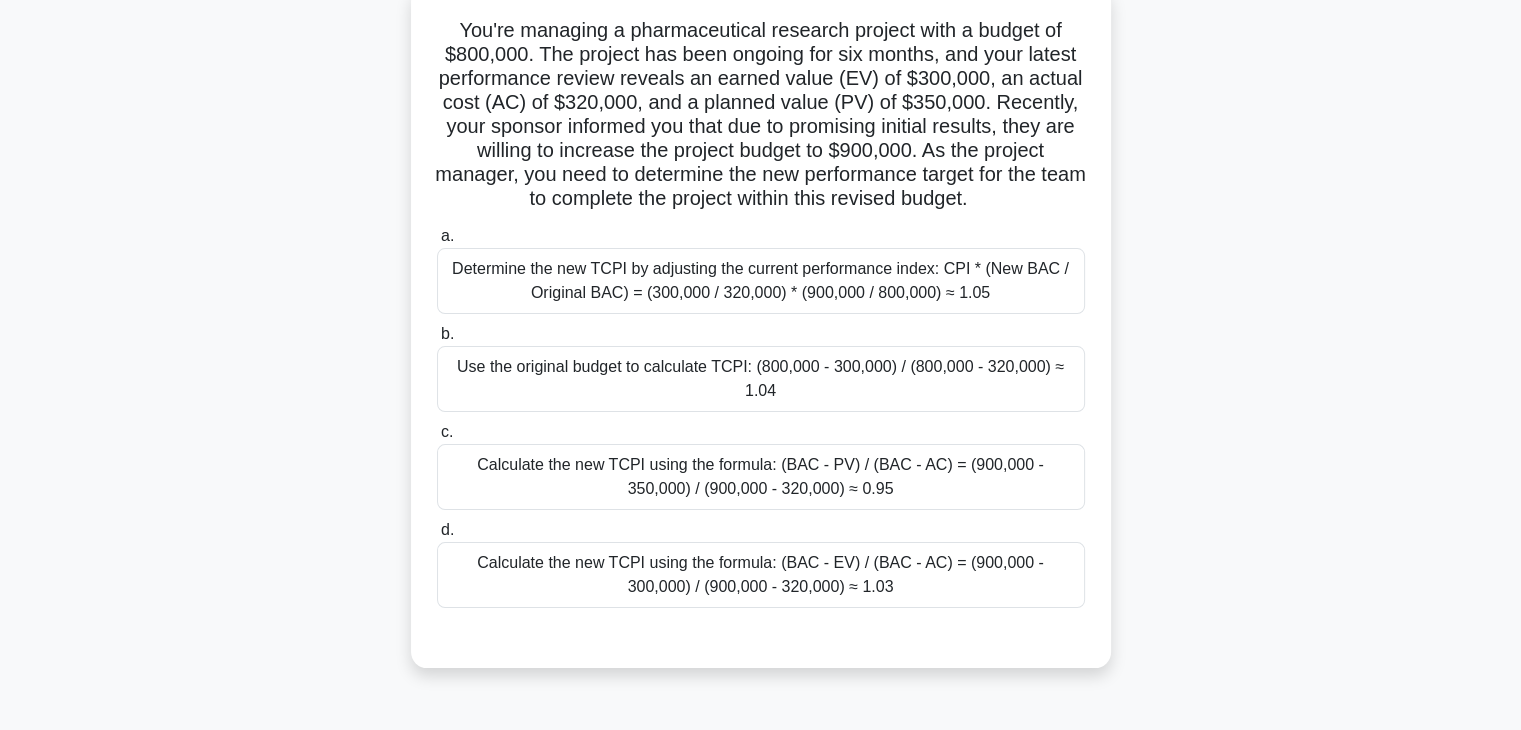 click on "Calculate the new TCPI using the formula: (BAC - EV) / (BAC - AC) = (900,000 - 300,000) / (900,000 - 320,000) ≈ 1.03" at bounding box center [761, 575] 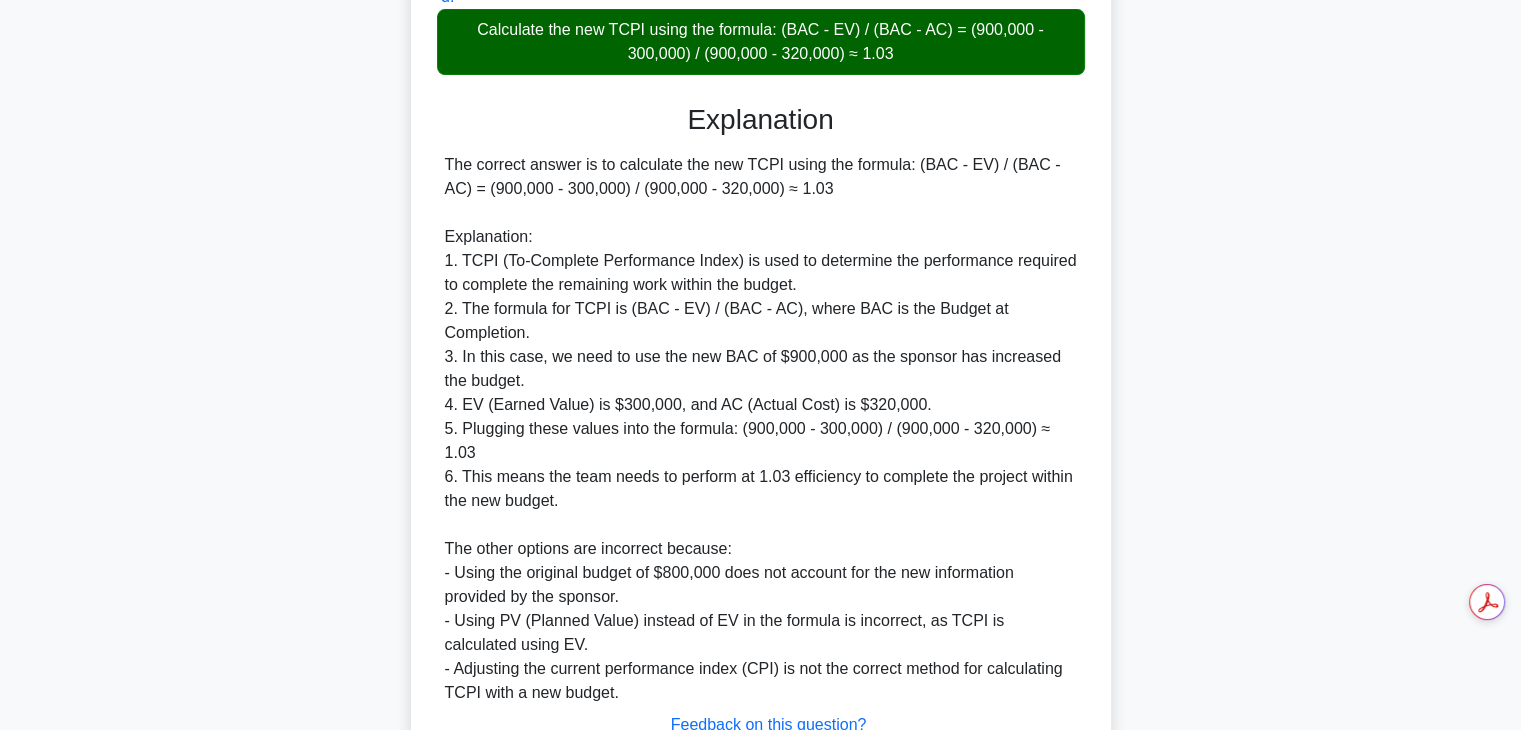 scroll, scrollTop: 742, scrollLeft: 0, axis: vertical 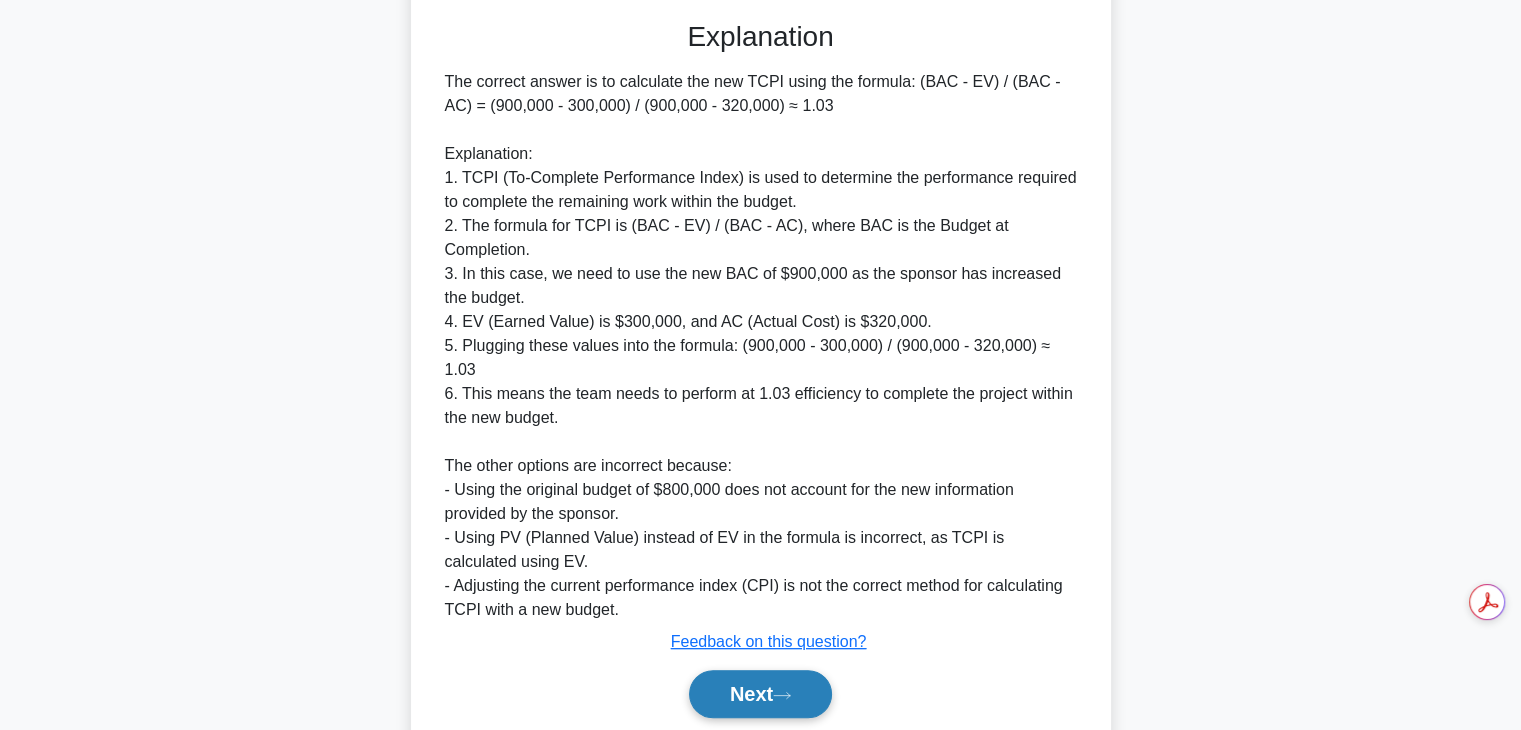 click on "Next" at bounding box center (760, 694) 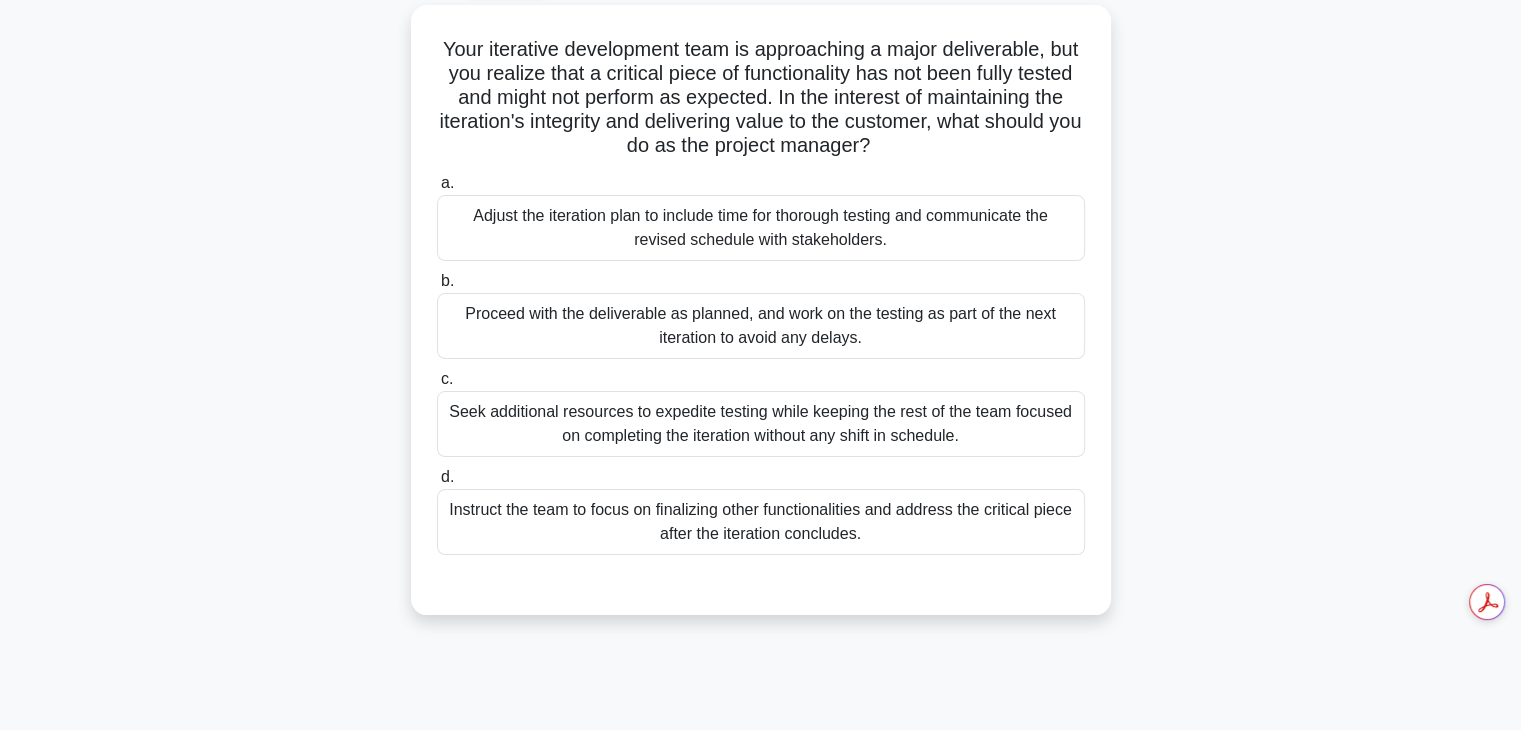 scroll, scrollTop: 116, scrollLeft: 0, axis: vertical 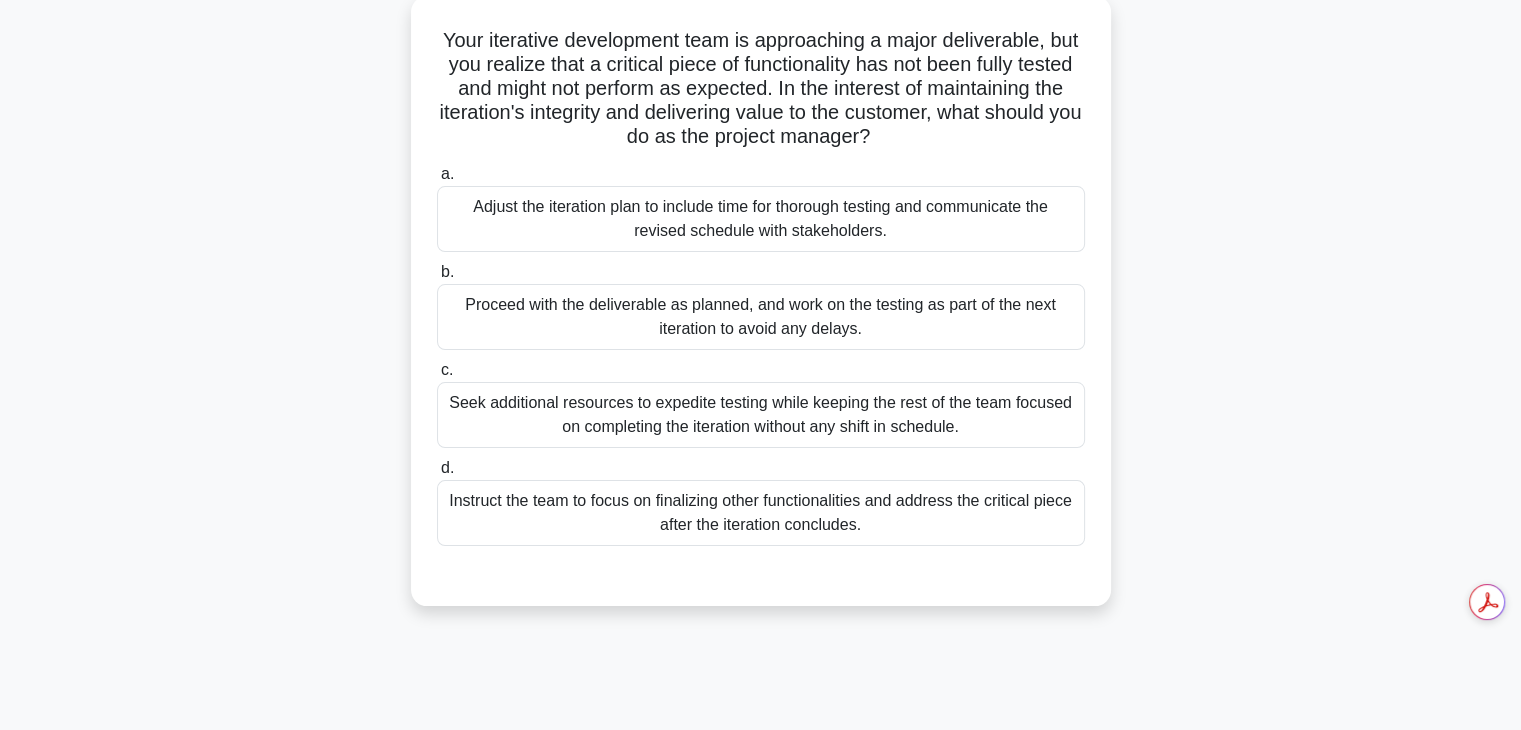 click on "Instruct the team to focus on finalizing other functionalities and address the critical piece after the iteration concludes." at bounding box center (761, 513) 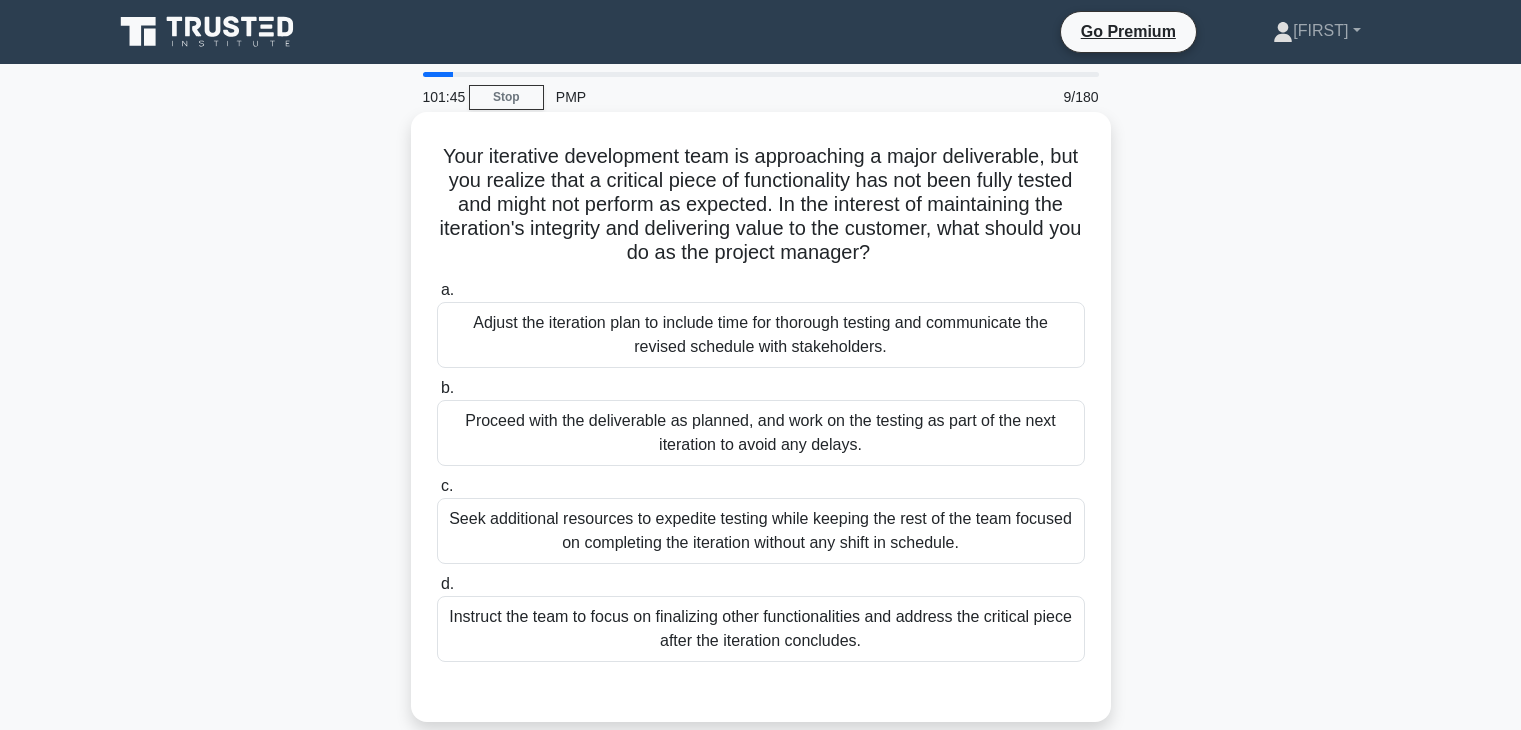 scroll, scrollTop: 116, scrollLeft: 0, axis: vertical 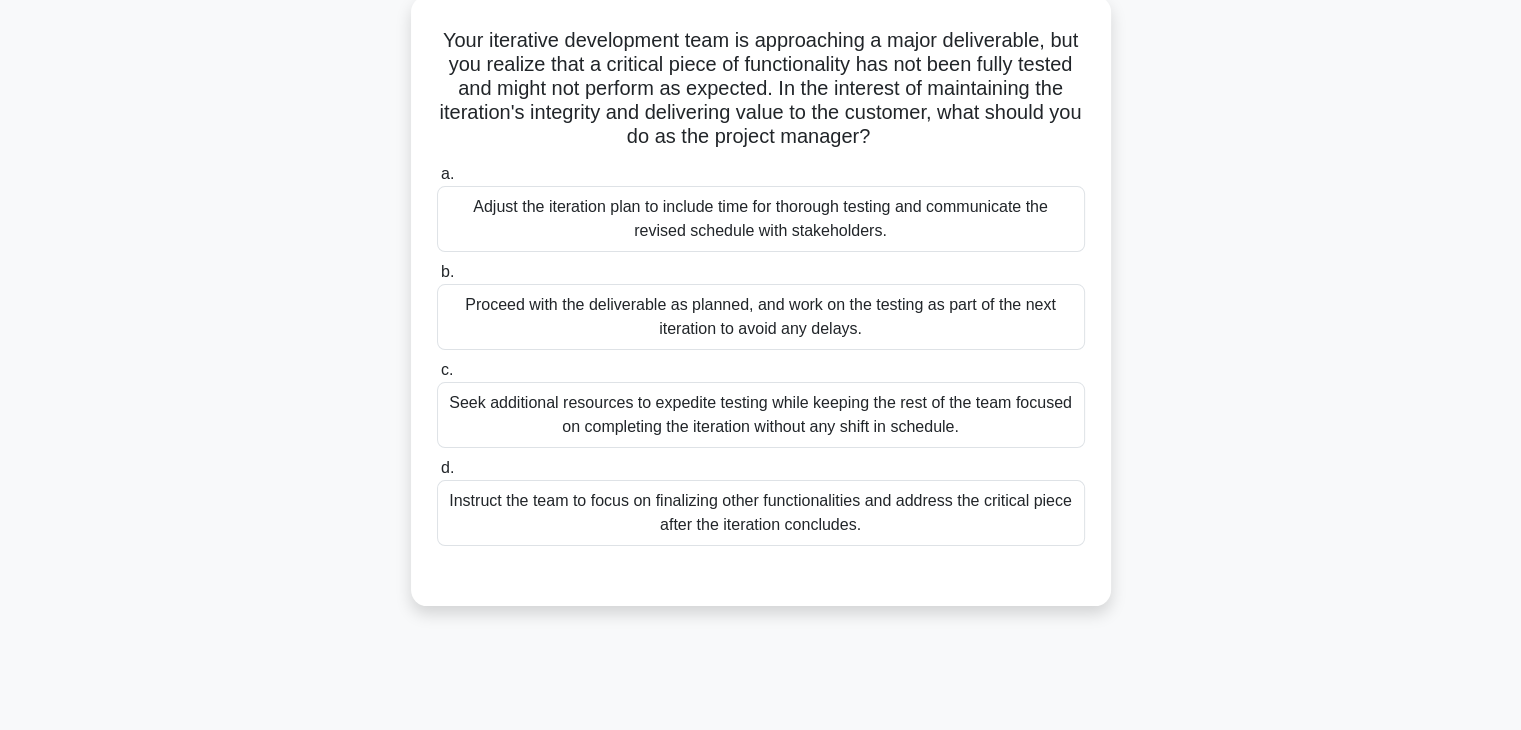 click on "Adjust the iteration plan to include time for thorough testing and communicate the revised schedule with stakeholders." at bounding box center (761, 219) 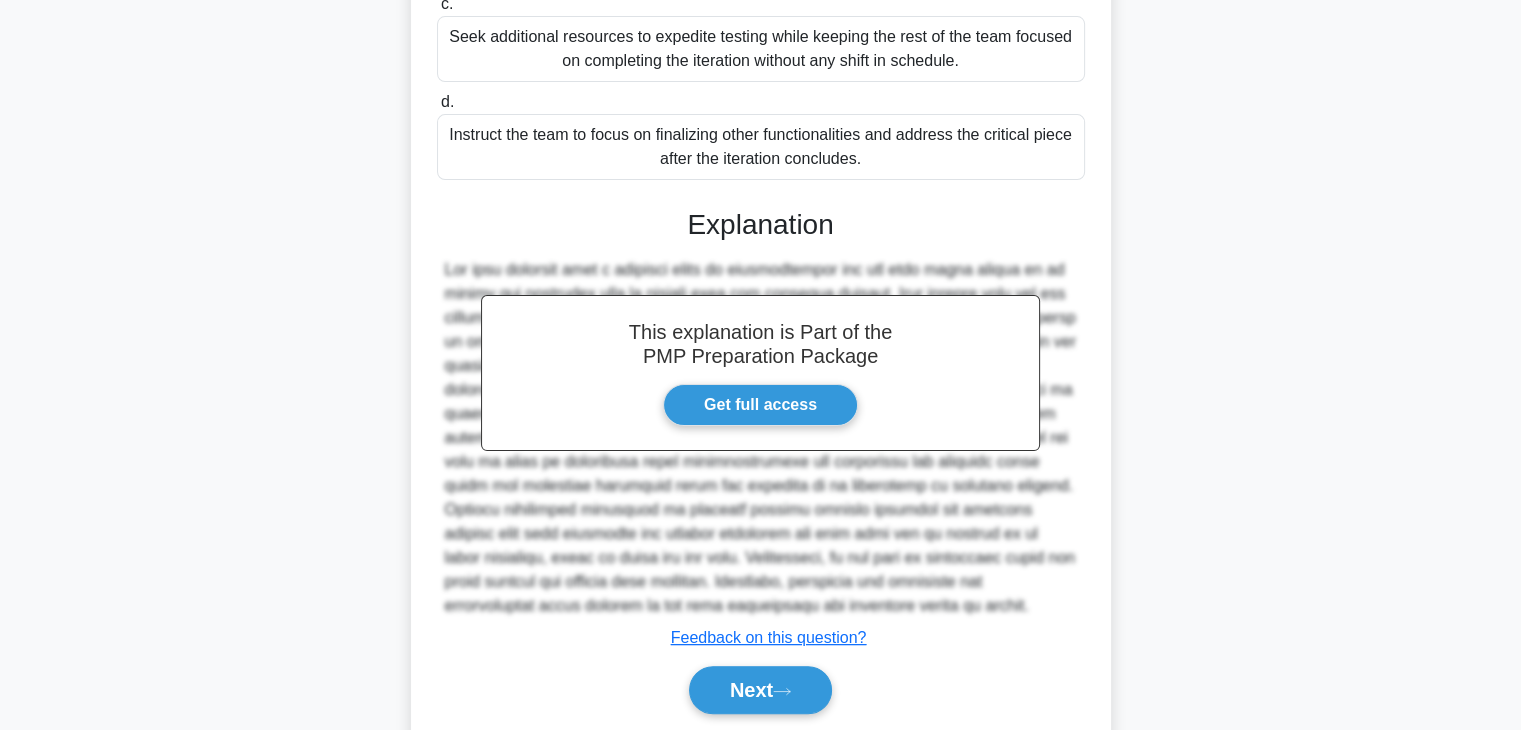 scroll, scrollTop: 550, scrollLeft: 0, axis: vertical 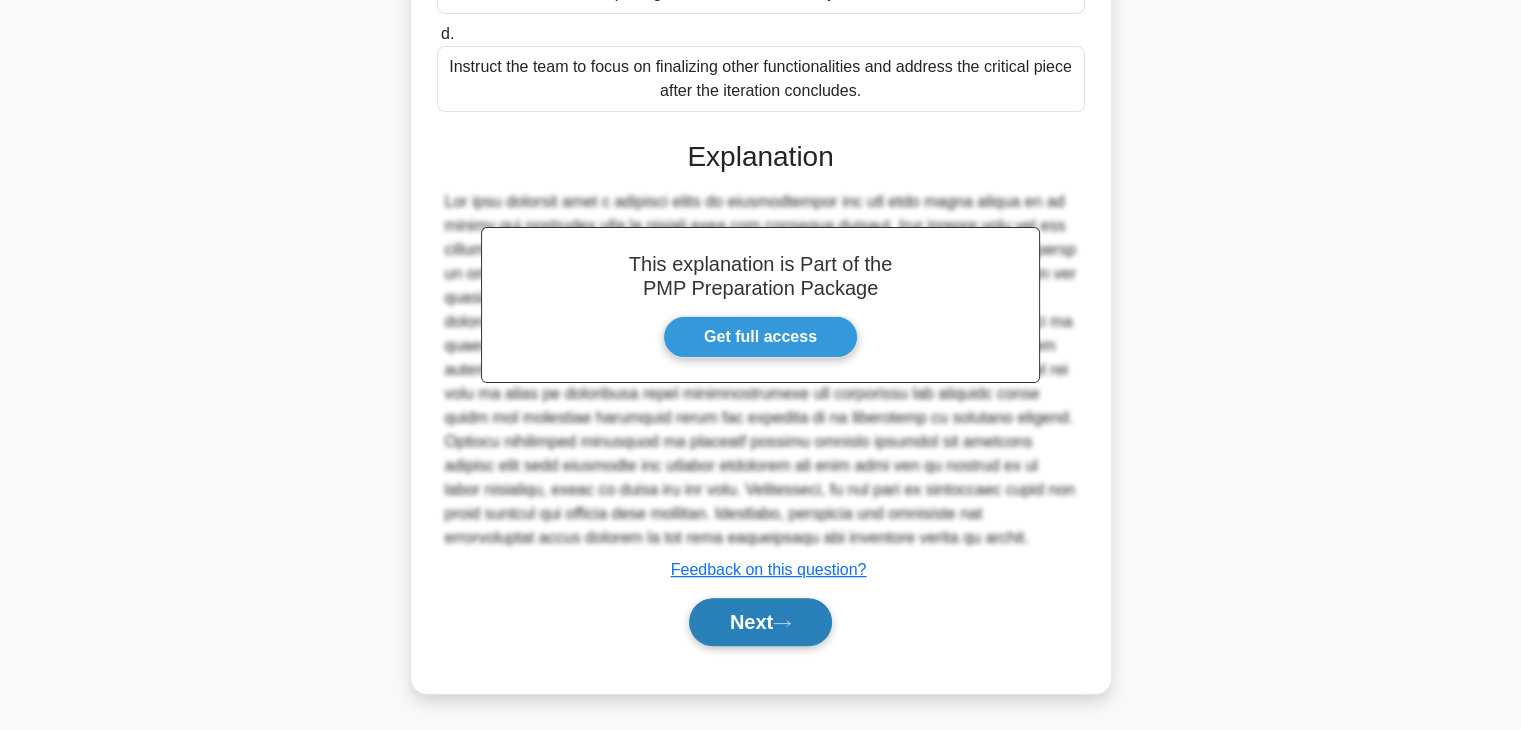 click on "Next" at bounding box center (760, 622) 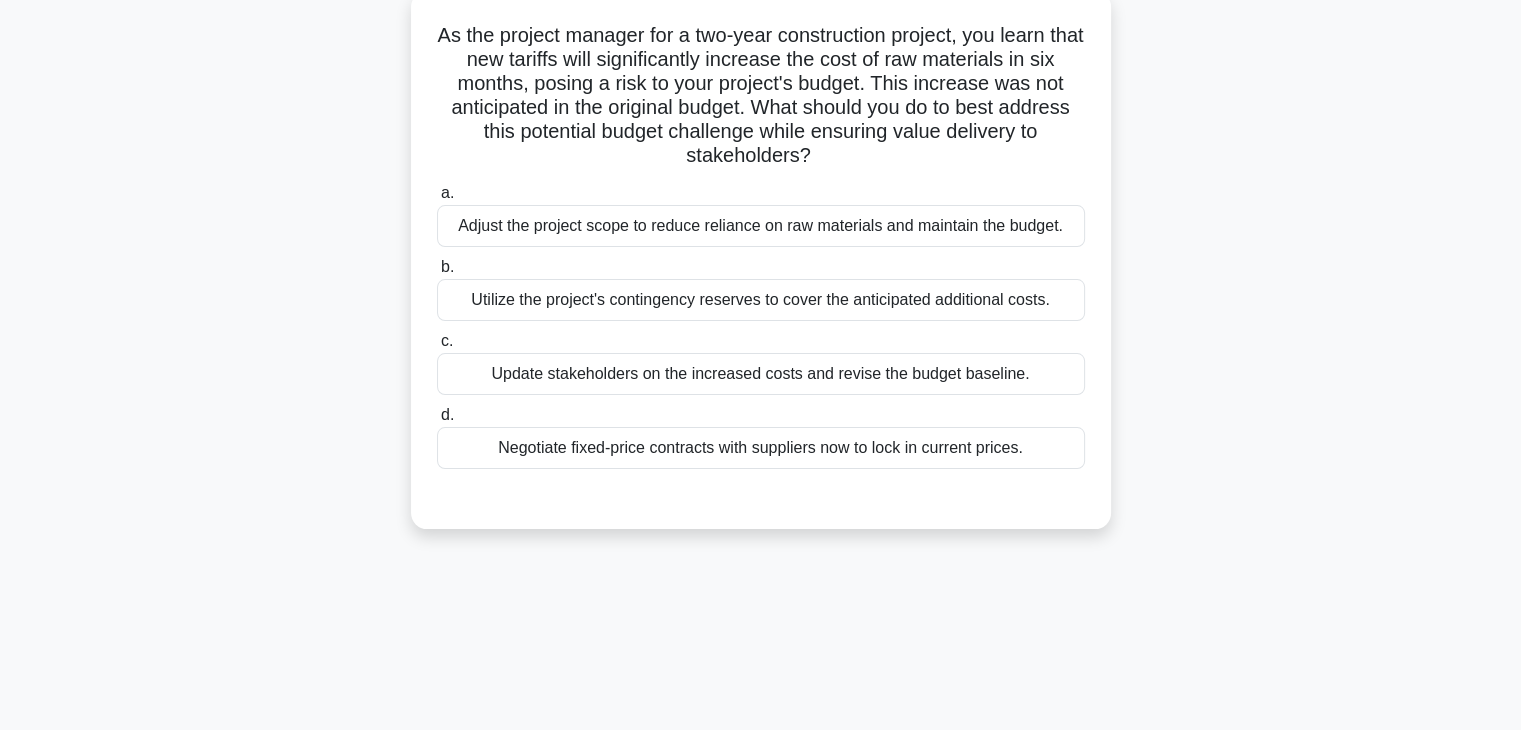 scroll, scrollTop: 124, scrollLeft: 0, axis: vertical 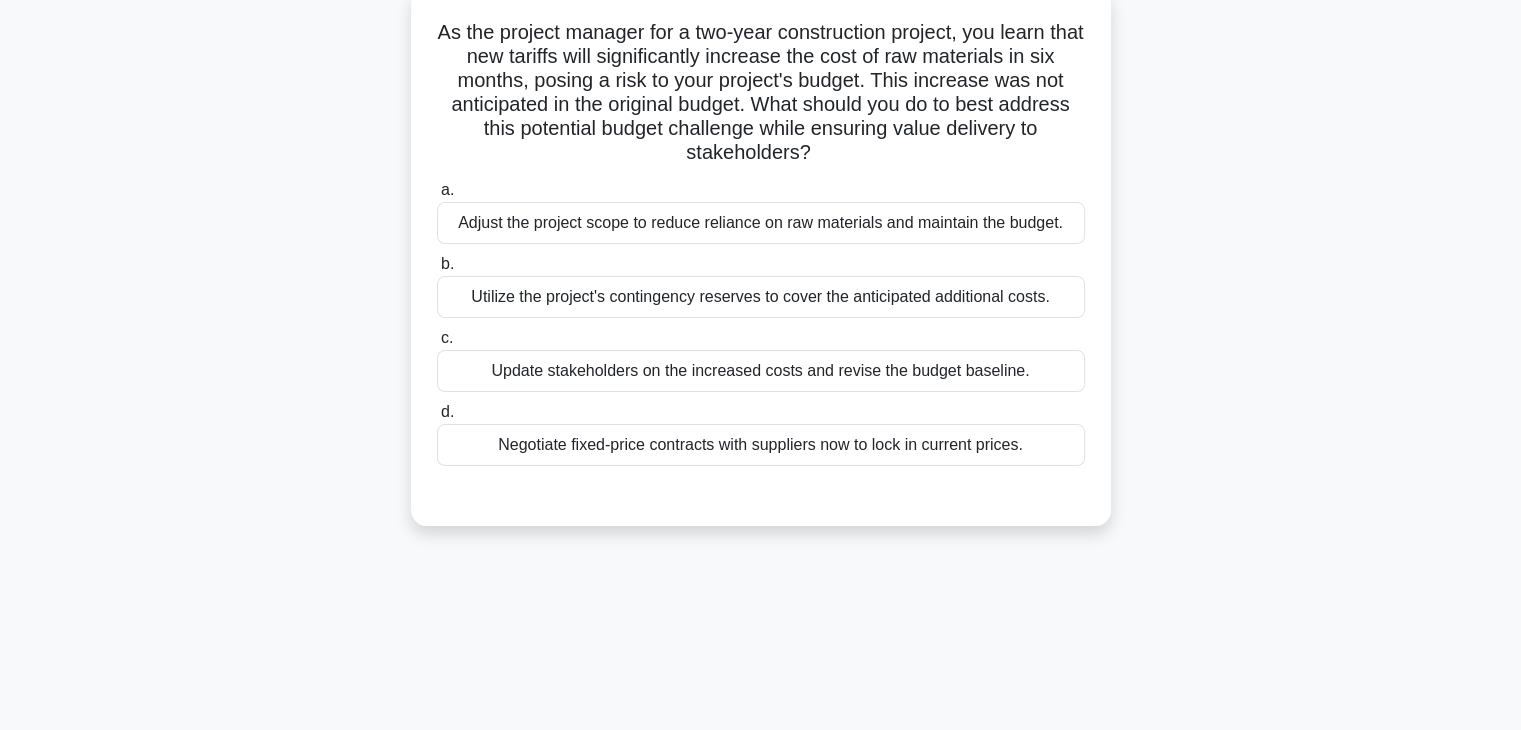 click on "Update stakeholders on the increased costs and revise the budget baseline." at bounding box center (761, 371) 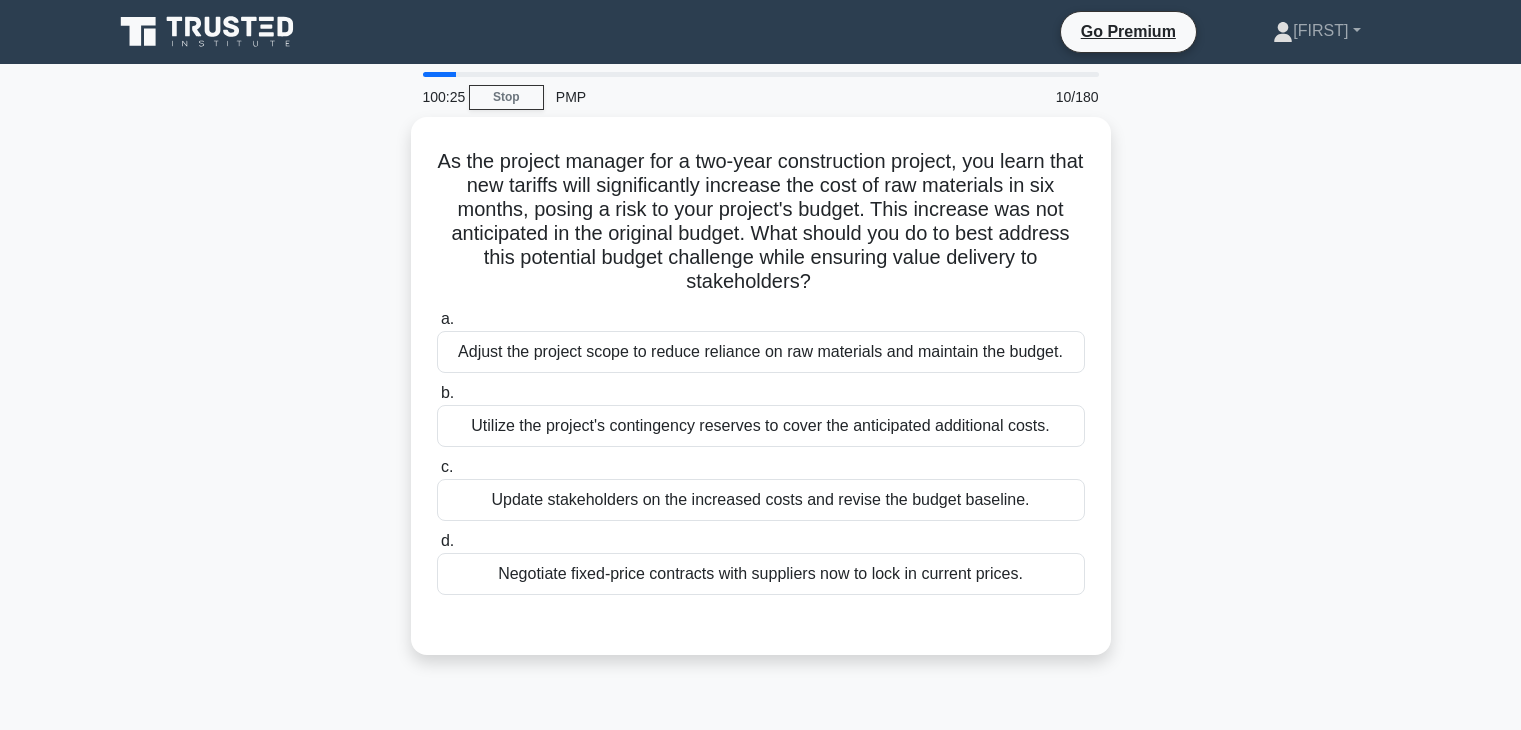scroll, scrollTop: 124, scrollLeft: 0, axis: vertical 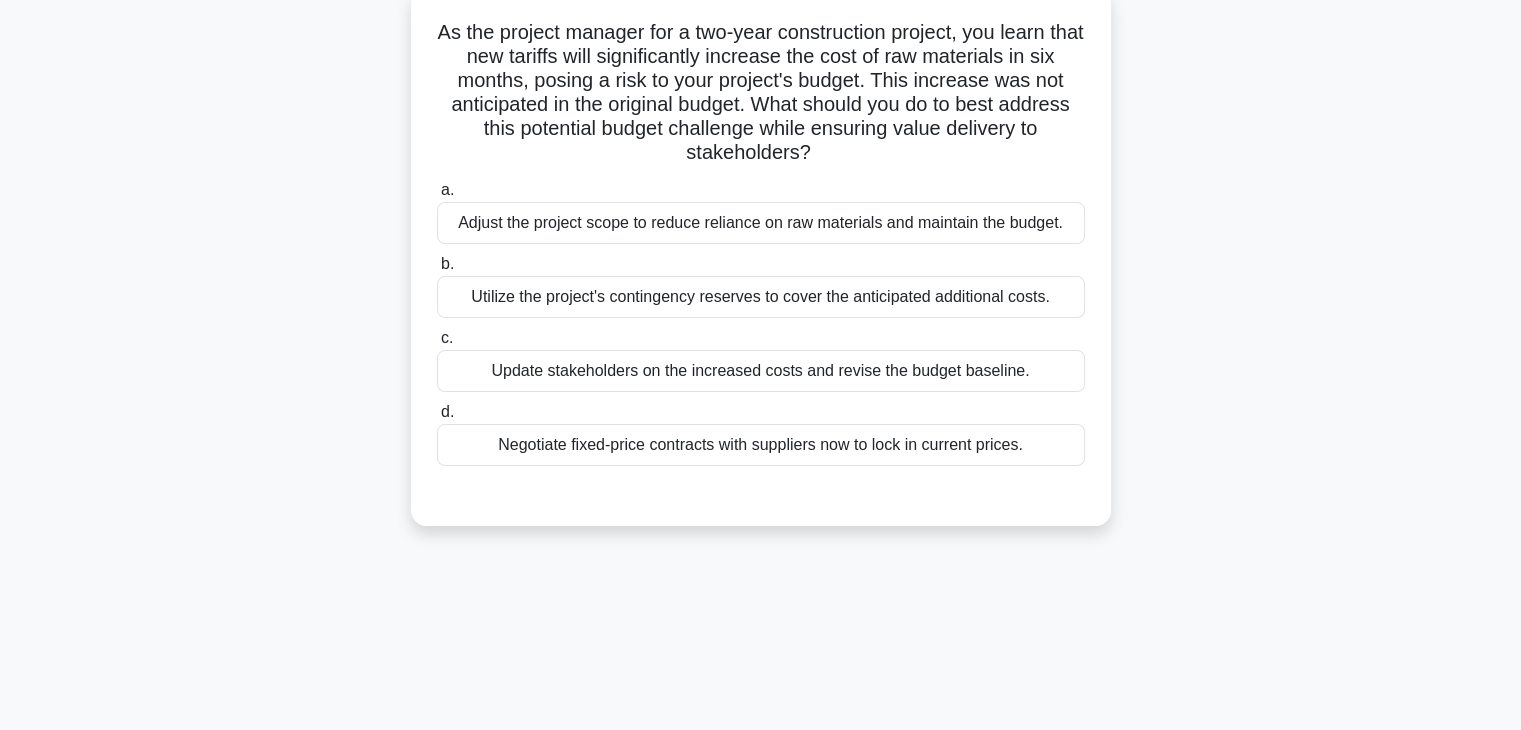 click on "Negotiate fixed-price contracts with suppliers now to lock in current prices." at bounding box center (761, 445) 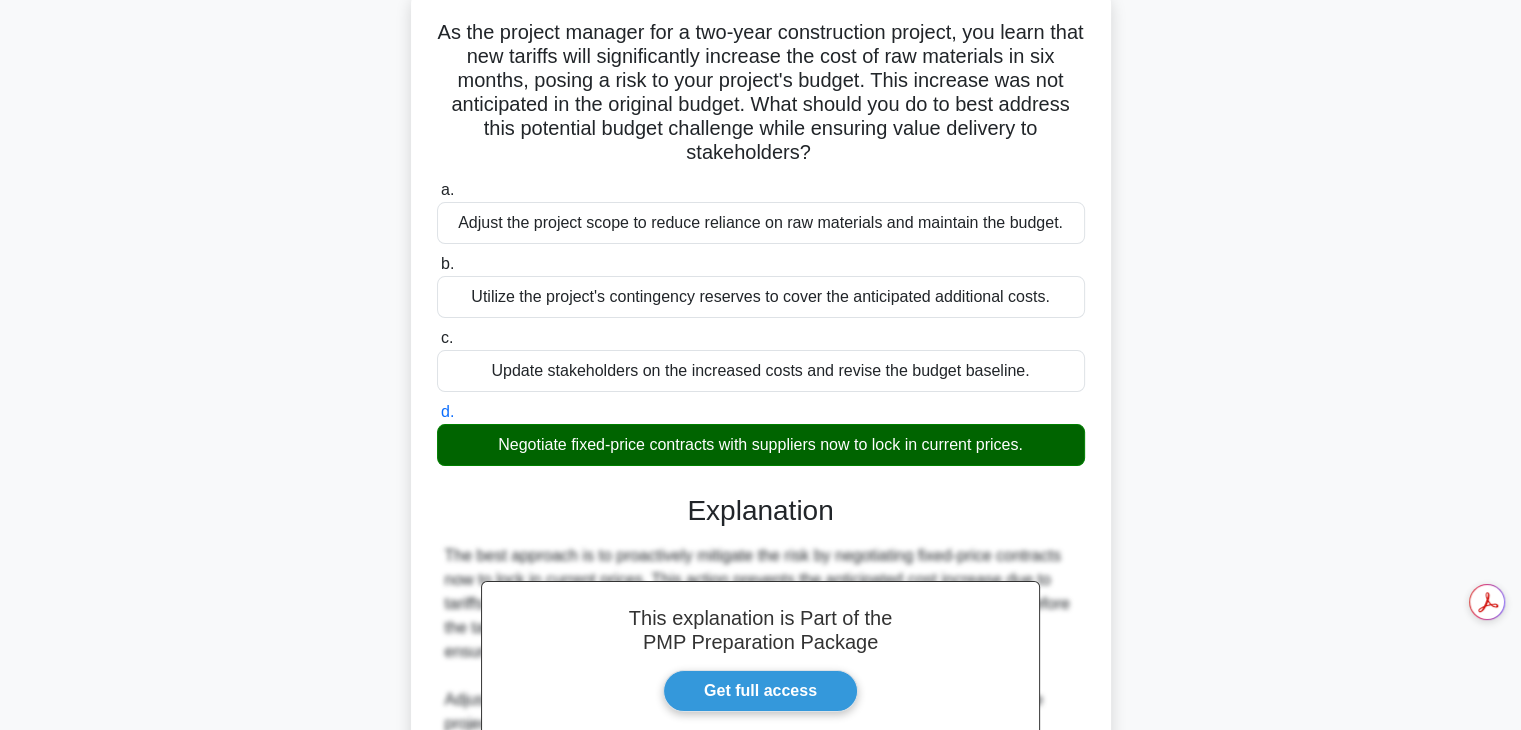 scroll, scrollTop: 526, scrollLeft: 0, axis: vertical 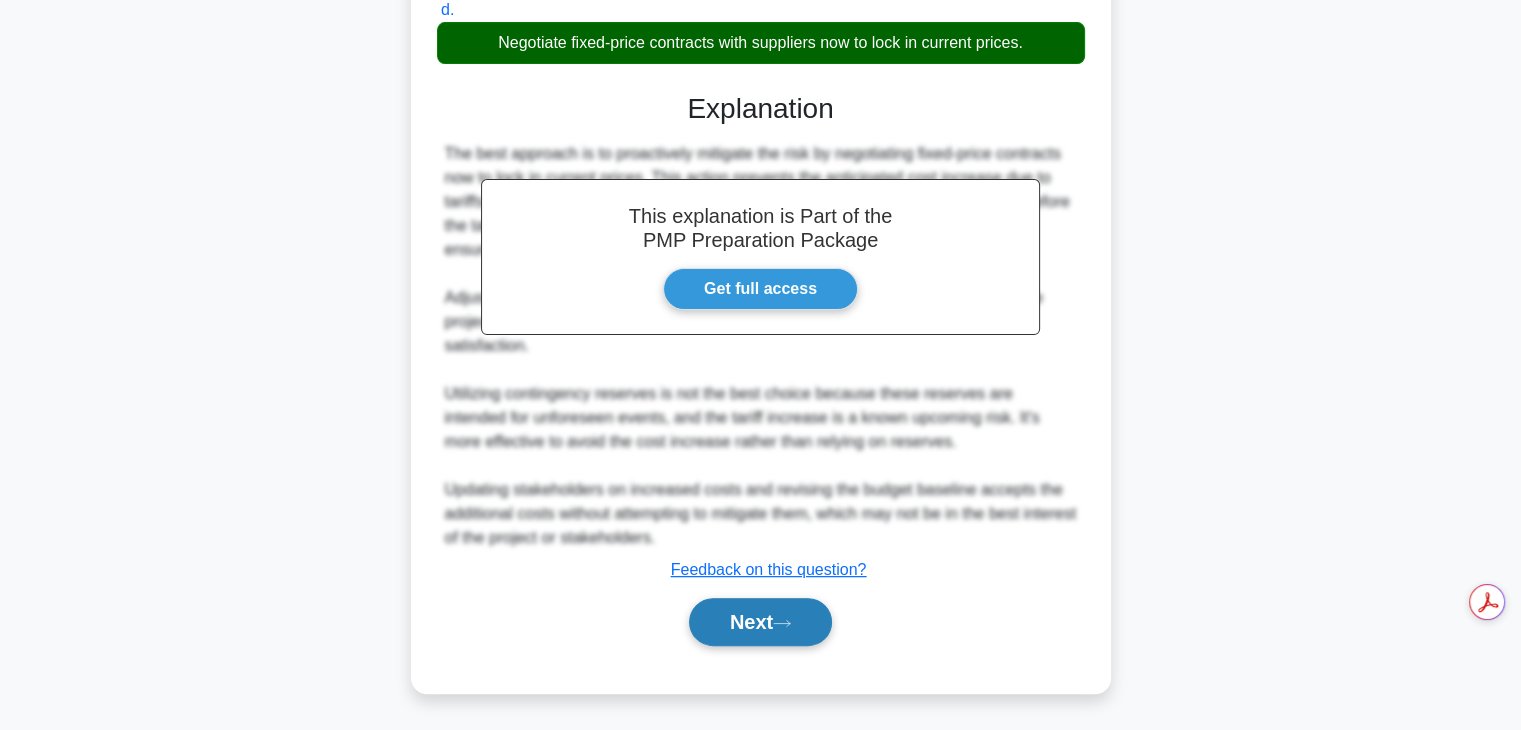 click on "Next" at bounding box center (760, 622) 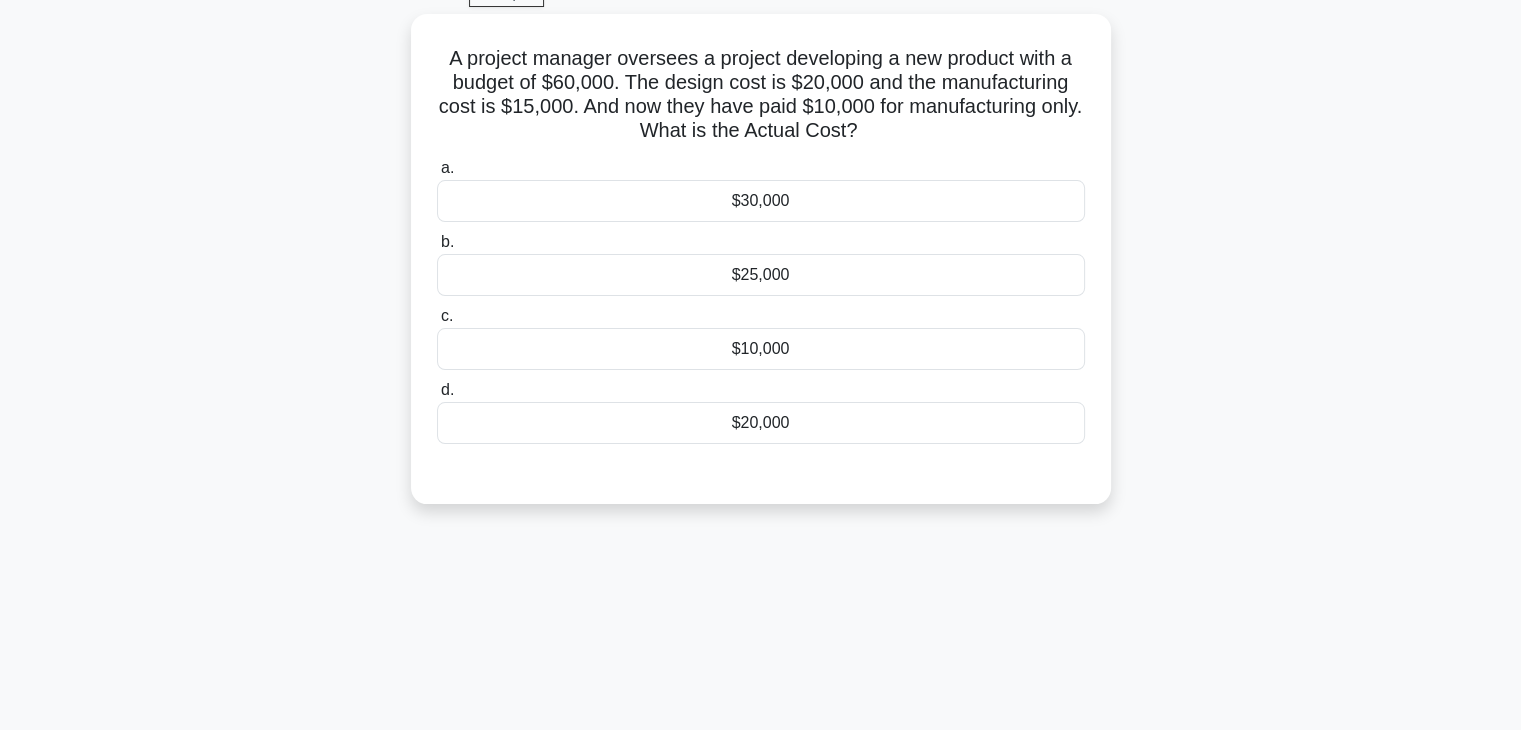 scroll, scrollTop: 127, scrollLeft: 0, axis: vertical 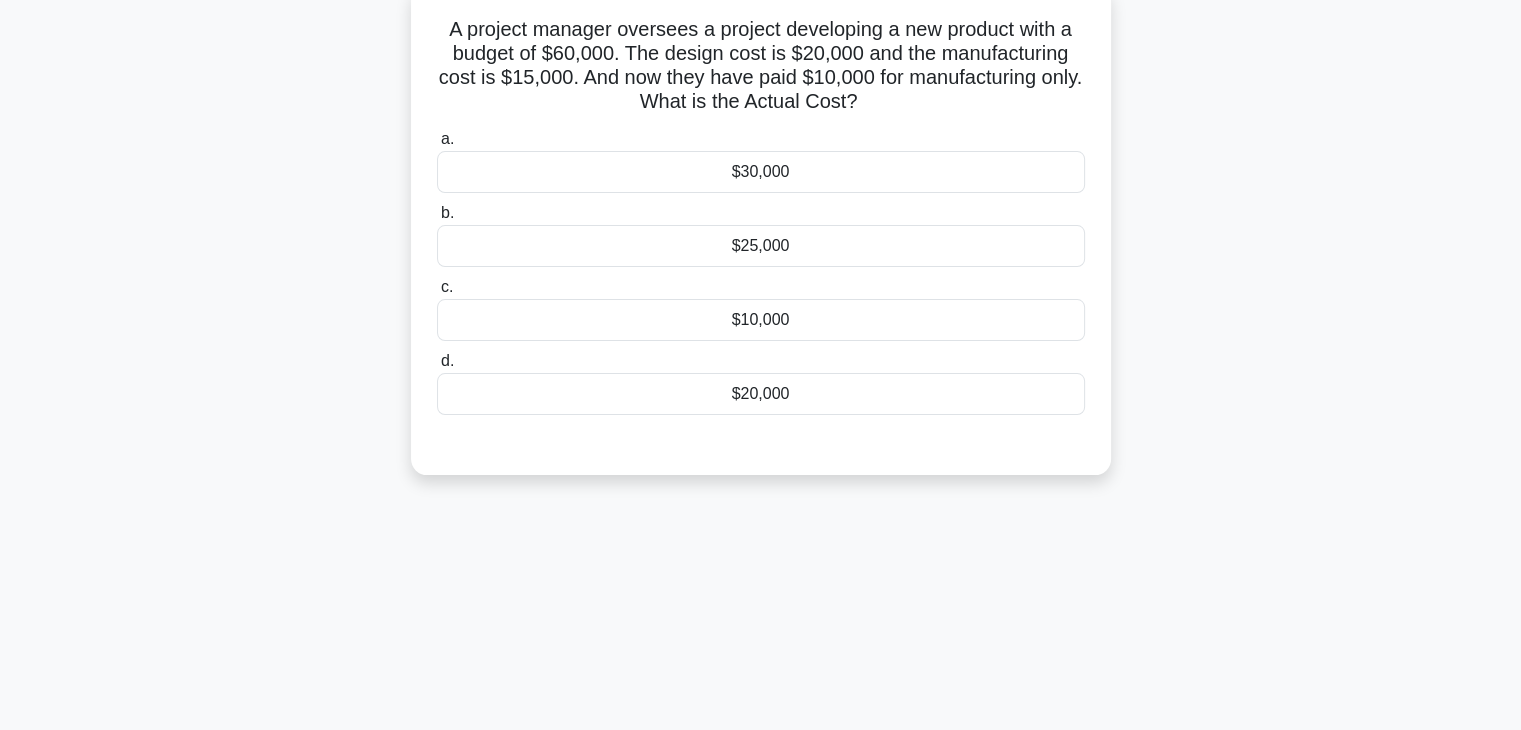 click on "$10,000" at bounding box center (761, 320) 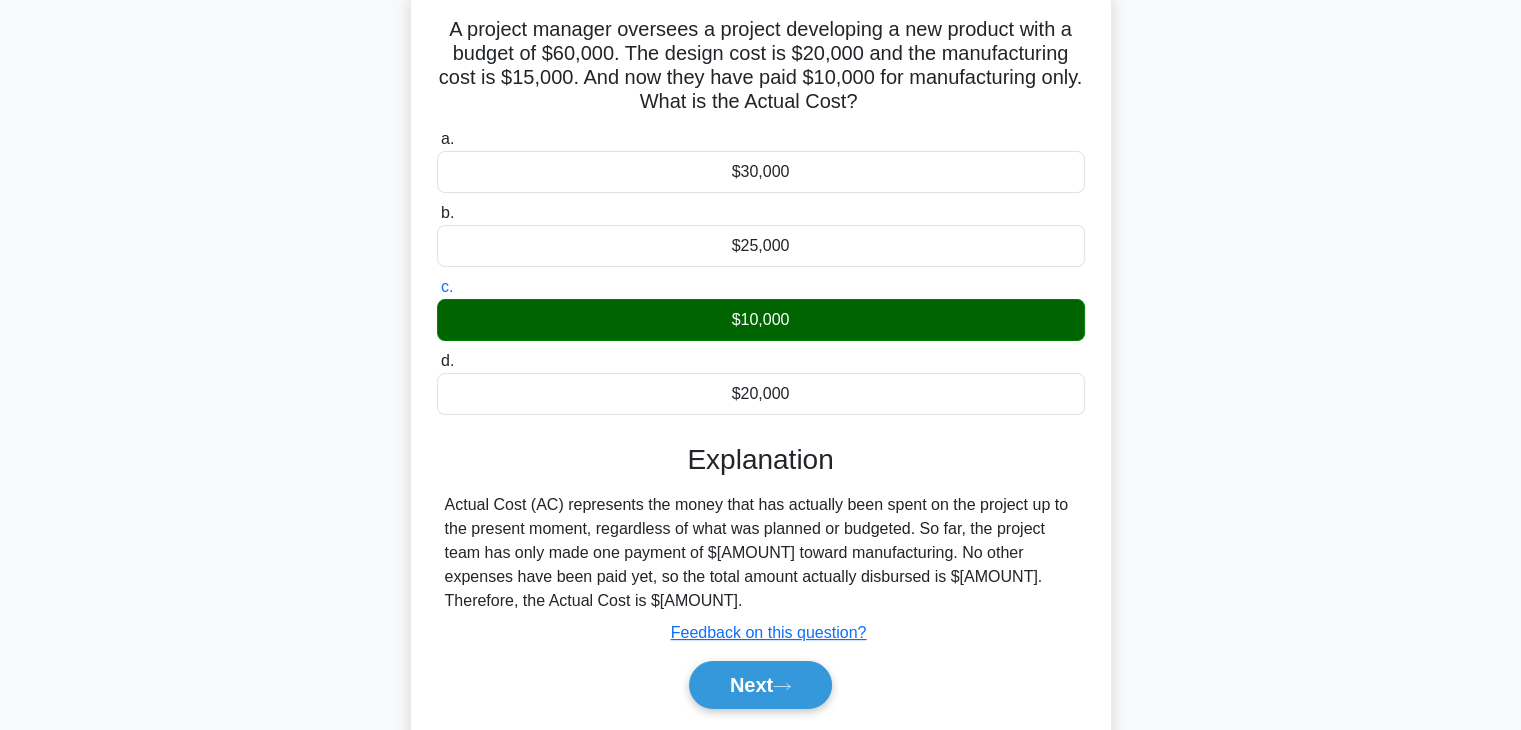 scroll, scrollTop: 351, scrollLeft: 0, axis: vertical 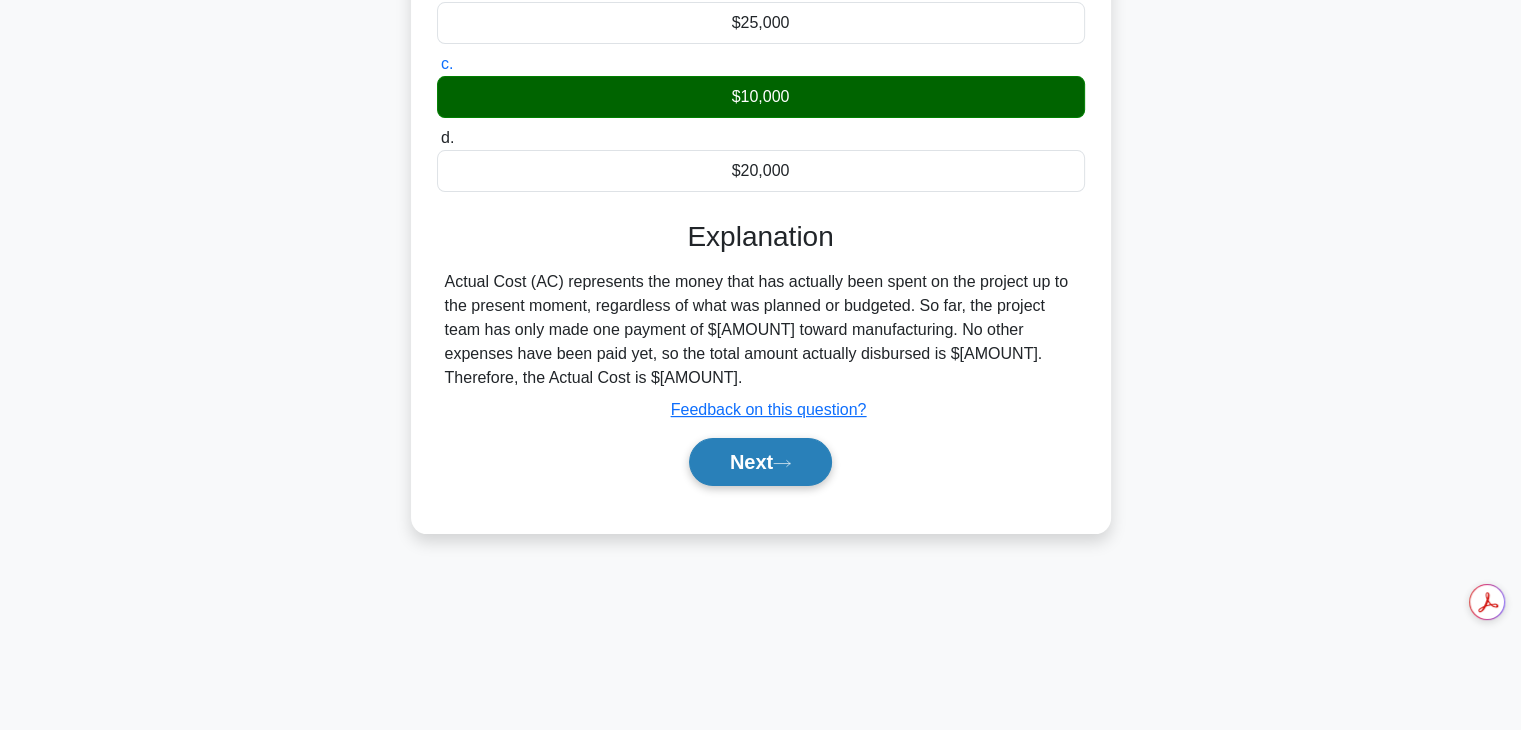 click 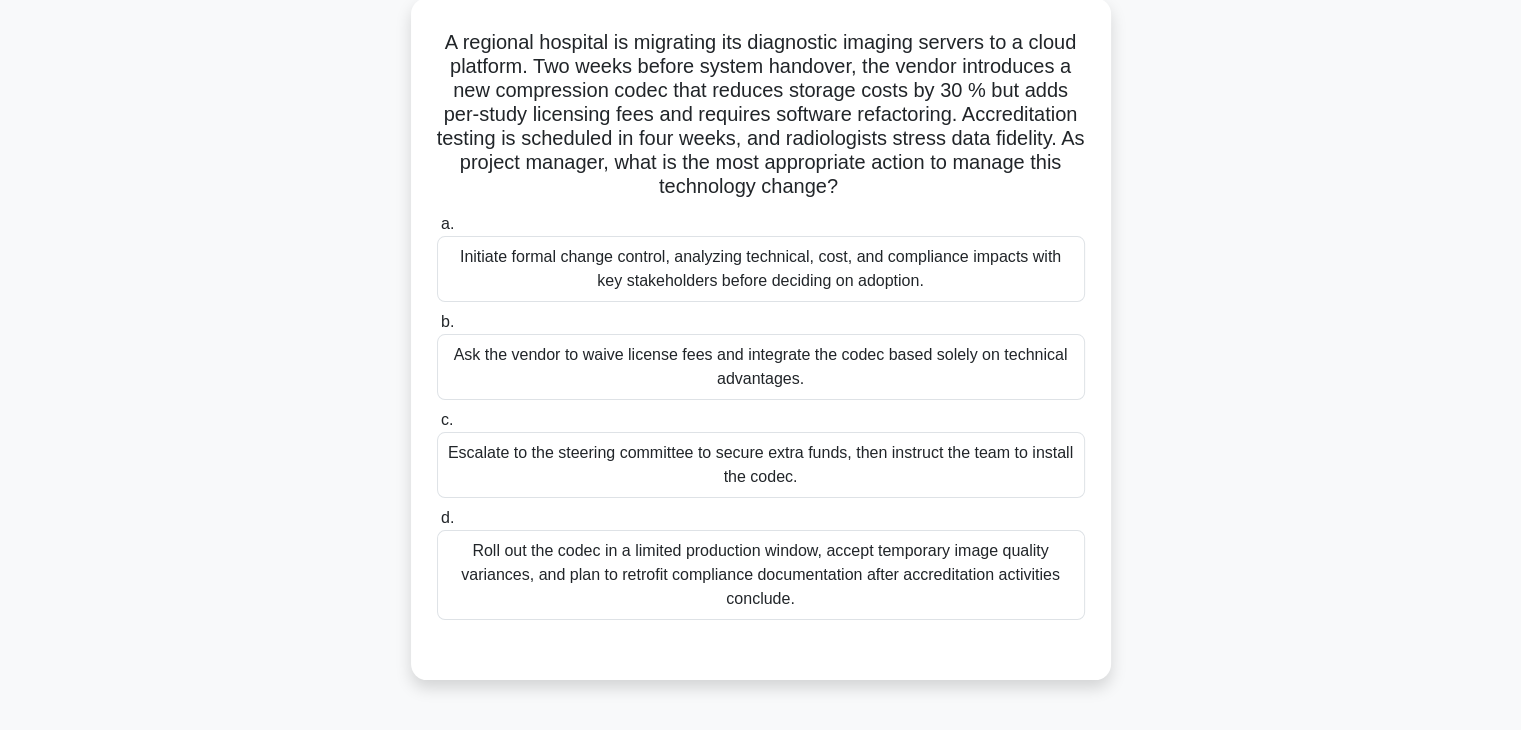 scroll, scrollTop: 124, scrollLeft: 0, axis: vertical 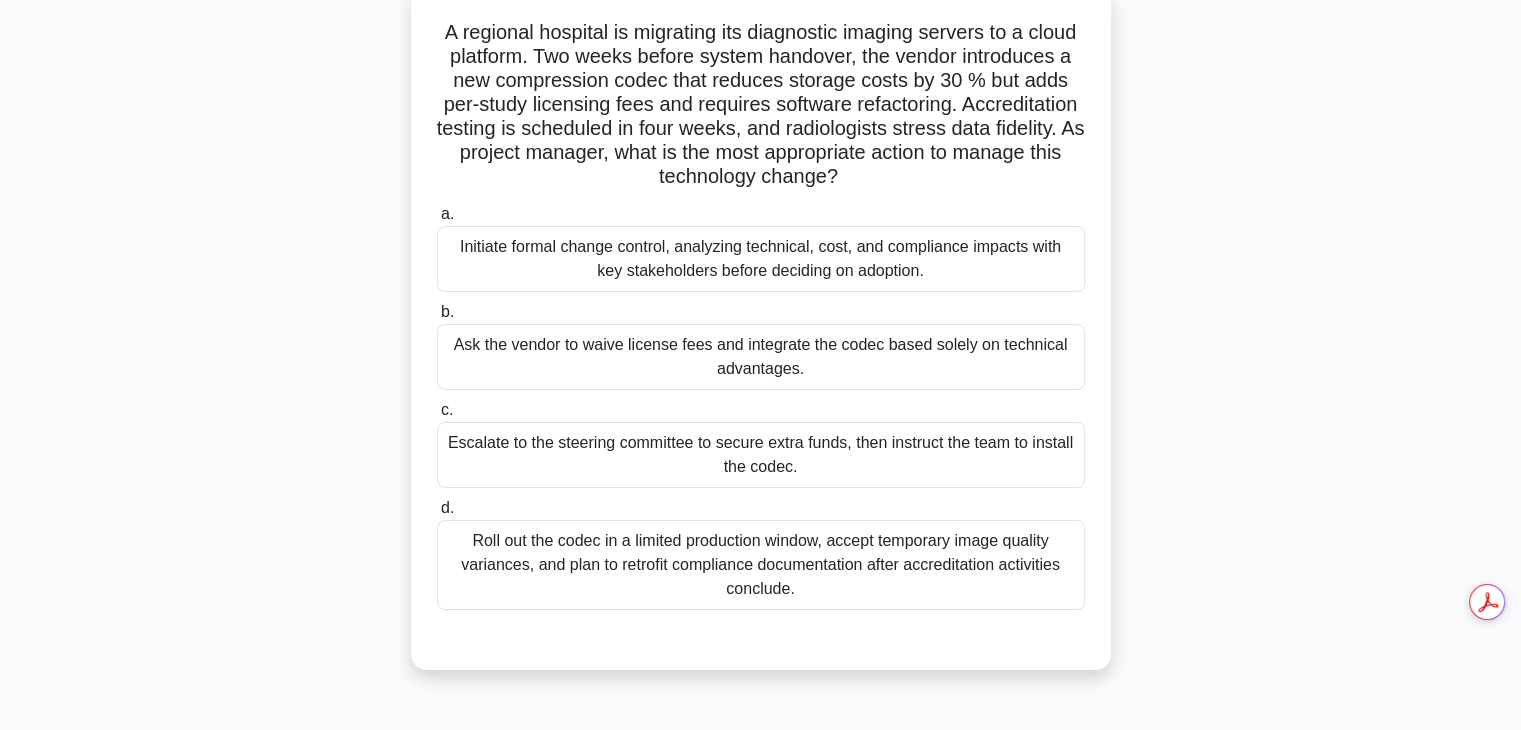 click on "Escalate to the steering committee to secure extra funds, then instruct the team to install the codec." at bounding box center [761, 455] 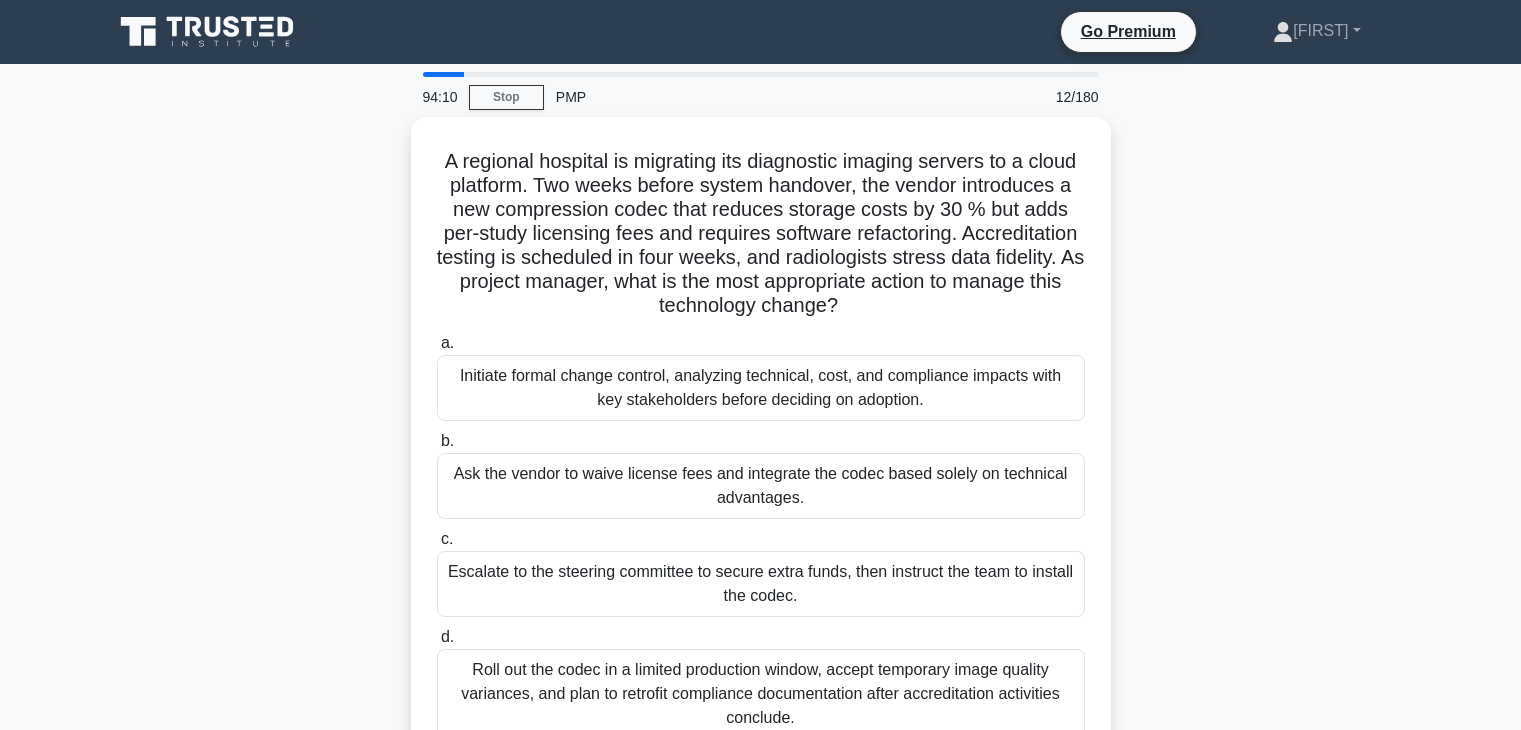 scroll, scrollTop: 124, scrollLeft: 0, axis: vertical 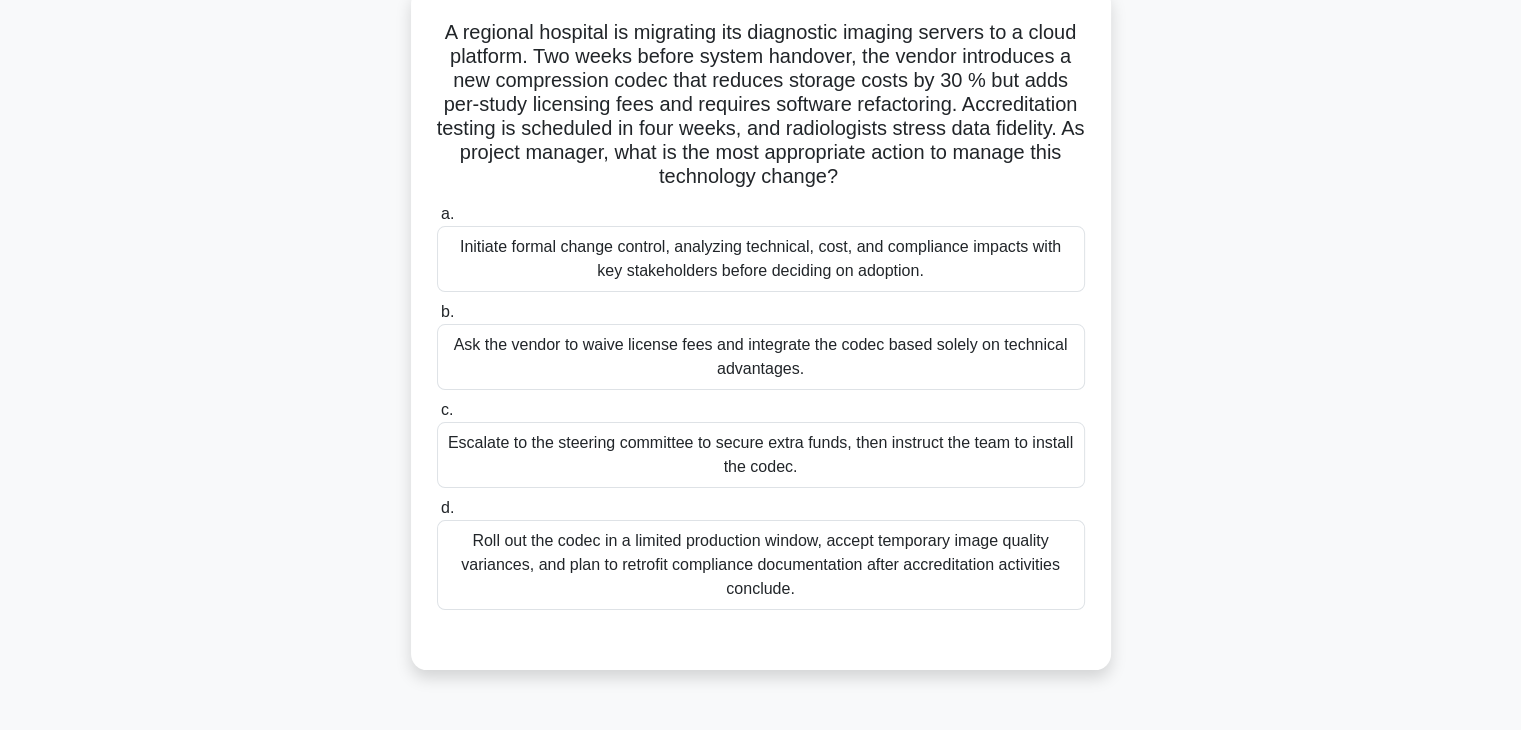 click on "Initiate formal change control, analyzing technical, cost, and compliance impacts with key stakeholders before deciding on adoption." at bounding box center [761, 259] 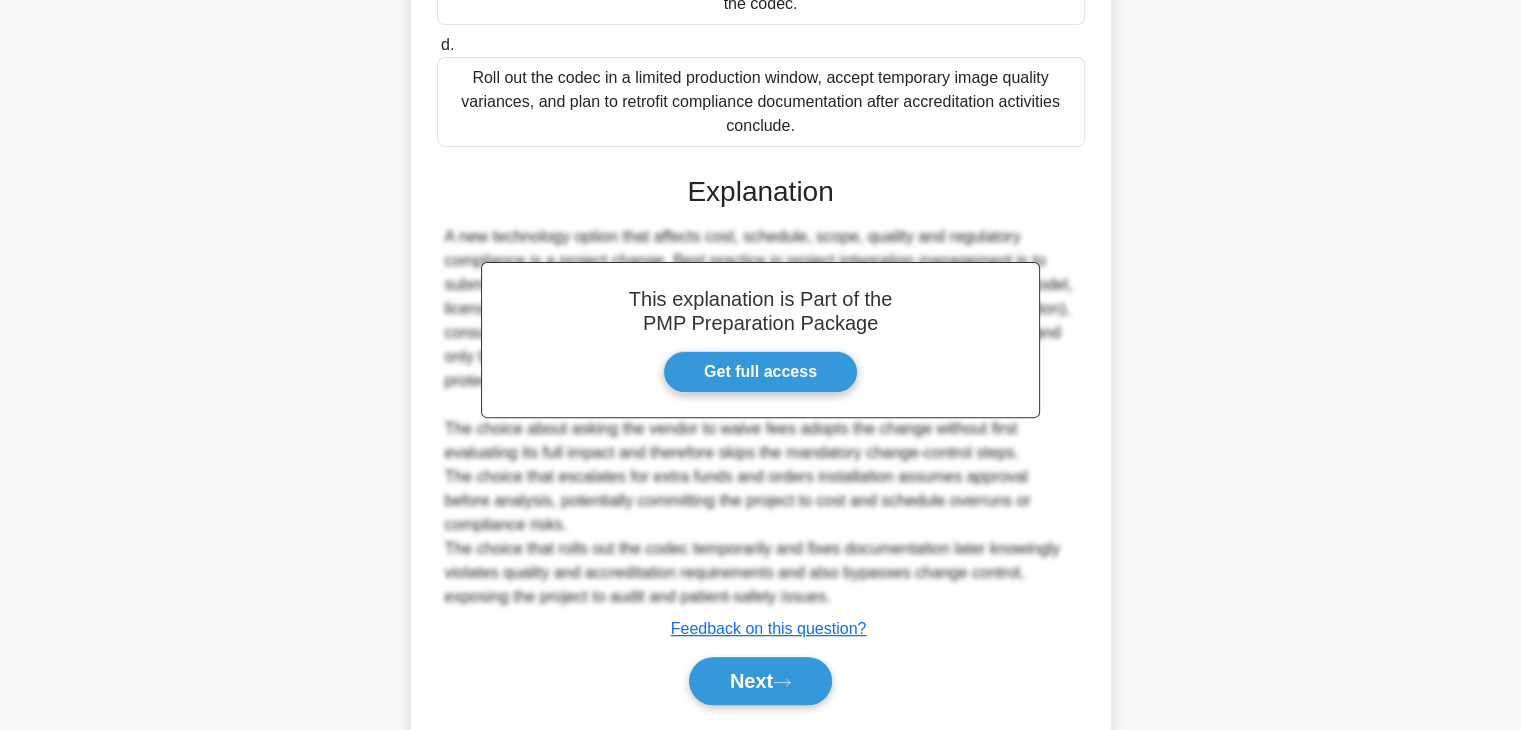 scroll, scrollTop: 588, scrollLeft: 0, axis: vertical 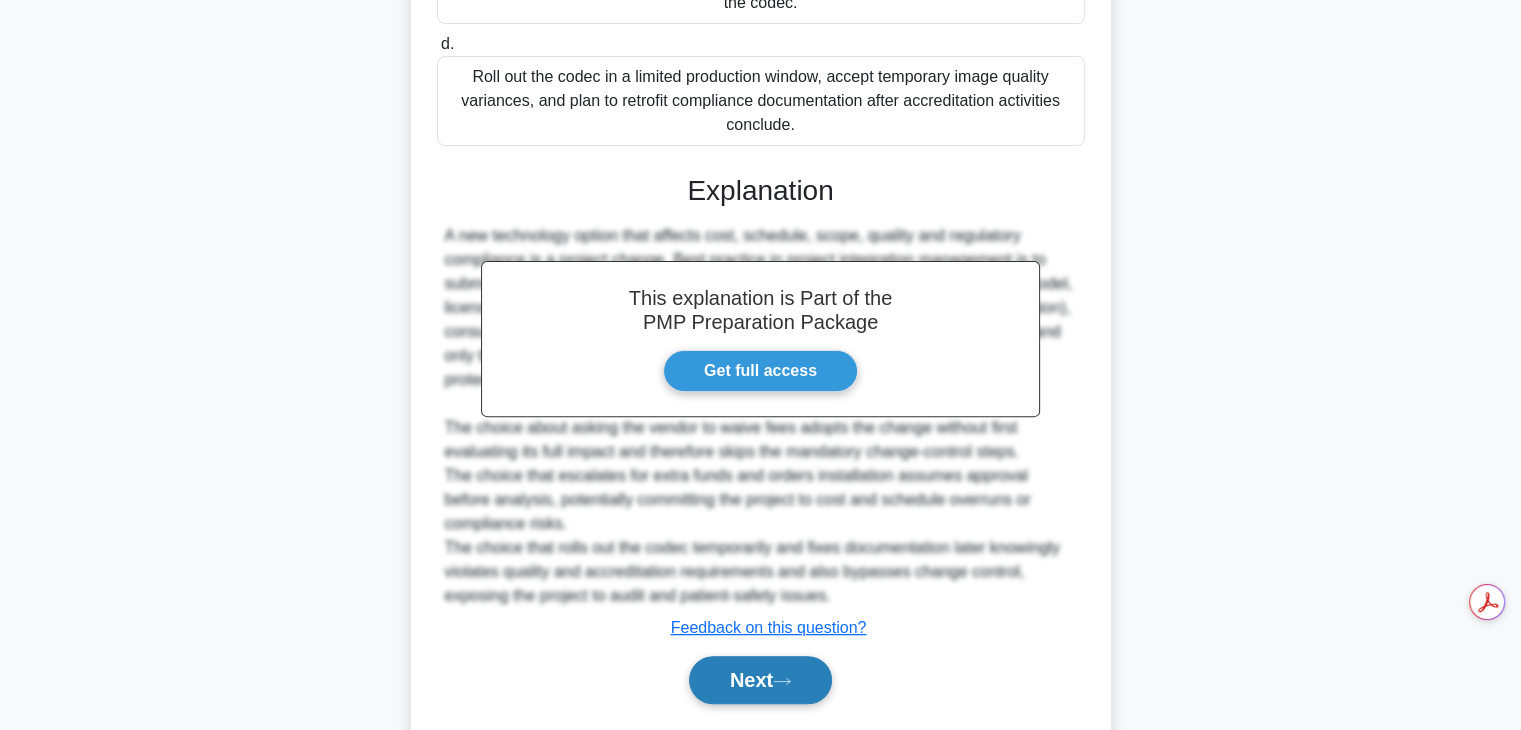 click on "Next" at bounding box center [760, 680] 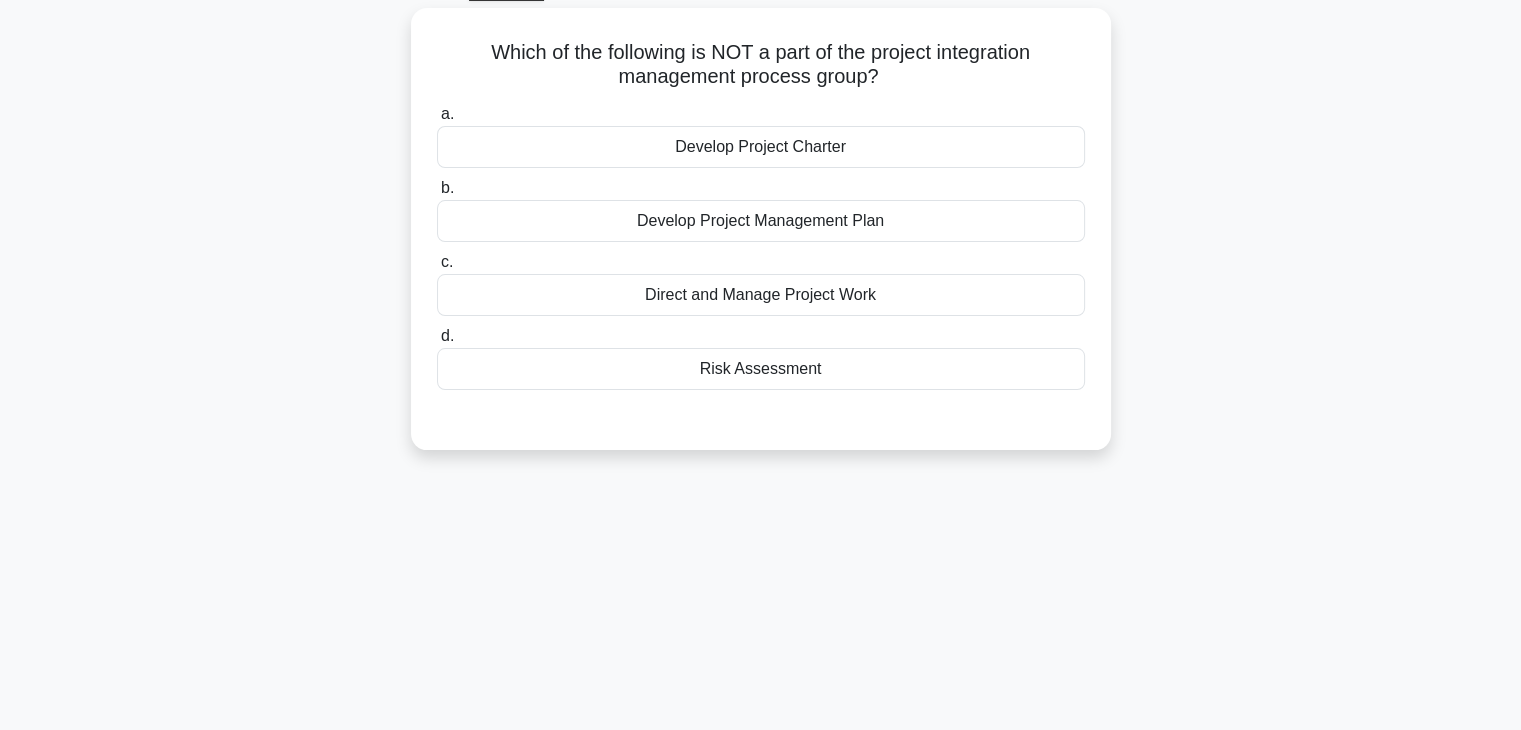 scroll, scrollTop: 108, scrollLeft: 0, axis: vertical 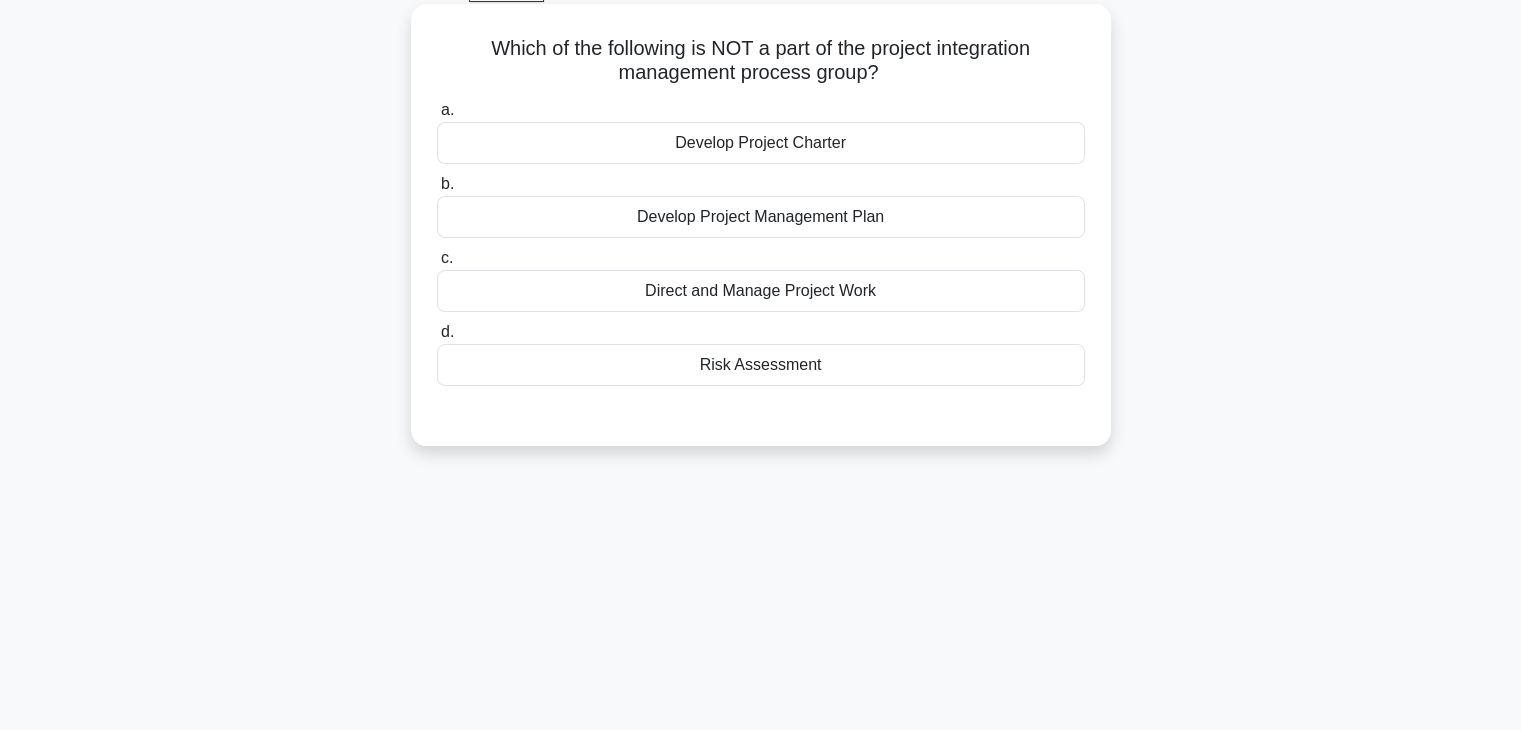 click on "Direct and Manage Project Work" at bounding box center [761, 291] 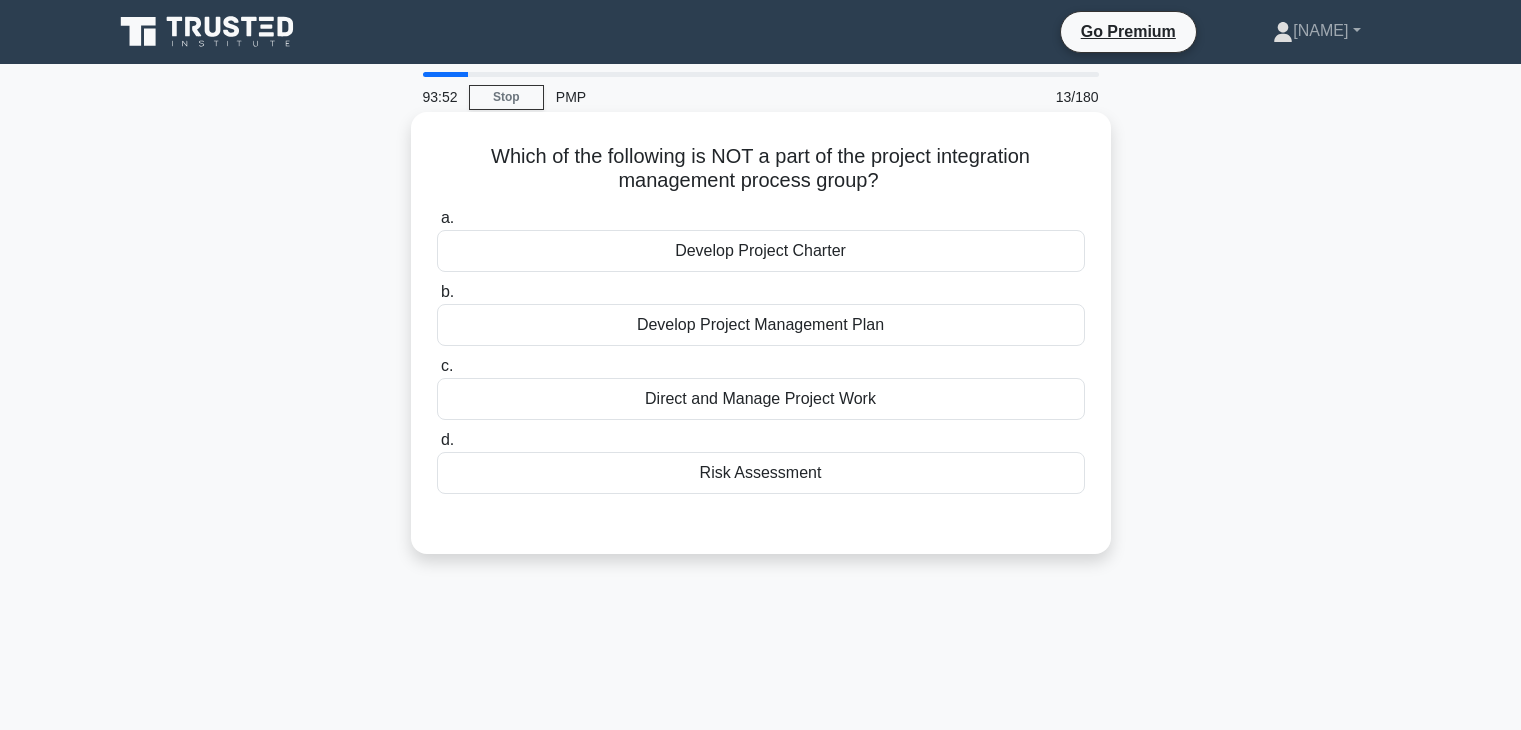 scroll, scrollTop: 108, scrollLeft: 0, axis: vertical 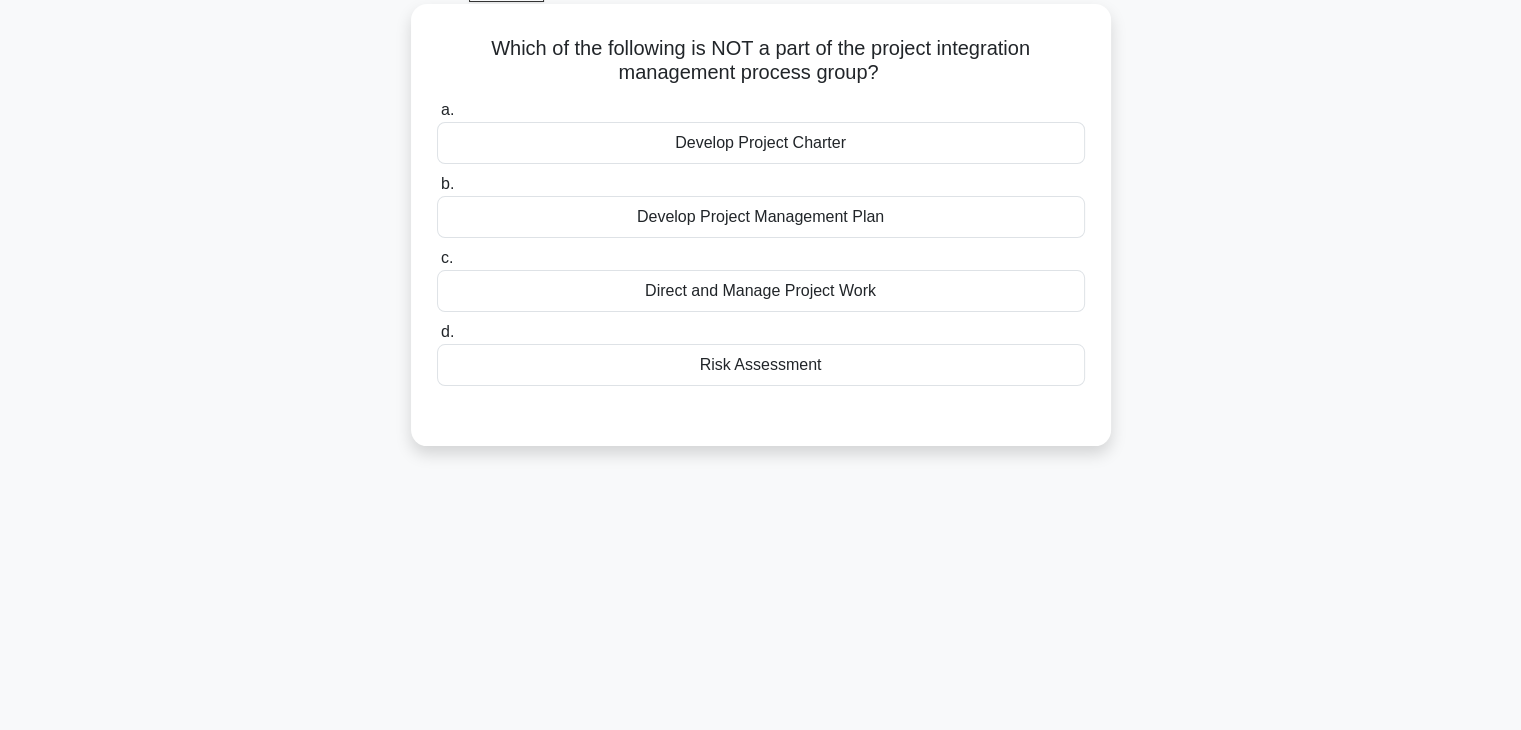 click on "Risk Assessment" at bounding box center [761, 365] 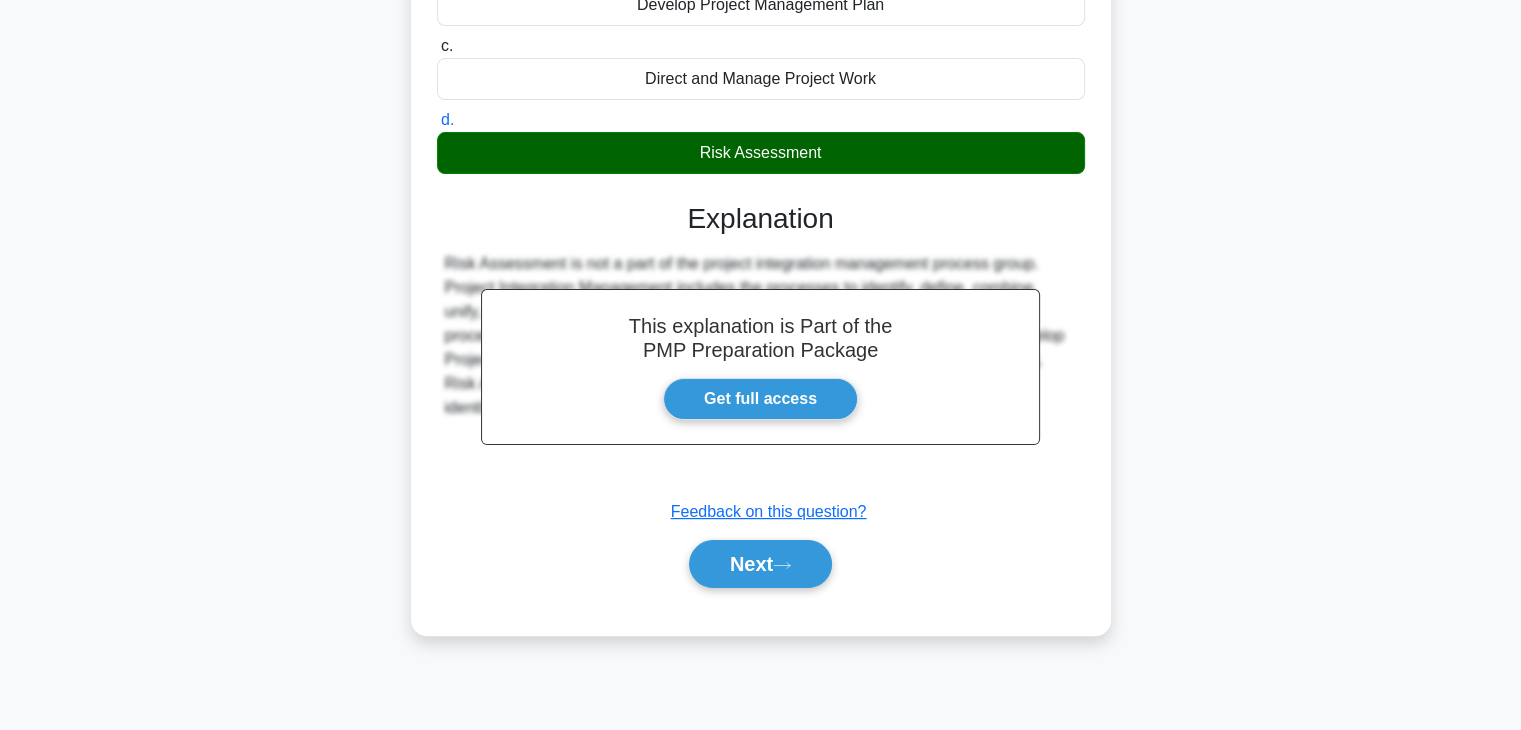 scroll, scrollTop: 351, scrollLeft: 0, axis: vertical 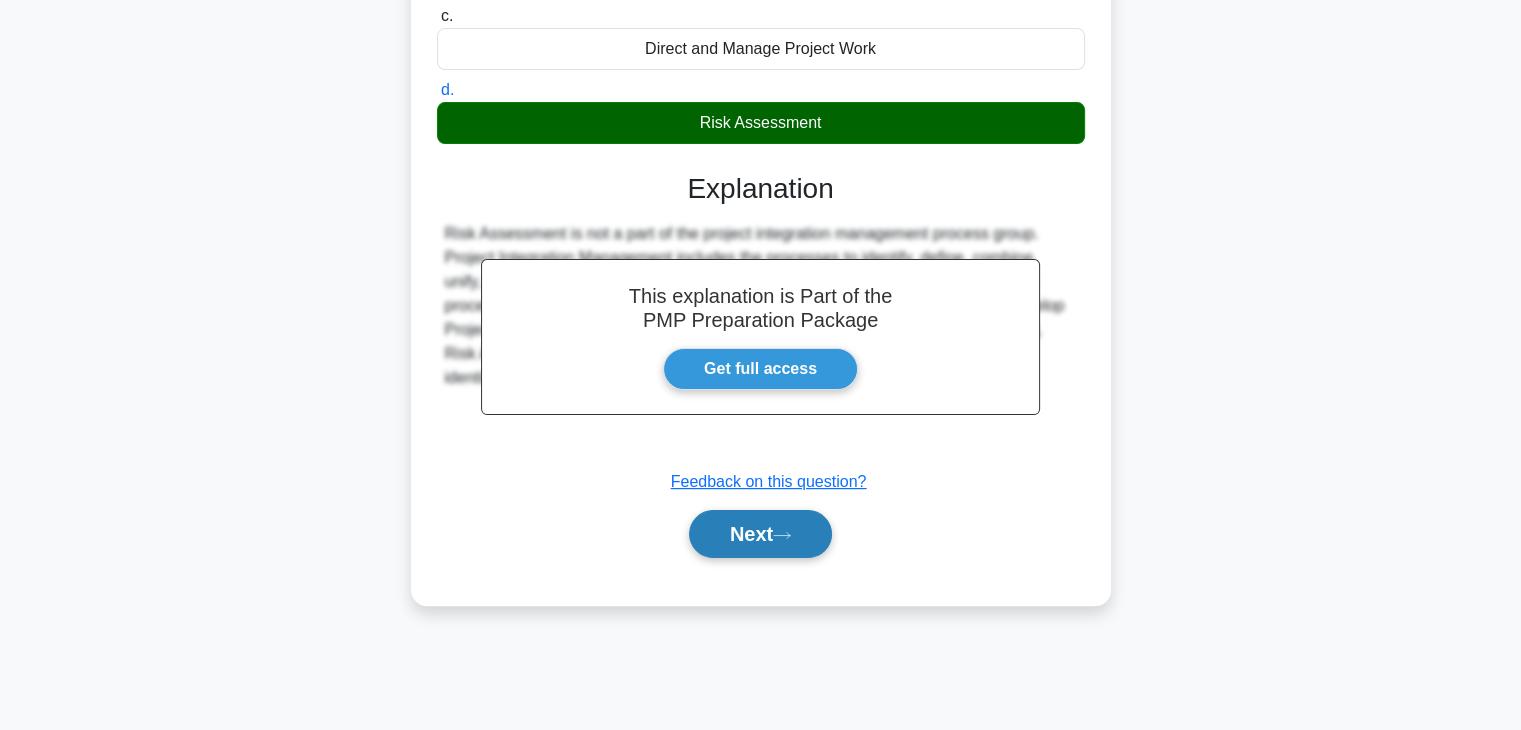 click on "Next" at bounding box center (760, 534) 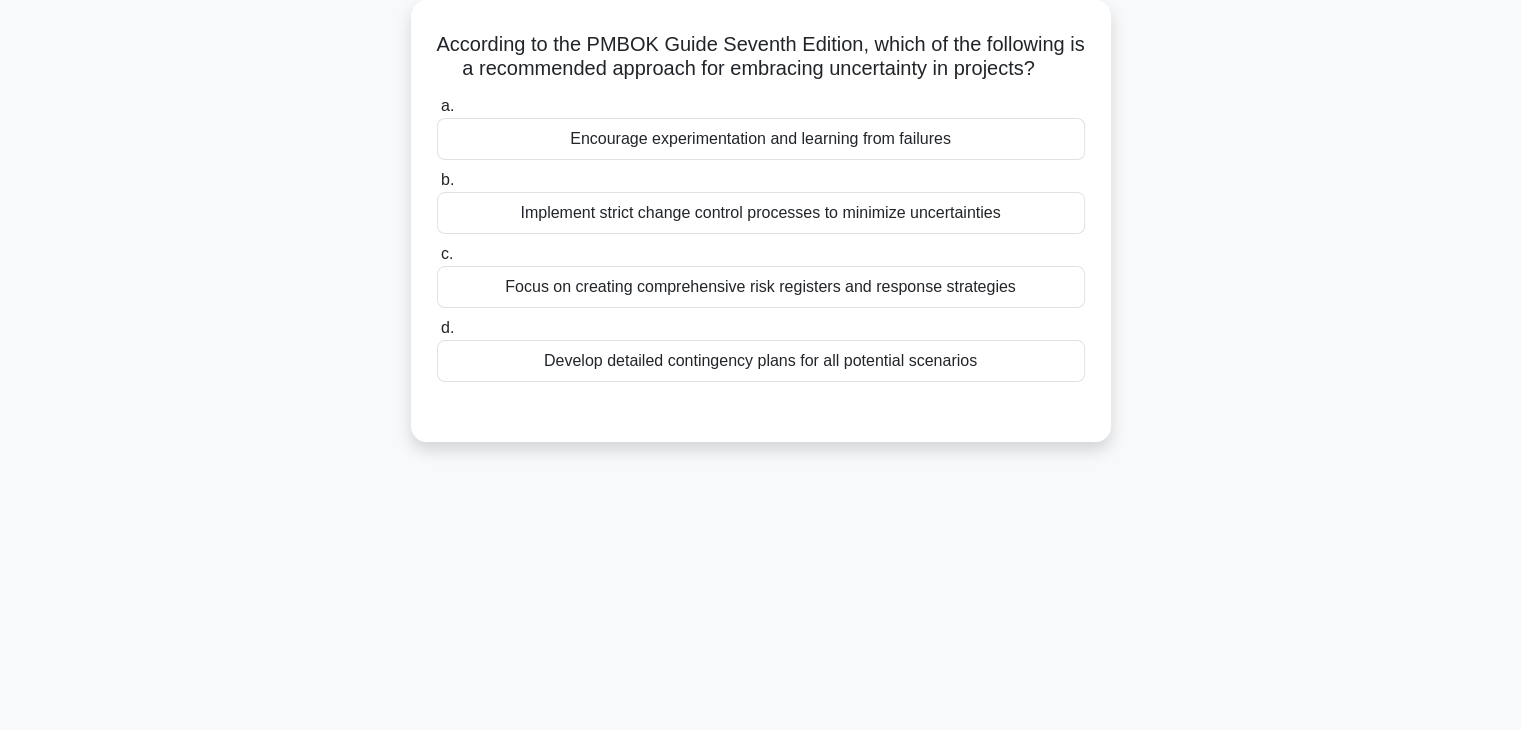 scroll, scrollTop: 116, scrollLeft: 0, axis: vertical 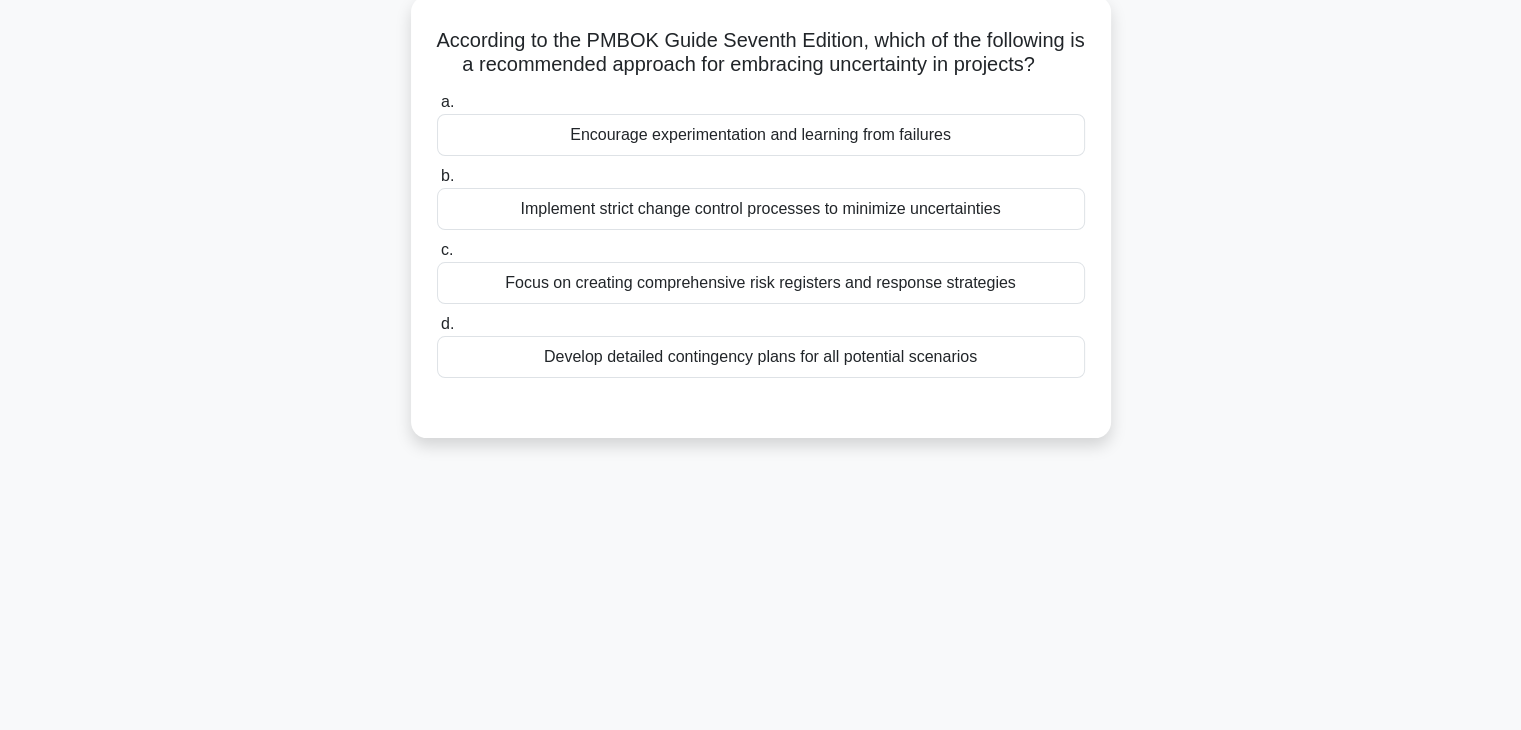 click on "Implement strict change control processes to minimize uncertainties" at bounding box center (761, 209) 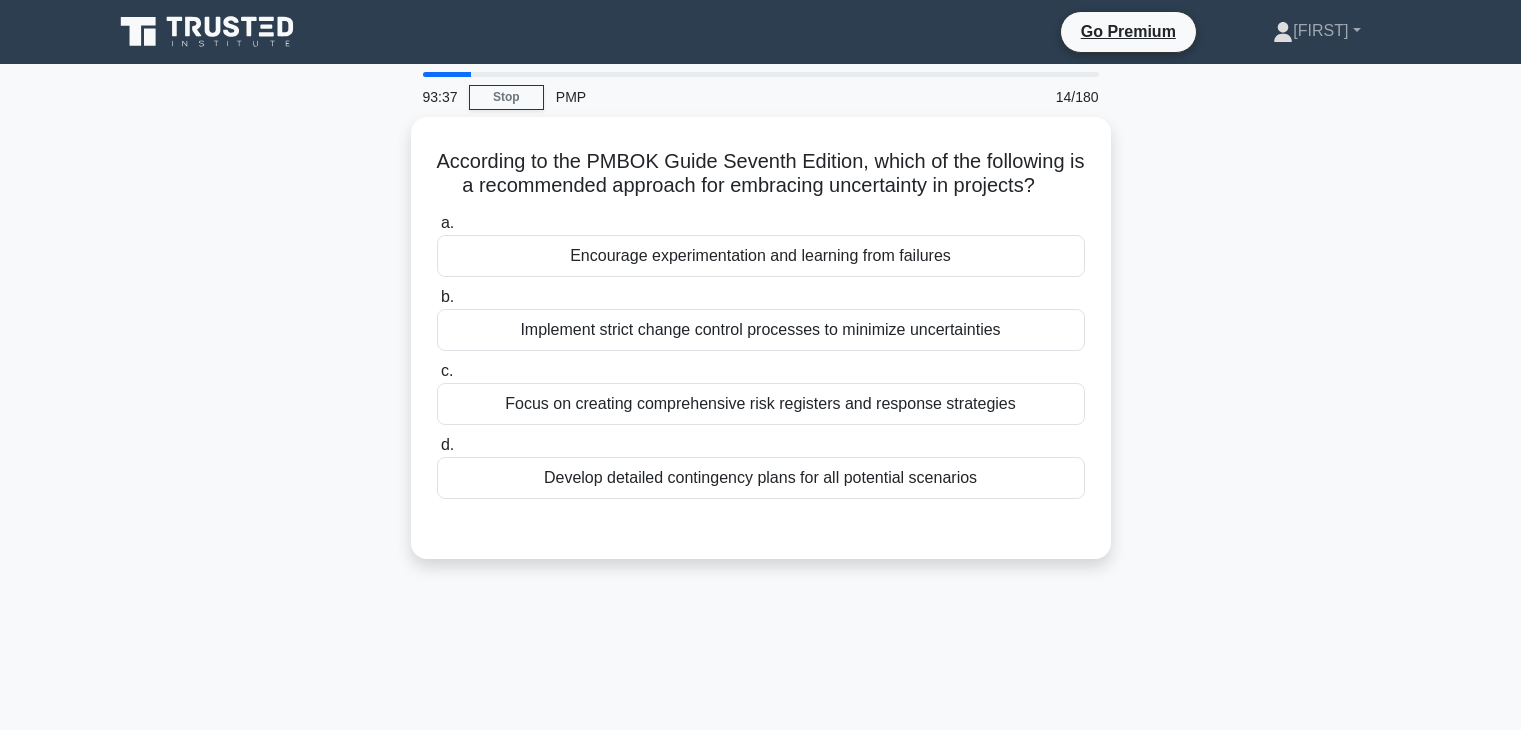 scroll, scrollTop: 116, scrollLeft: 0, axis: vertical 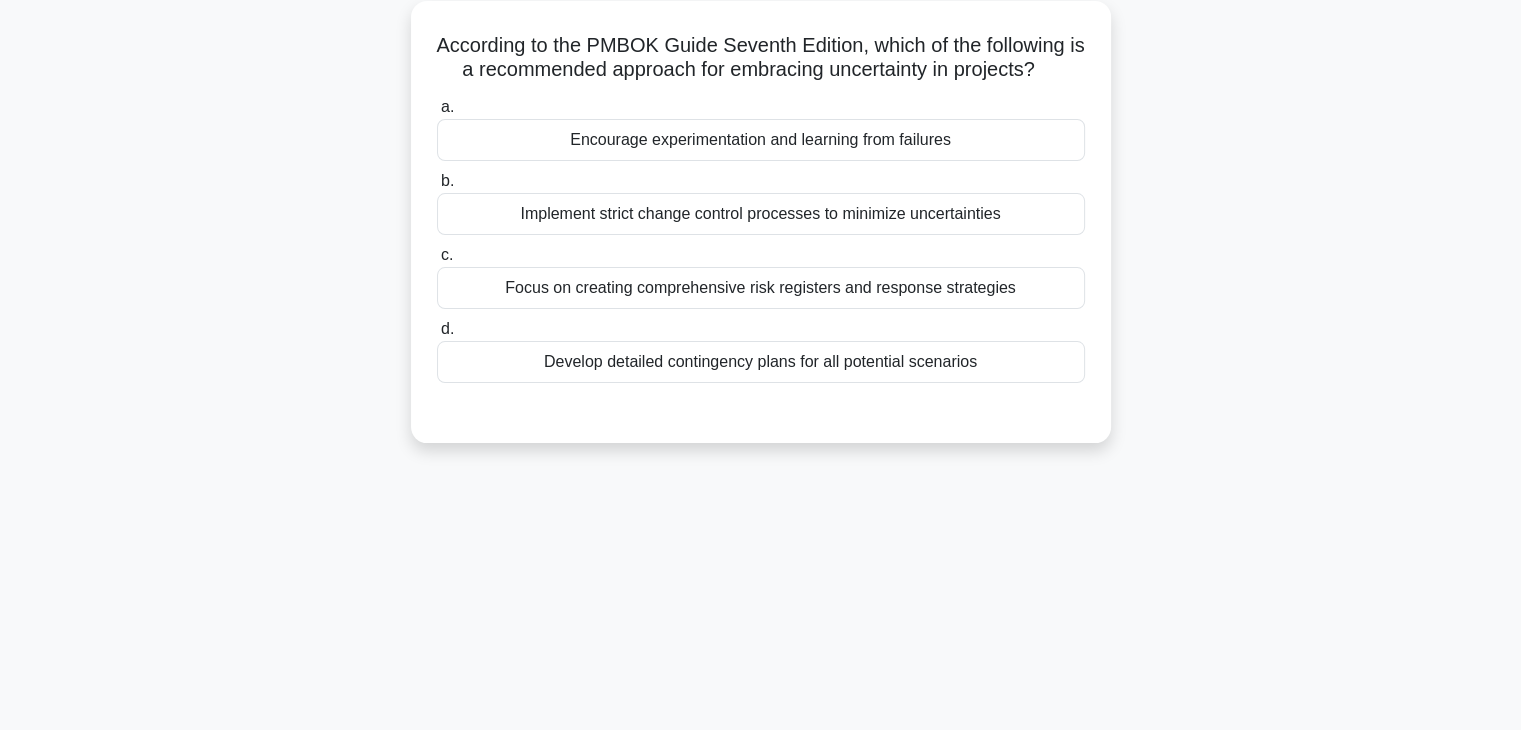 click on "Encourage experimentation and learning from failures" at bounding box center (761, 140) 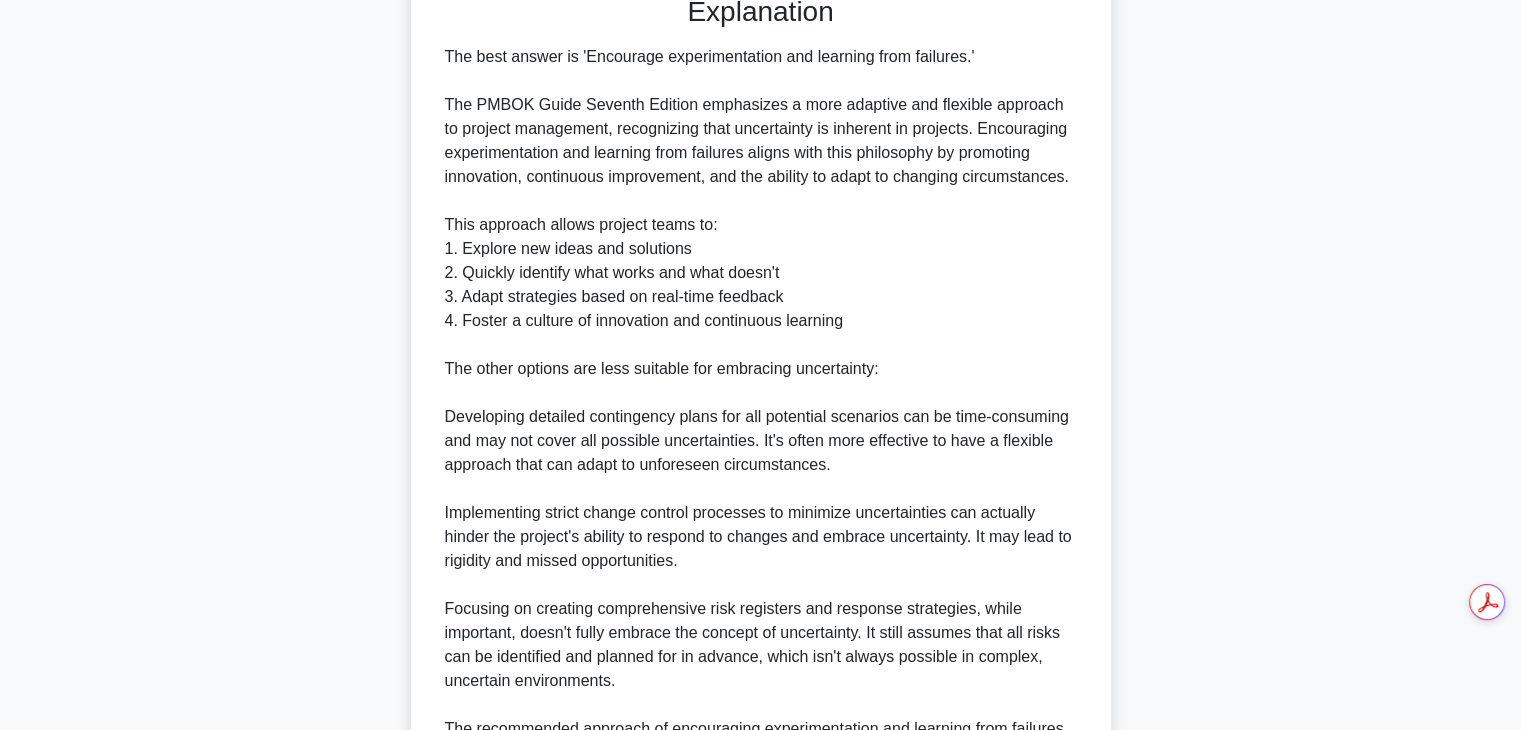 scroll, scrollTop: 766, scrollLeft: 0, axis: vertical 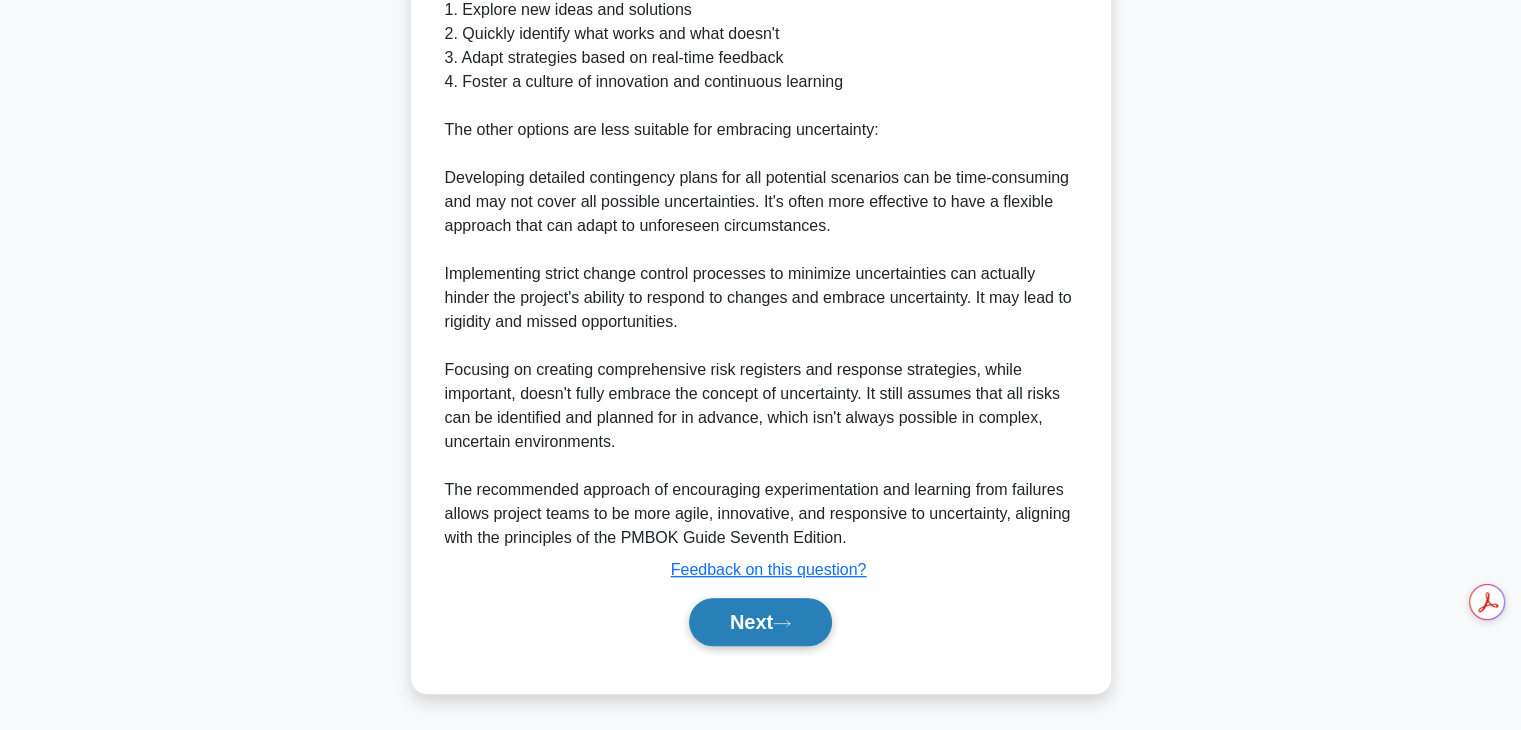 click on "Next" at bounding box center [760, 622] 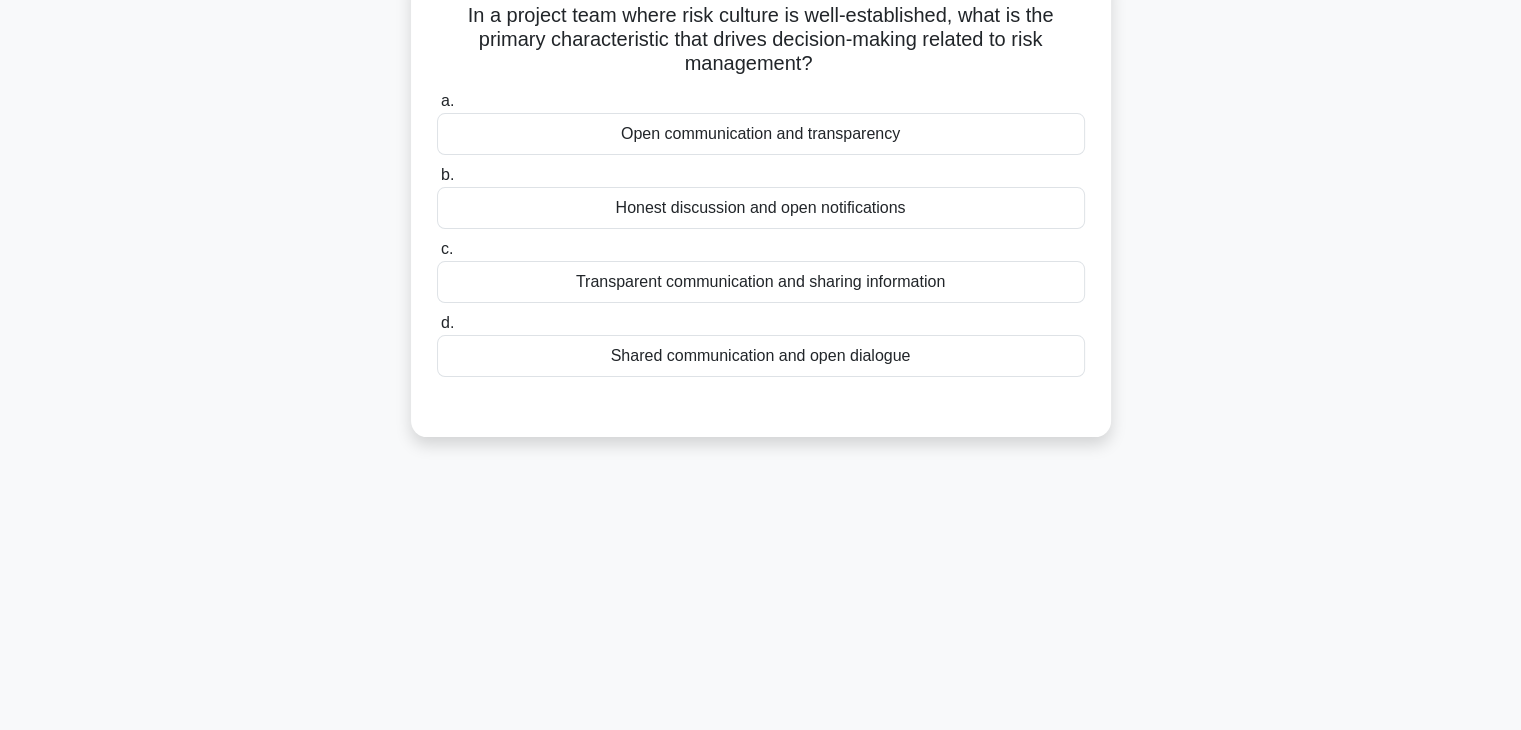 scroll, scrollTop: 121, scrollLeft: 0, axis: vertical 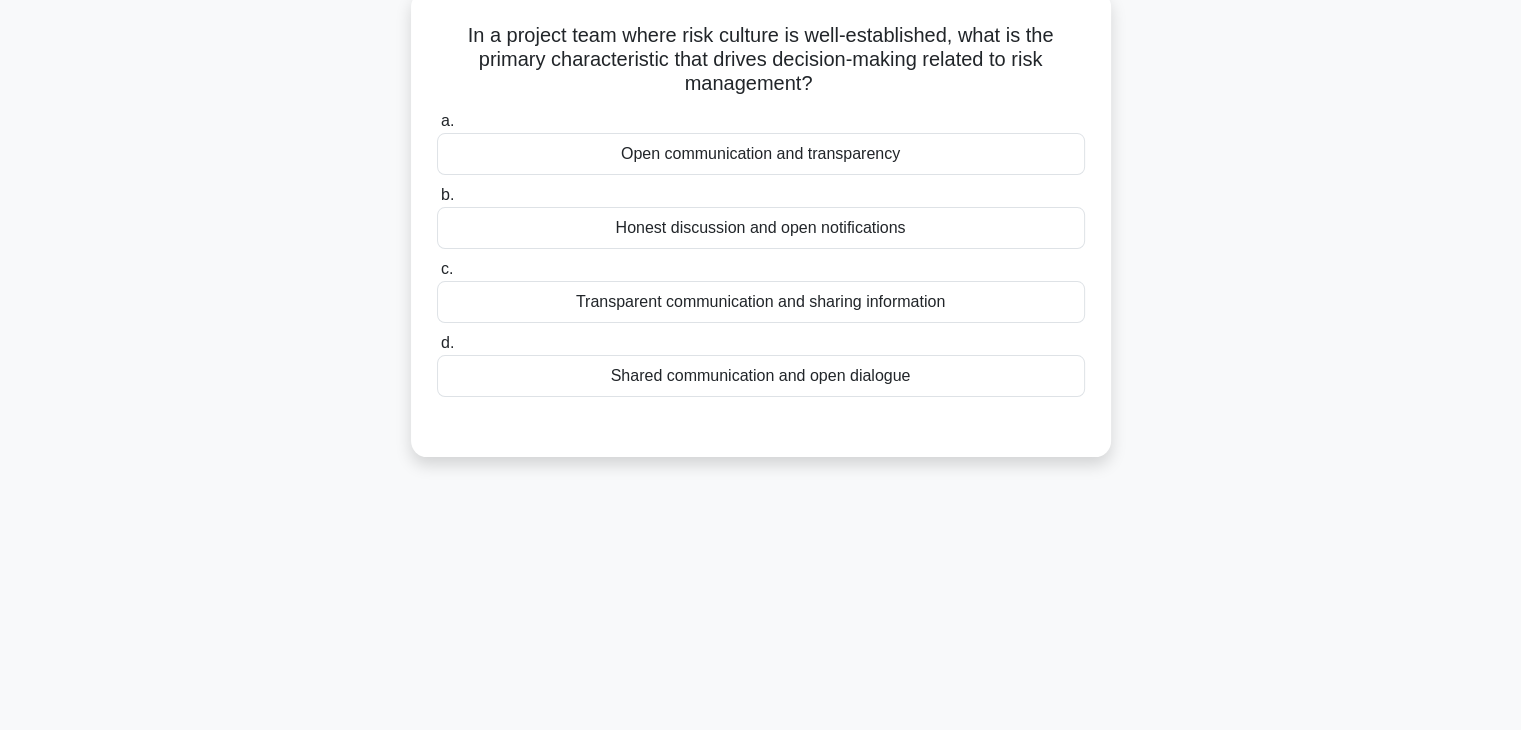 click on "Honest discussion and open notifications" at bounding box center (761, 228) 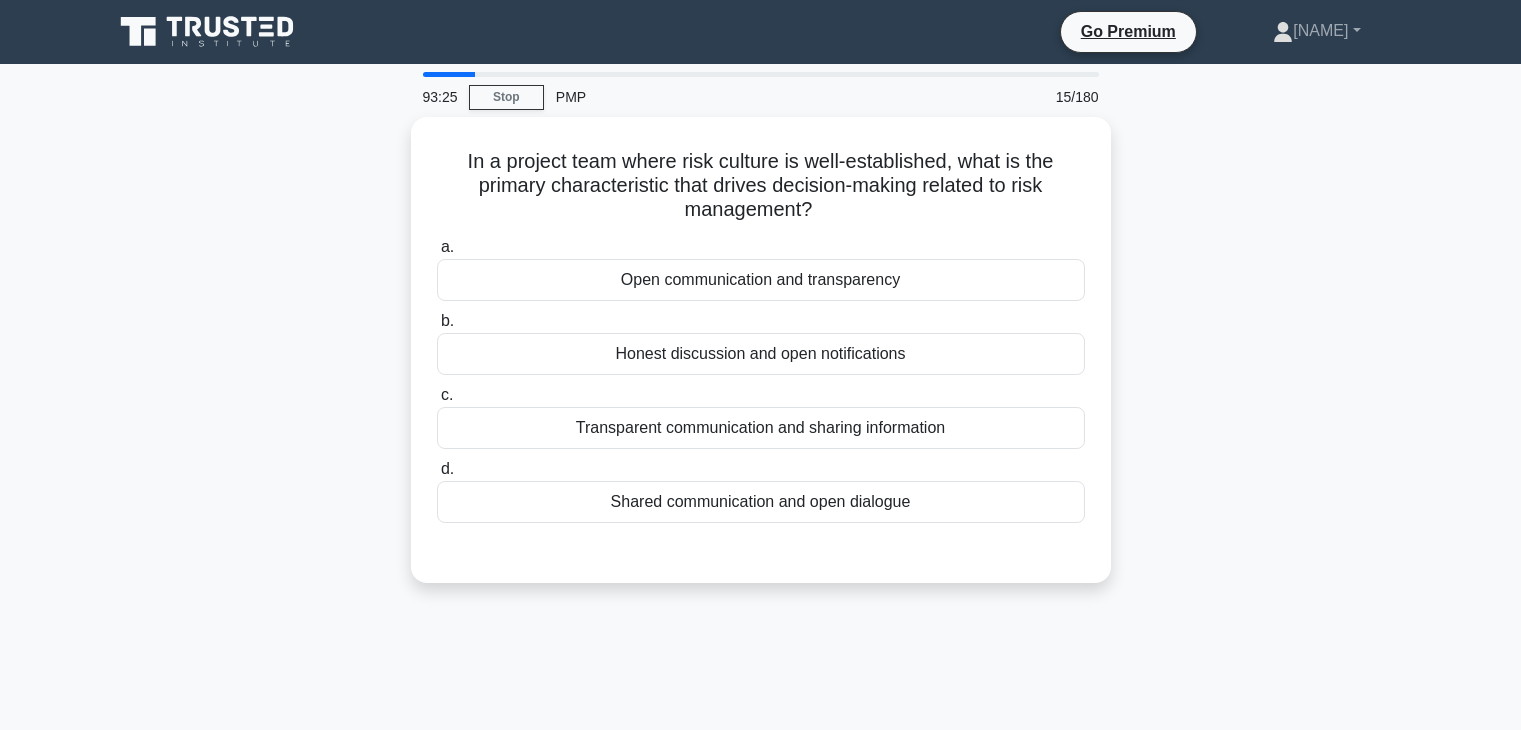 scroll, scrollTop: 121, scrollLeft: 0, axis: vertical 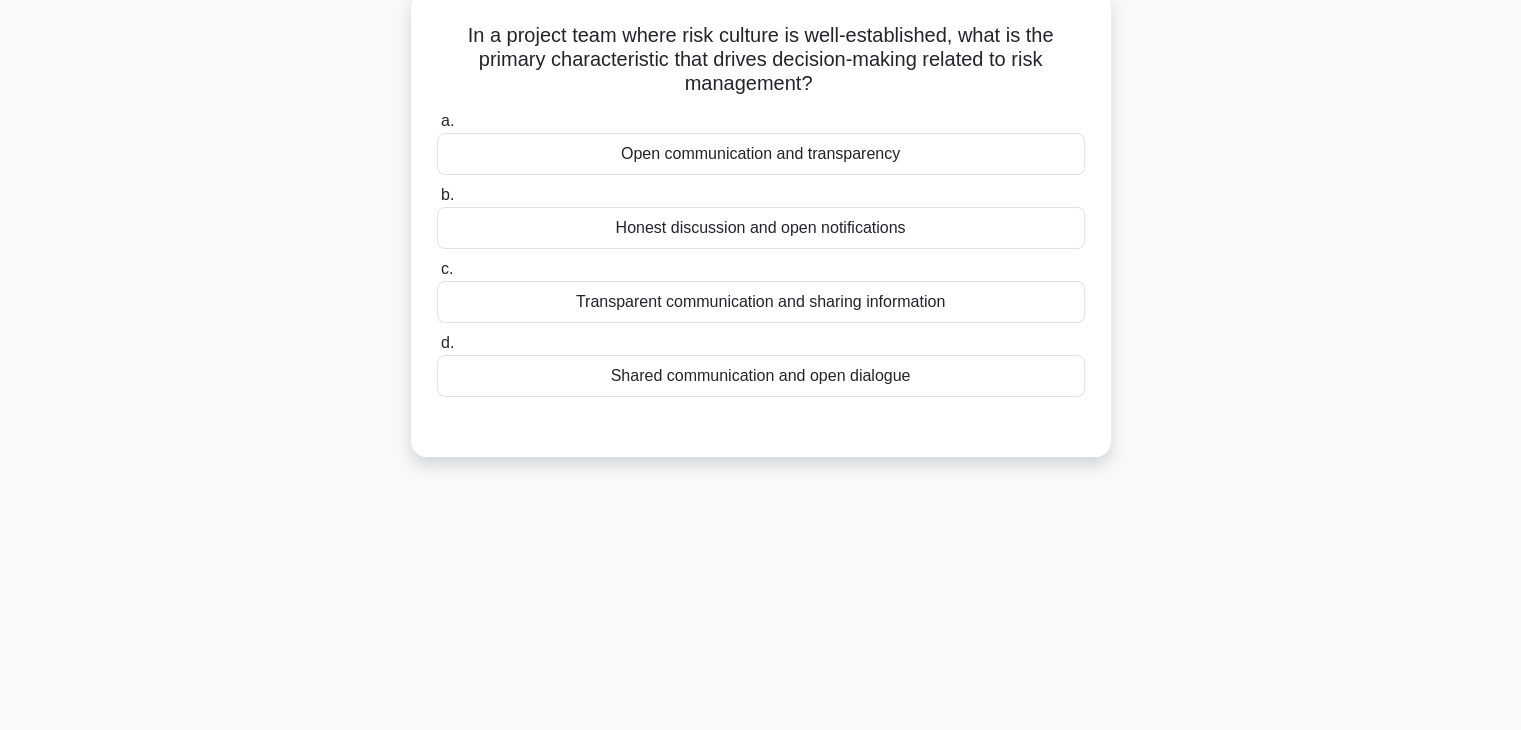 click on "Open communication and transparency" at bounding box center (761, 154) 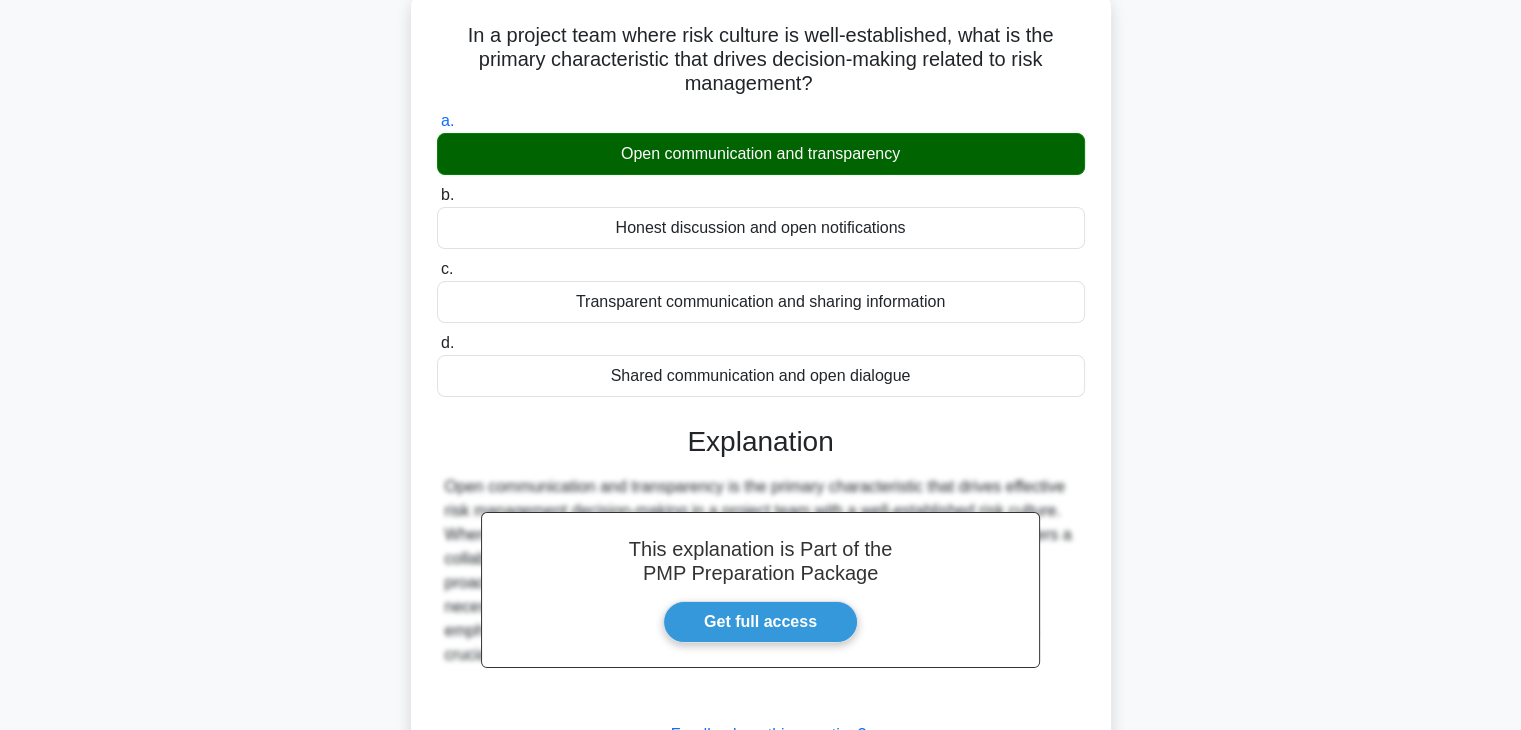 scroll, scrollTop: 351, scrollLeft: 0, axis: vertical 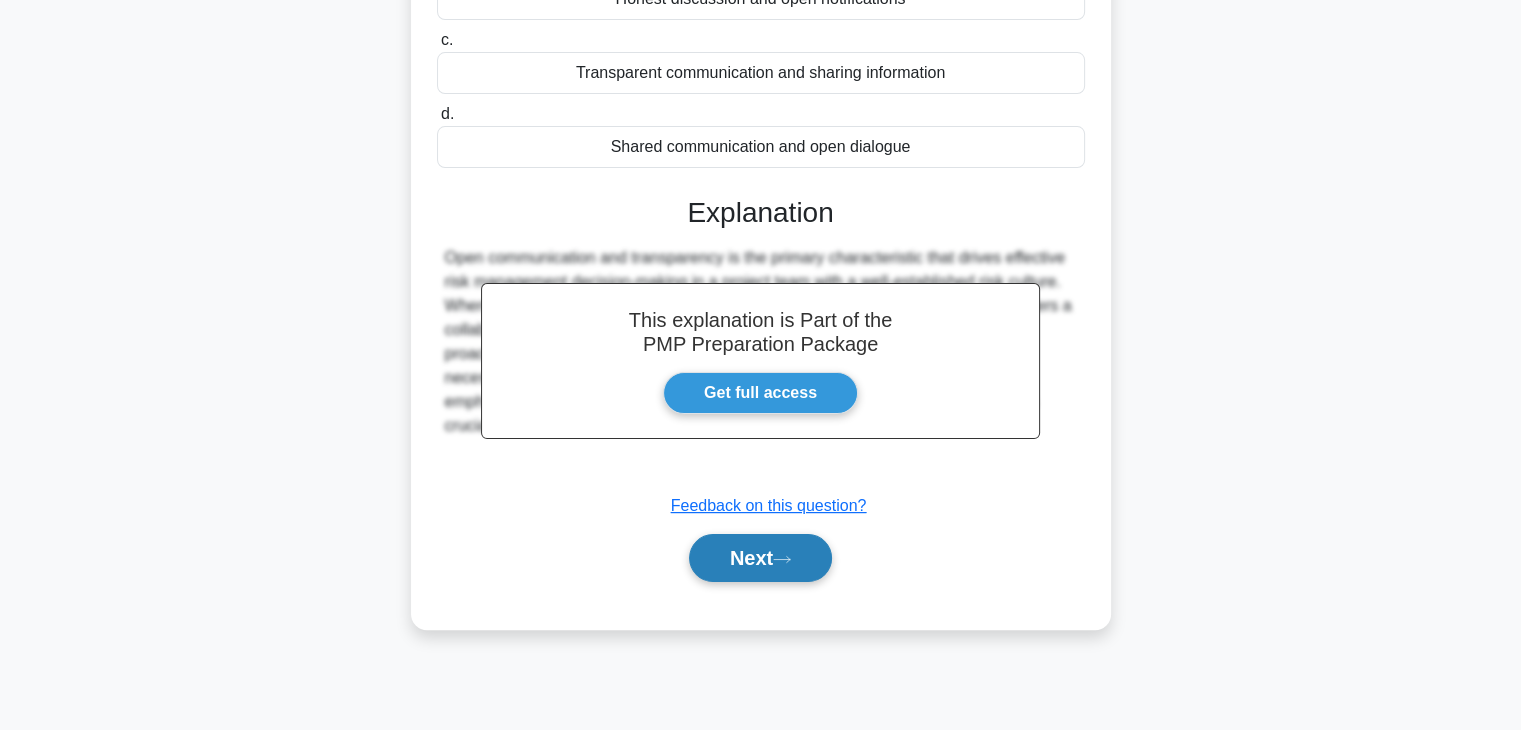 click on "Next" at bounding box center (760, 558) 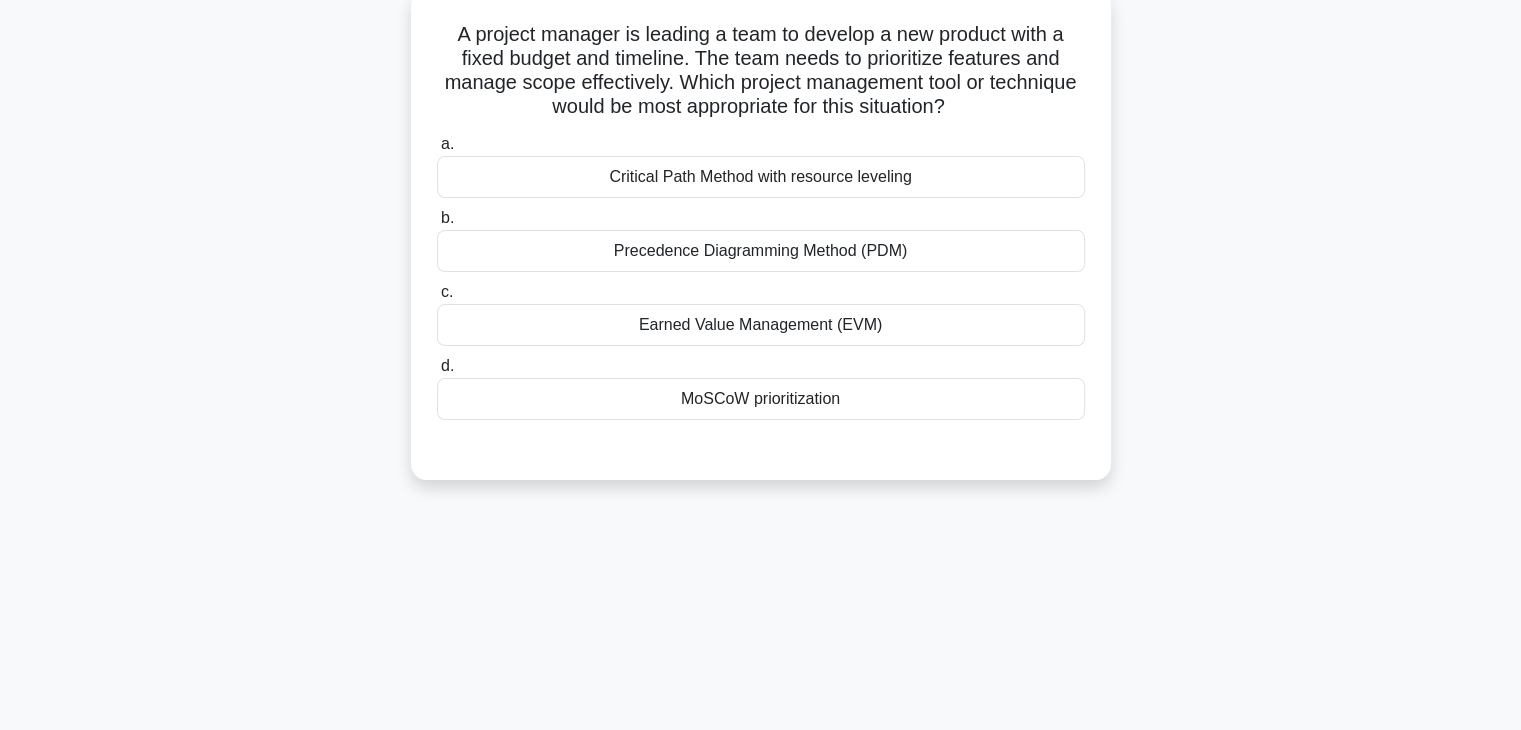 scroll, scrollTop: 134, scrollLeft: 0, axis: vertical 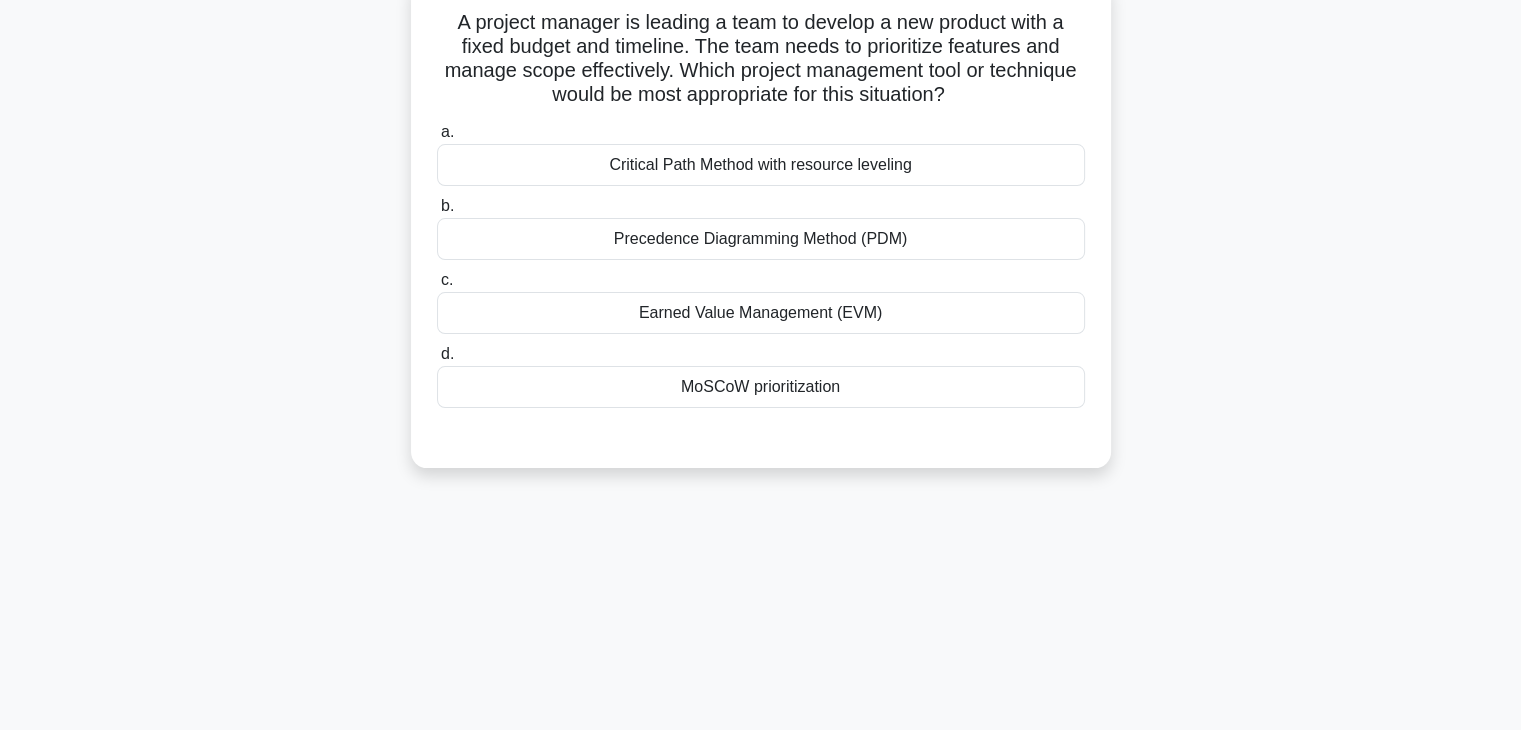 click on "MoSCoW prioritization" at bounding box center (761, 387) 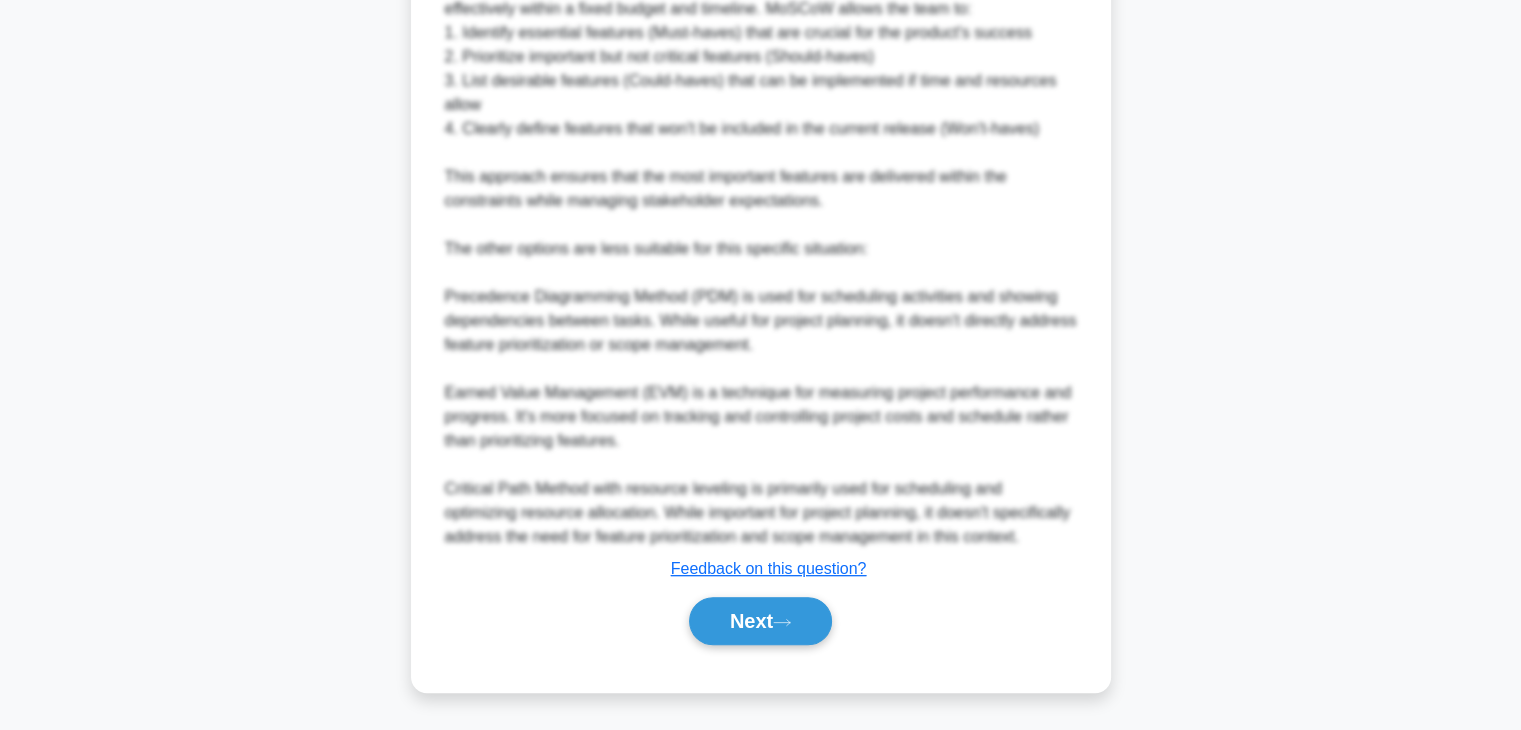 scroll, scrollTop: 838, scrollLeft: 0, axis: vertical 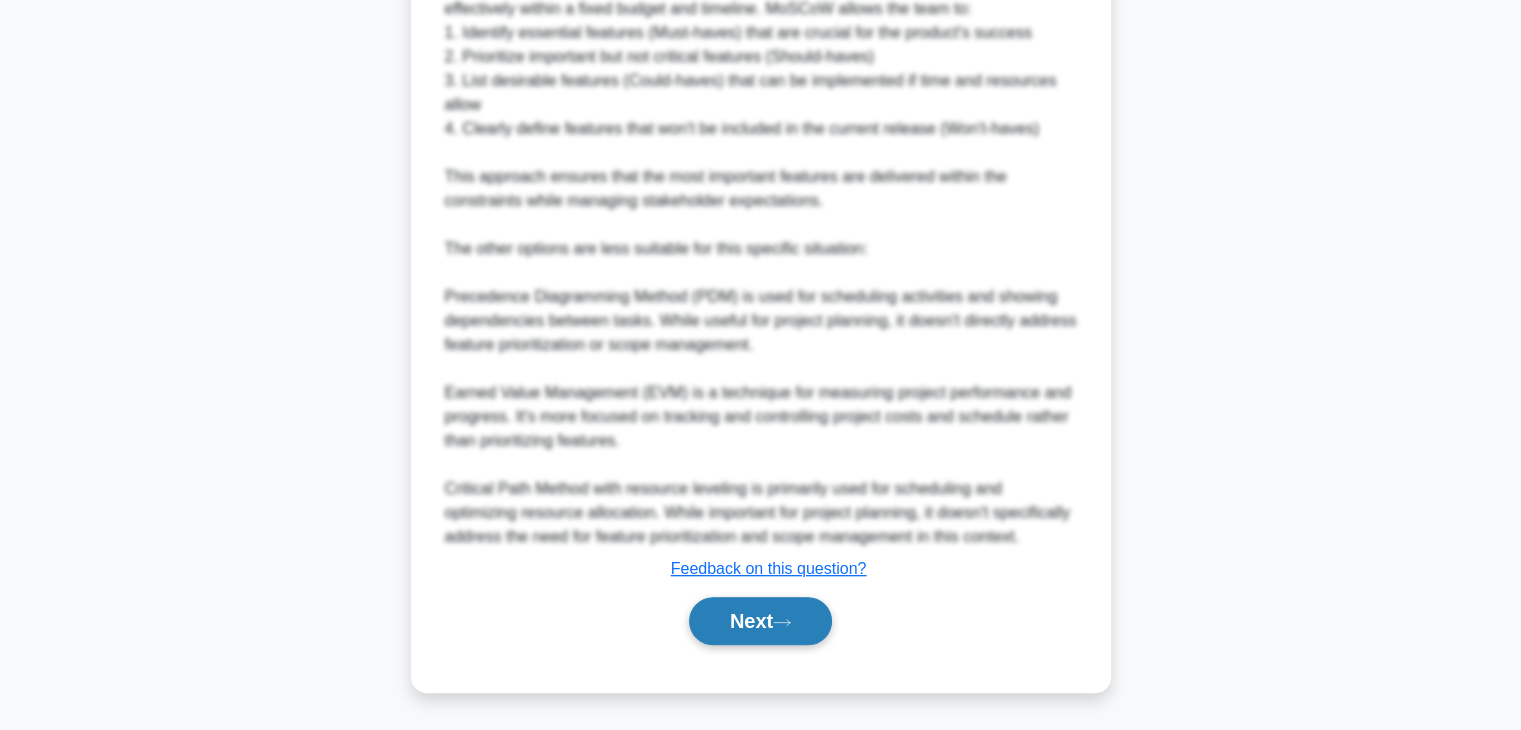 click on "Next" at bounding box center (760, 621) 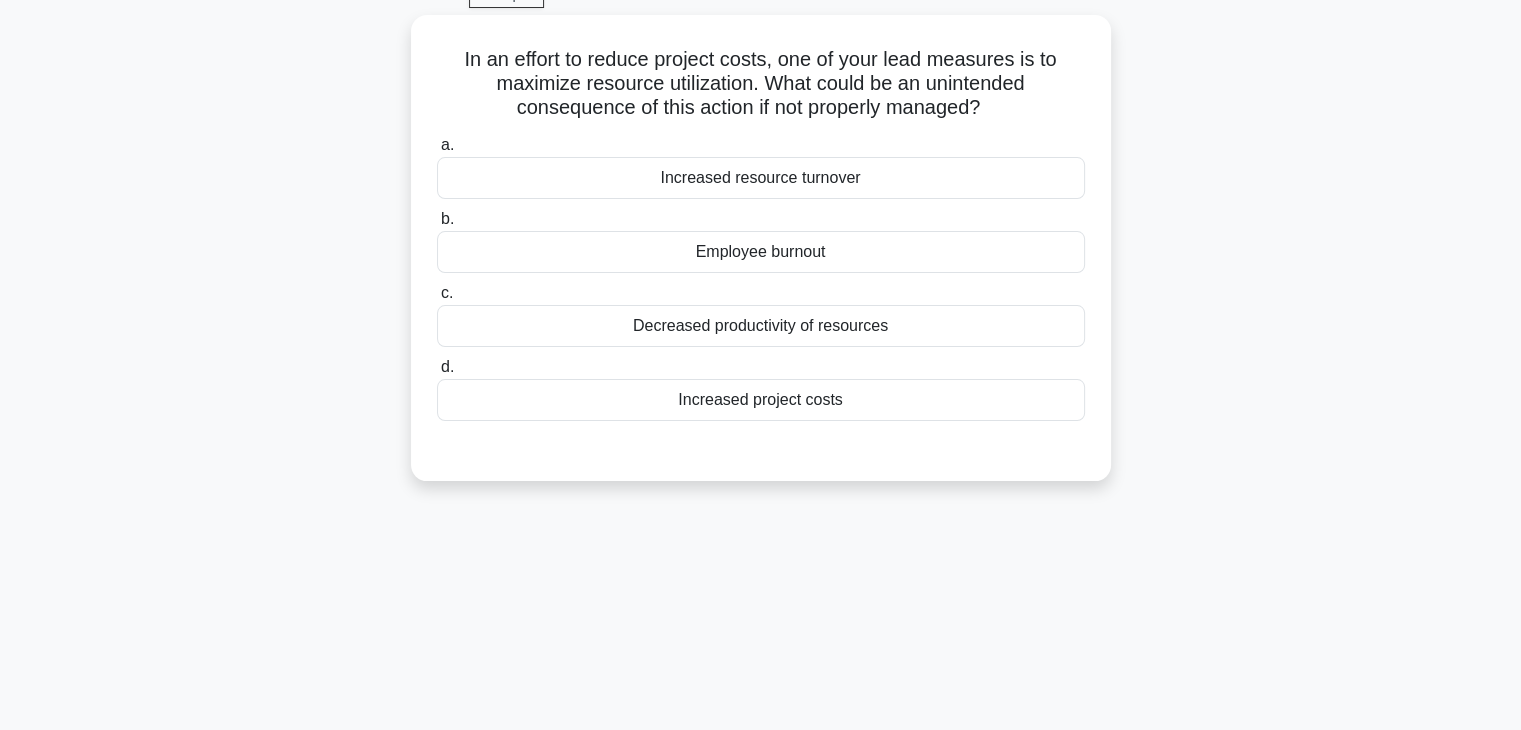 scroll, scrollTop: 122, scrollLeft: 0, axis: vertical 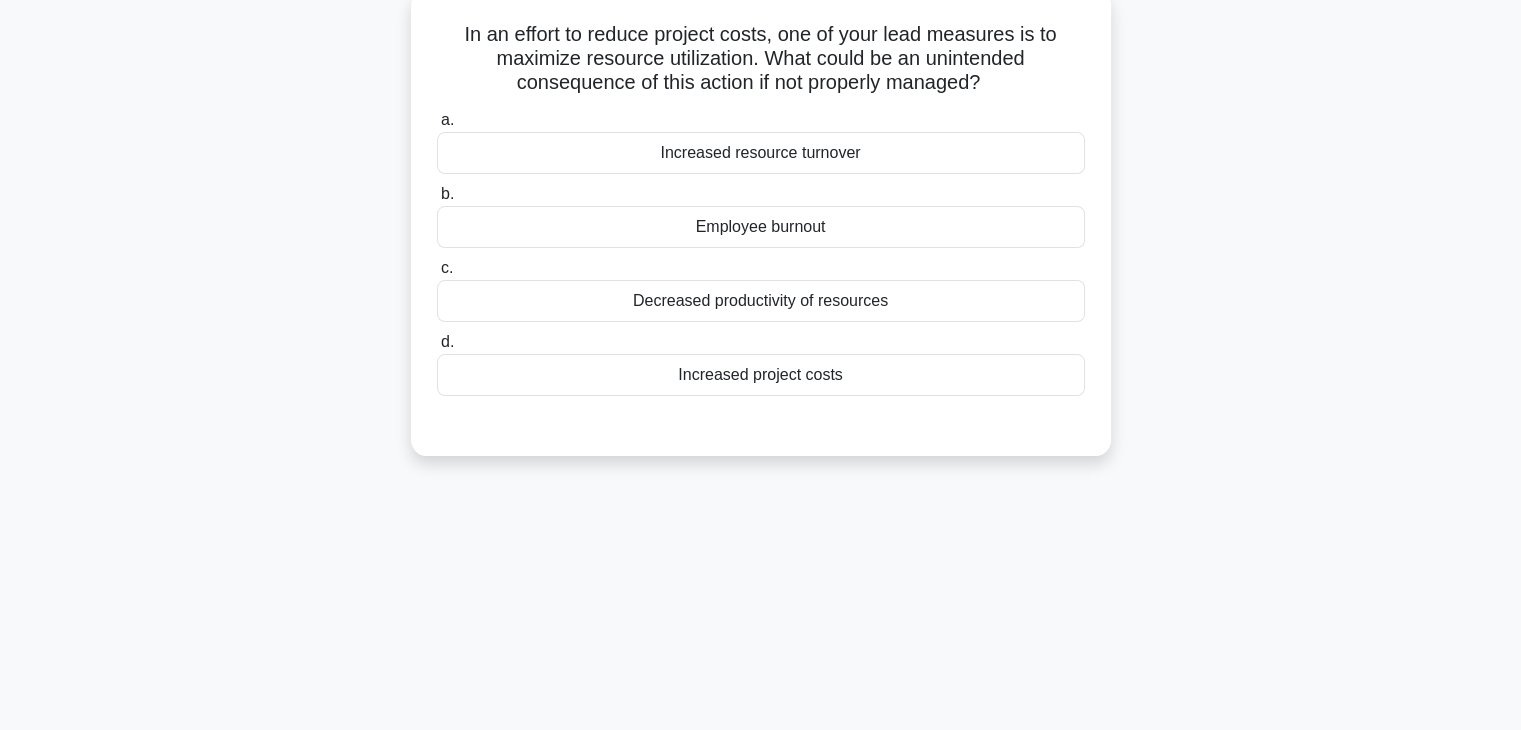 click on "Decreased productivity of resources" at bounding box center [761, 301] 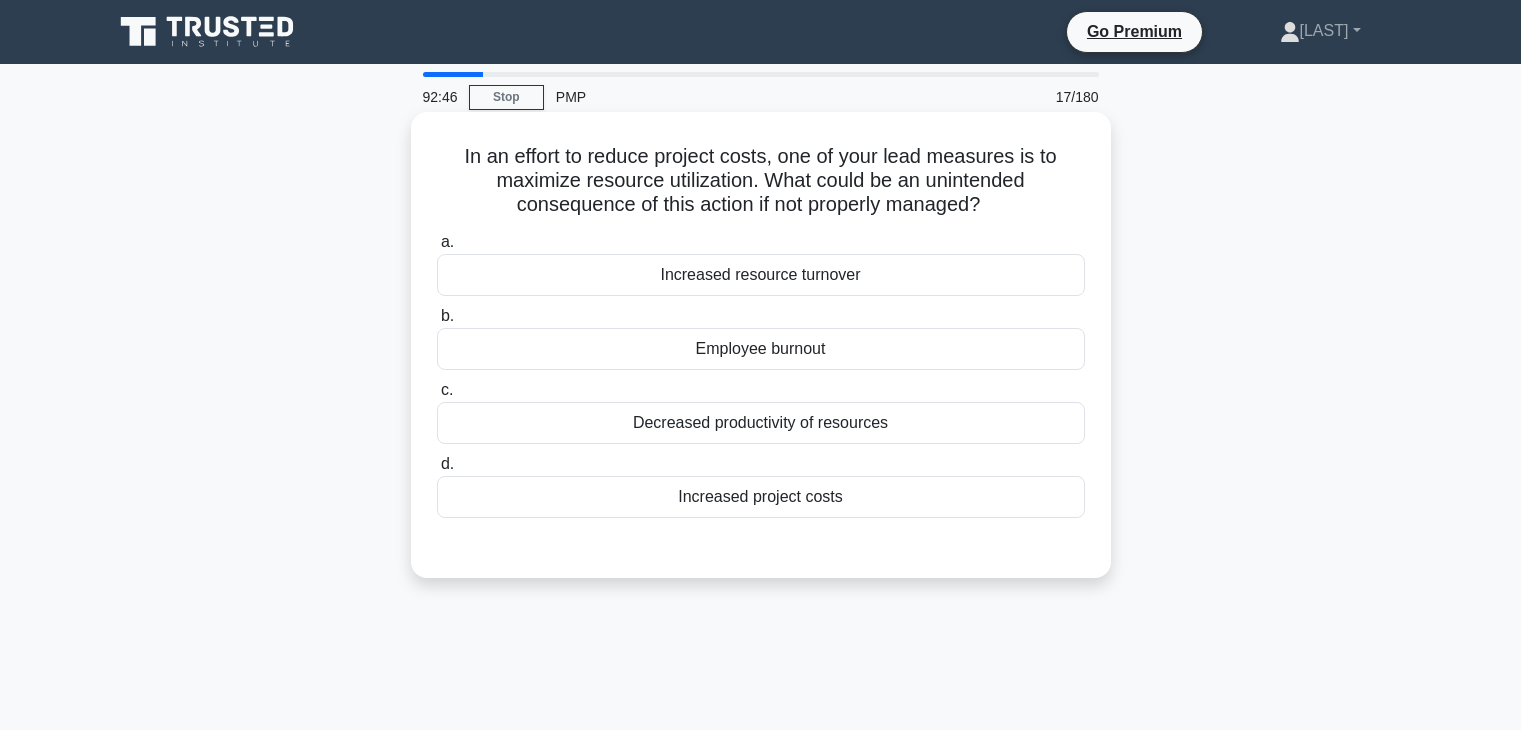 scroll, scrollTop: 122, scrollLeft: 0, axis: vertical 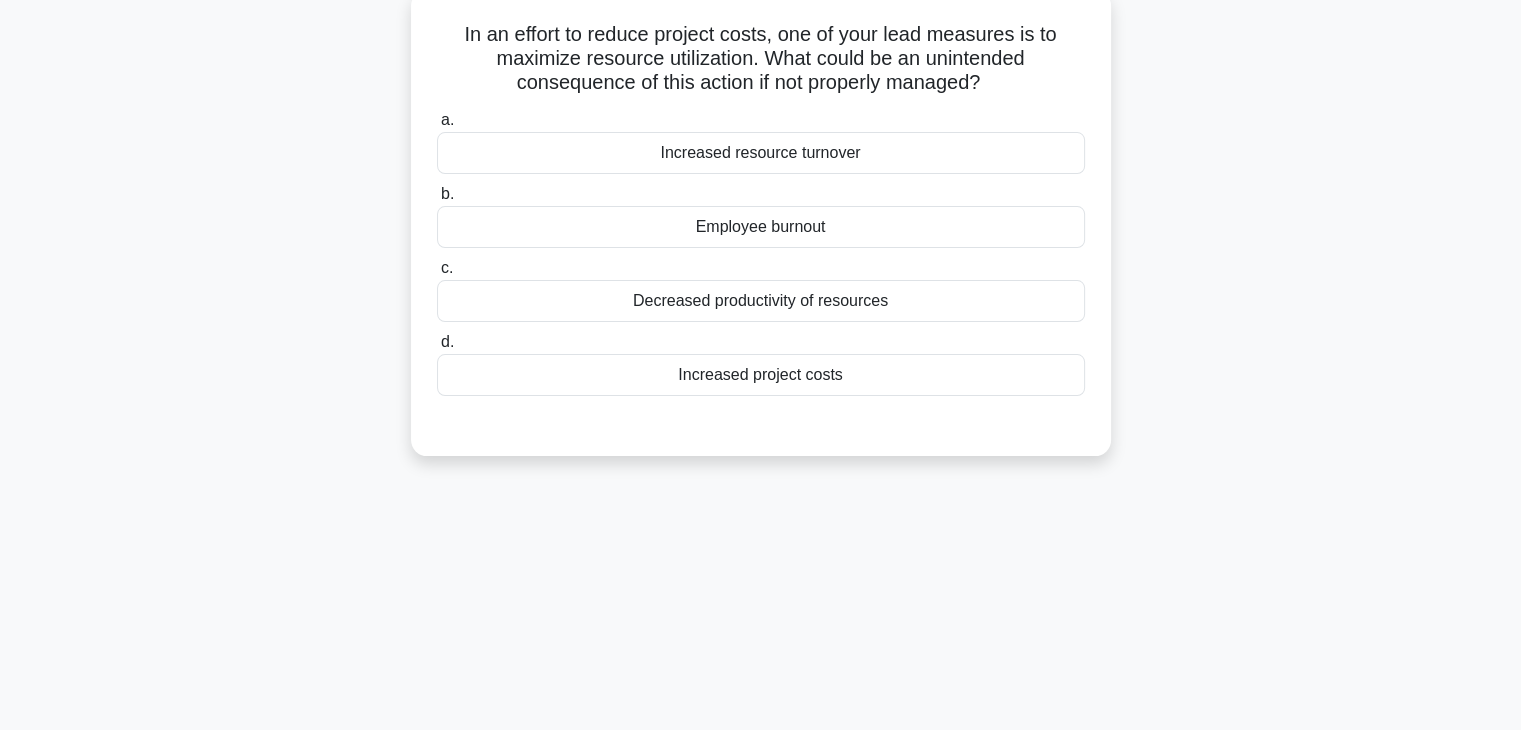 click on "Employee burnout" at bounding box center (761, 227) 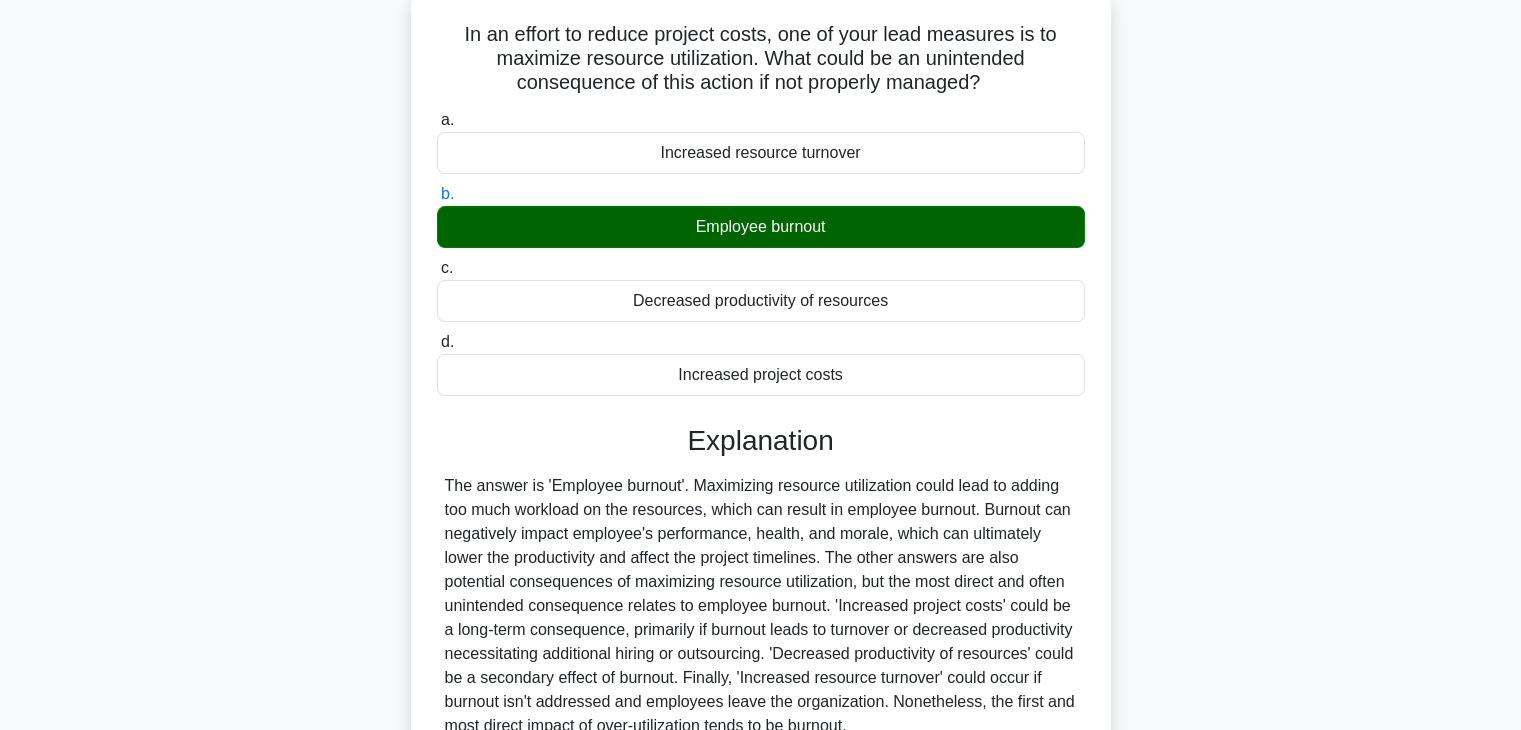 scroll, scrollTop: 351, scrollLeft: 0, axis: vertical 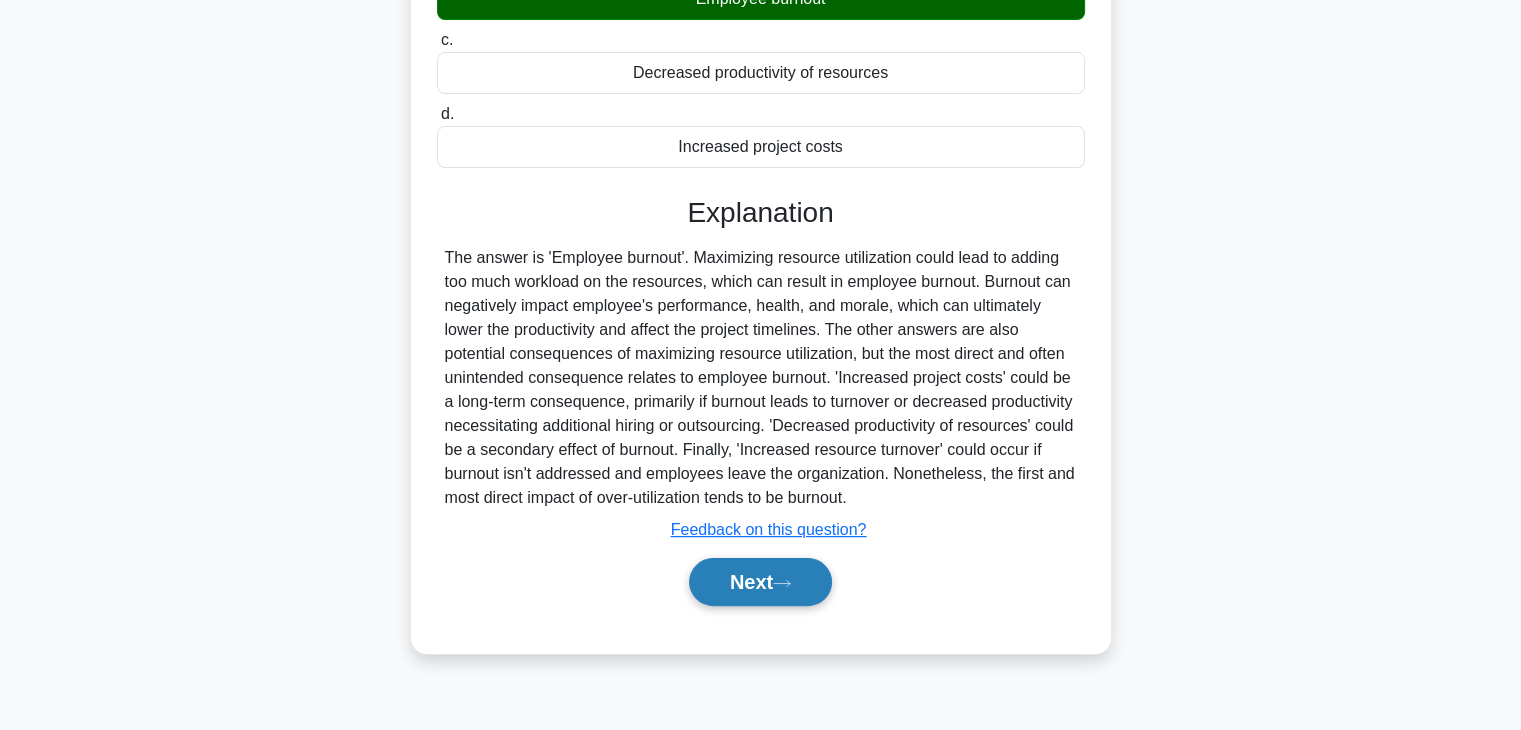 click on "Next" at bounding box center (760, 582) 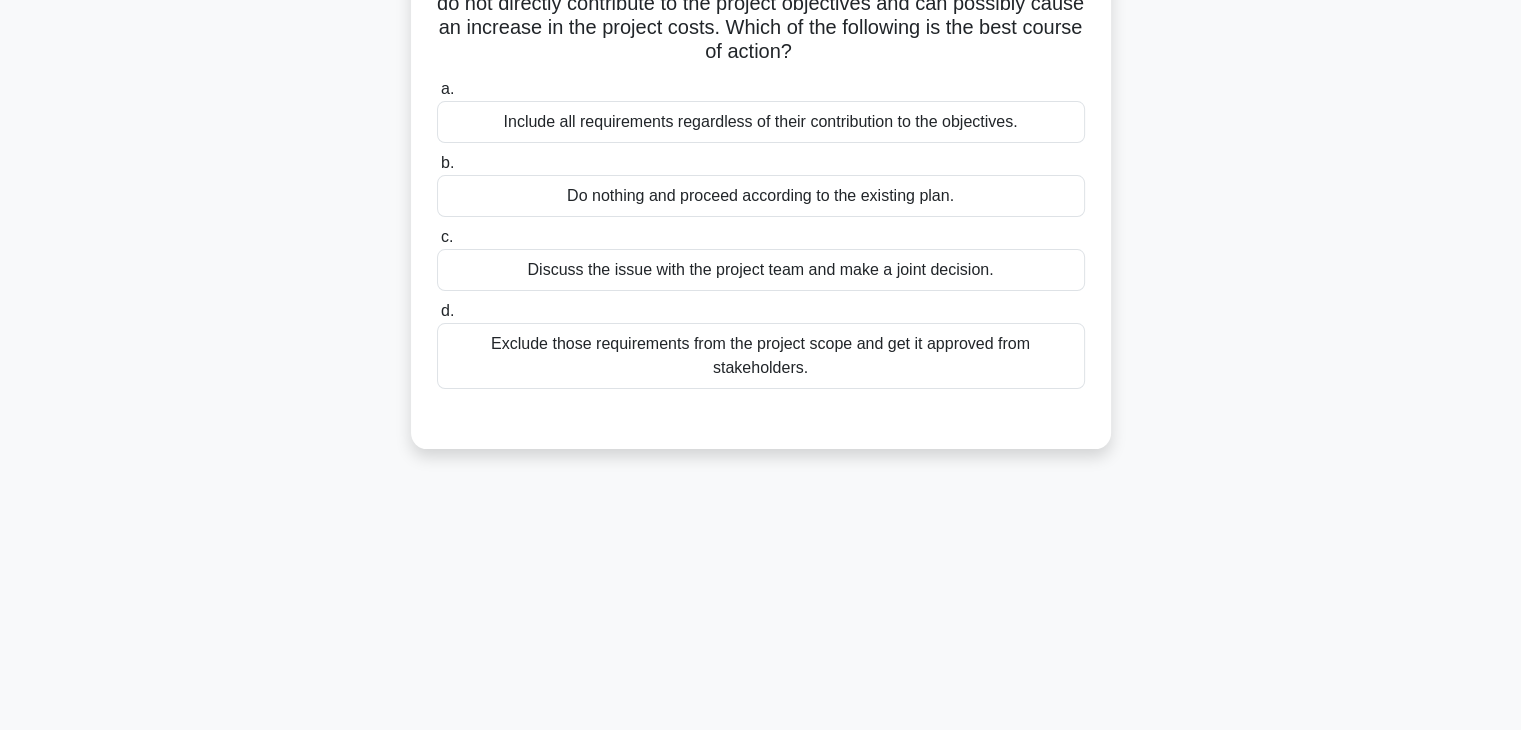 scroll, scrollTop: 135, scrollLeft: 0, axis: vertical 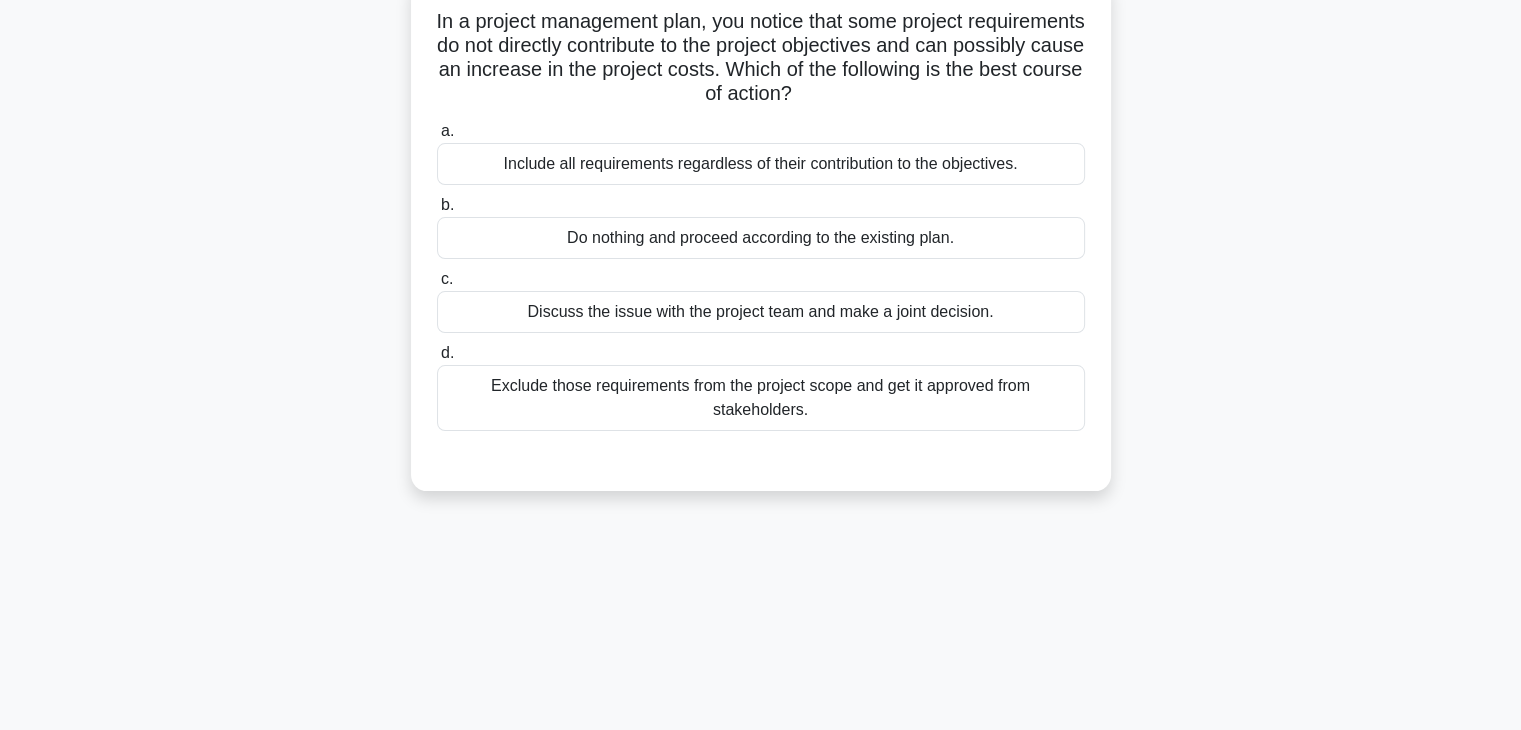 click on "Discuss the issue with the project team and make a joint decision." at bounding box center (761, 312) 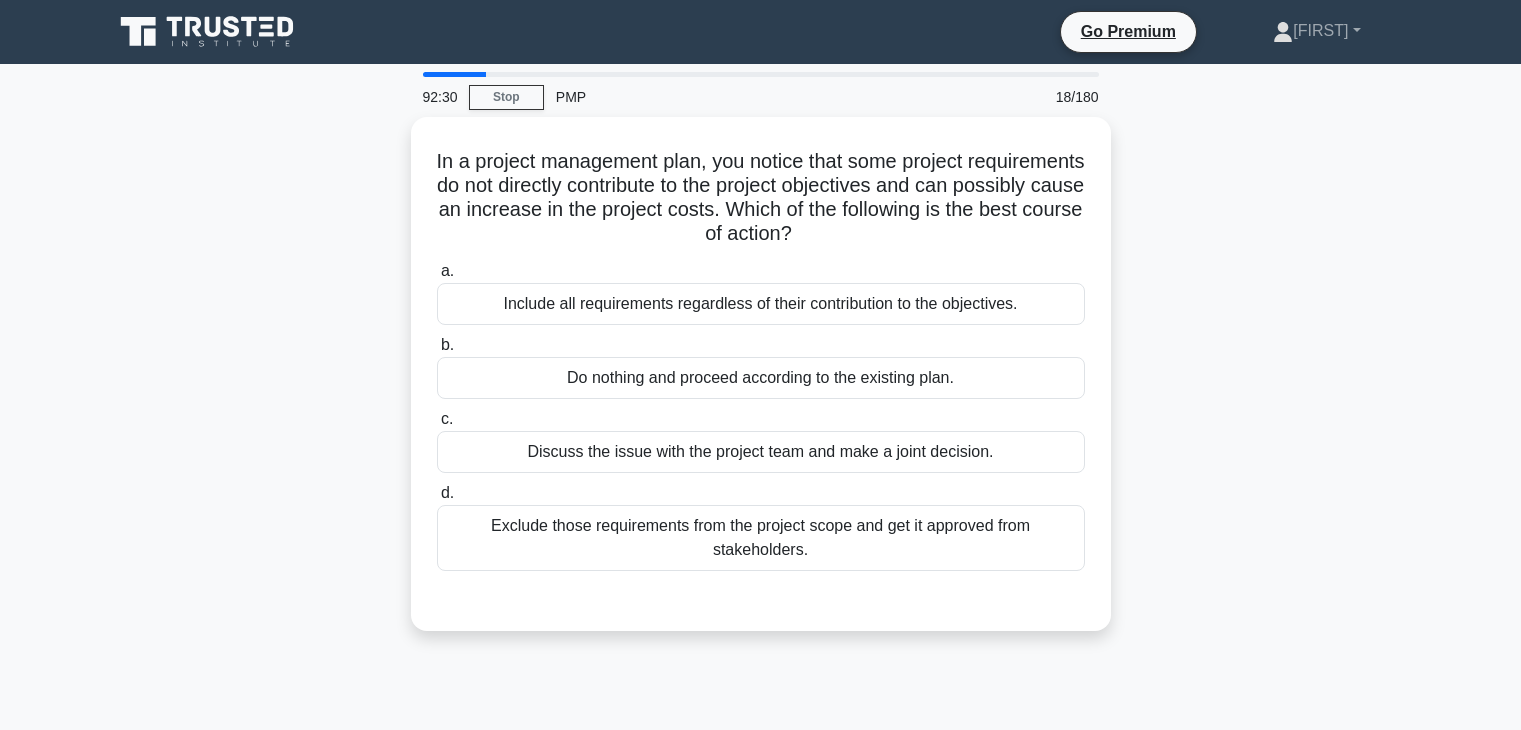 scroll, scrollTop: 135, scrollLeft: 0, axis: vertical 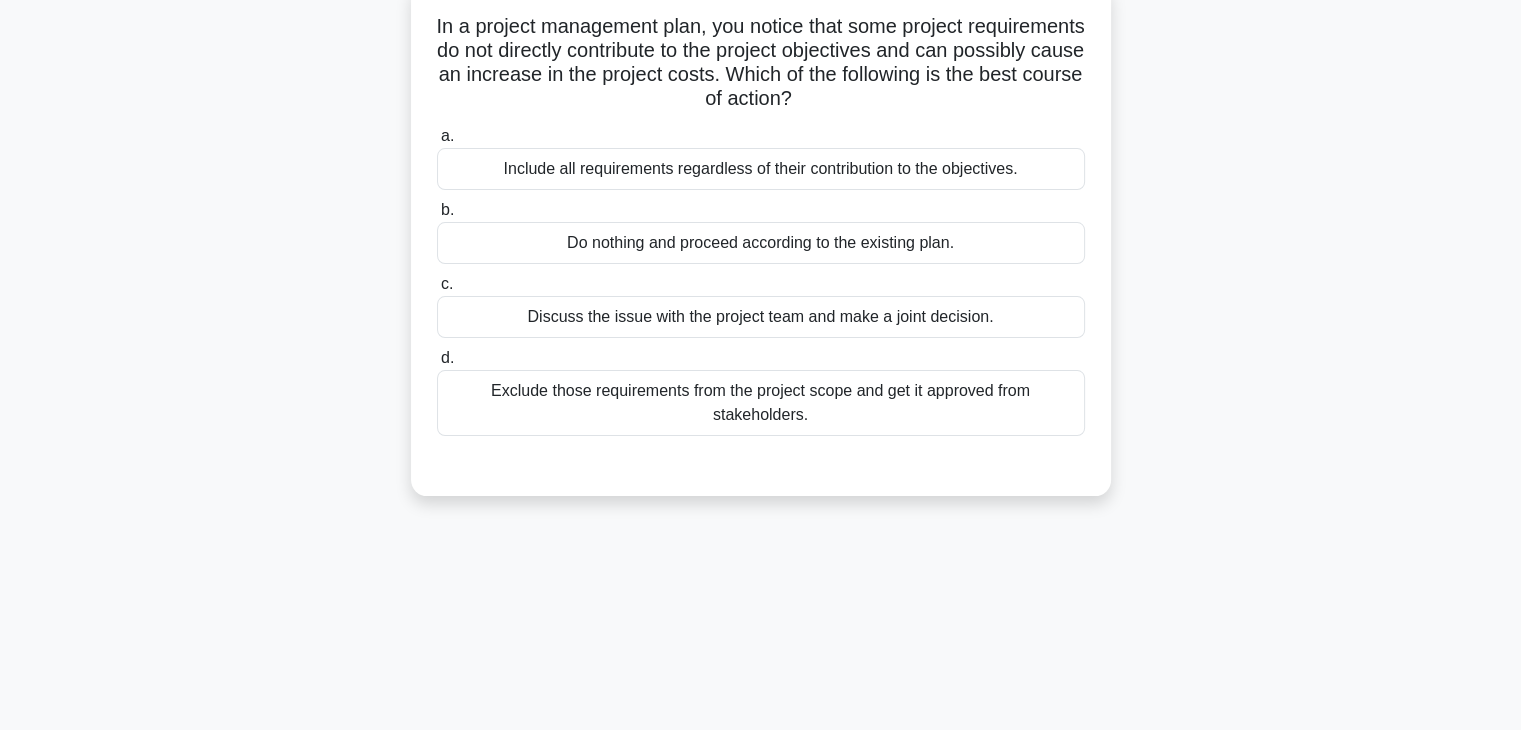 click on "Exclude those requirements from the project scope and get it approved from stakeholders." at bounding box center [761, 403] 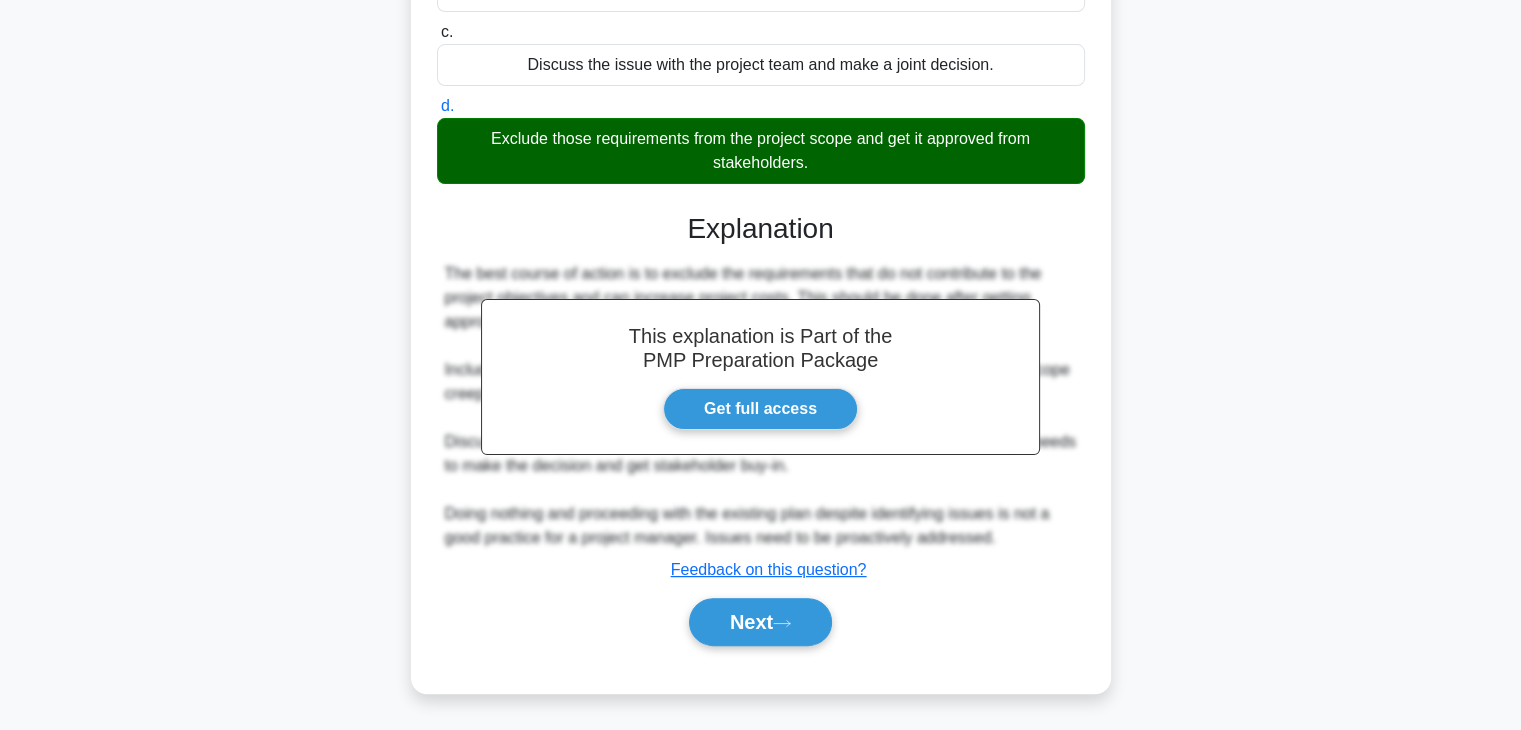 scroll, scrollTop: 381, scrollLeft: 0, axis: vertical 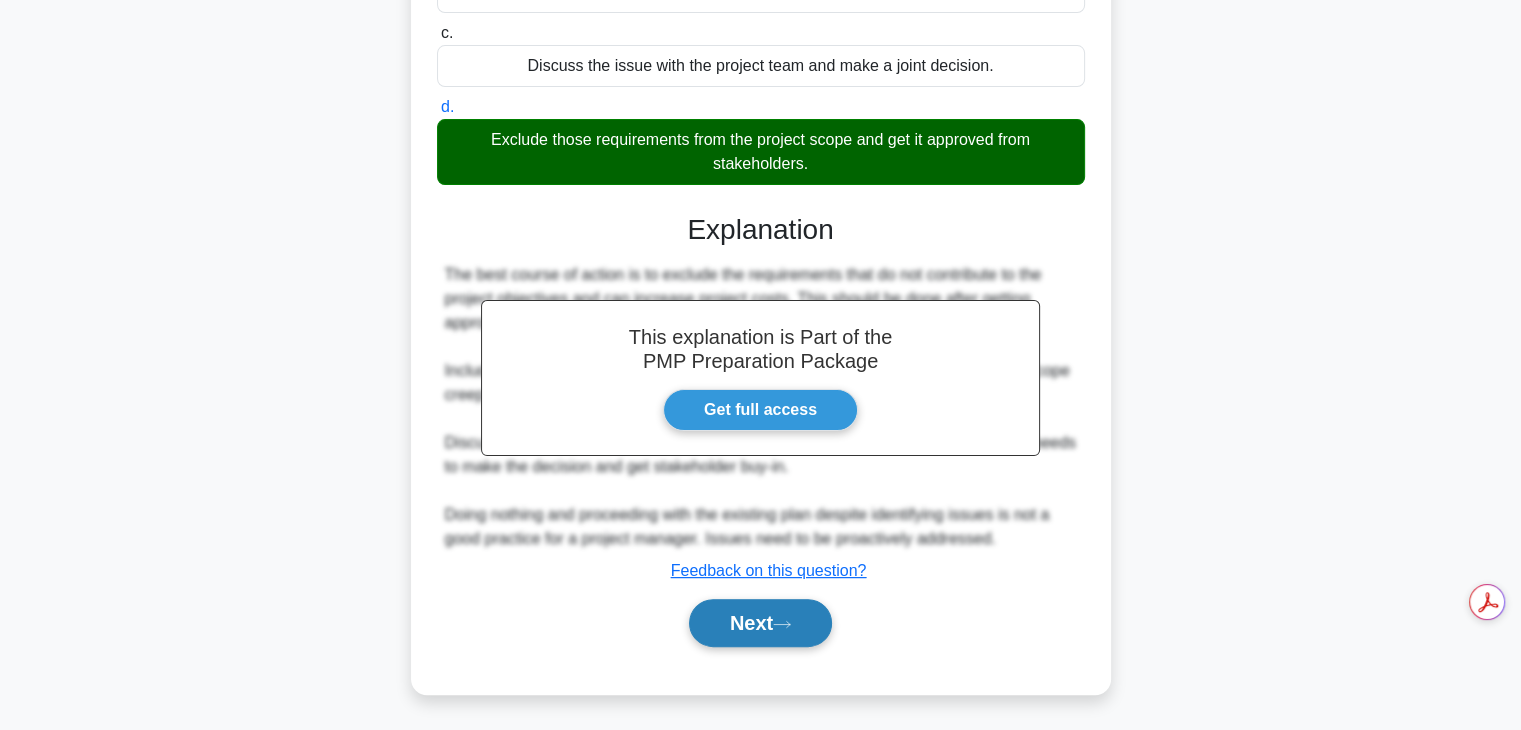 click on "Next" at bounding box center (760, 623) 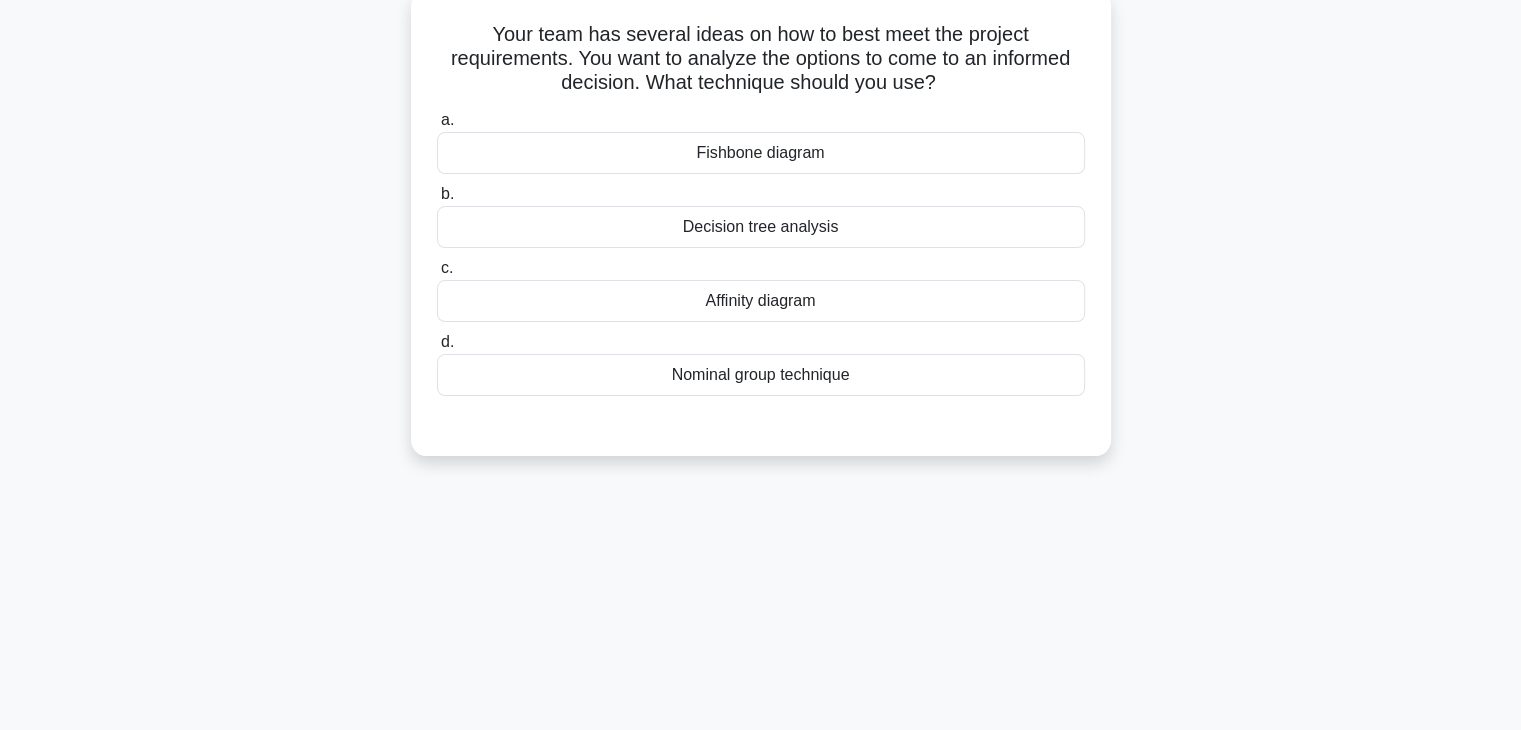 scroll, scrollTop: 124, scrollLeft: 0, axis: vertical 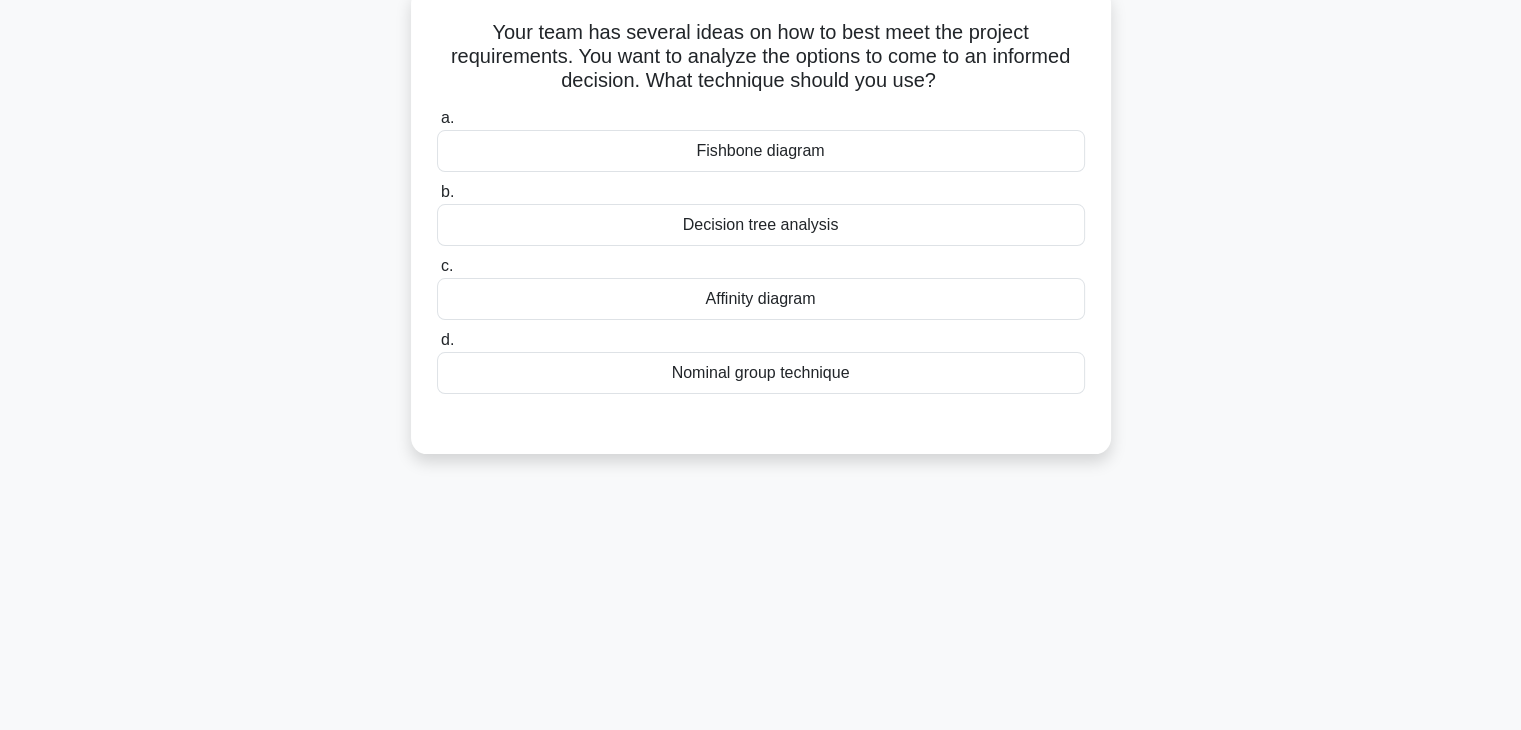 click on "Affinity diagram" at bounding box center (761, 299) 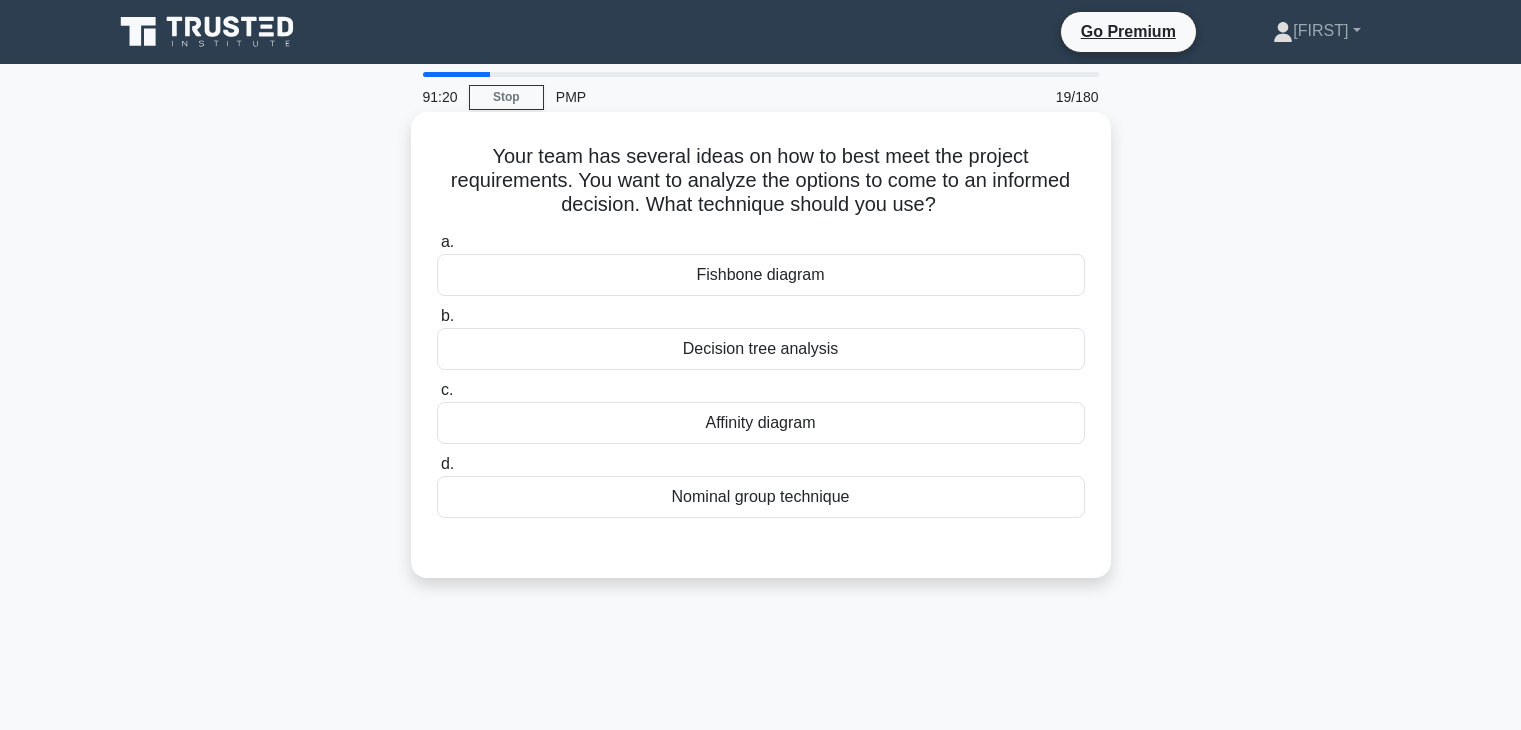 scroll, scrollTop: 124, scrollLeft: 0, axis: vertical 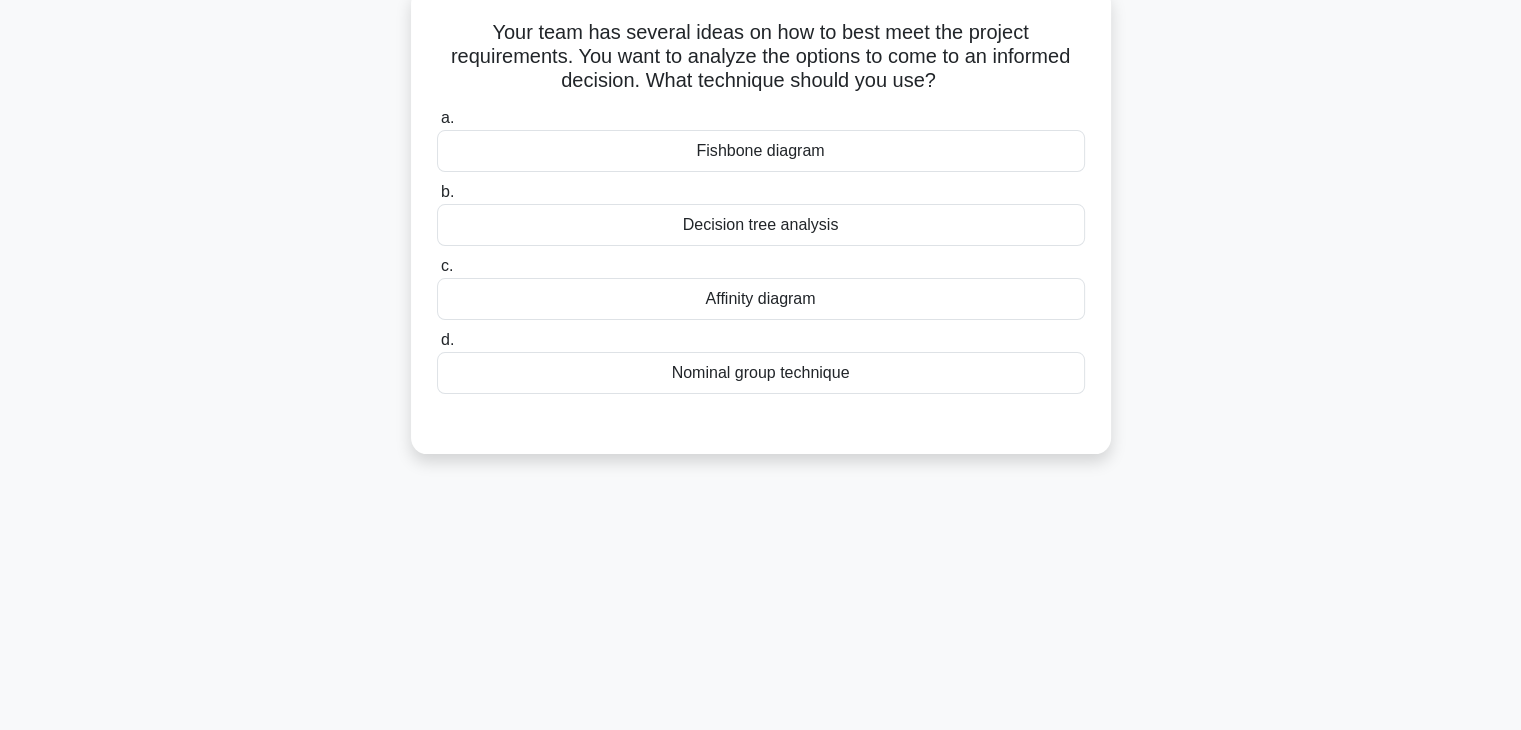 click on "Decision tree analysis" at bounding box center [761, 225] 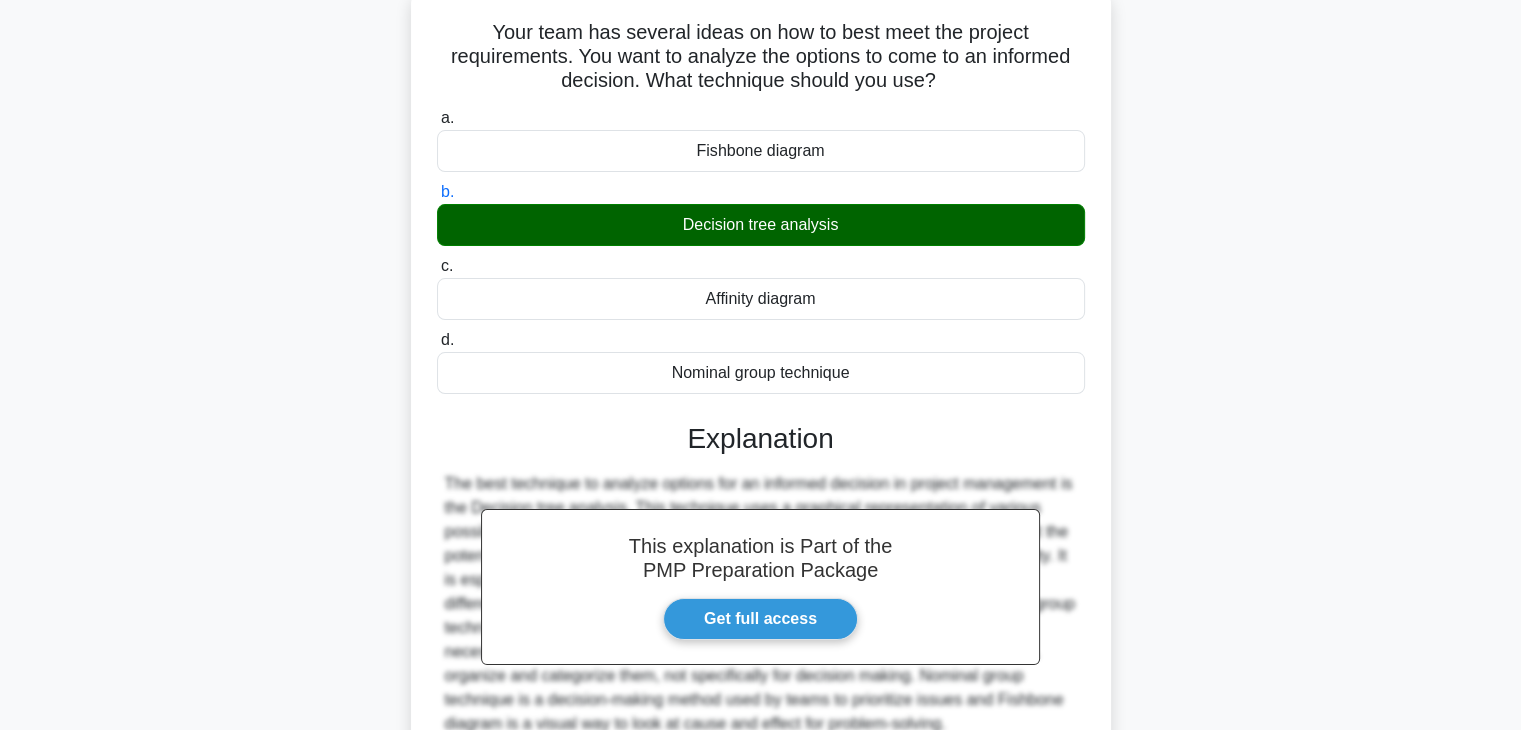 scroll, scrollTop: 351, scrollLeft: 0, axis: vertical 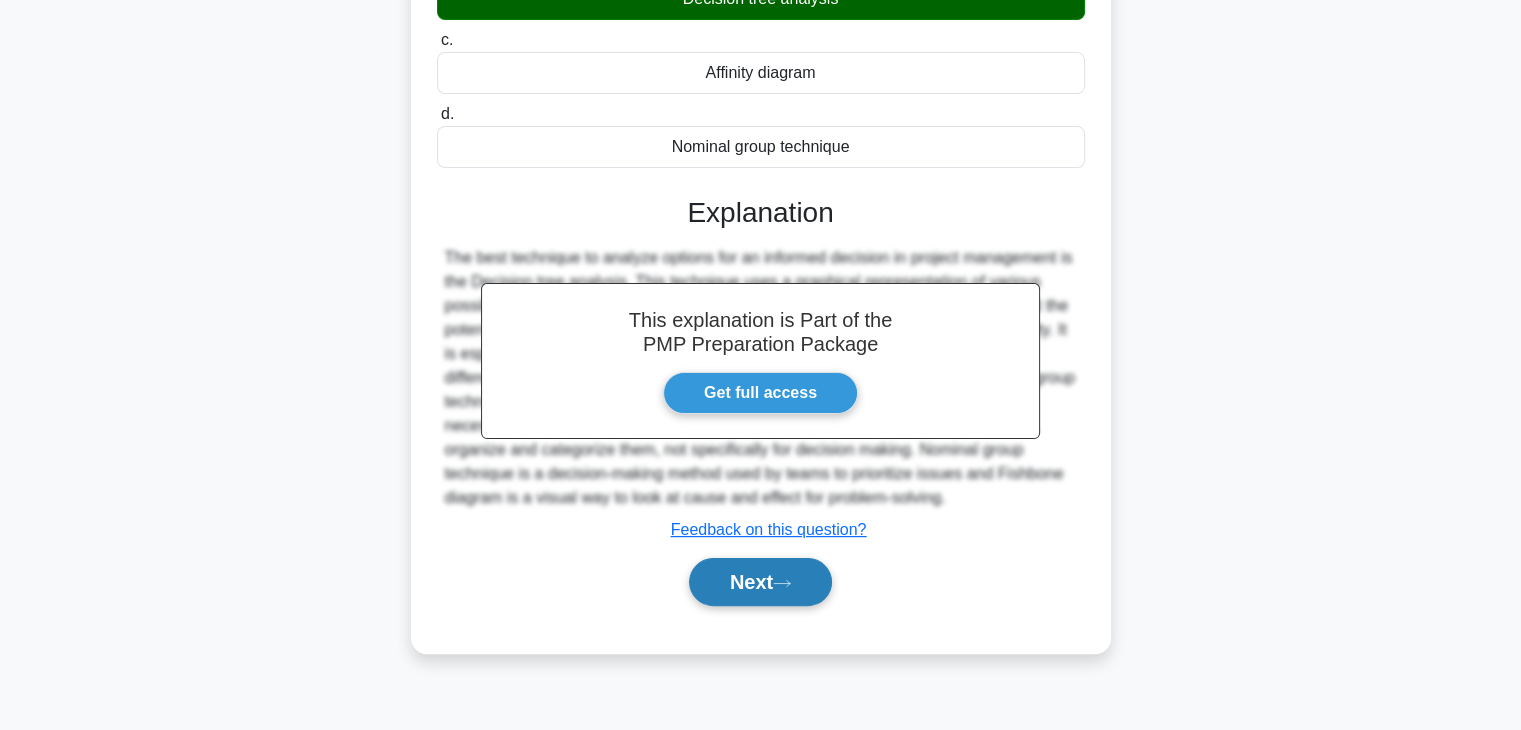 click on "Next" at bounding box center [760, 582] 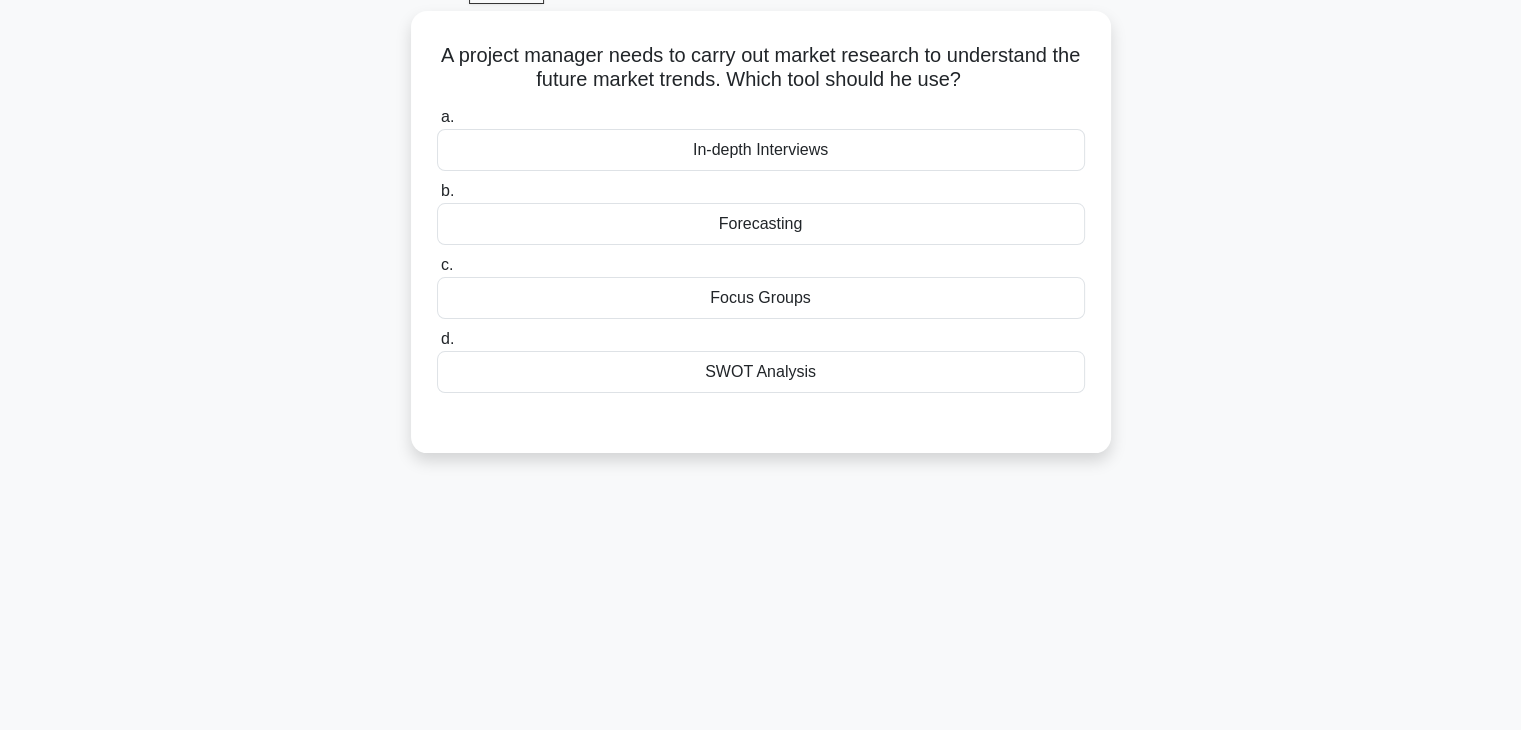 scroll, scrollTop: 110, scrollLeft: 0, axis: vertical 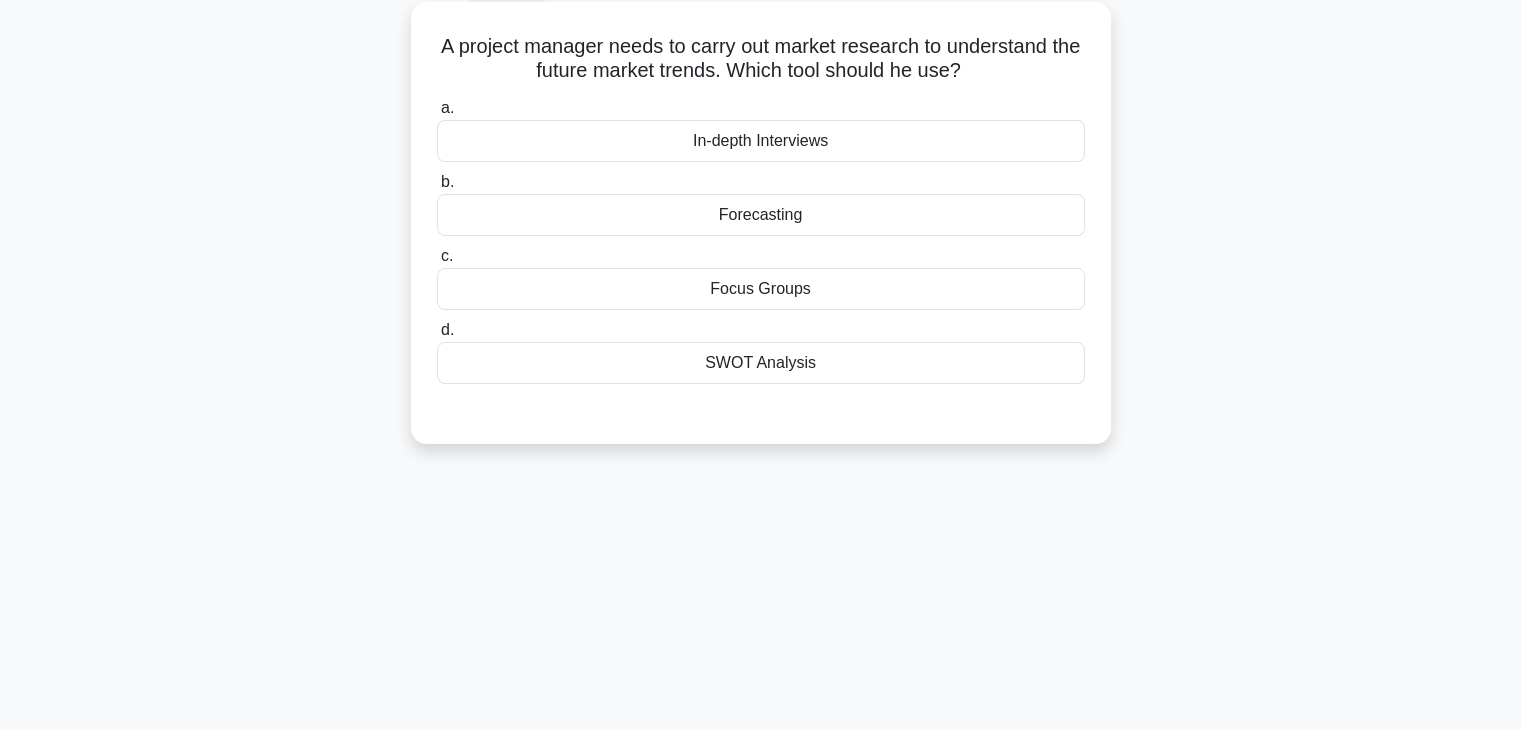 click on "Forecasting" at bounding box center [761, 215] 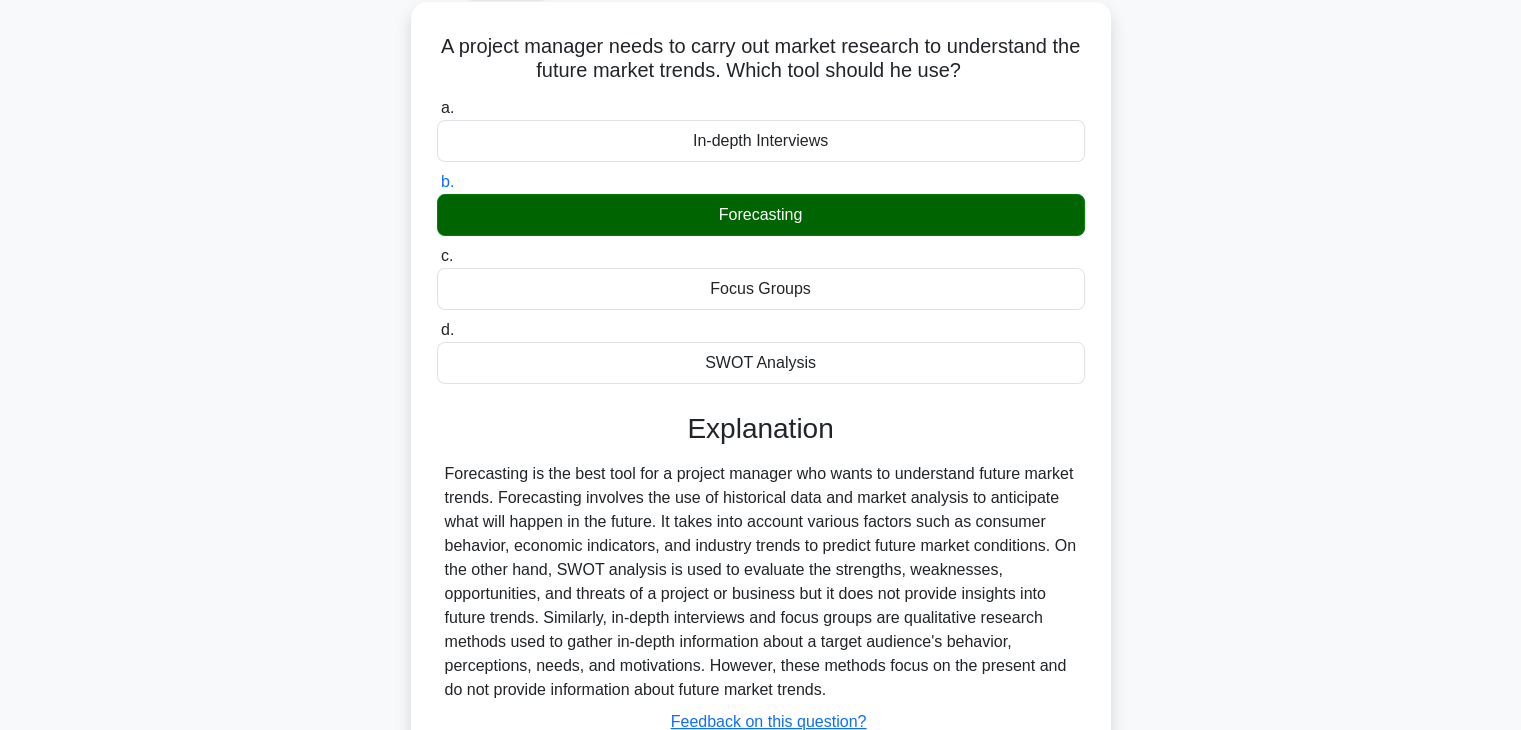 scroll, scrollTop: 351, scrollLeft: 0, axis: vertical 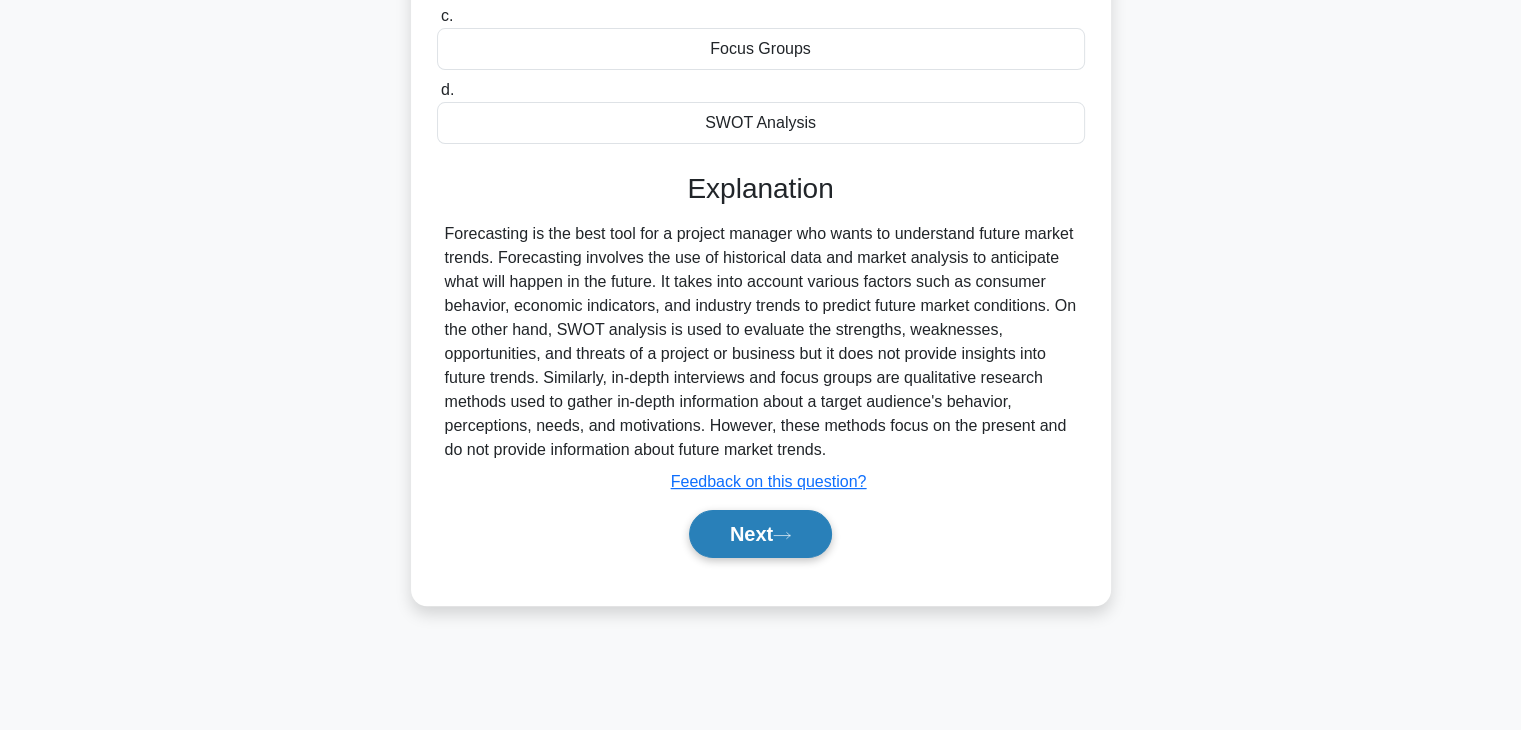 click on "Next" at bounding box center [760, 534] 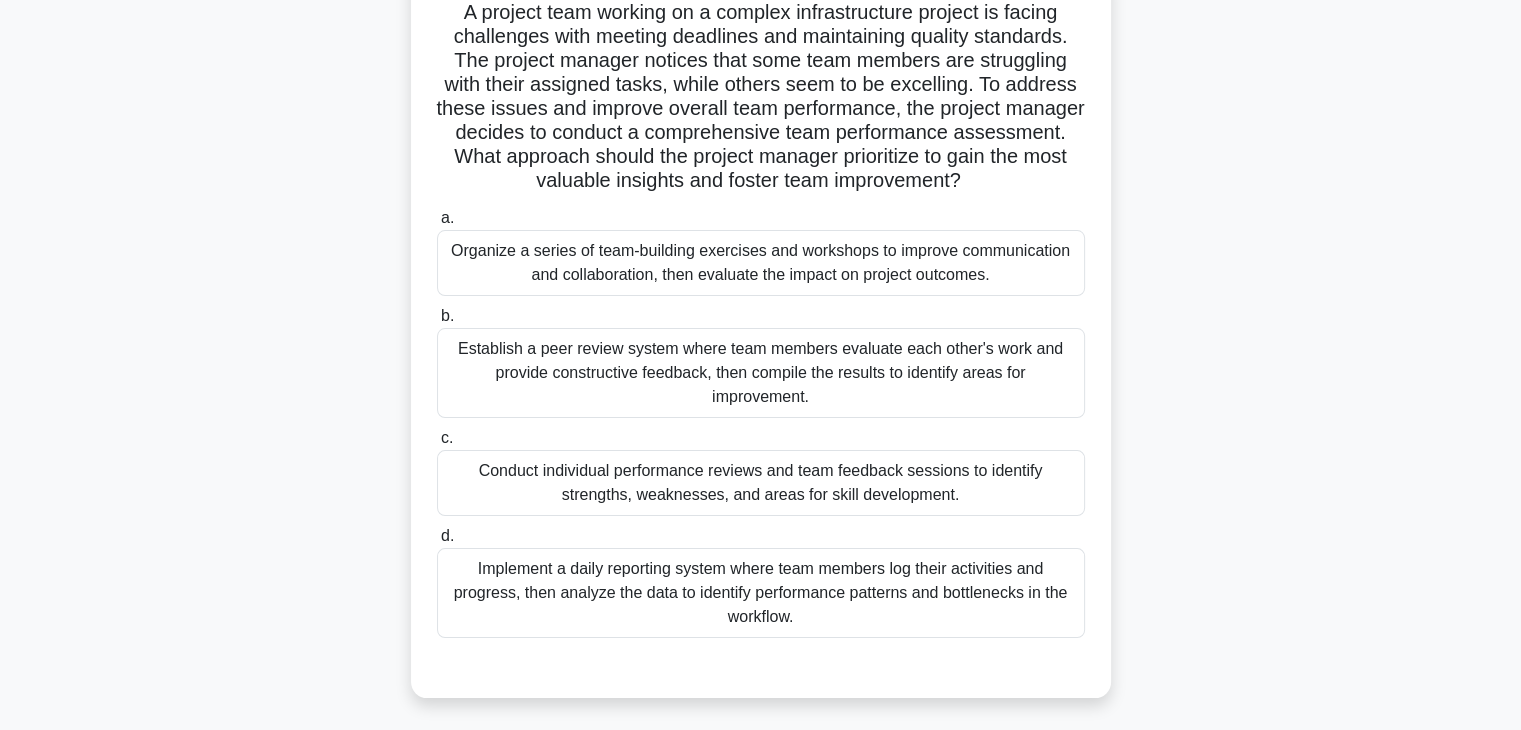 scroll, scrollTop: 131, scrollLeft: 0, axis: vertical 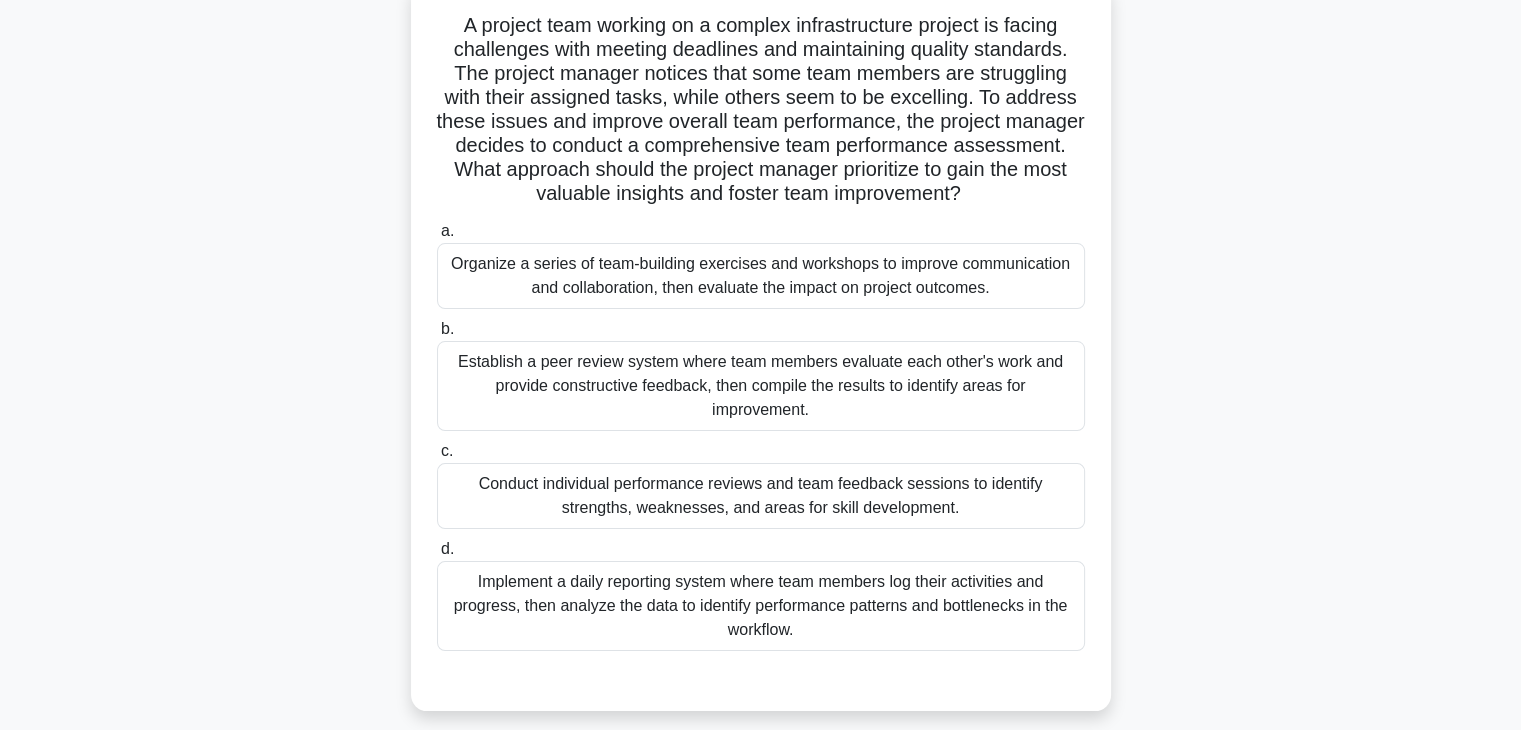 click on "Conduct individual performance reviews and team feedback sessions to identify strengths, weaknesses, and areas for skill development." at bounding box center [761, 496] 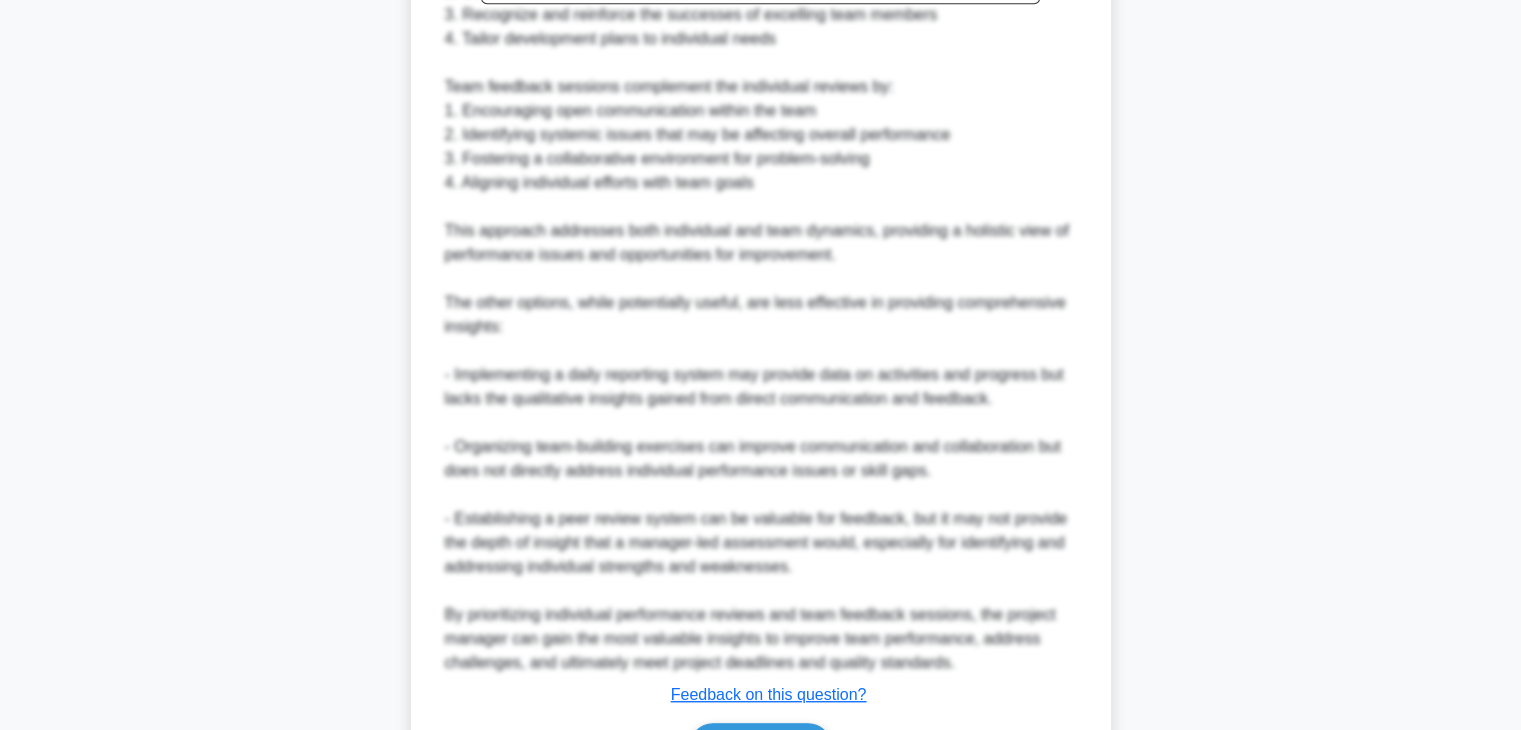scroll, scrollTop: 1174, scrollLeft: 0, axis: vertical 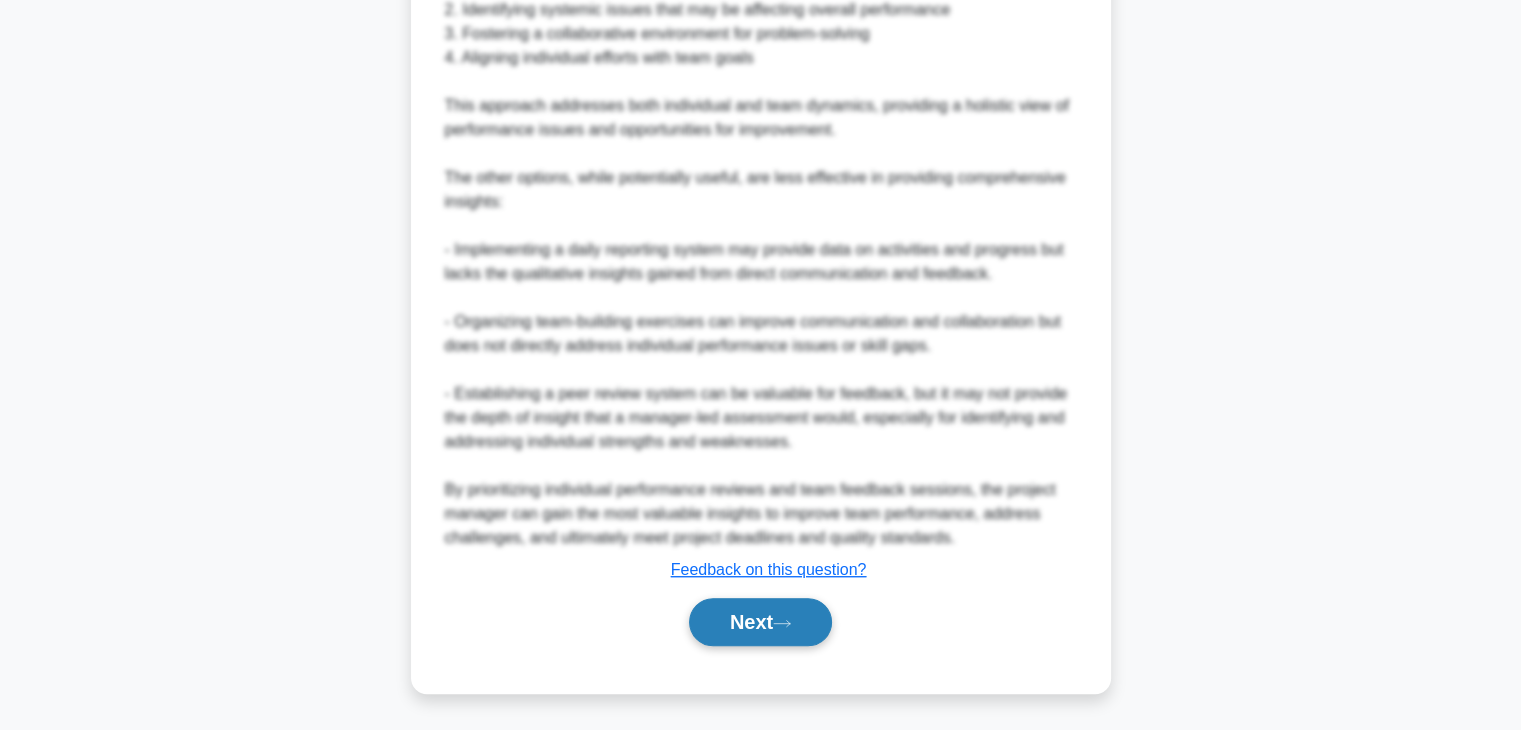 click on "Next" at bounding box center [760, 622] 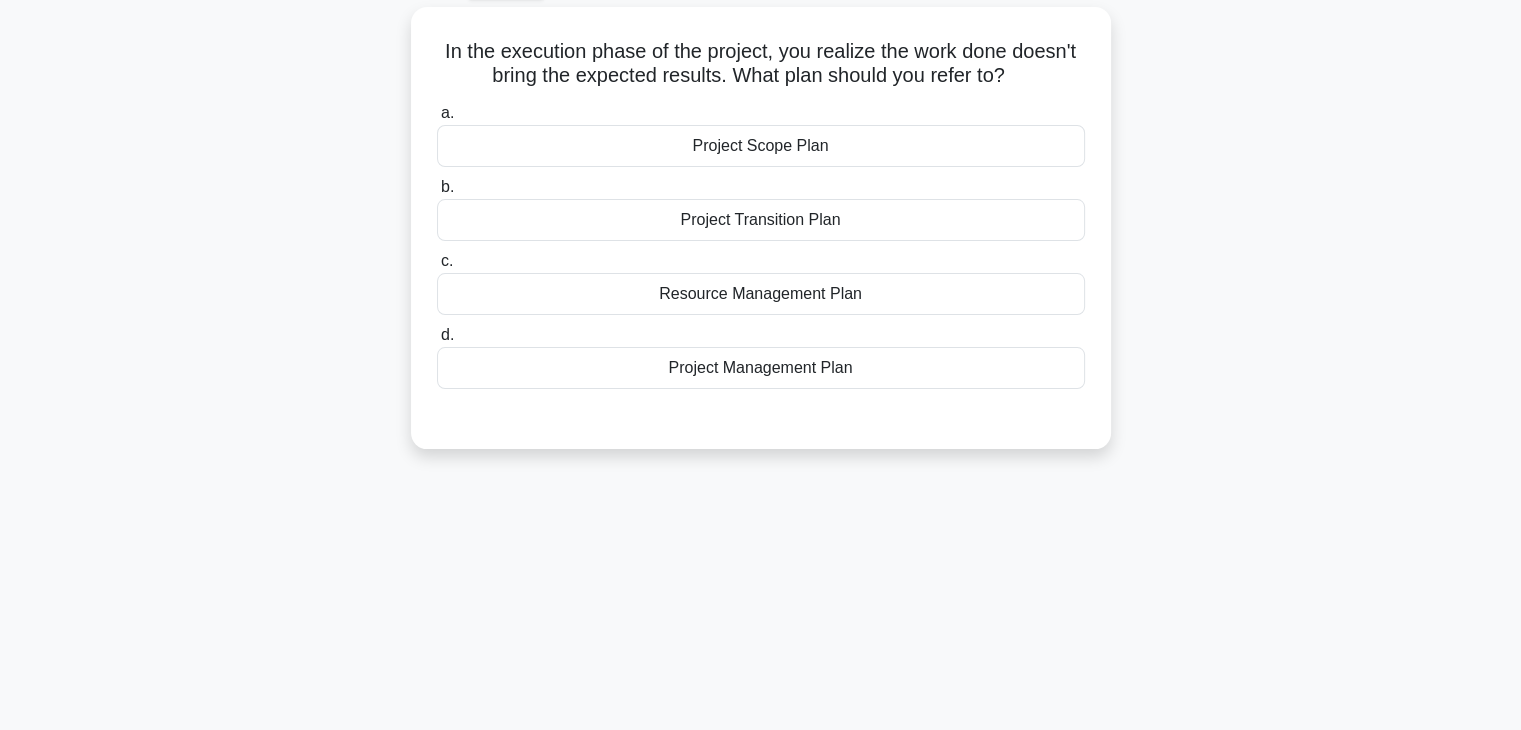 scroll, scrollTop: 108, scrollLeft: 0, axis: vertical 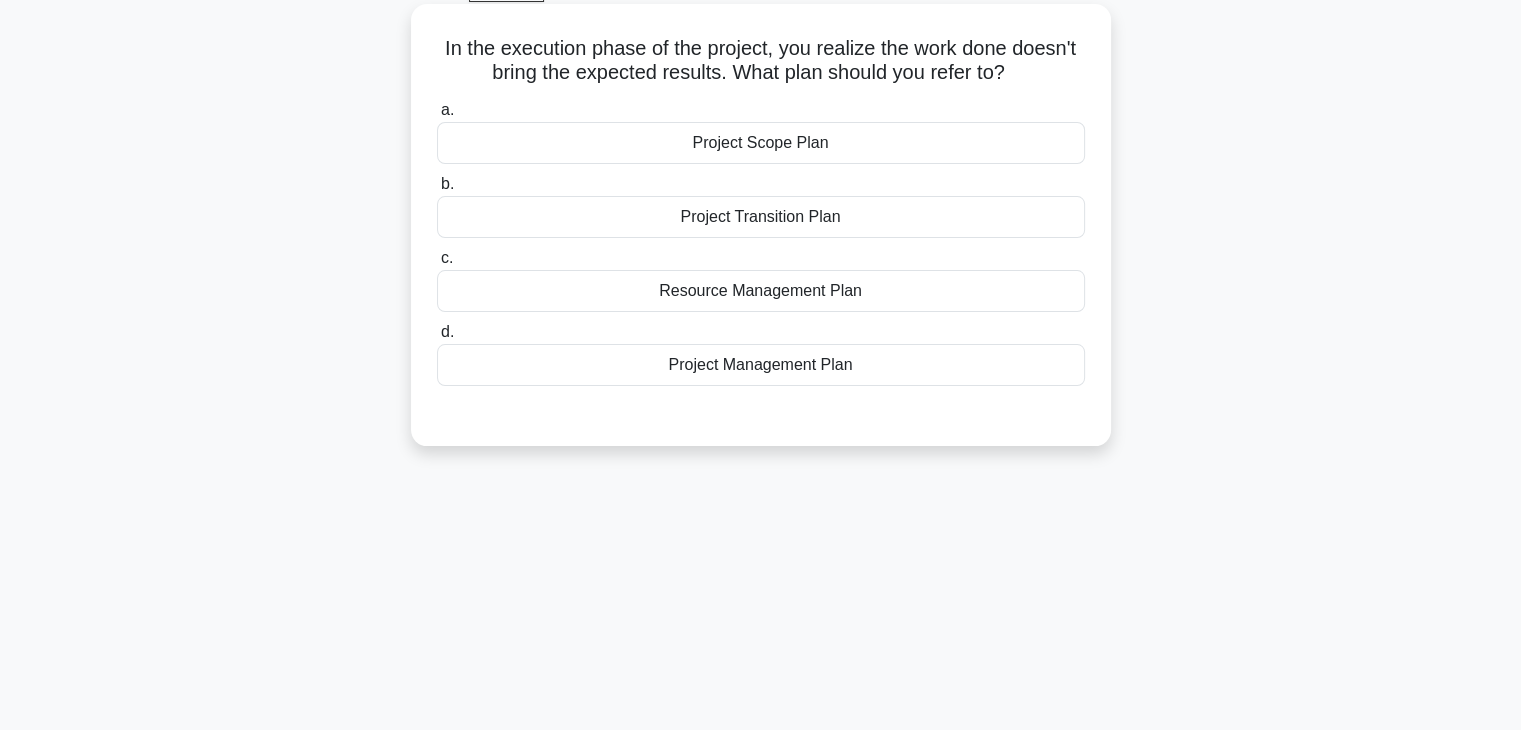 click on "Project Scope Plan" at bounding box center (761, 143) 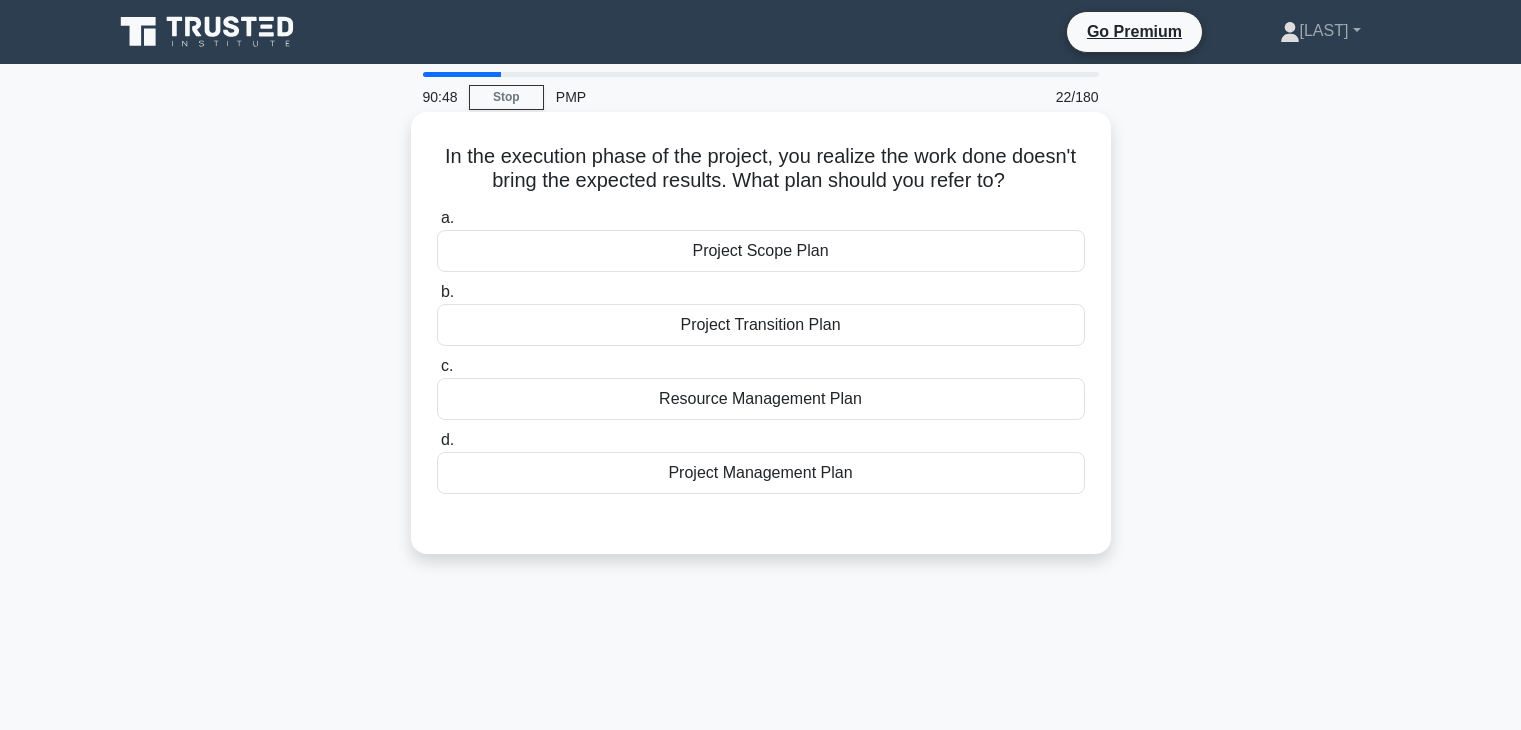 scroll, scrollTop: 108, scrollLeft: 0, axis: vertical 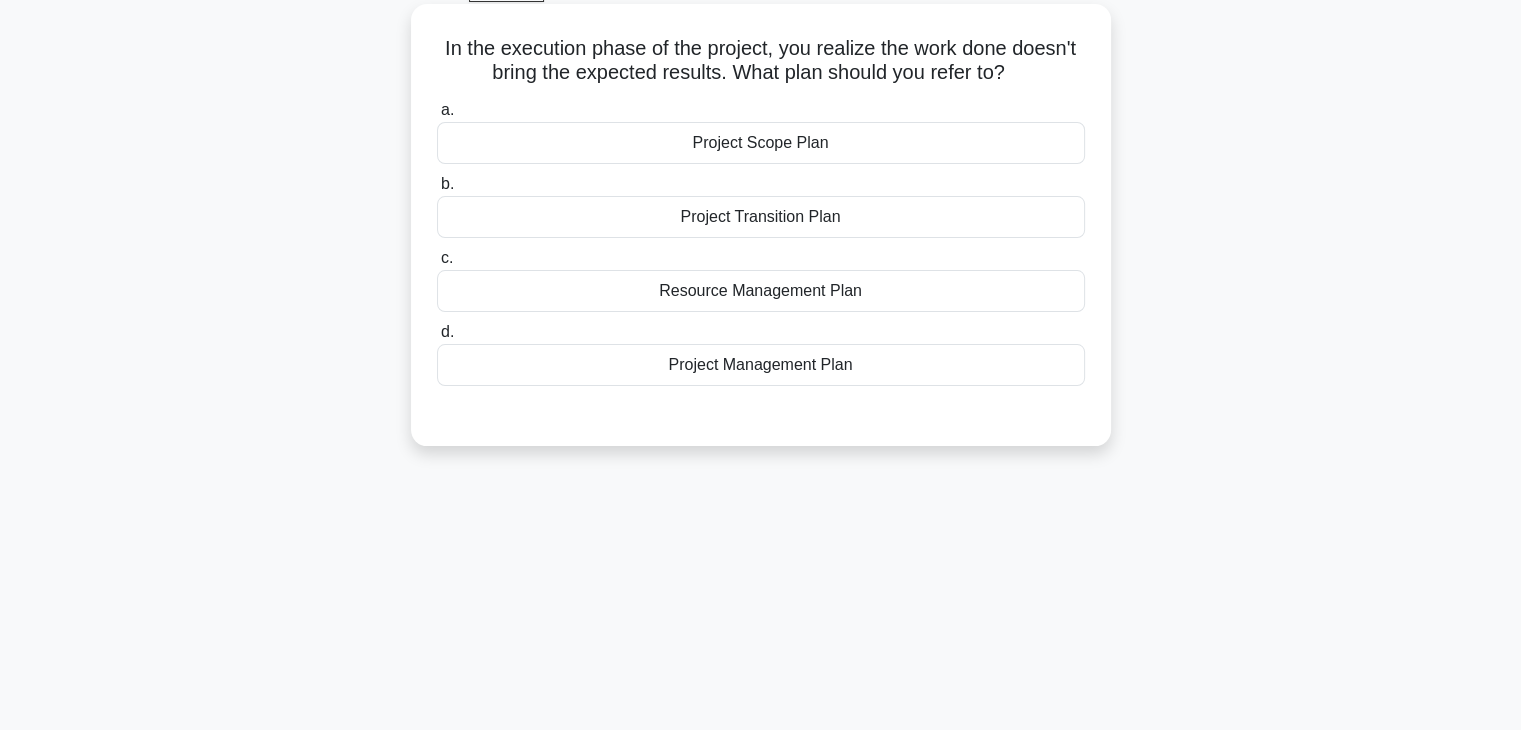 click on "Project Management Plan" at bounding box center (761, 365) 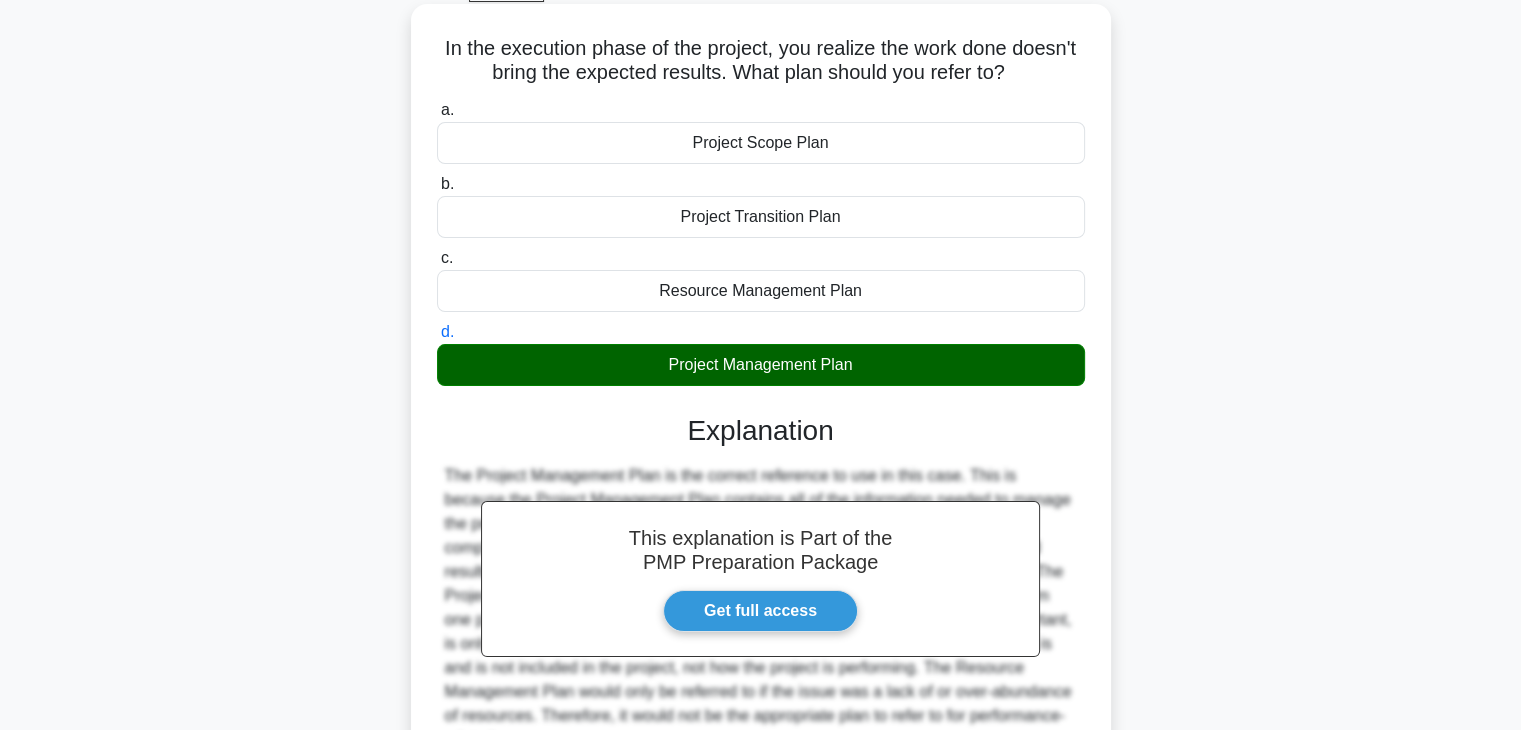 scroll, scrollTop: 351, scrollLeft: 0, axis: vertical 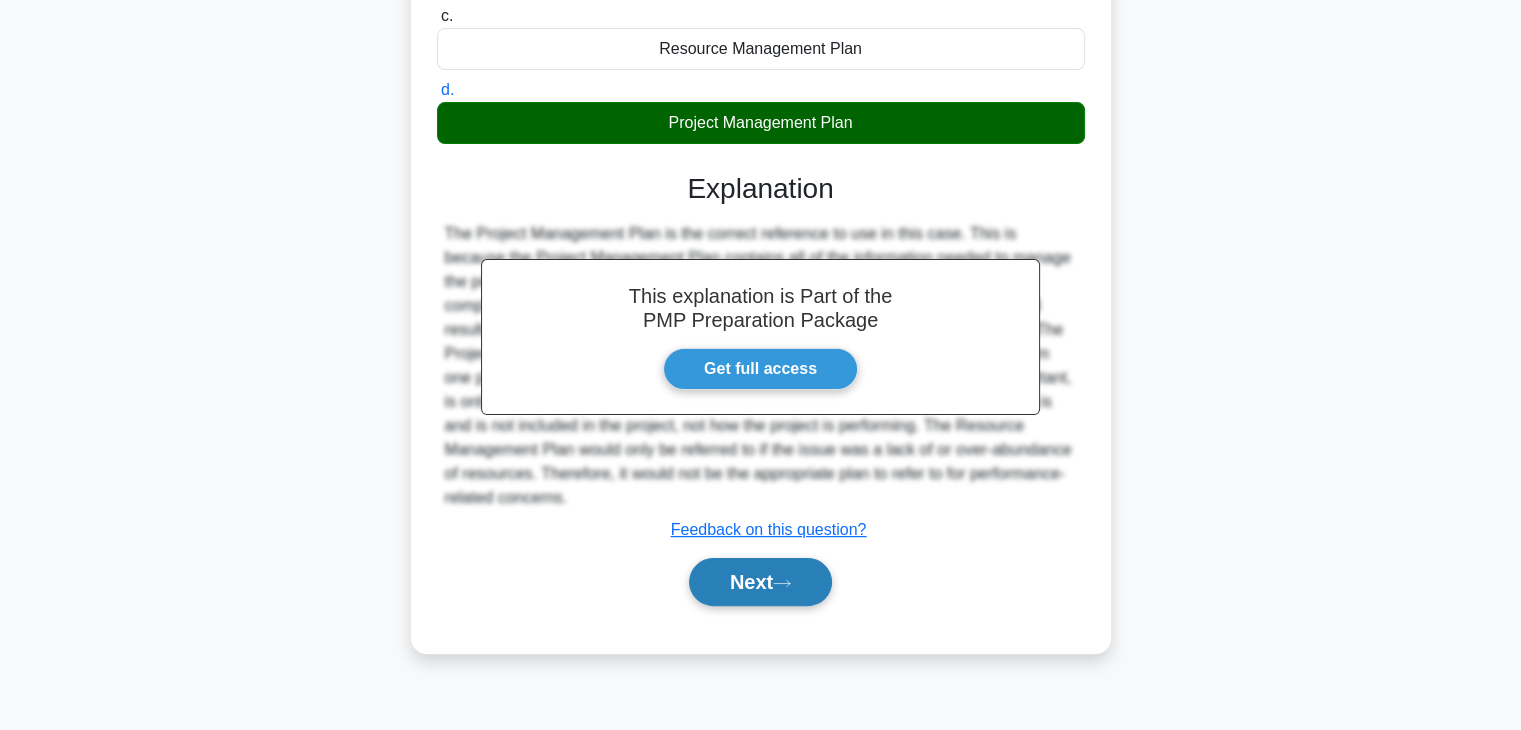 click on "Next" at bounding box center [760, 582] 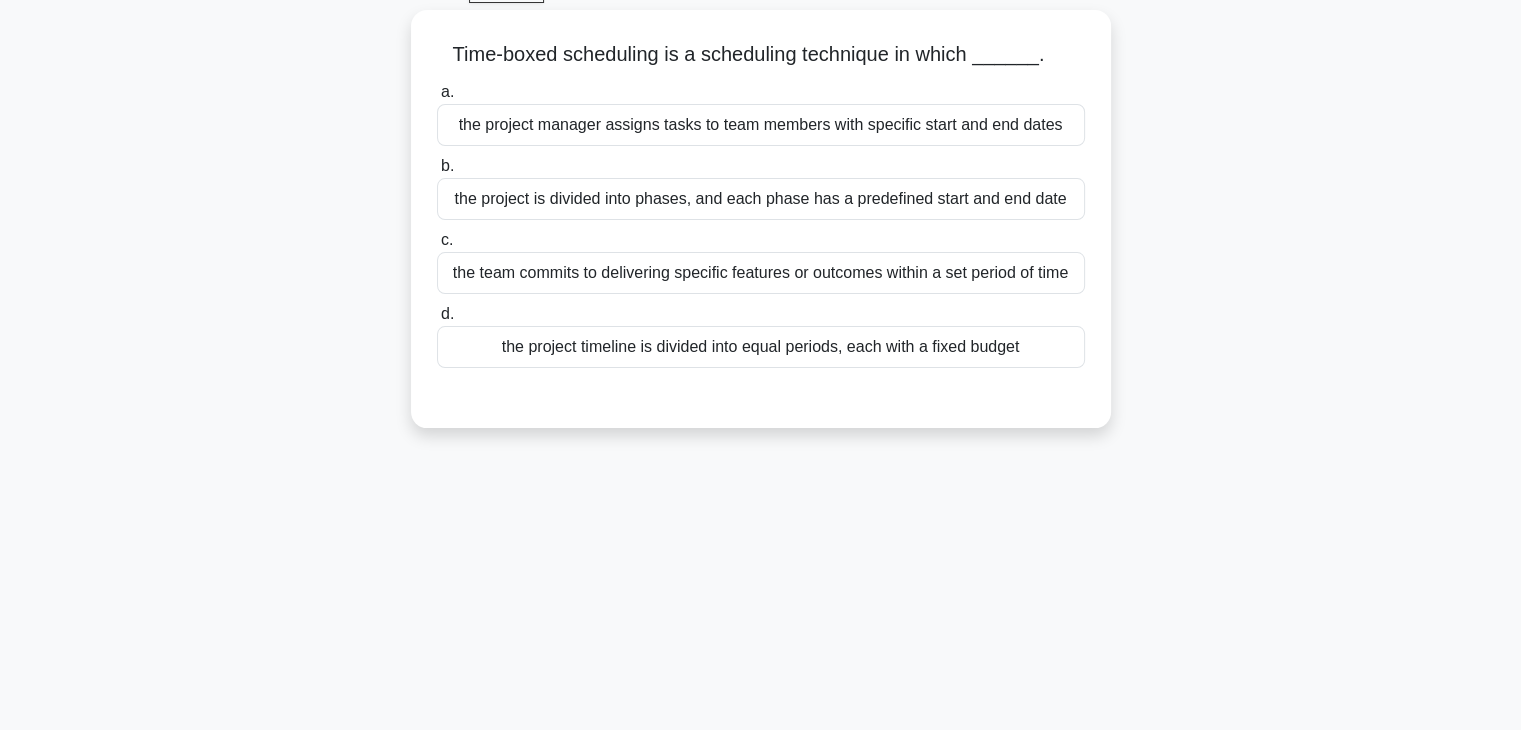scroll, scrollTop: 108, scrollLeft: 0, axis: vertical 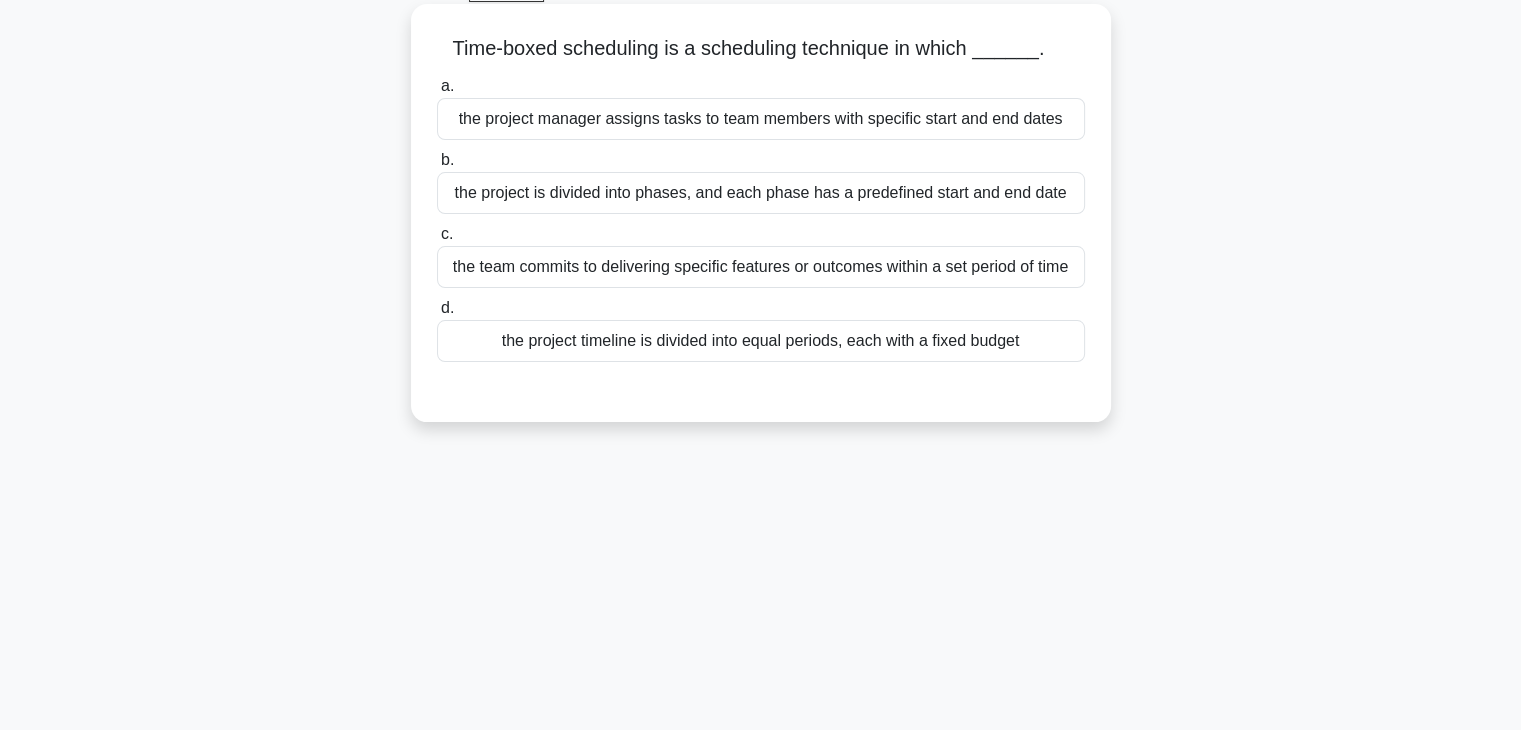 click on "the project is divided into phases, and each phase has a predefined start and end date" at bounding box center (761, 193) 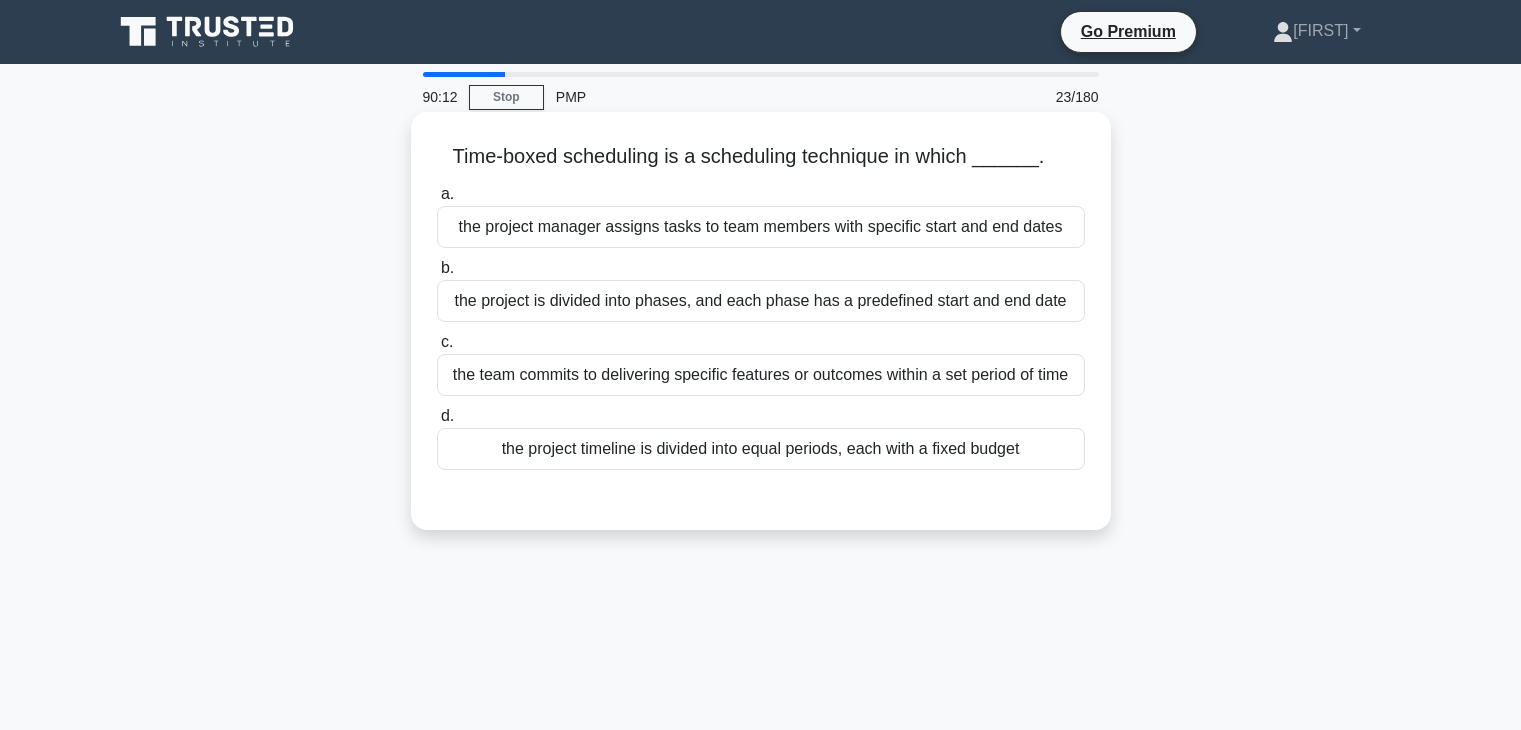 scroll, scrollTop: 108, scrollLeft: 0, axis: vertical 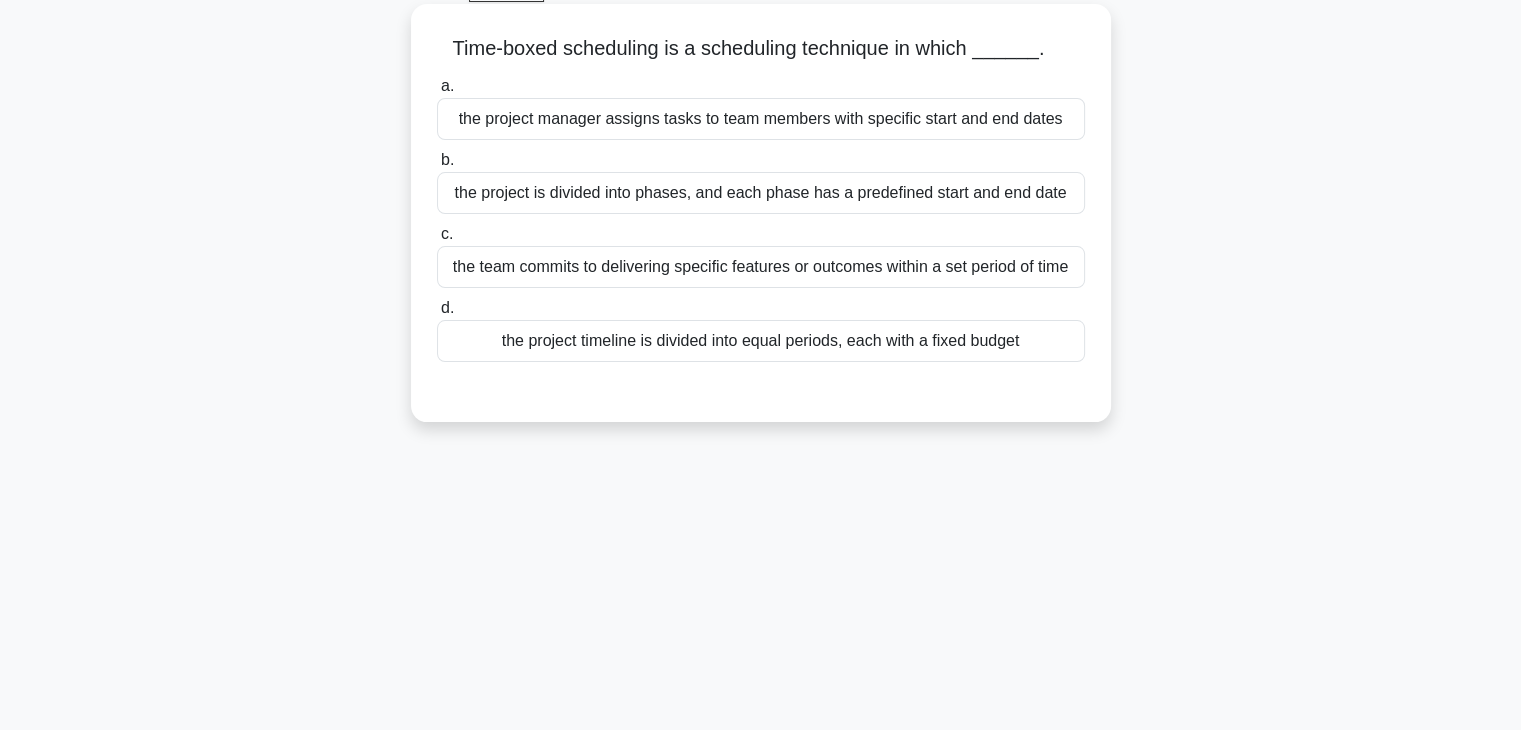 click on "a.
the project manager assigns tasks to team members with specific start and end dates
b.
the project is divided into phases, and each phase has a predefined start and end date
c. d." at bounding box center (761, 218) 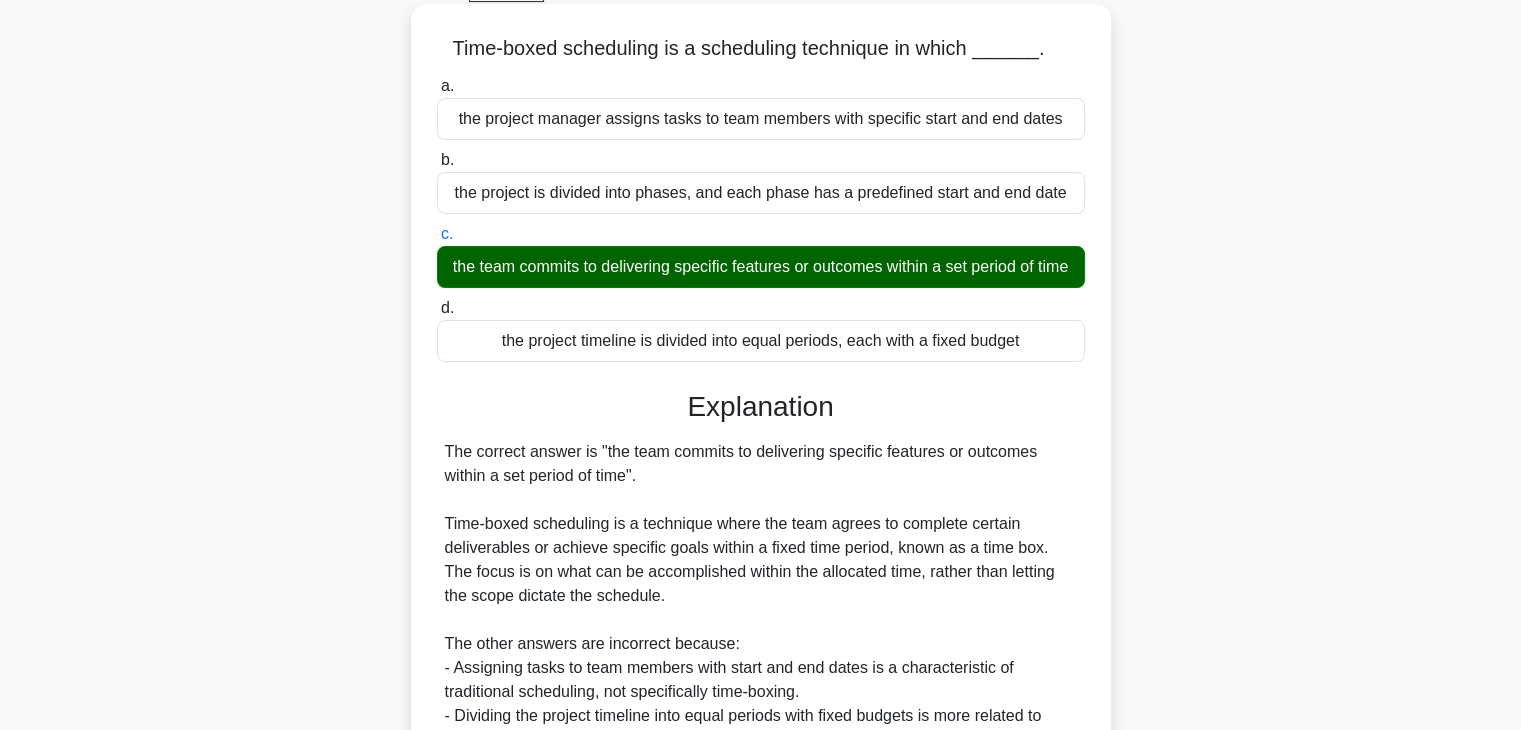 scroll, scrollTop: 382, scrollLeft: 0, axis: vertical 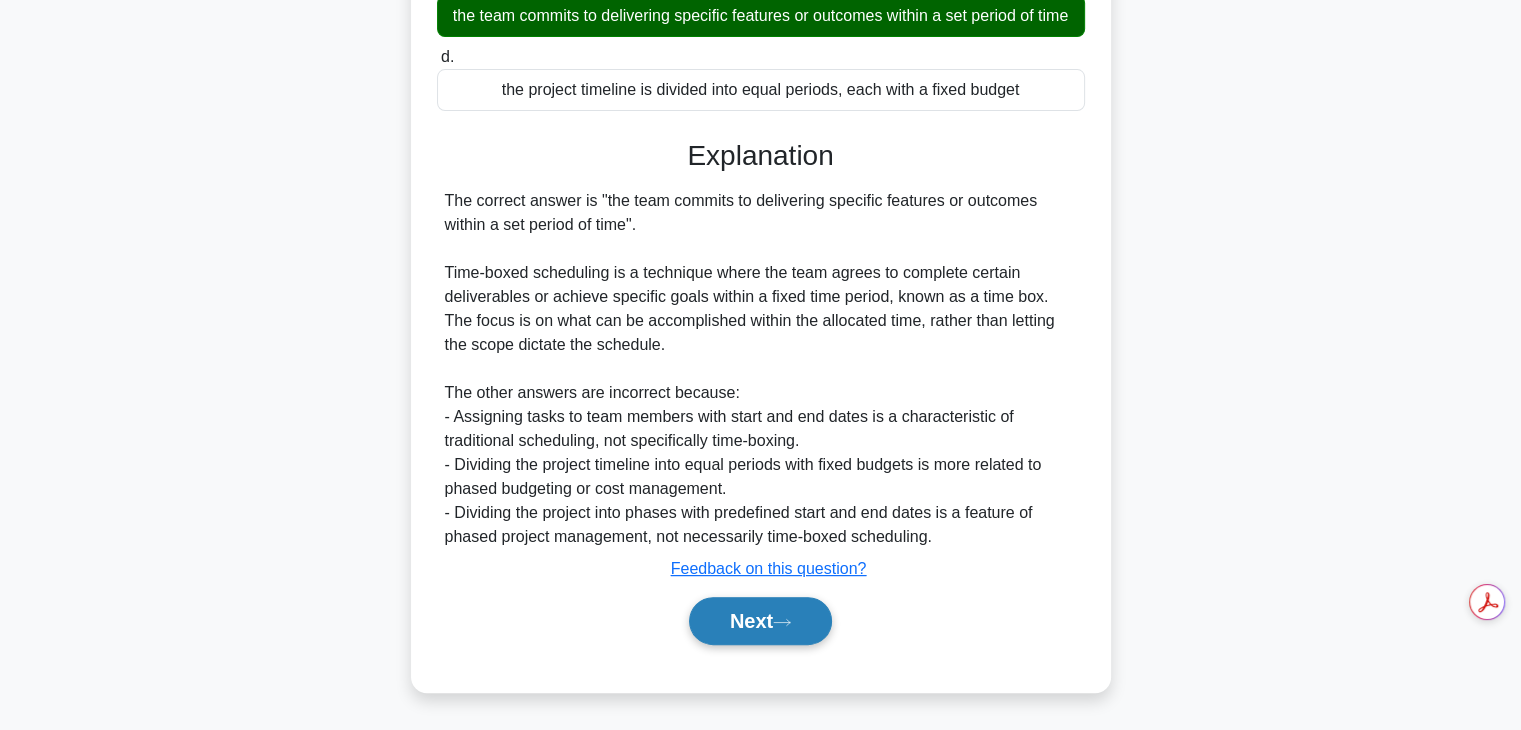 click on "Next" at bounding box center [760, 621] 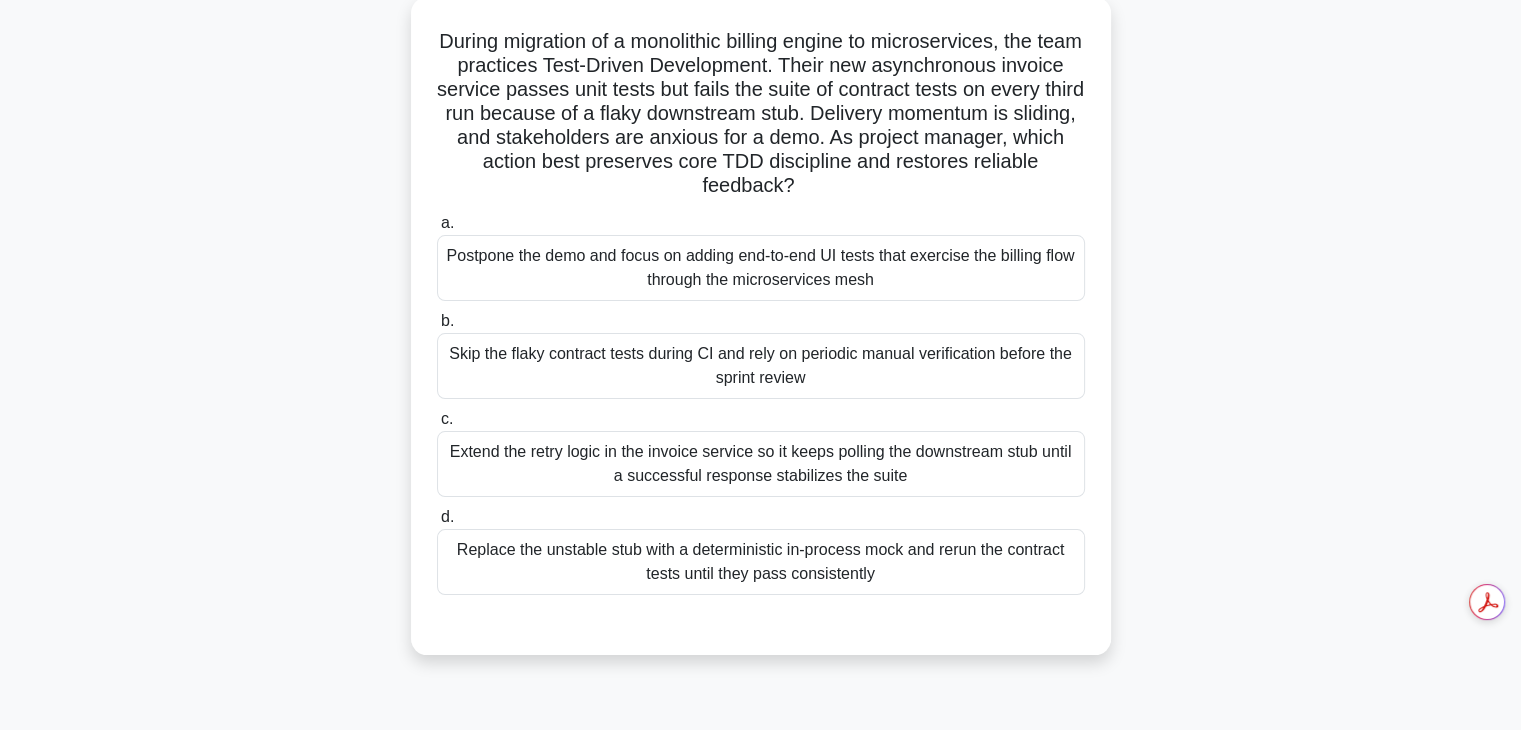 scroll, scrollTop: 124, scrollLeft: 0, axis: vertical 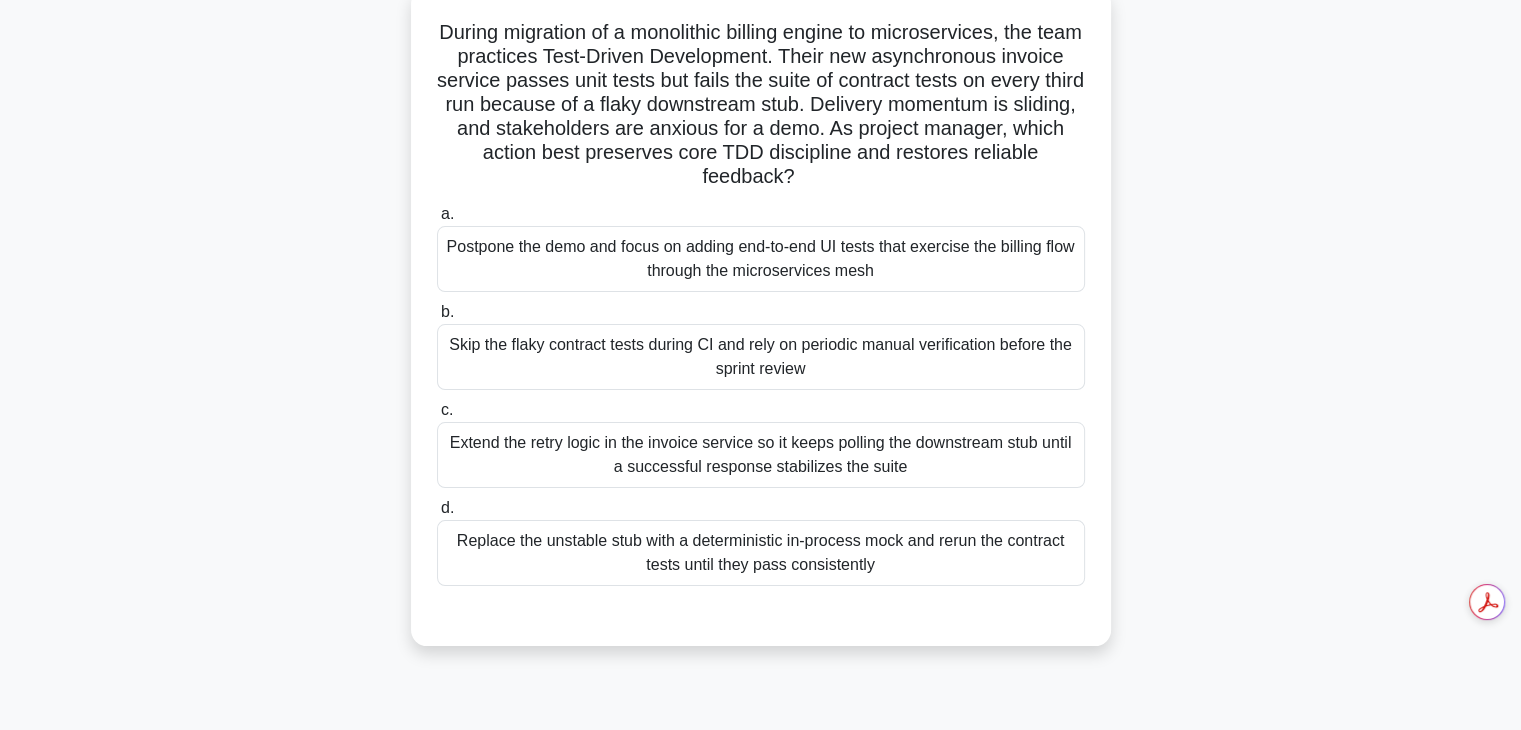 click on "Extend the retry logic in the invoice service so it keeps polling the downstream stub until a successful response stabilizes the suite" at bounding box center (761, 455) 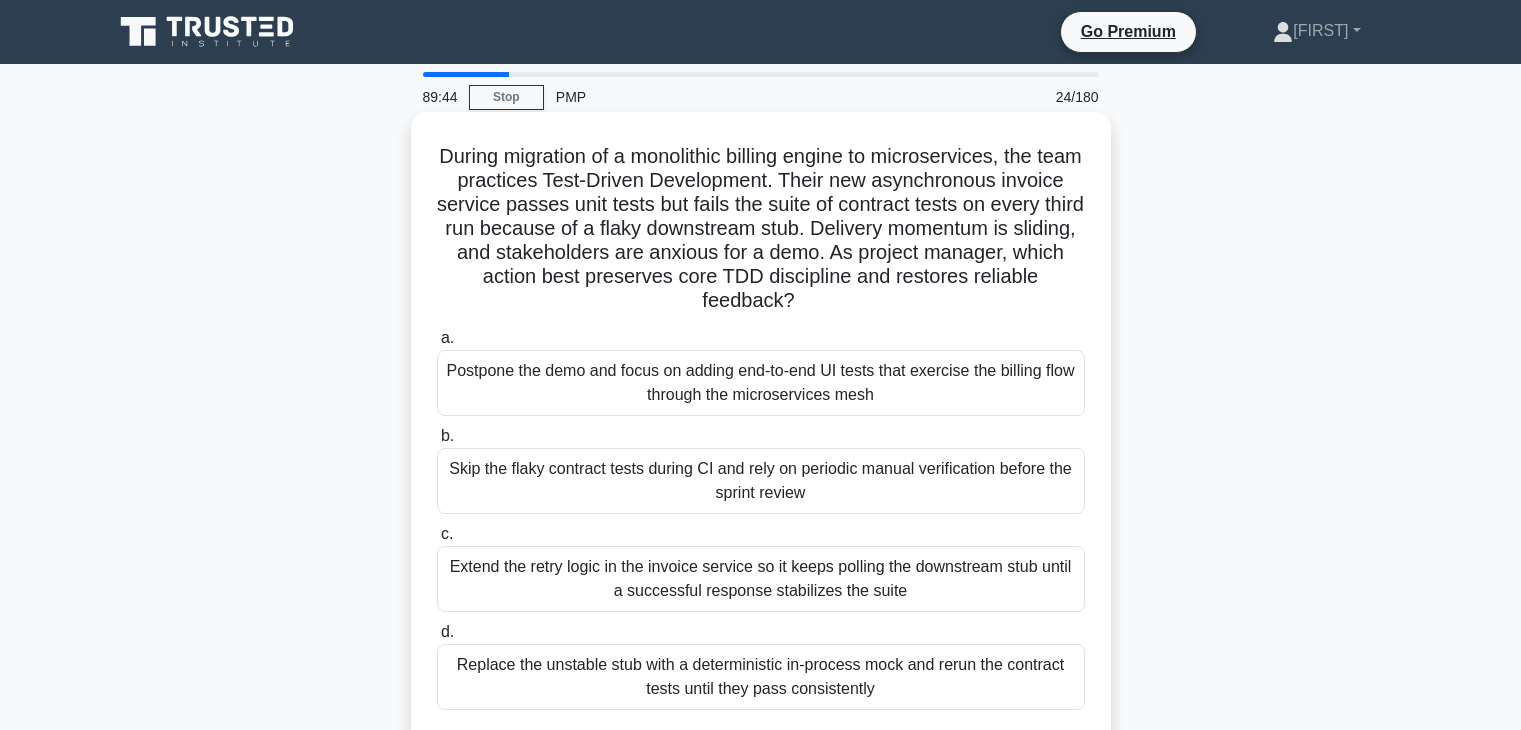 scroll, scrollTop: 124, scrollLeft: 0, axis: vertical 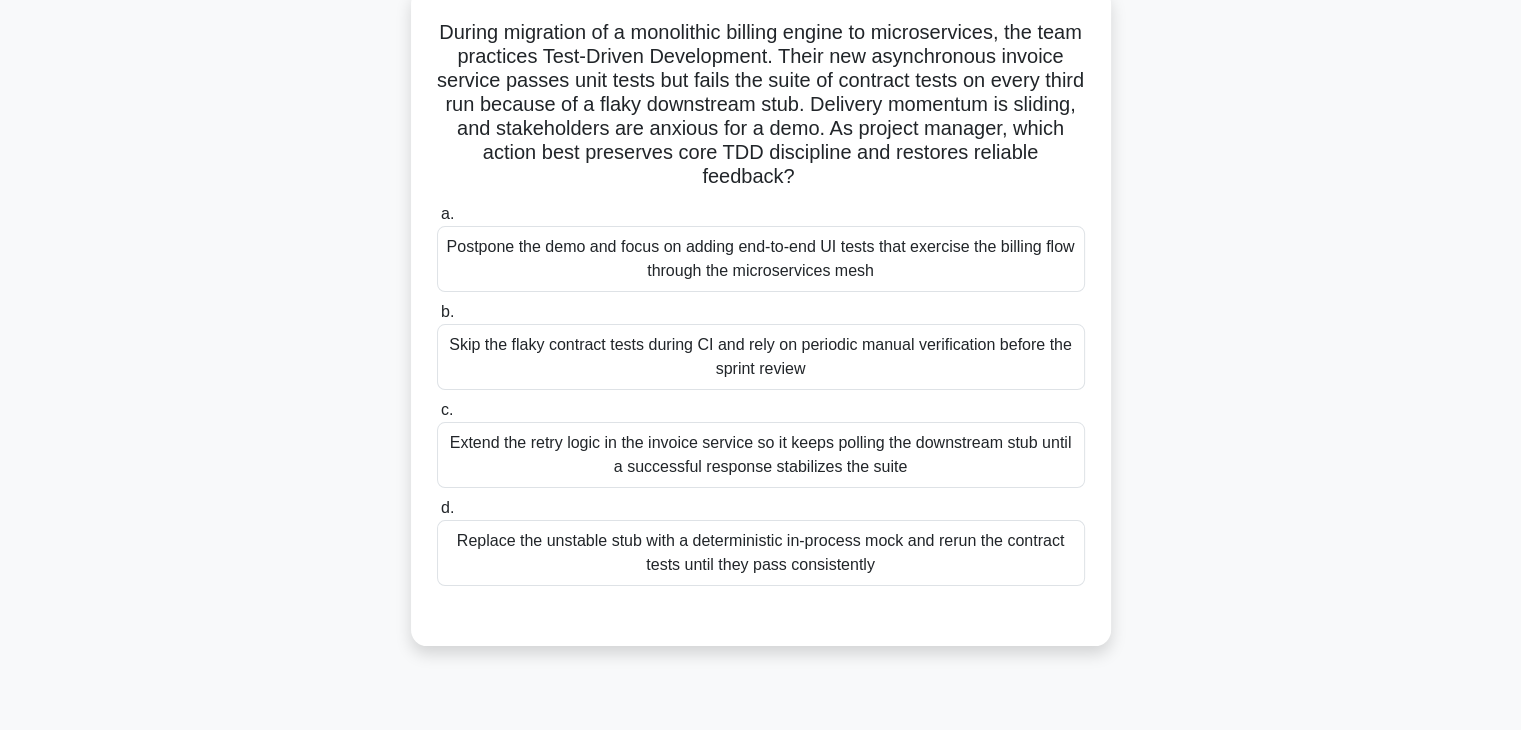 click on "Replace the unstable stub with a deterministic in-process mock and rerun the contract tests until they pass consistently" at bounding box center [761, 553] 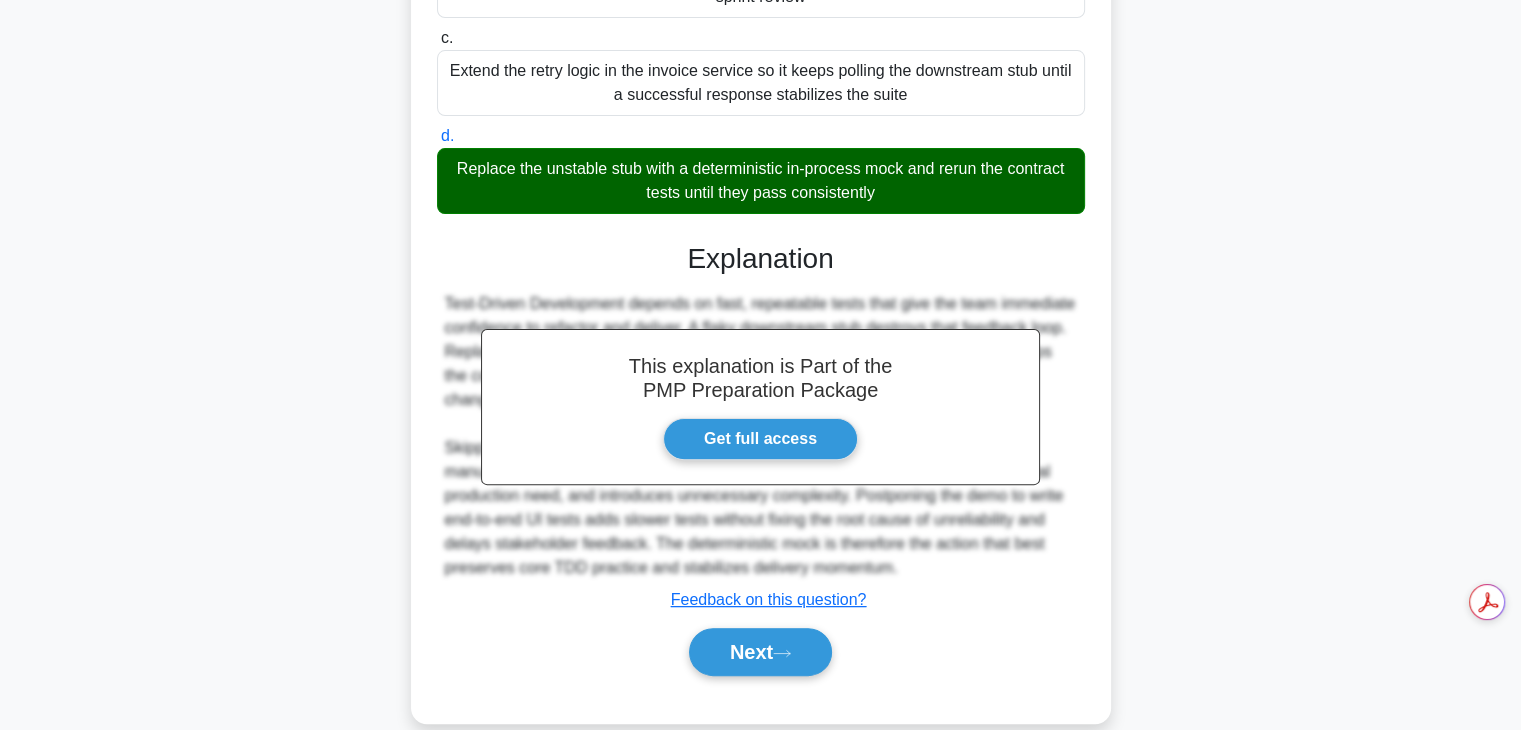 scroll, scrollTop: 526, scrollLeft: 0, axis: vertical 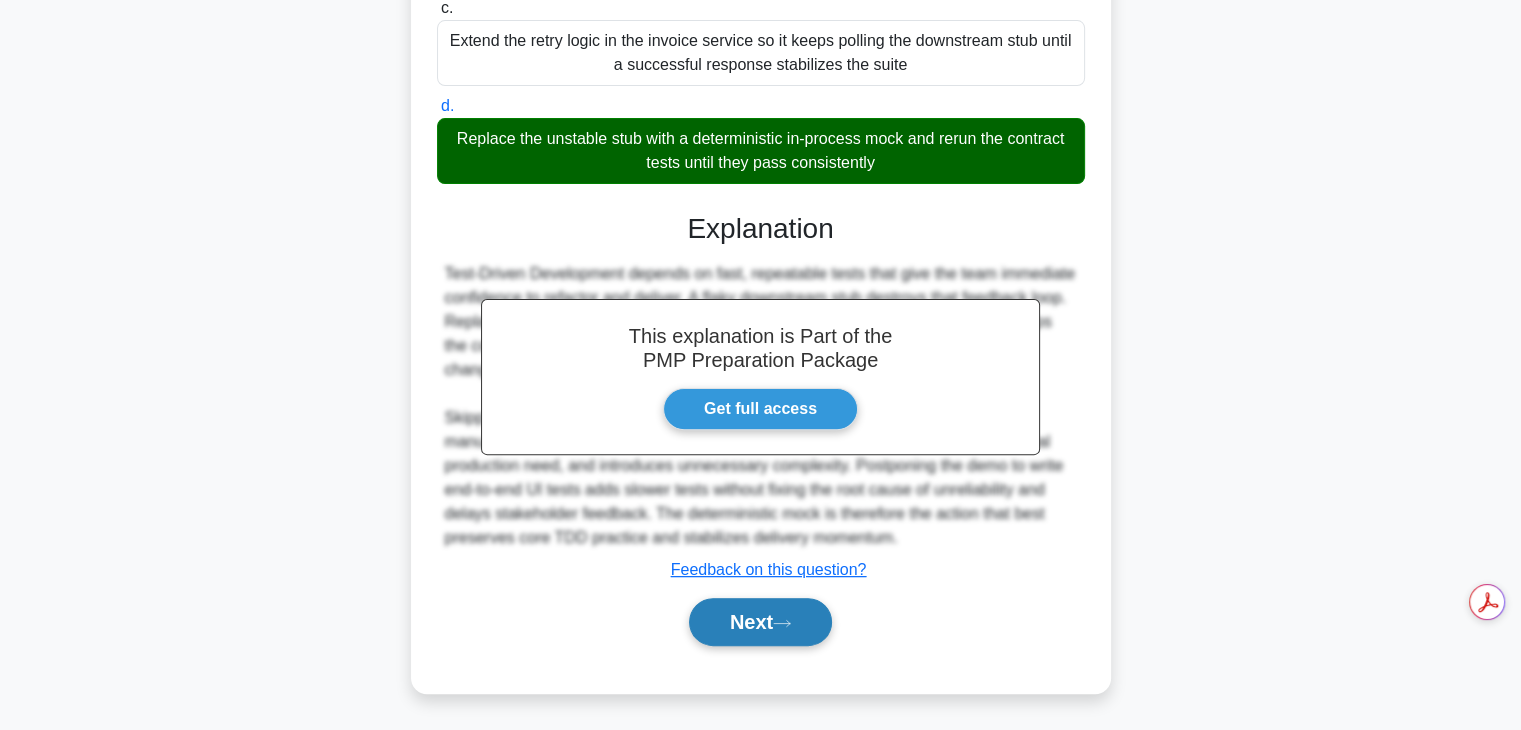 click on "Next" at bounding box center [760, 622] 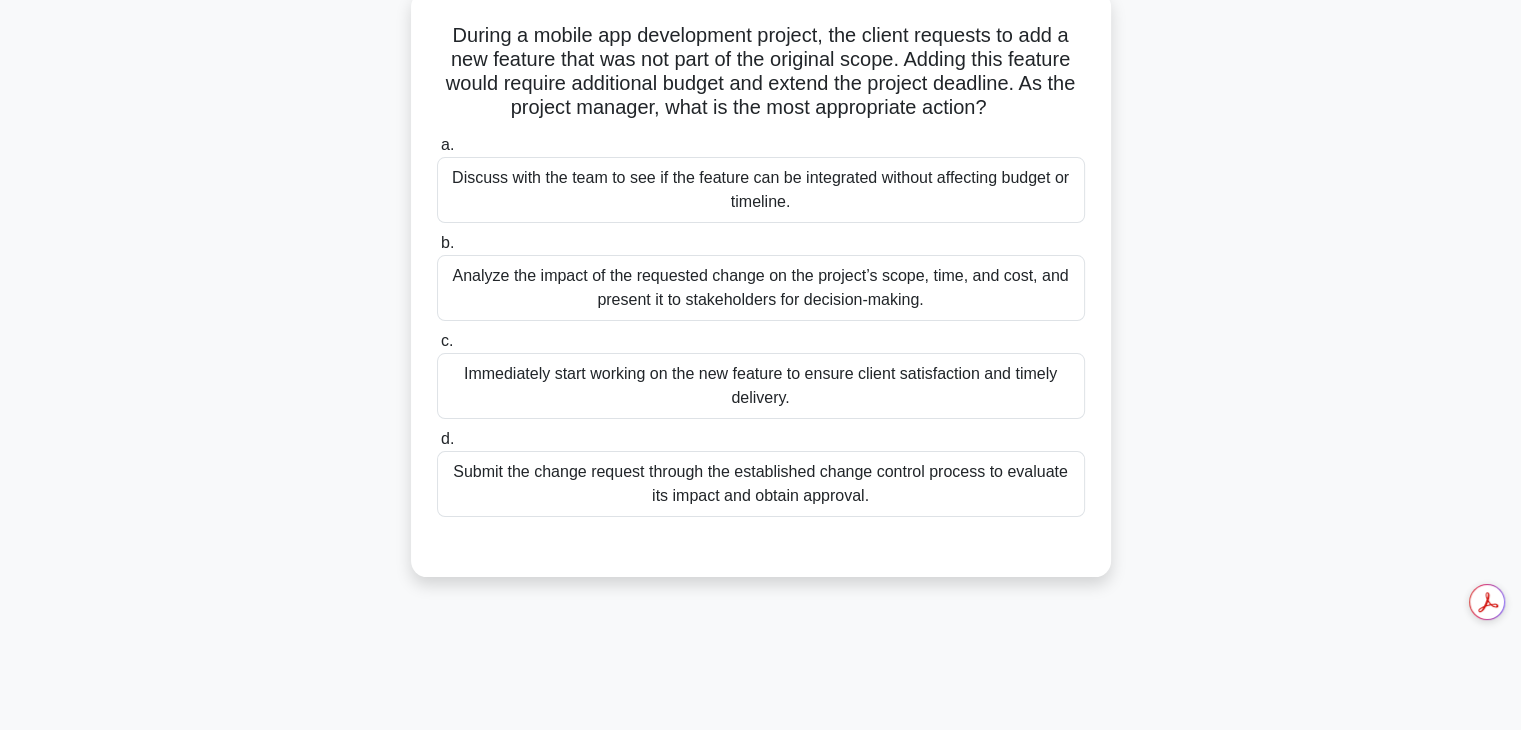 scroll, scrollTop: 127, scrollLeft: 0, axis: vertical 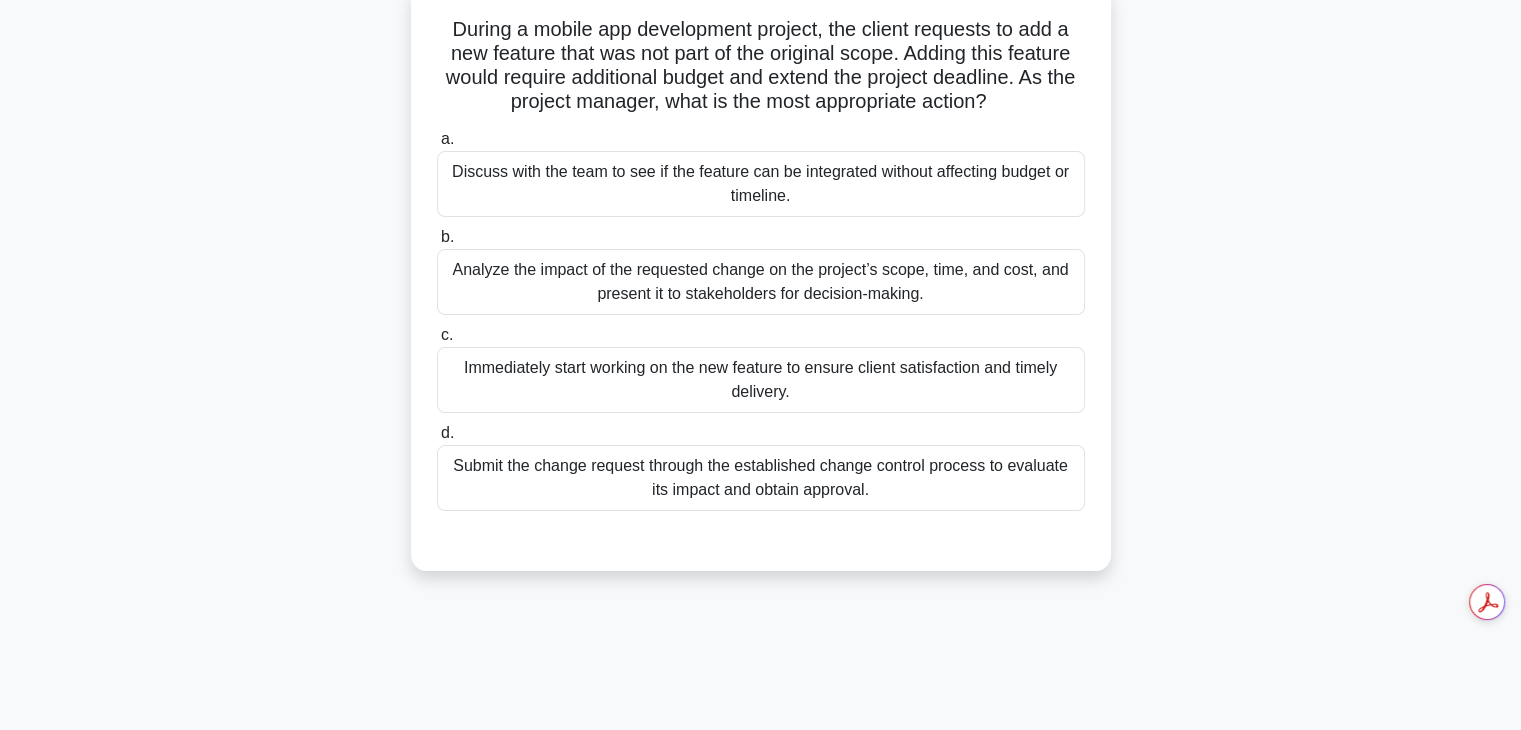 click on "Immediately start working on the new feature to ensure client satisfaction and timely delivery." at bounding box center (761, 380) 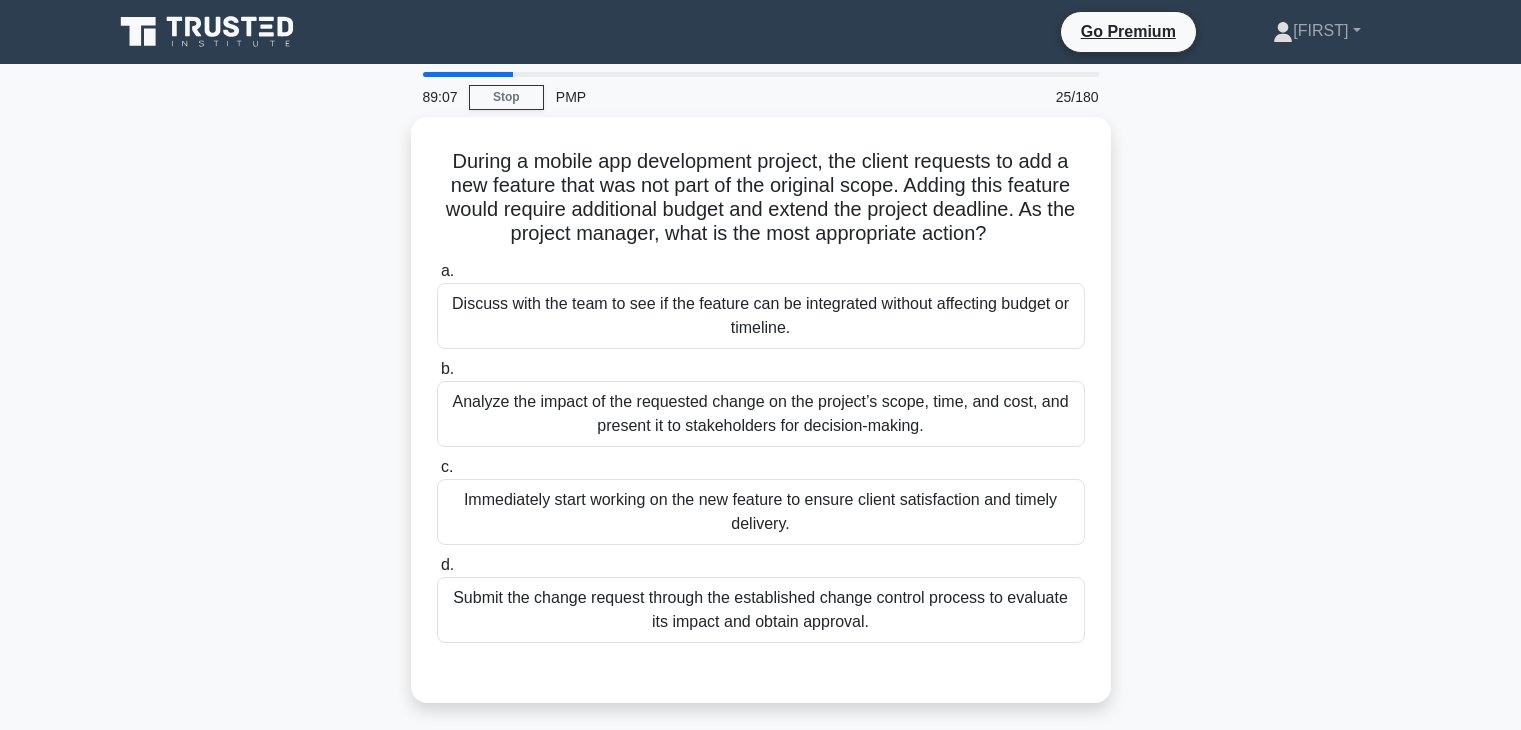 scroll, scrollTop: 127, scrollLeft: 0, axis: vertical 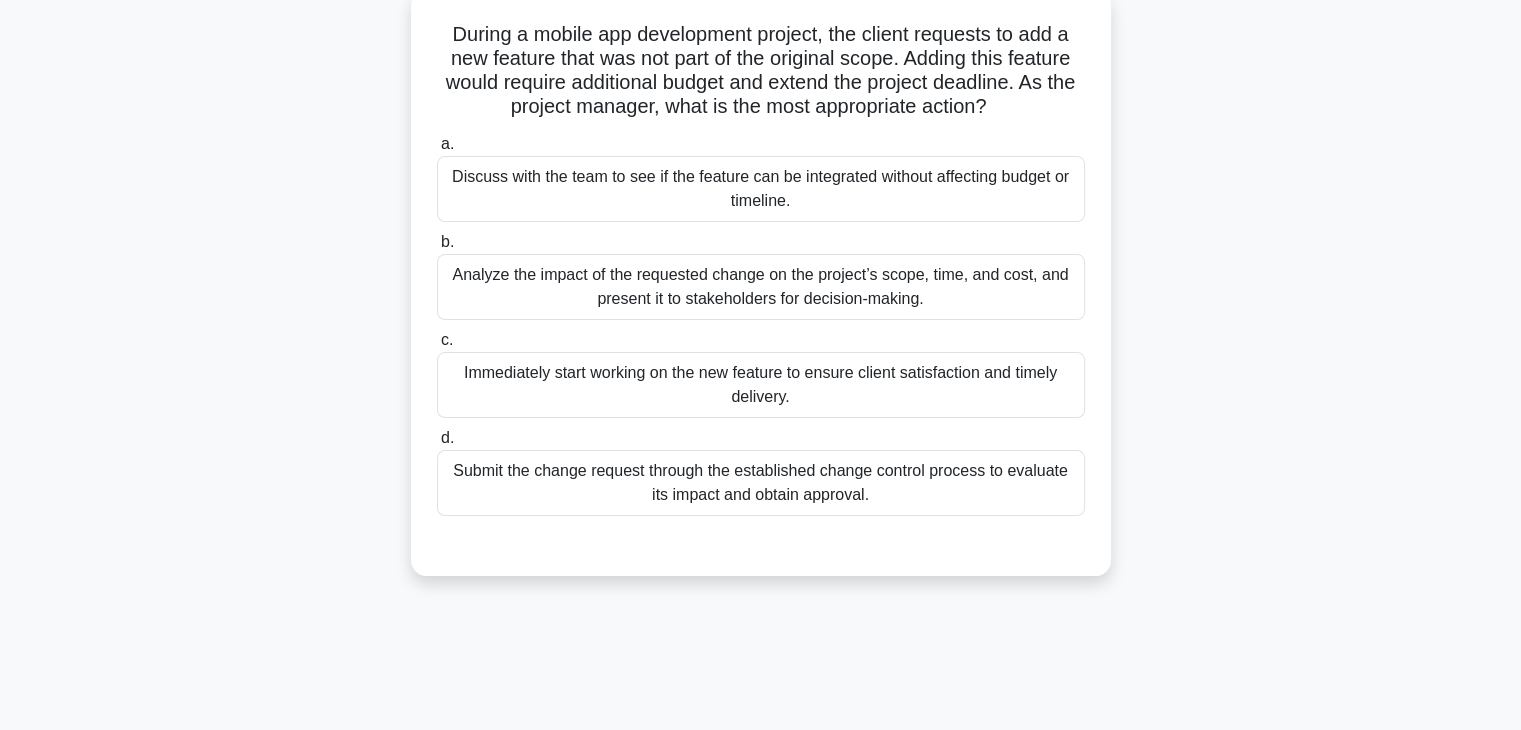 click on "Submit the change request through the established change control process to evaluate its impact and obtain approval." at bounding box center (761, 483) 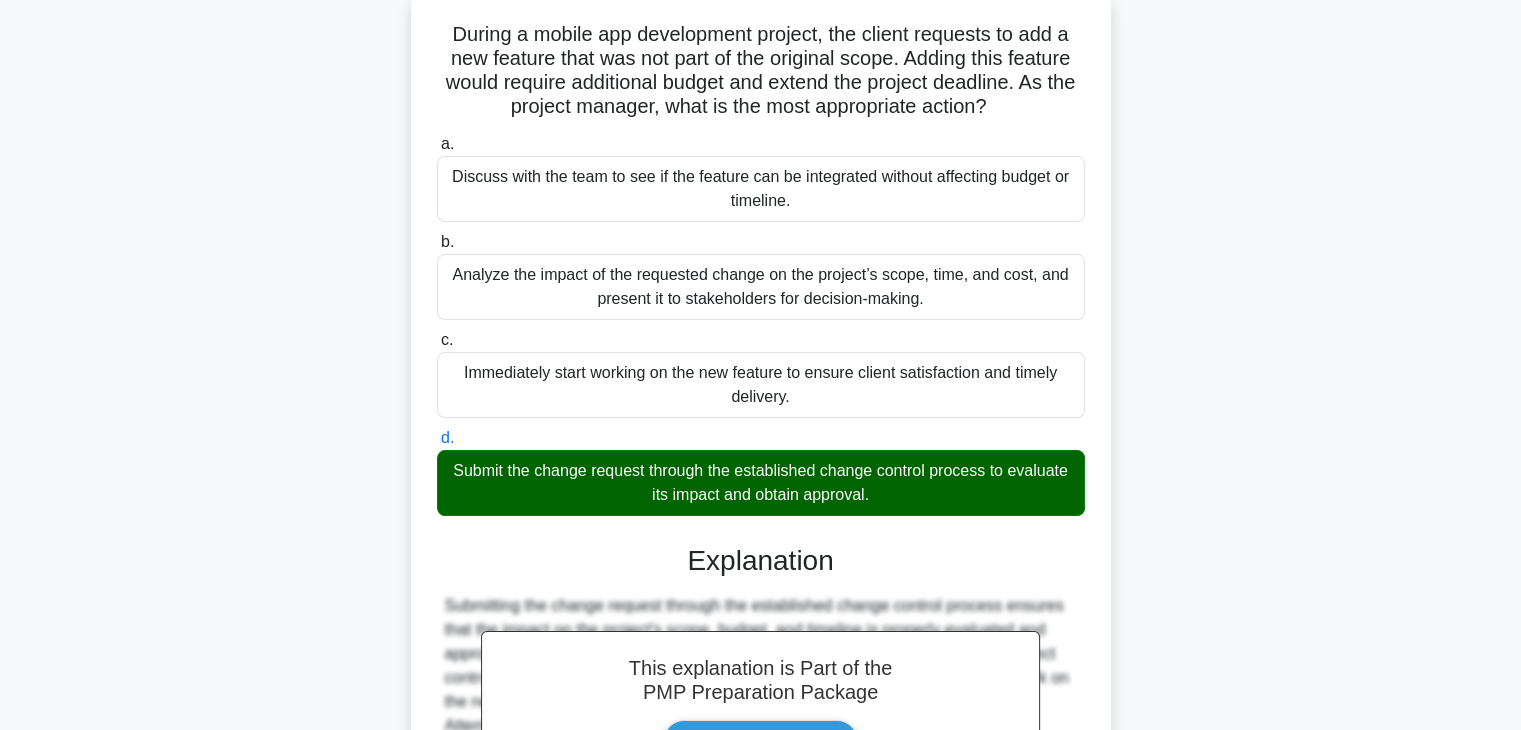 scroll, scrollTop: 406, scrollLeft: 0, axis: vertical 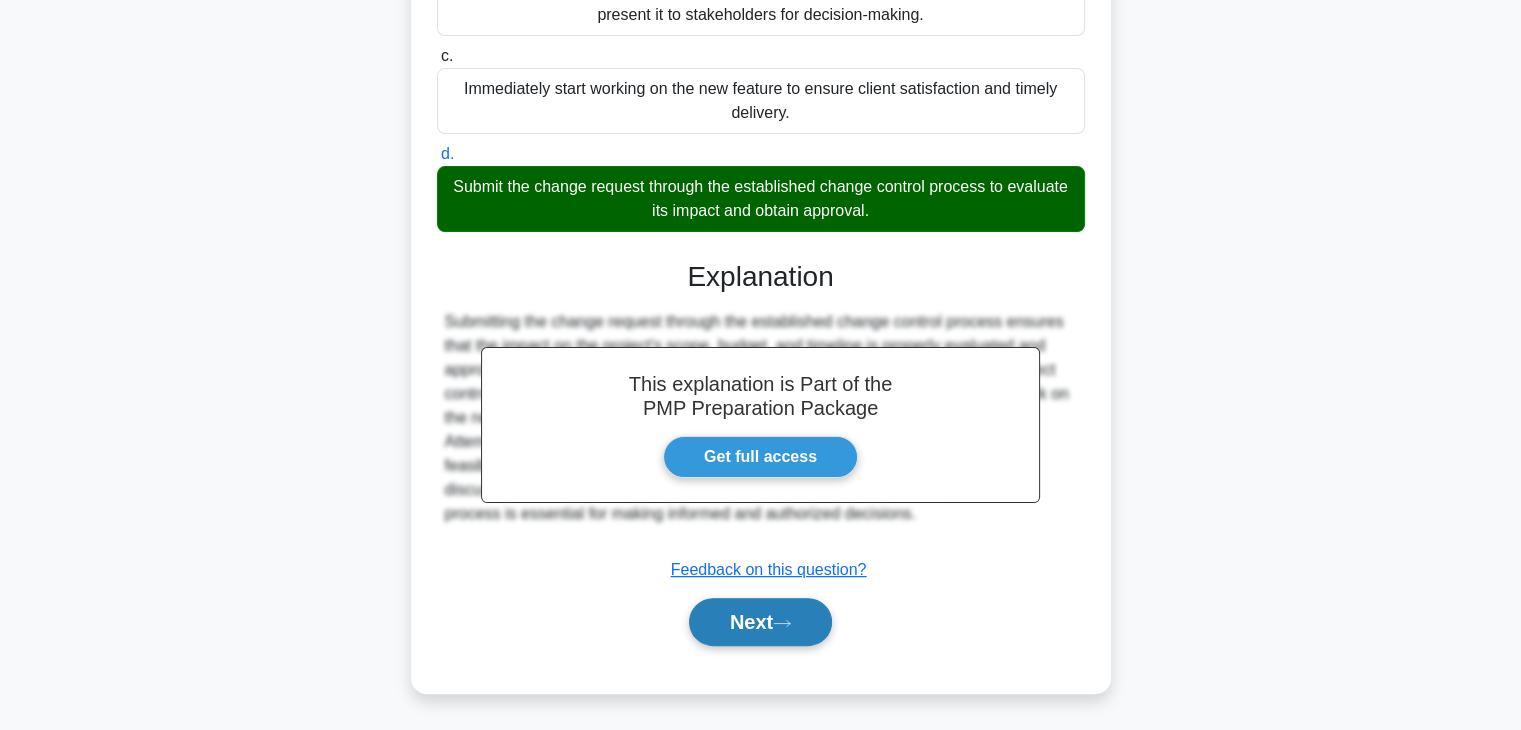 click on "Next" at bounding box center (760, 622) 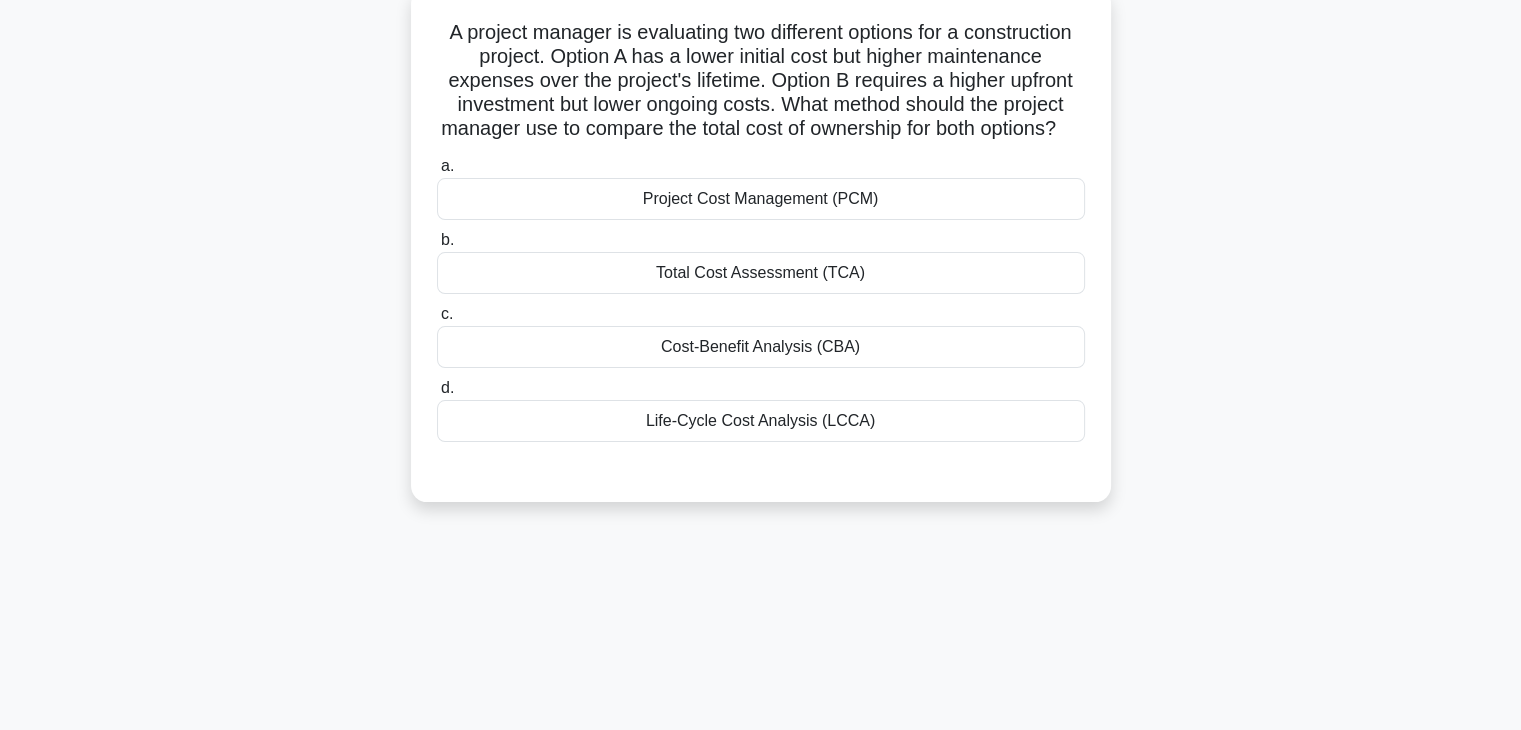 scroll, scrollTop: 127, scrollLeft: 0, axis: vertical 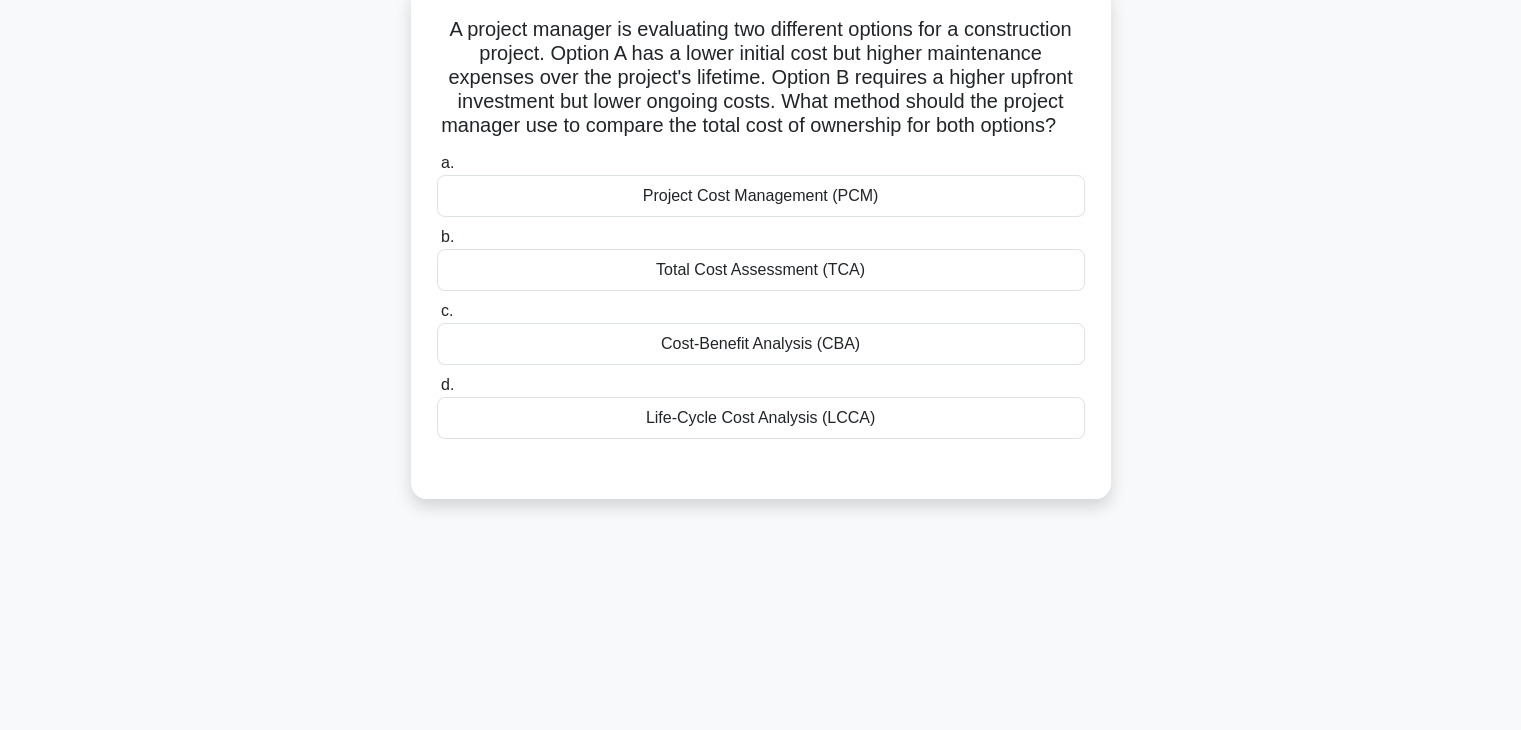 click on "Cost-Benefit Analysis (CBA)" at bounding box center (761, 344) 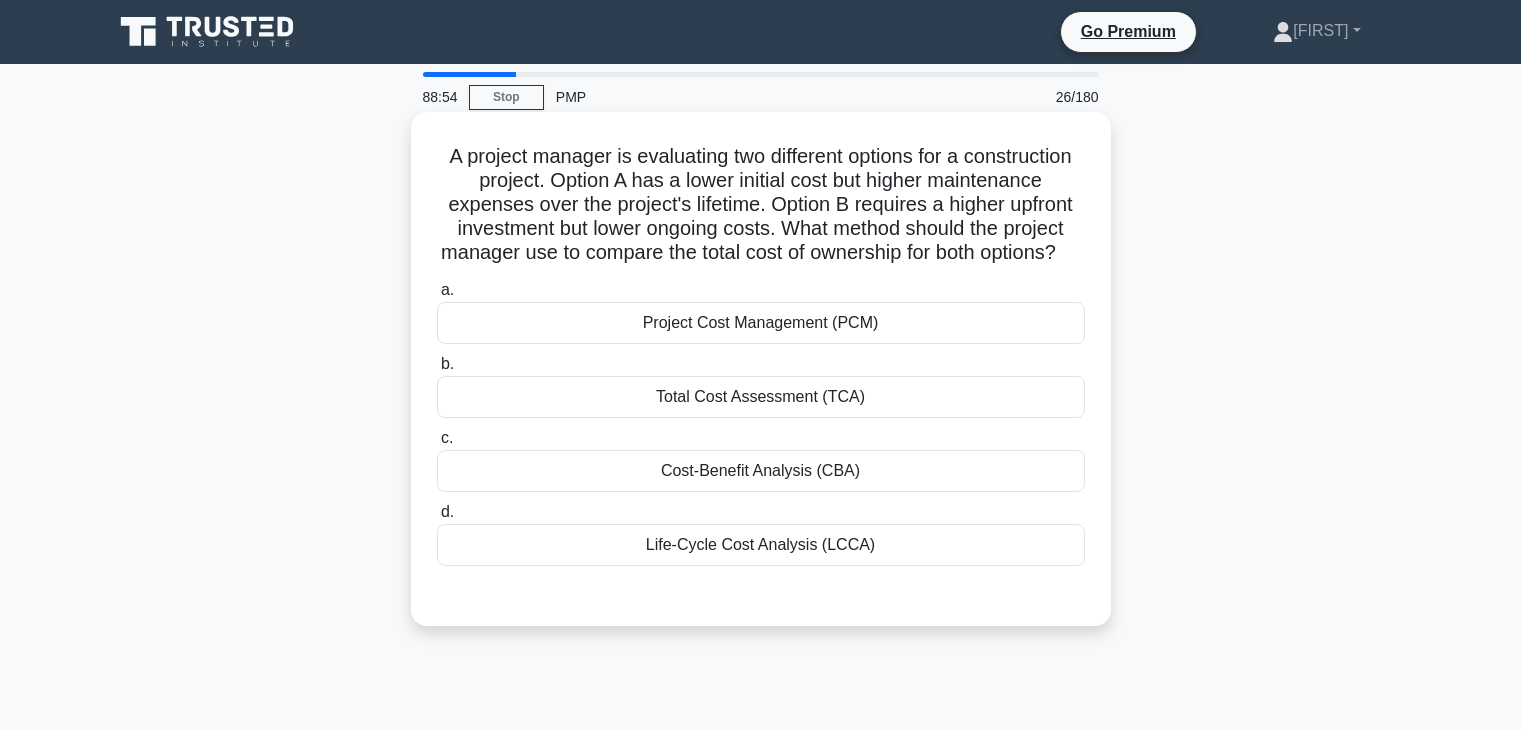 scroll, scrollTop: 127, scrollLeft: 0, axis: vertical 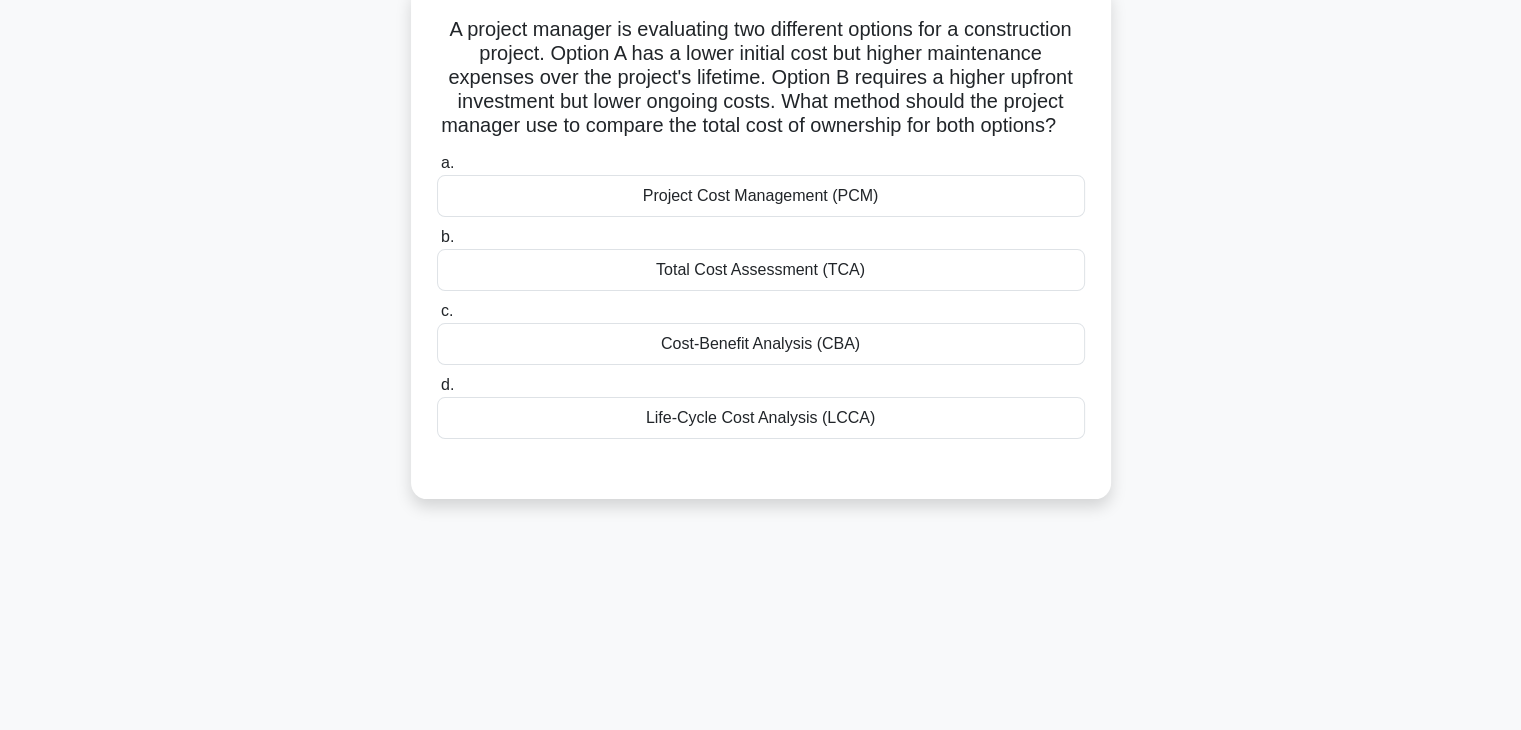 click on "Life-Cycle Cost Analysis (LCCA)" at bounding box center (761, 418) 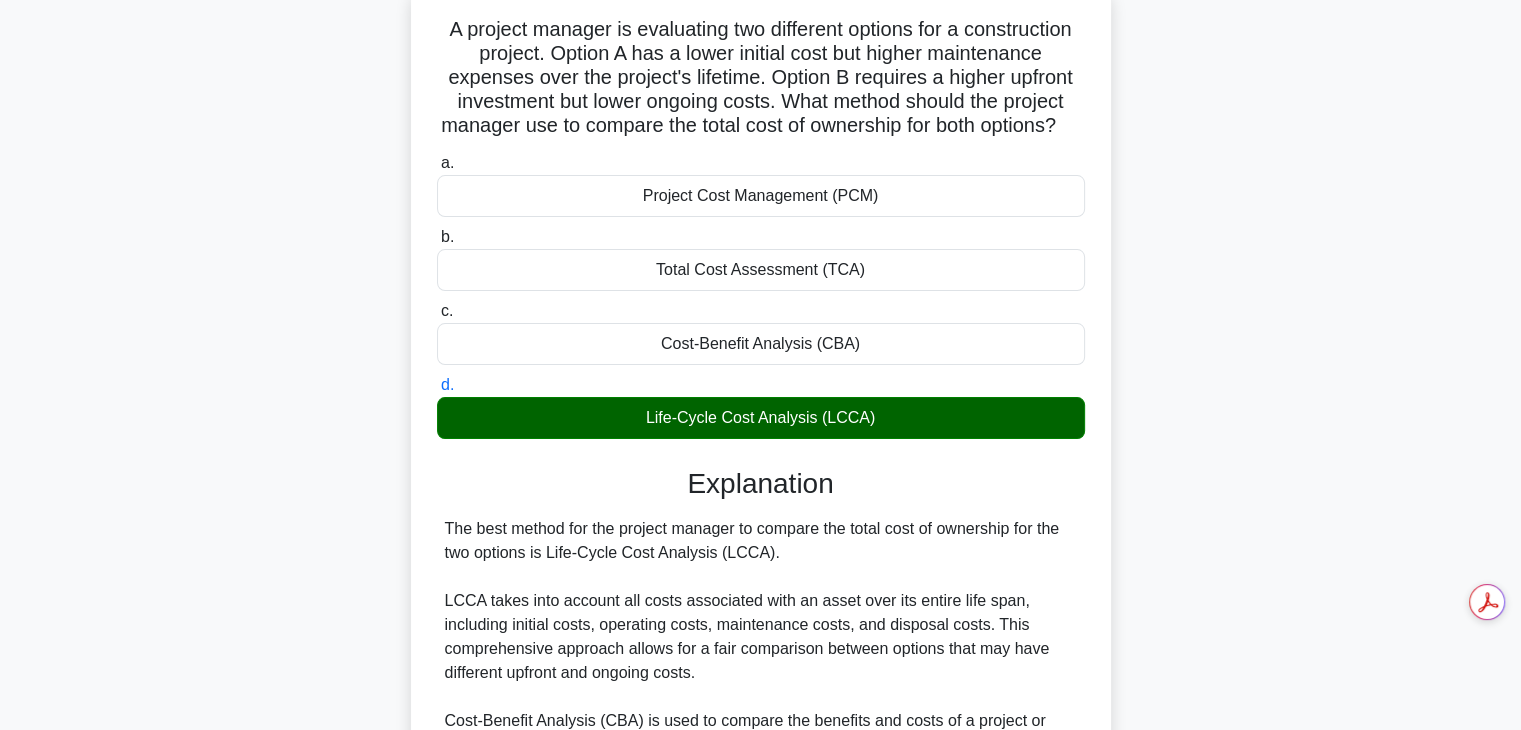 scroll, scrollTop: 526, scrollLeft: 0, axis: vertical 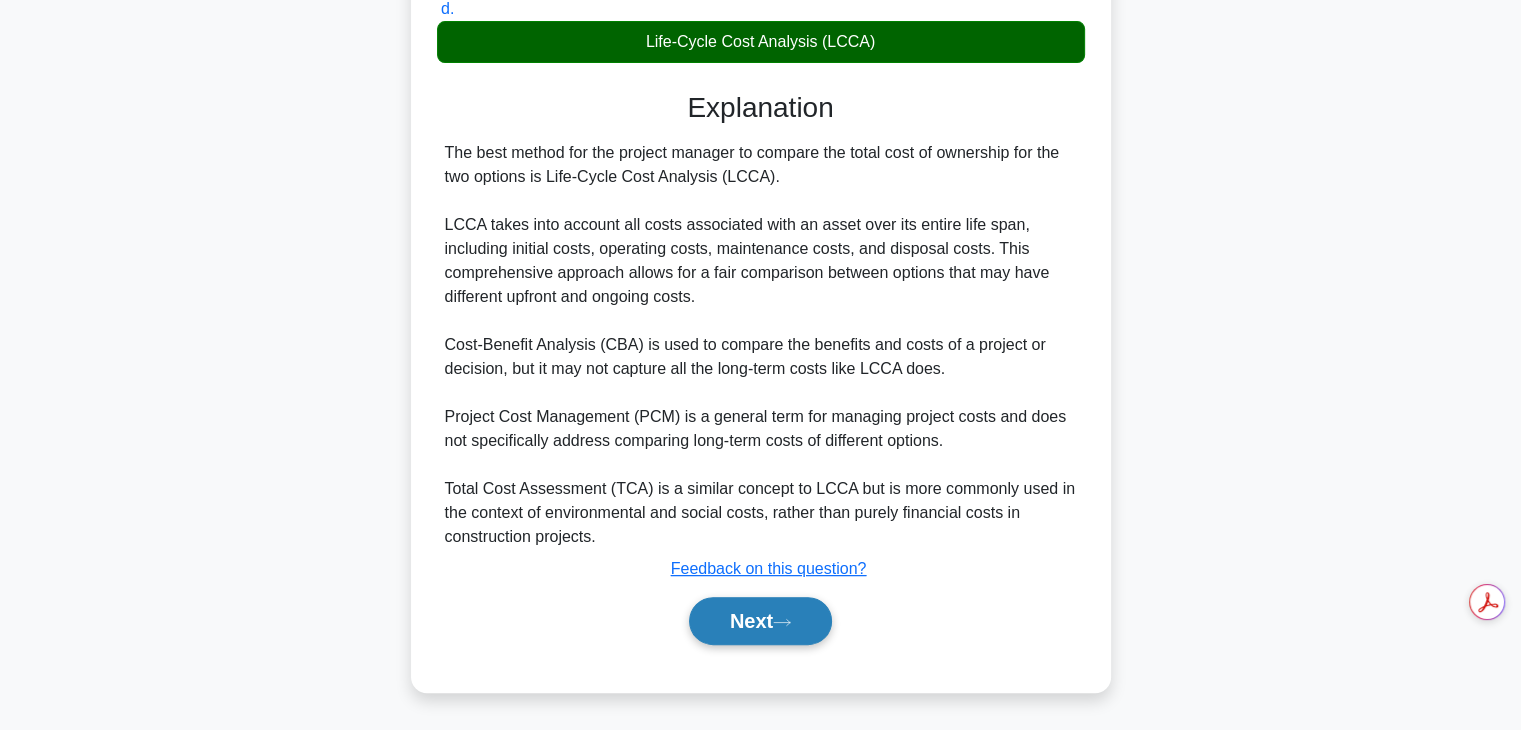 click on "Next" at bounding box center [760, 621] 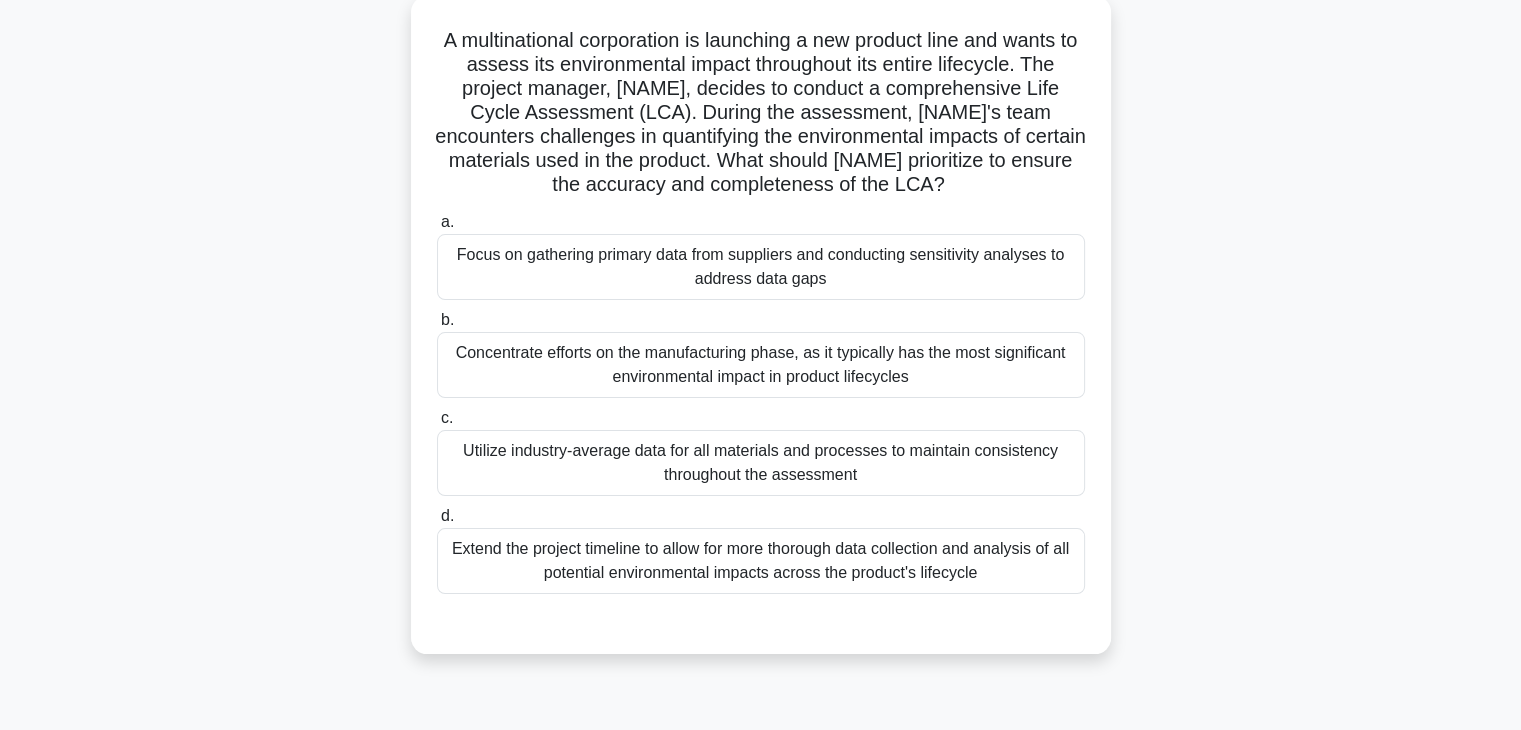 scroll, scrollTop: 120, scrollLeft: 0, axis: vertical 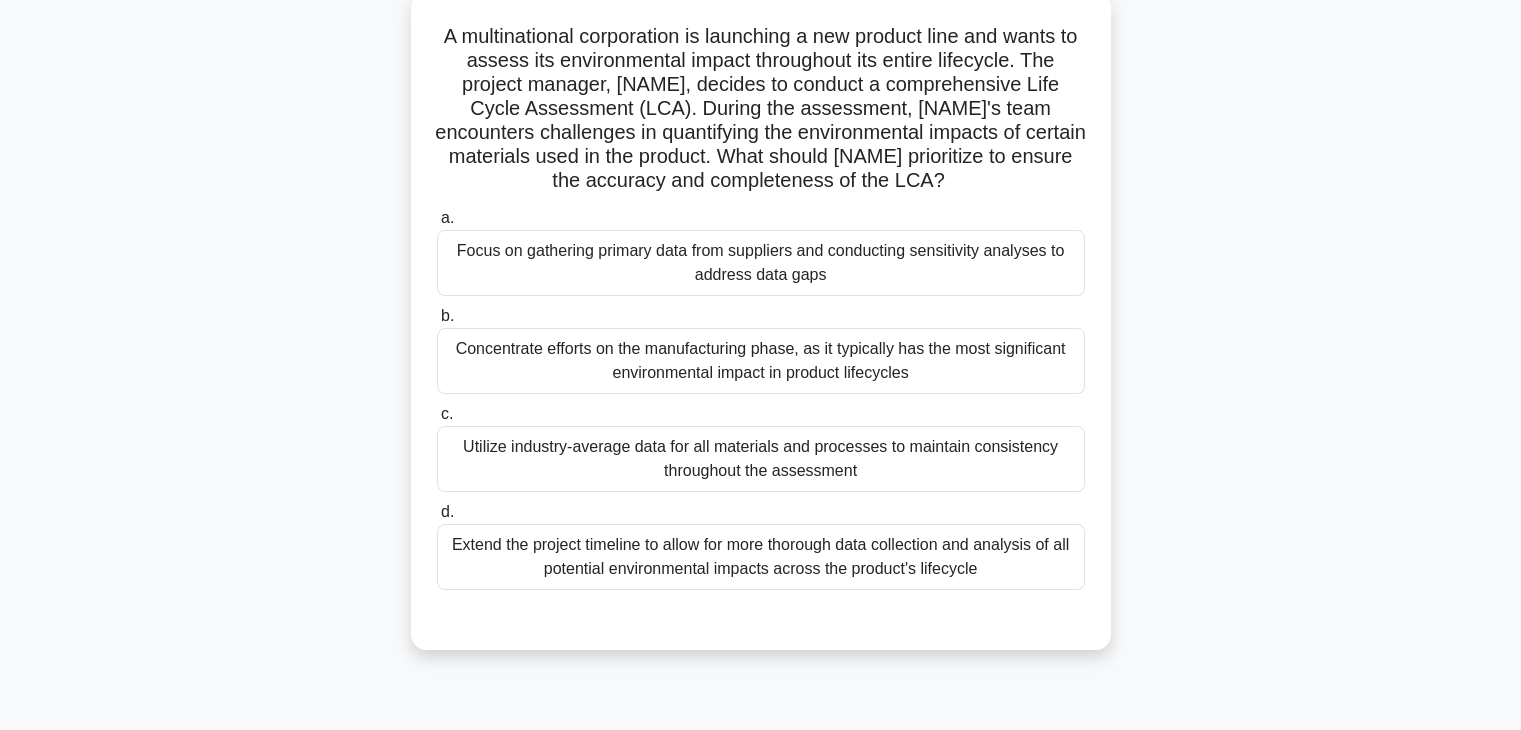 click on "Concentrate efforts on the manufacturing phase, as it typically has the most significant environmental impact in product lifecycles" at bounding box center (761, 361) 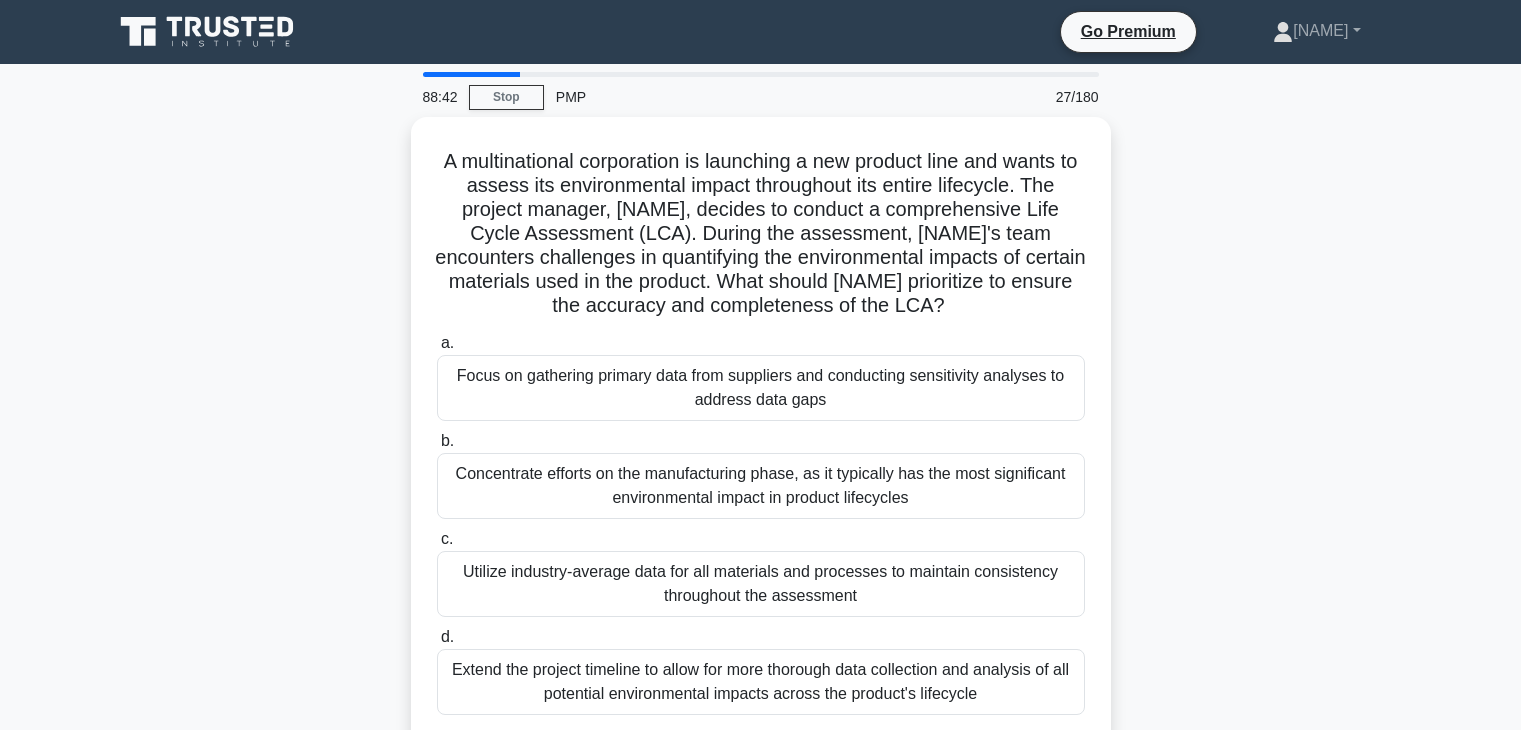 scroll, scrollTop: 120, scrollLeft: 0, axis: vertical 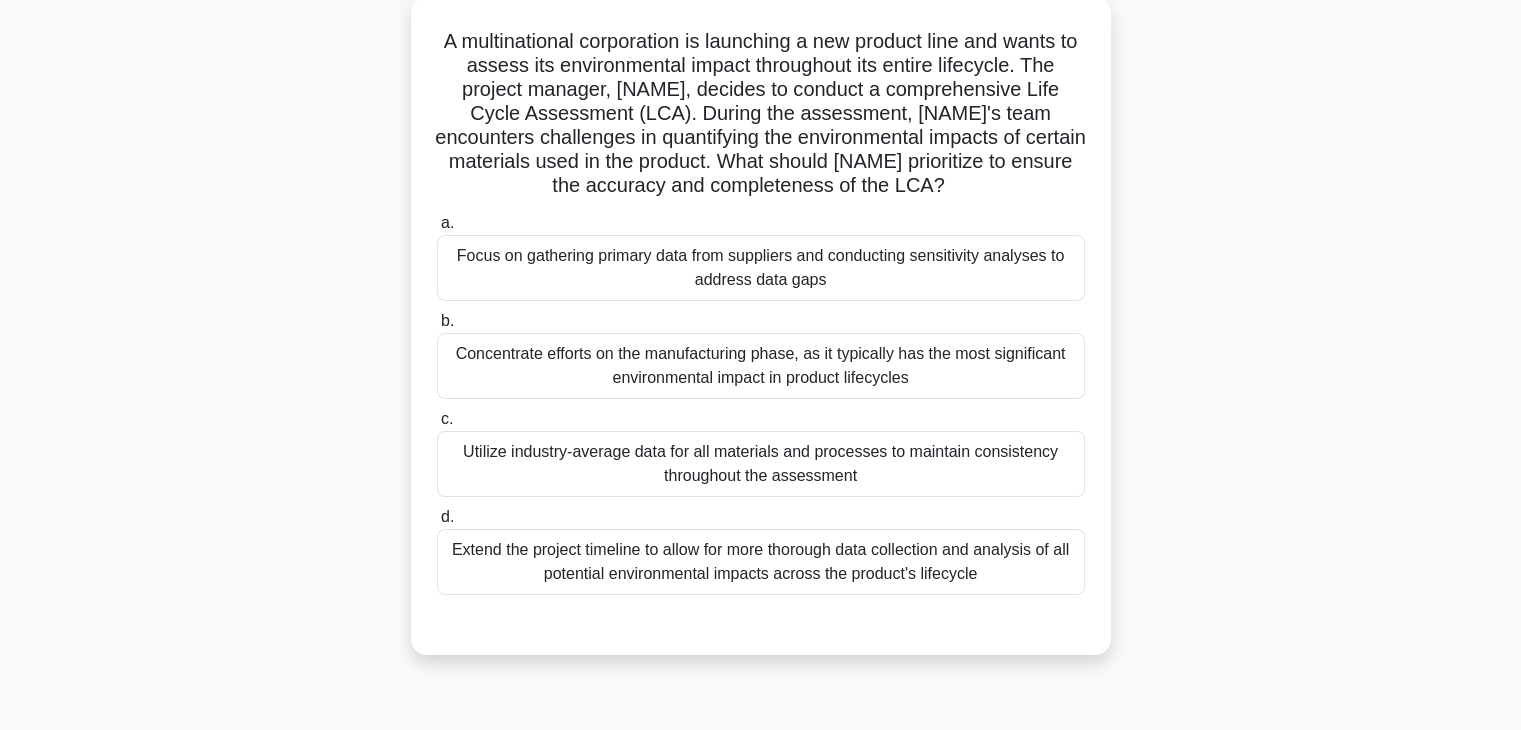 click on "Focus on gathering primary data from suppliers and conducting sensitivity analyses to address data gaps" at bounding box center (761, 268) 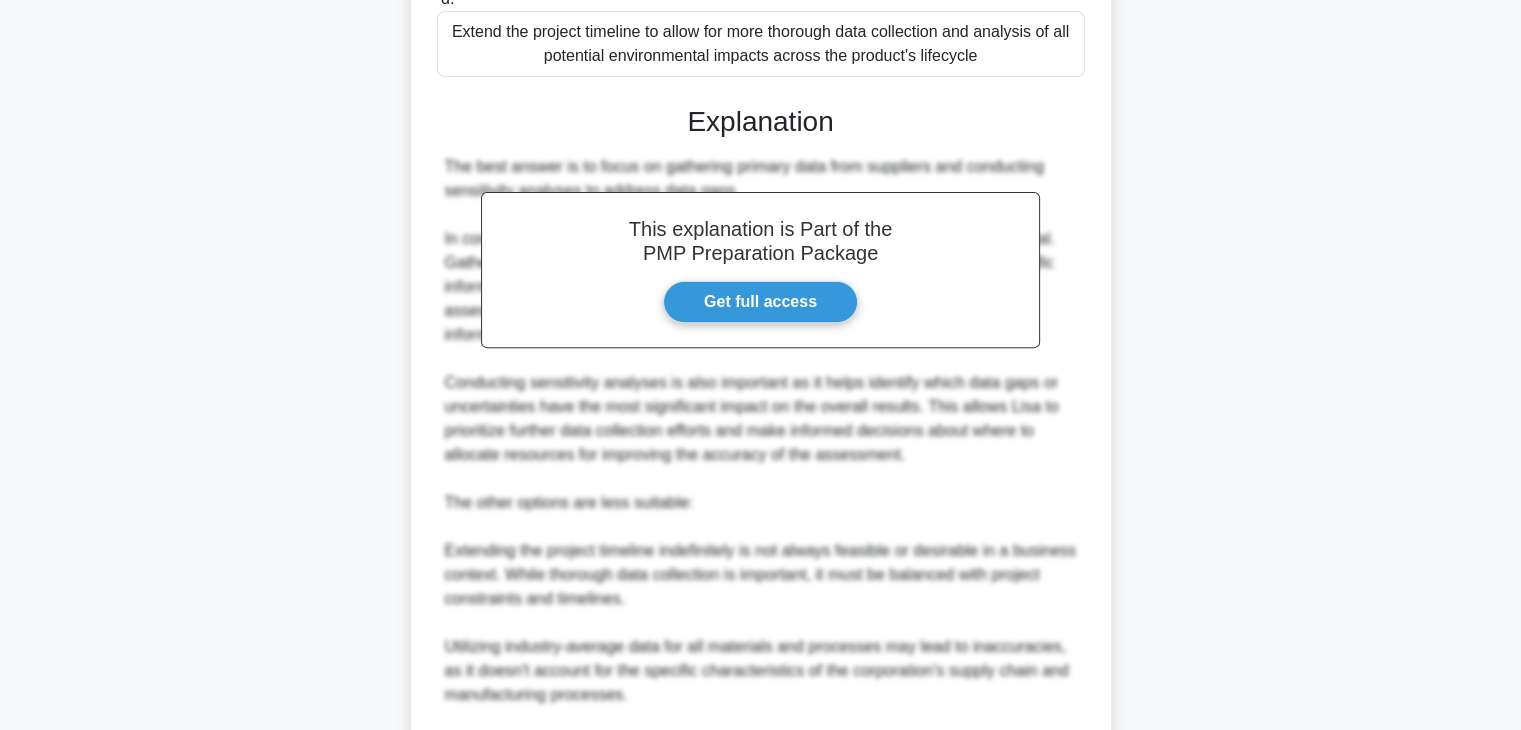 scroll, scrollTop: 1006, scrollLeft: 0, axis: vertical 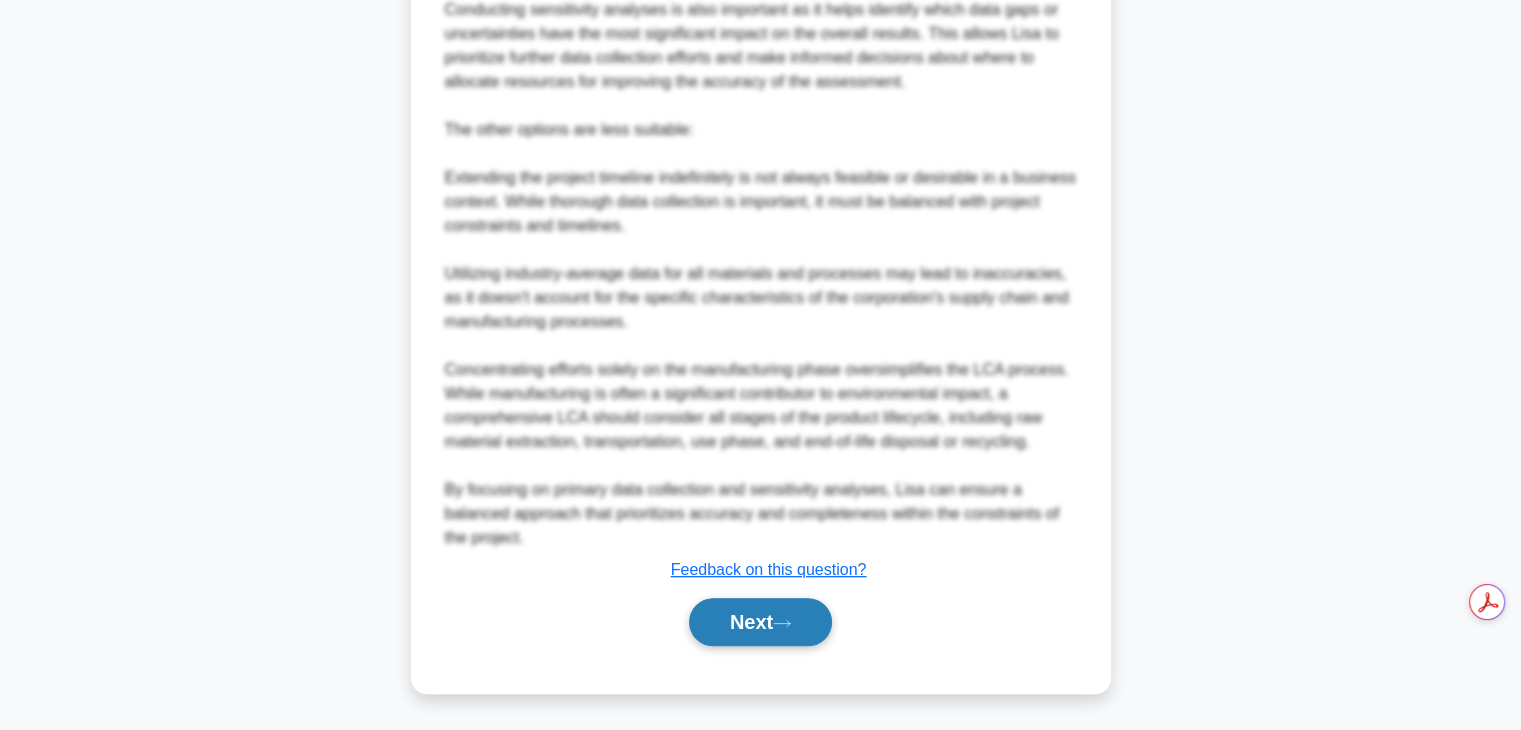 click on "Next" at bounding box center [760, 622] 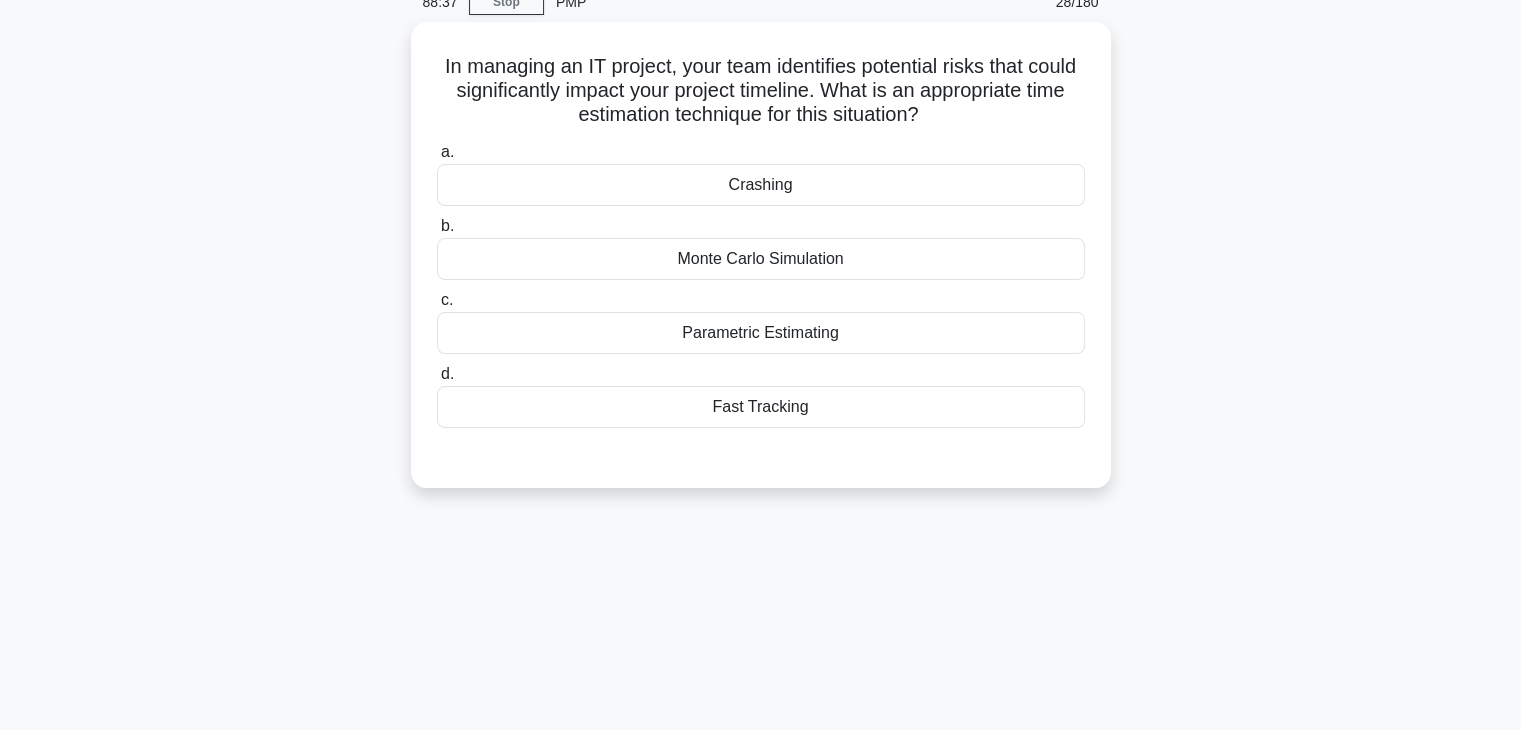 scroll, scrollTop: 110, scrollLeft: 0, axis: vertical 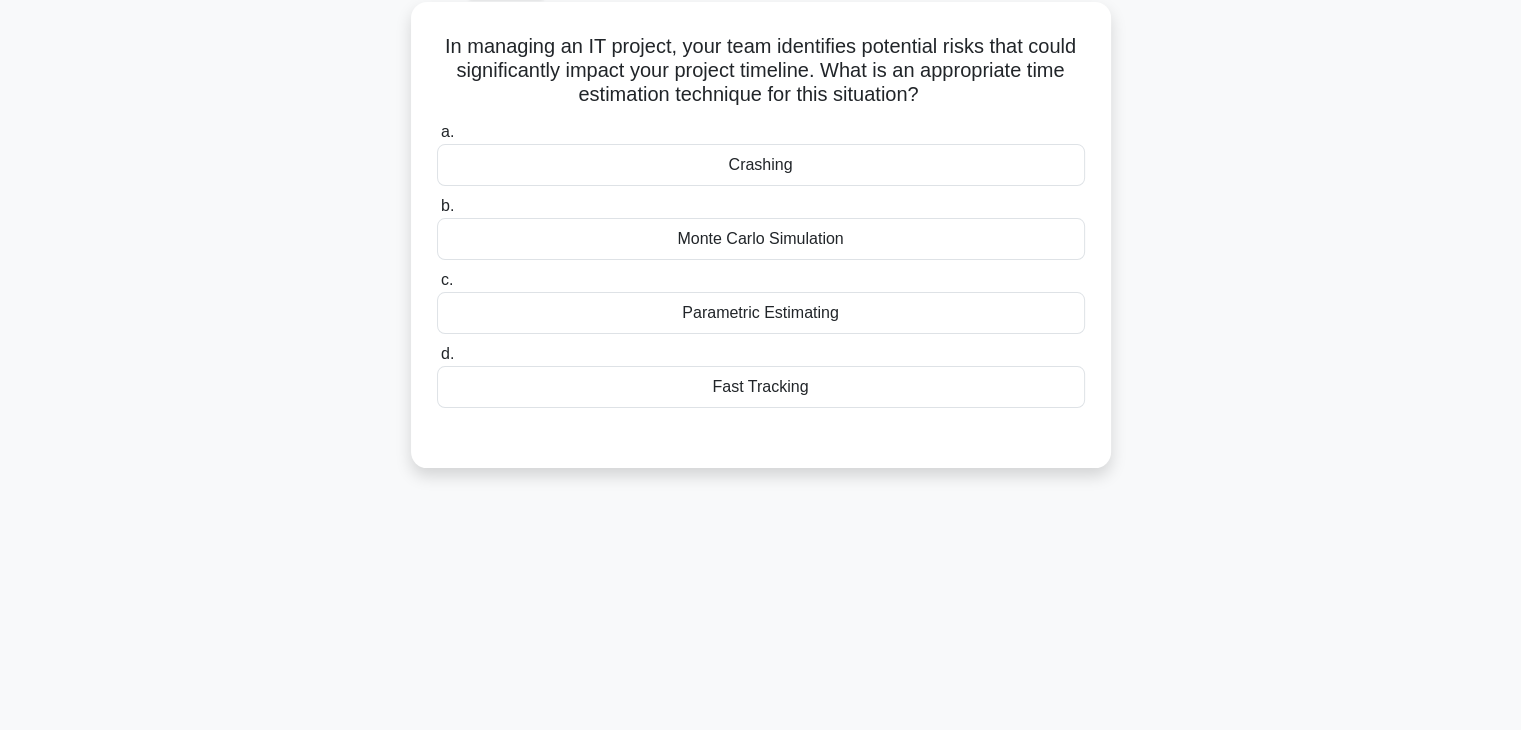 click on "Monte Carlo Simulation" at bounding box center (761, 239) 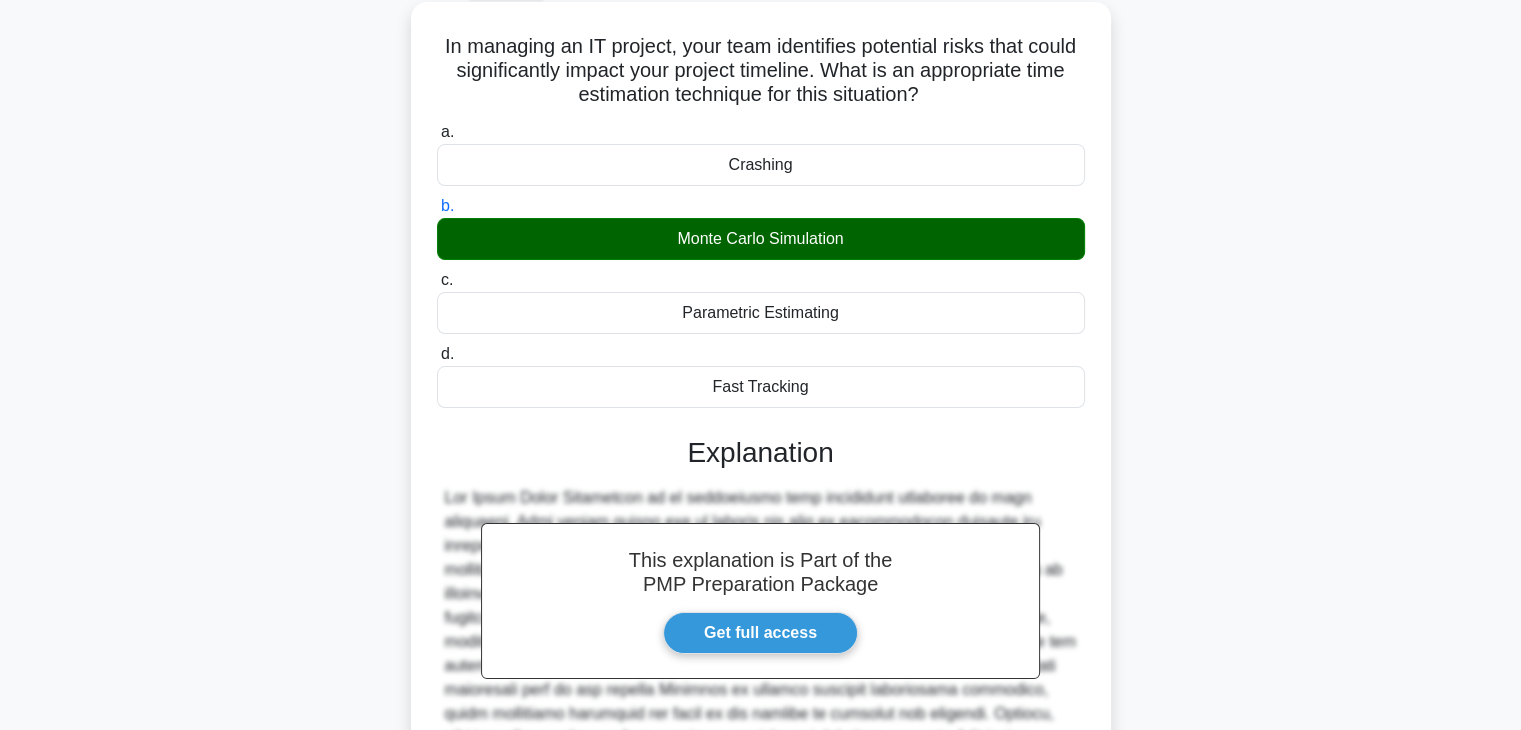scroll, scrollTop: 406, scrollLeft: 0, axis: vertical 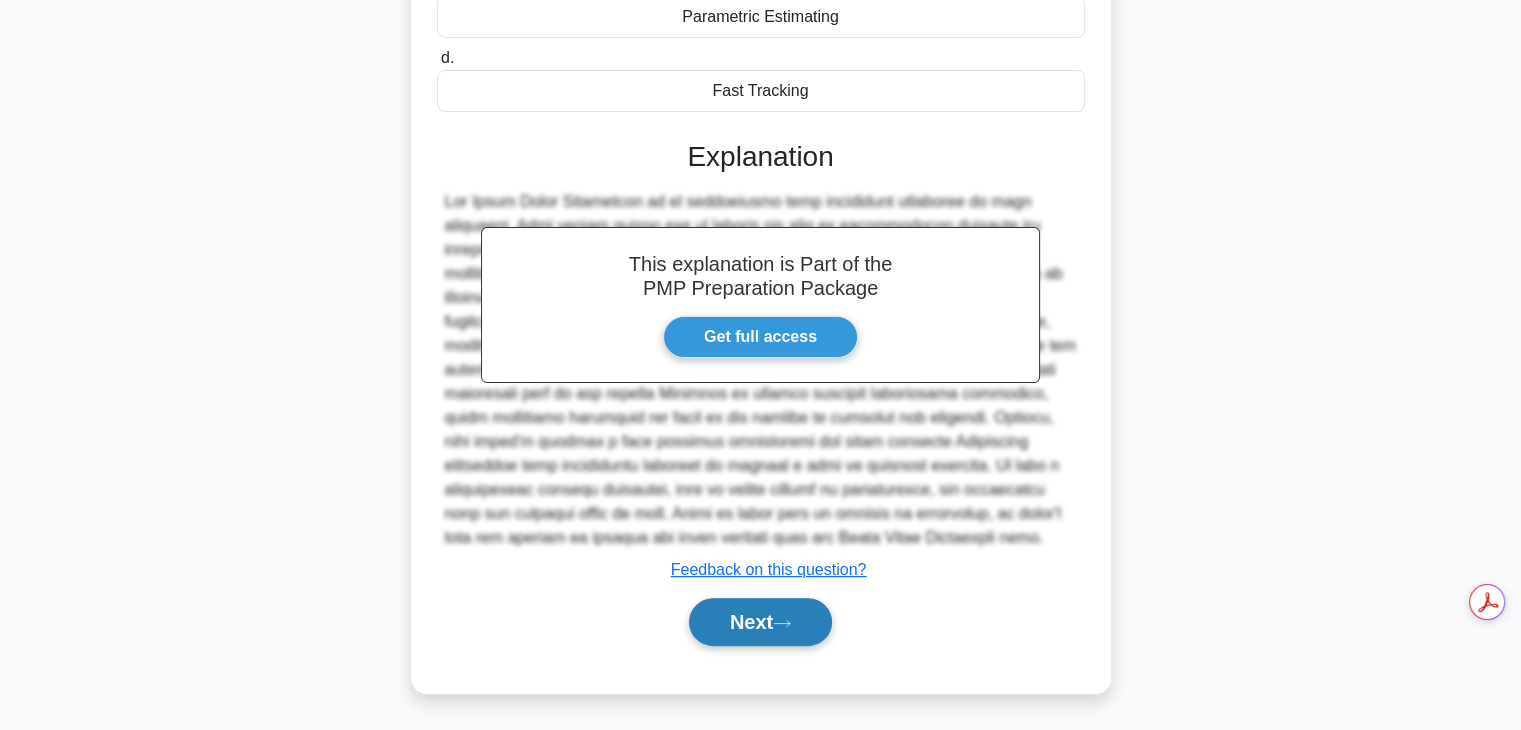 click on "Next" at bounding box center (760, 622) 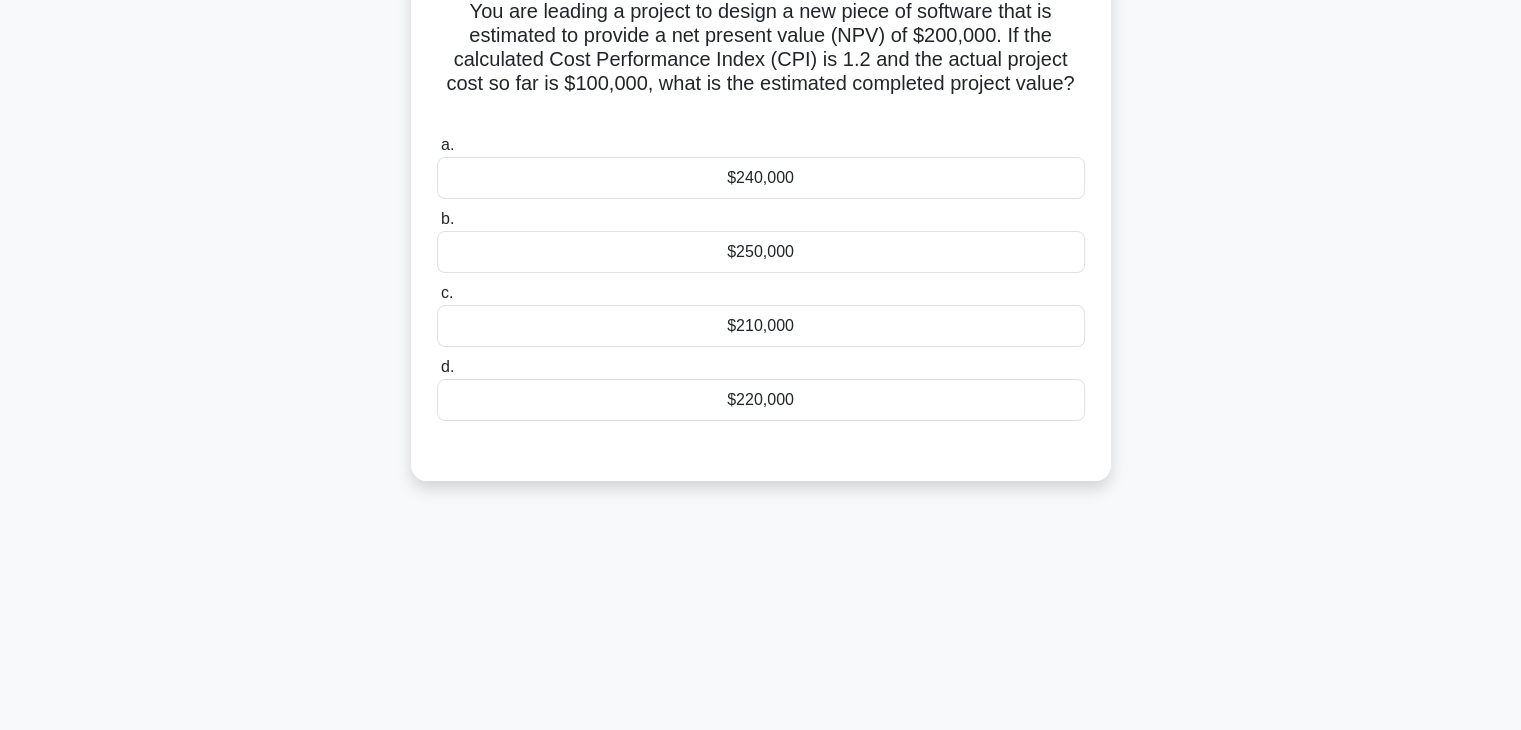 scroll, scrollTop: 134, scrollLeft: 0, axis: vertical 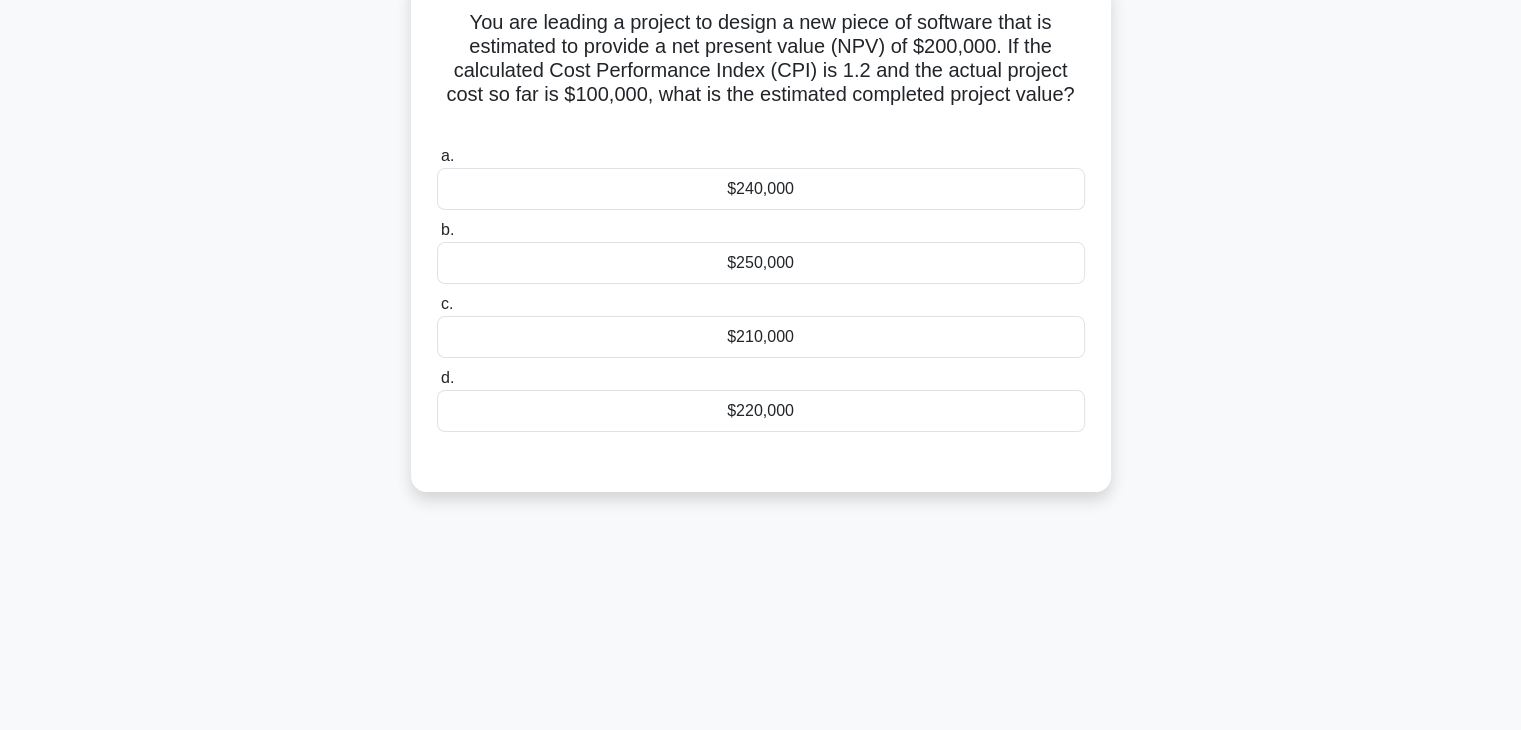 click on "$210,000" at bounding box center (761, 337) 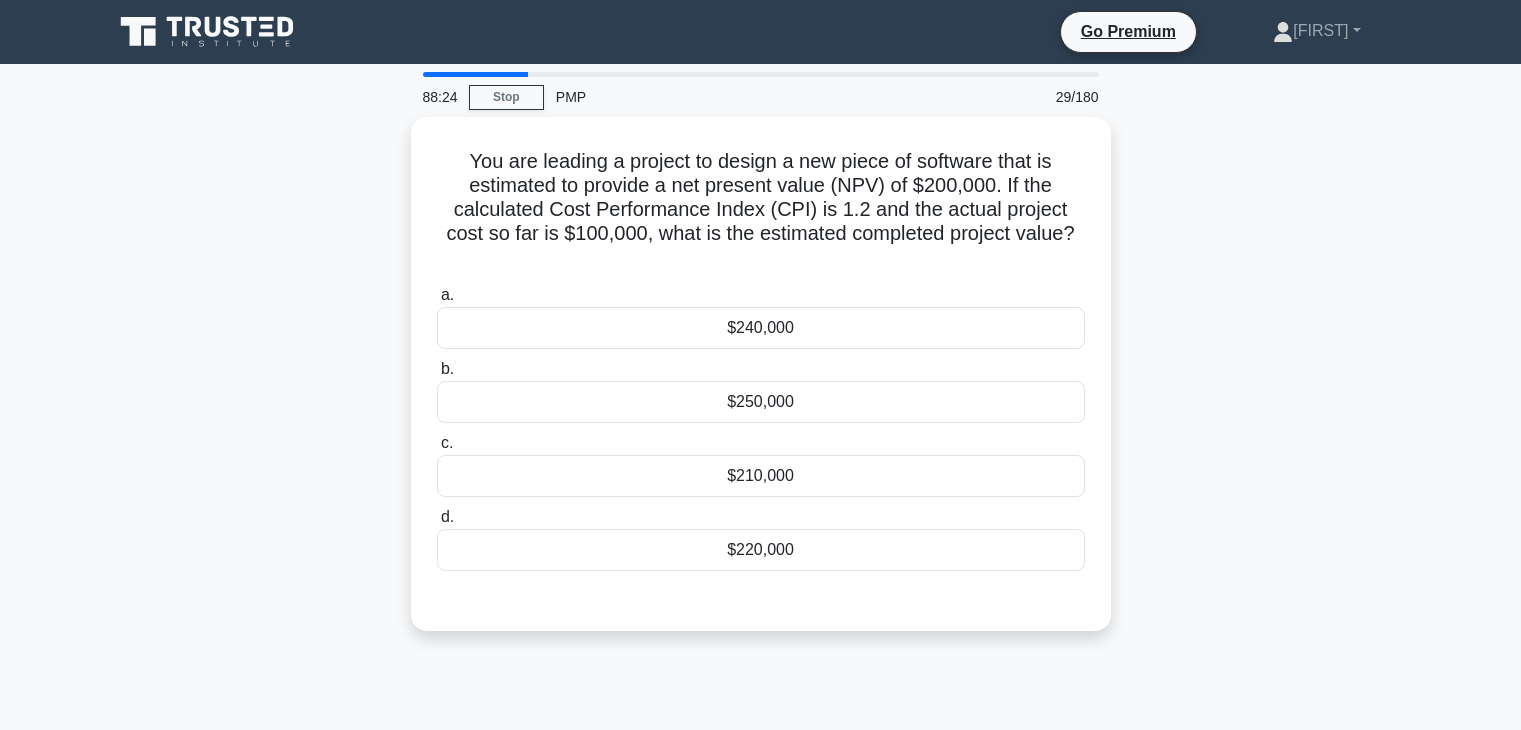 scroll, scrollTop: 134, scrollLeft: 0, axis: vertical 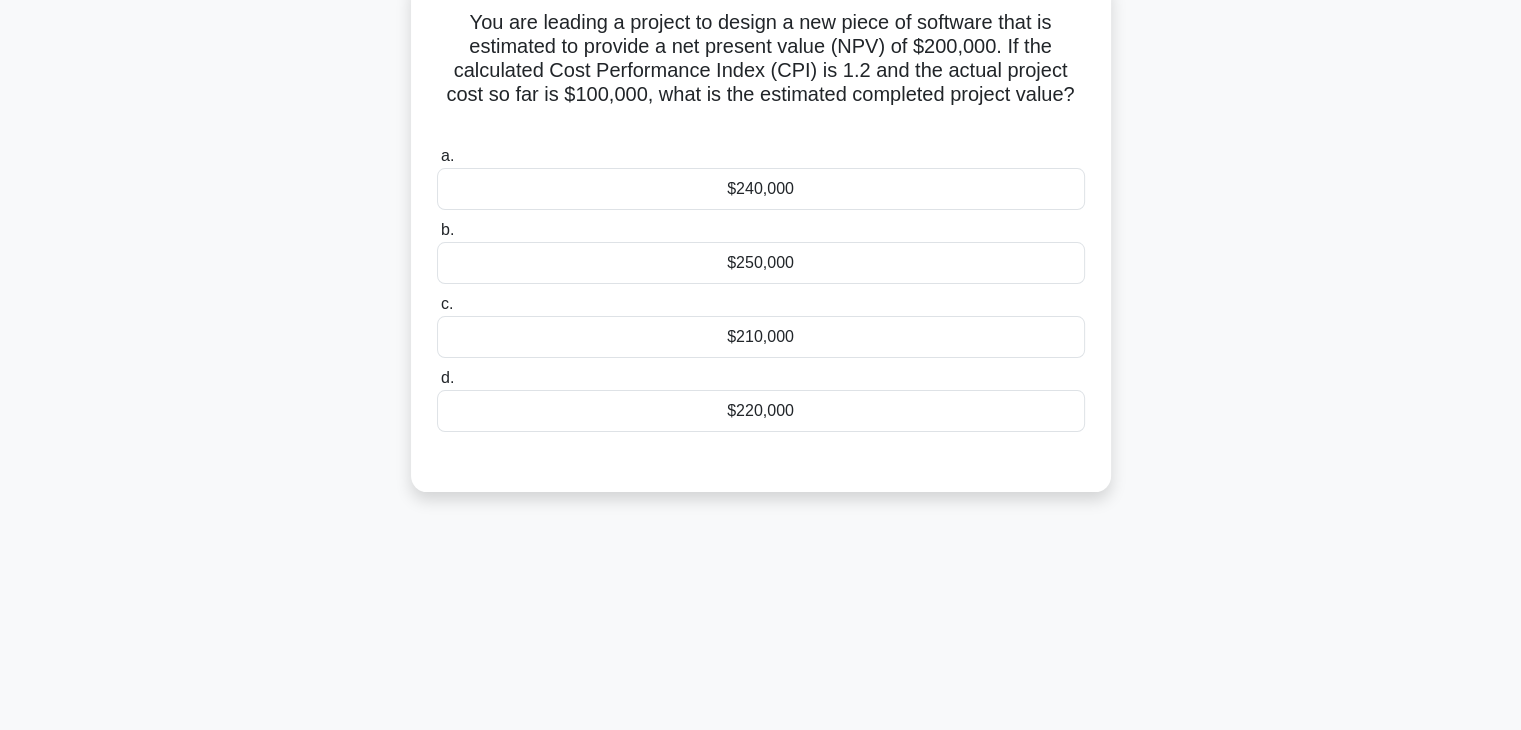 click on "$240,000" at bounding box center [761, 189] 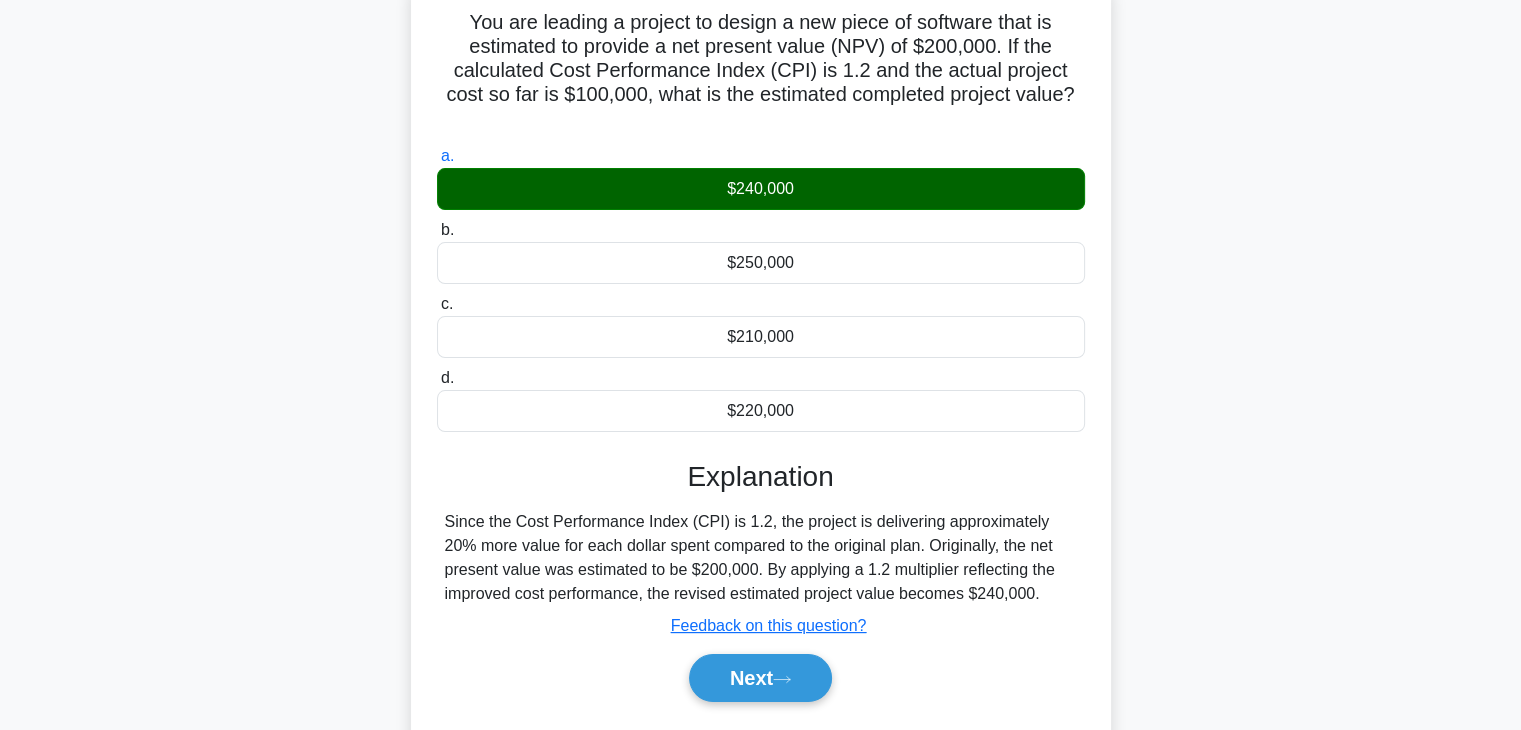 scroll, scrollTop: 351, scrollLeft: 0, axis: vertical 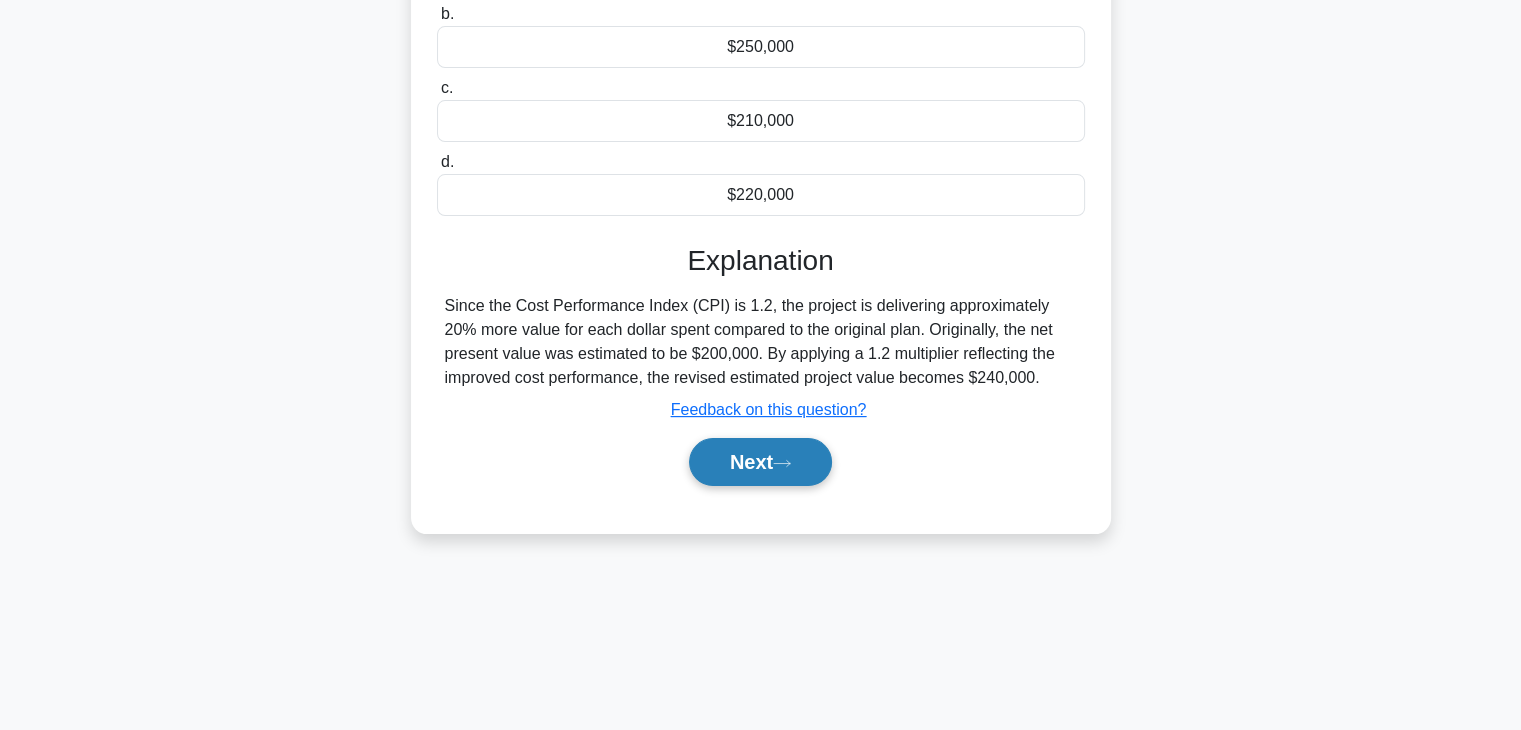 click on "Next" at bounding box center [760, 462] 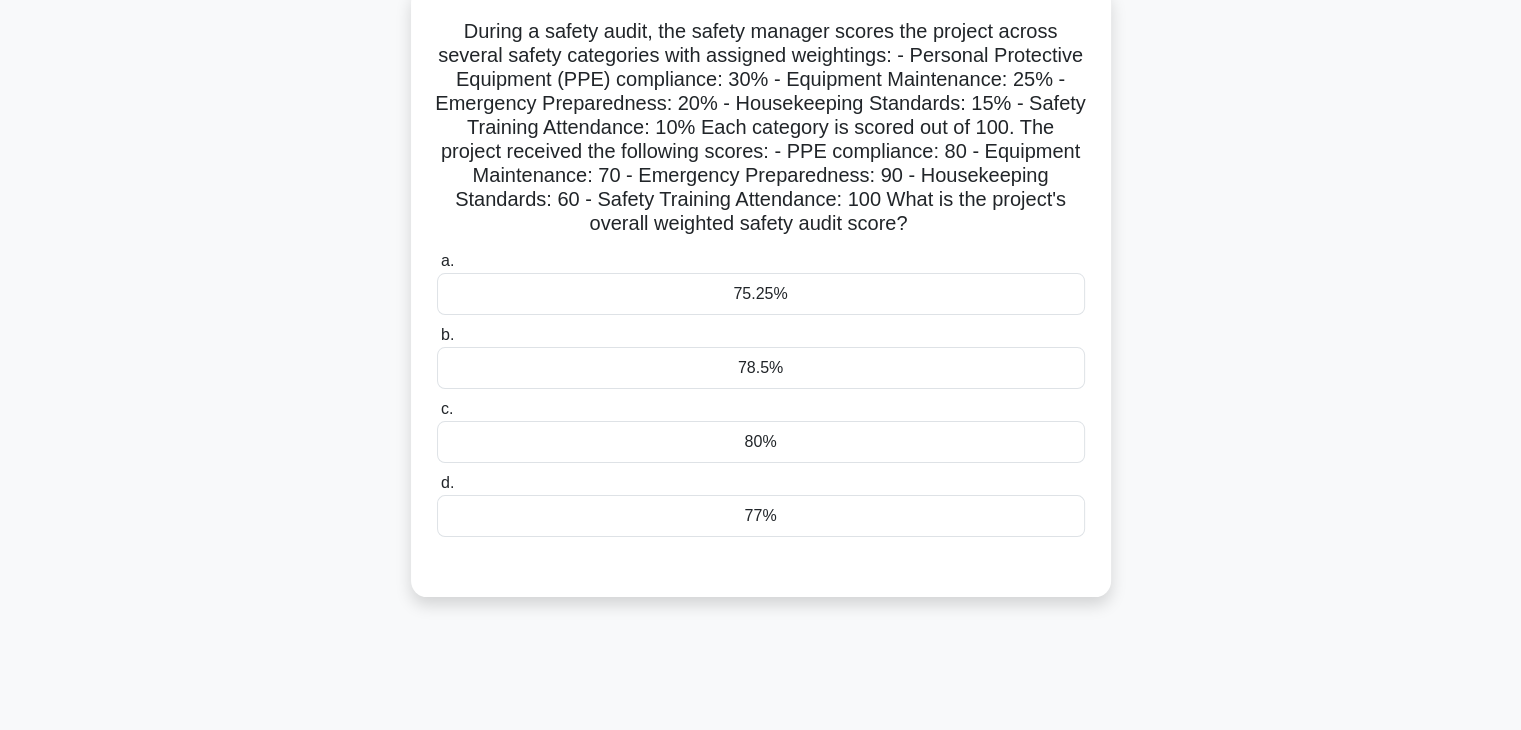 scroll, scrollTop: 147, scrollLeft: 0, axis: vertical 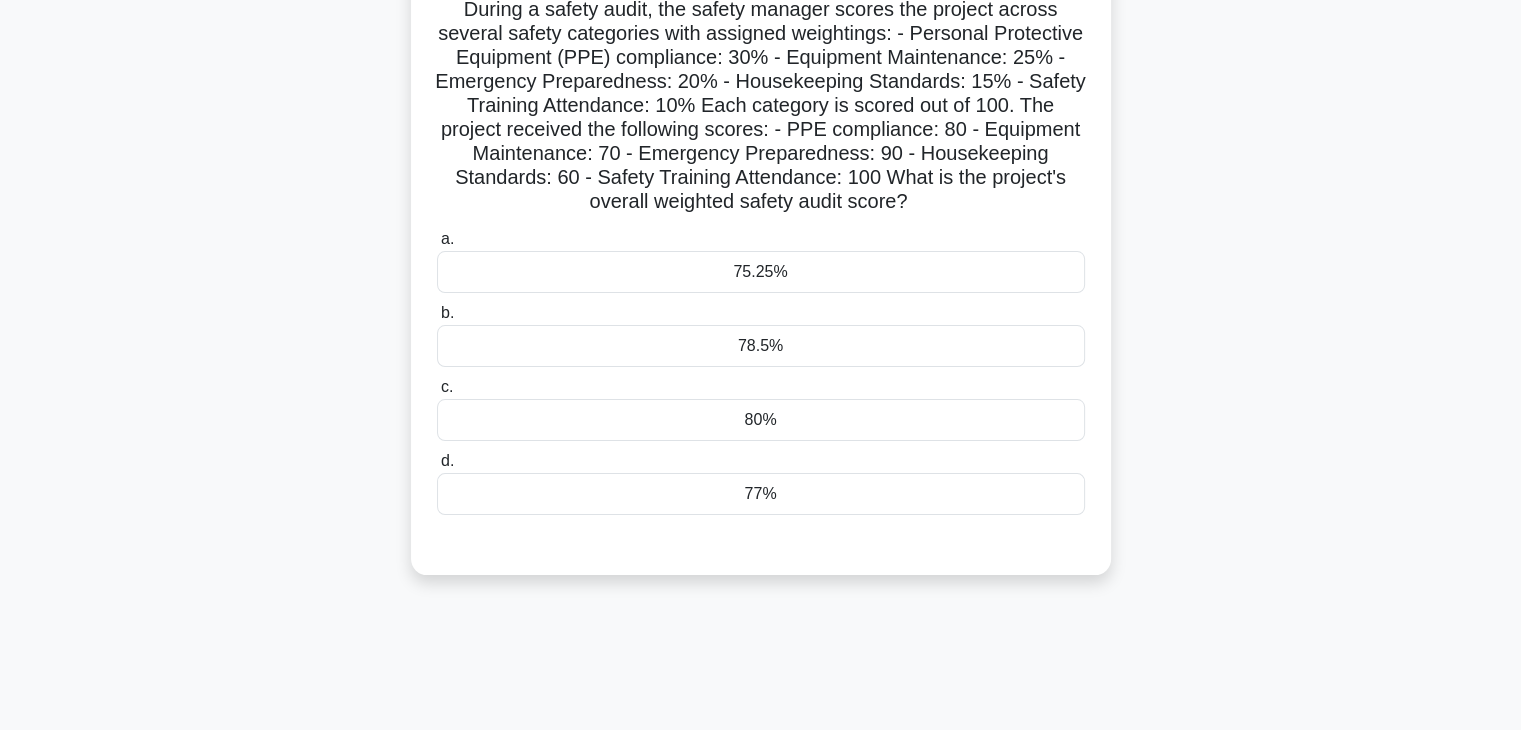 click on "80%" at bounding box center (761, 420) 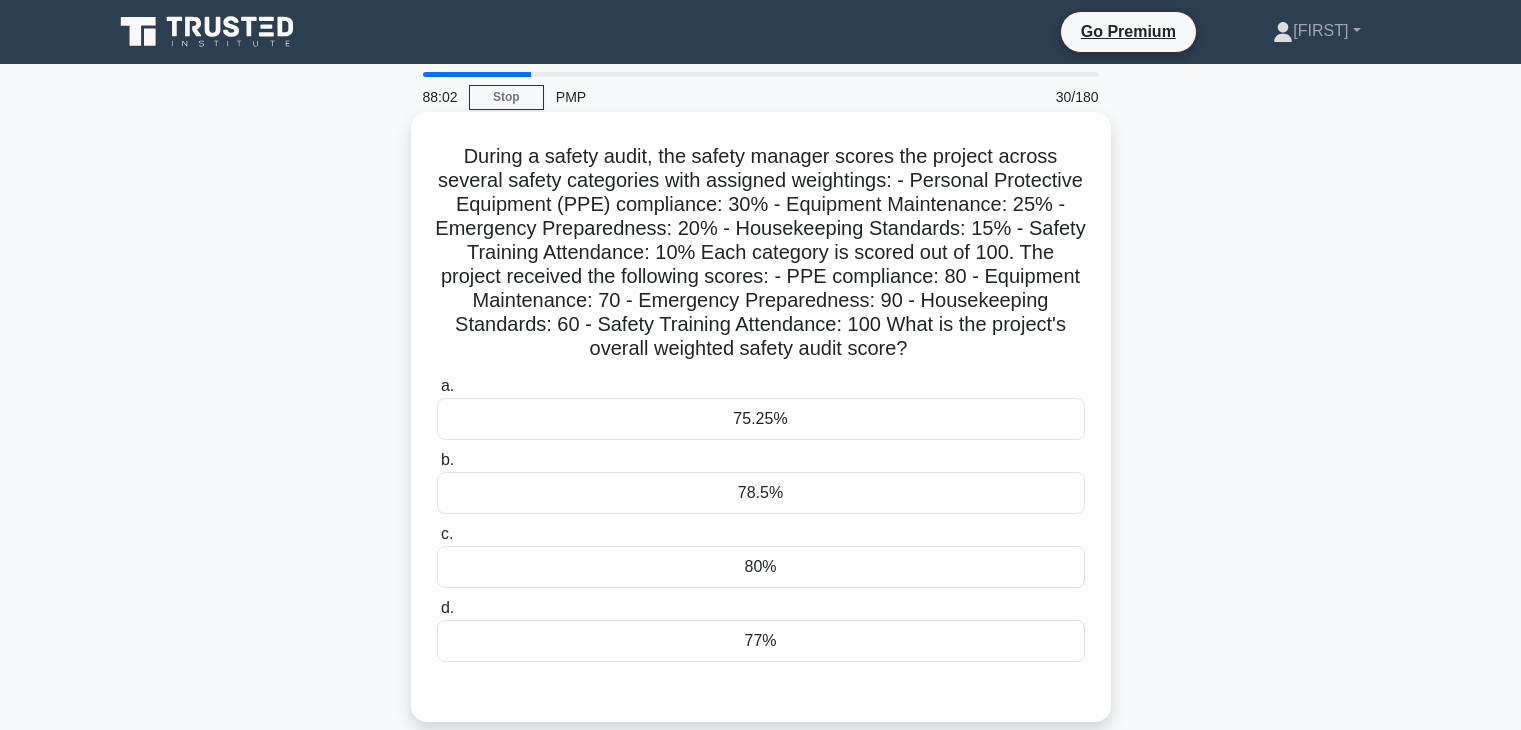 scroll, scrollTop: 147, scrollLeft: 0, axis: vertical 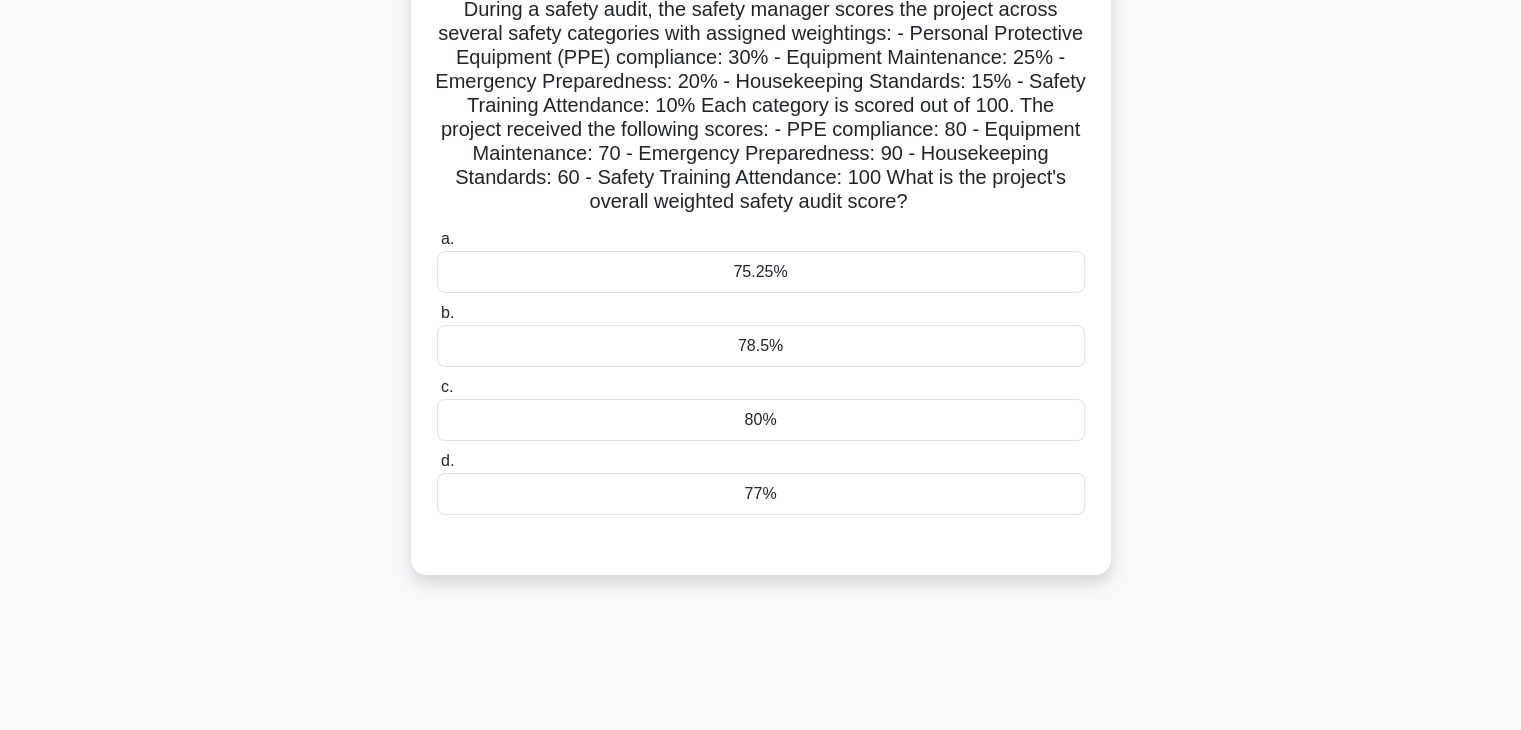 click on "78.5%" at bounding box center (761, 346) 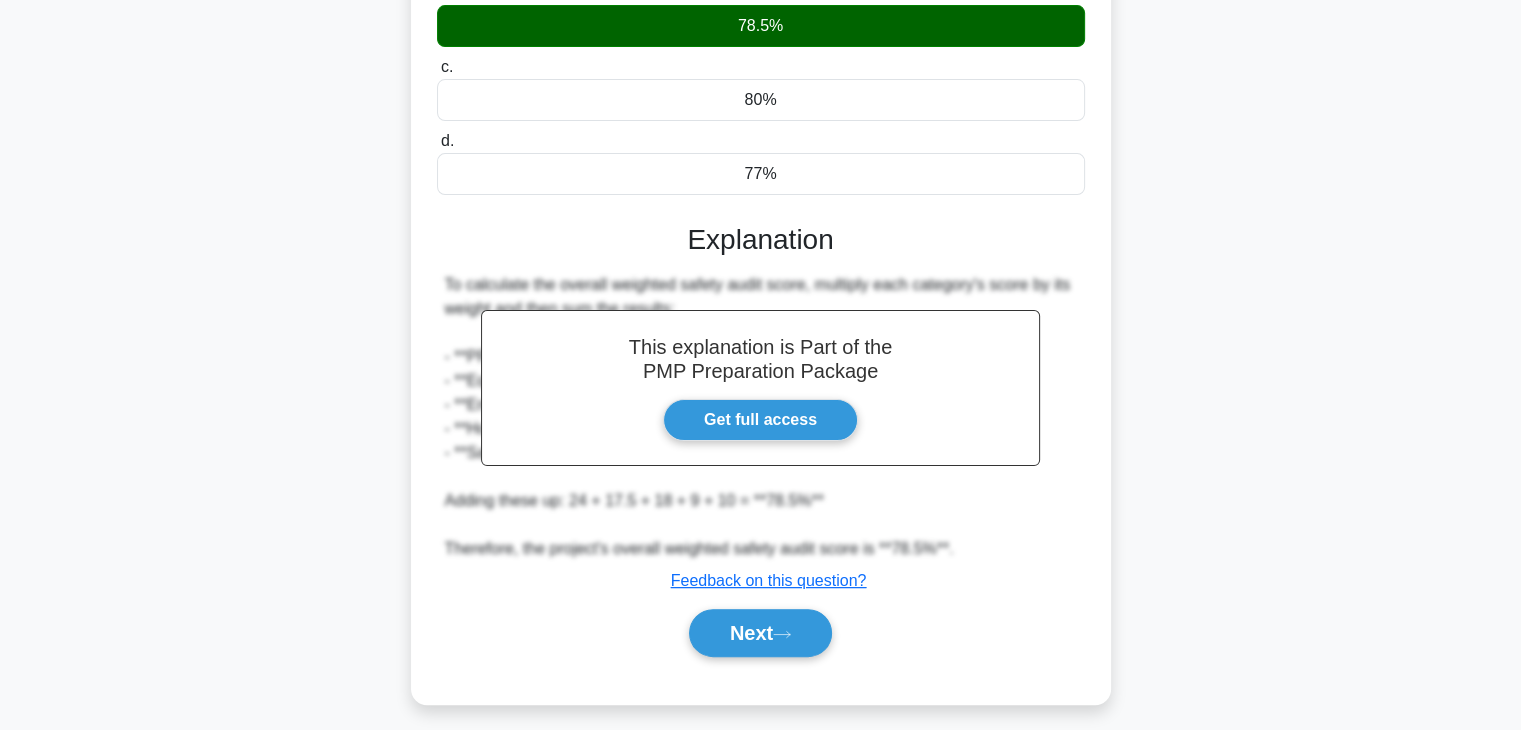 scroll, scrollTop: 478, scrollLeft: 0, axis: vertical 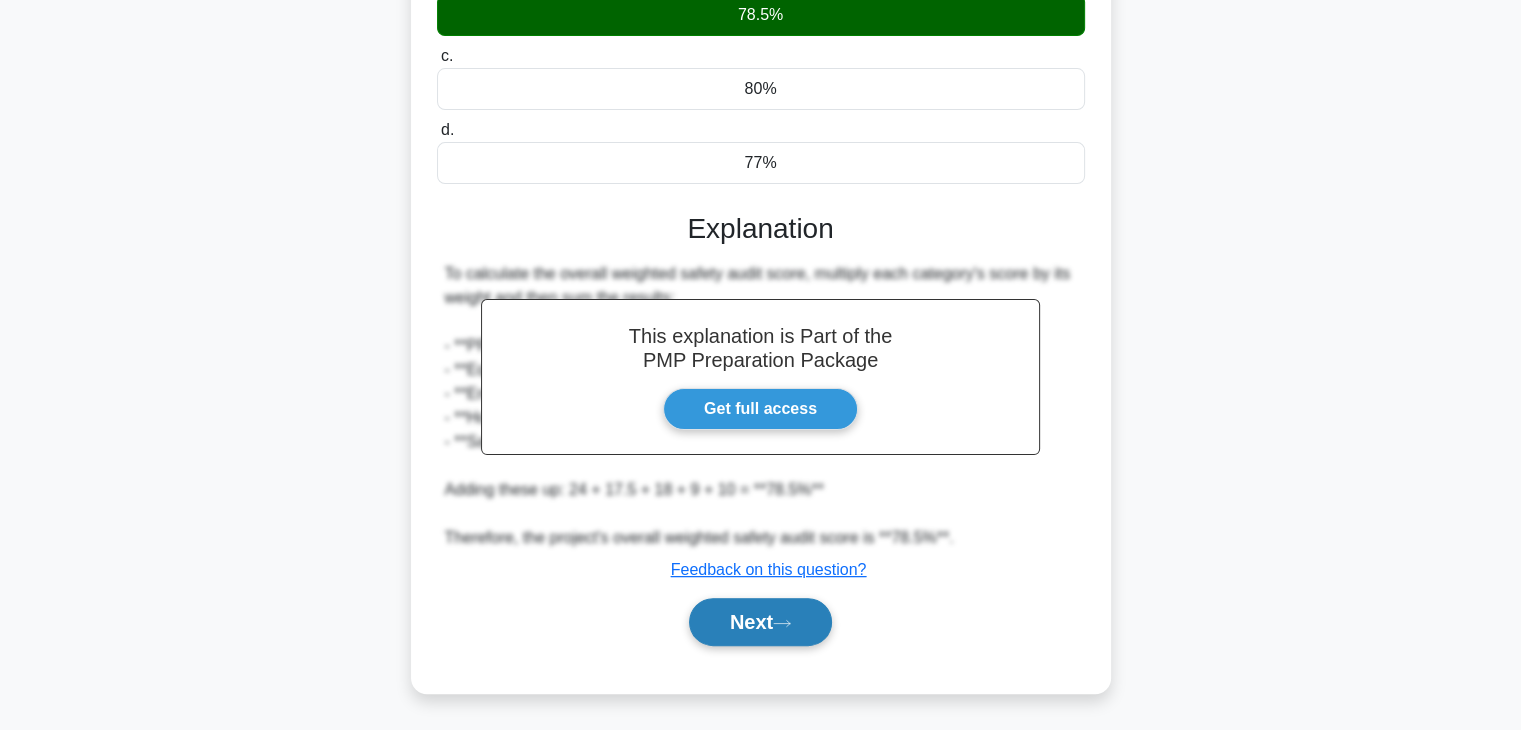 click on "Next" at bounding box center [760, 622] 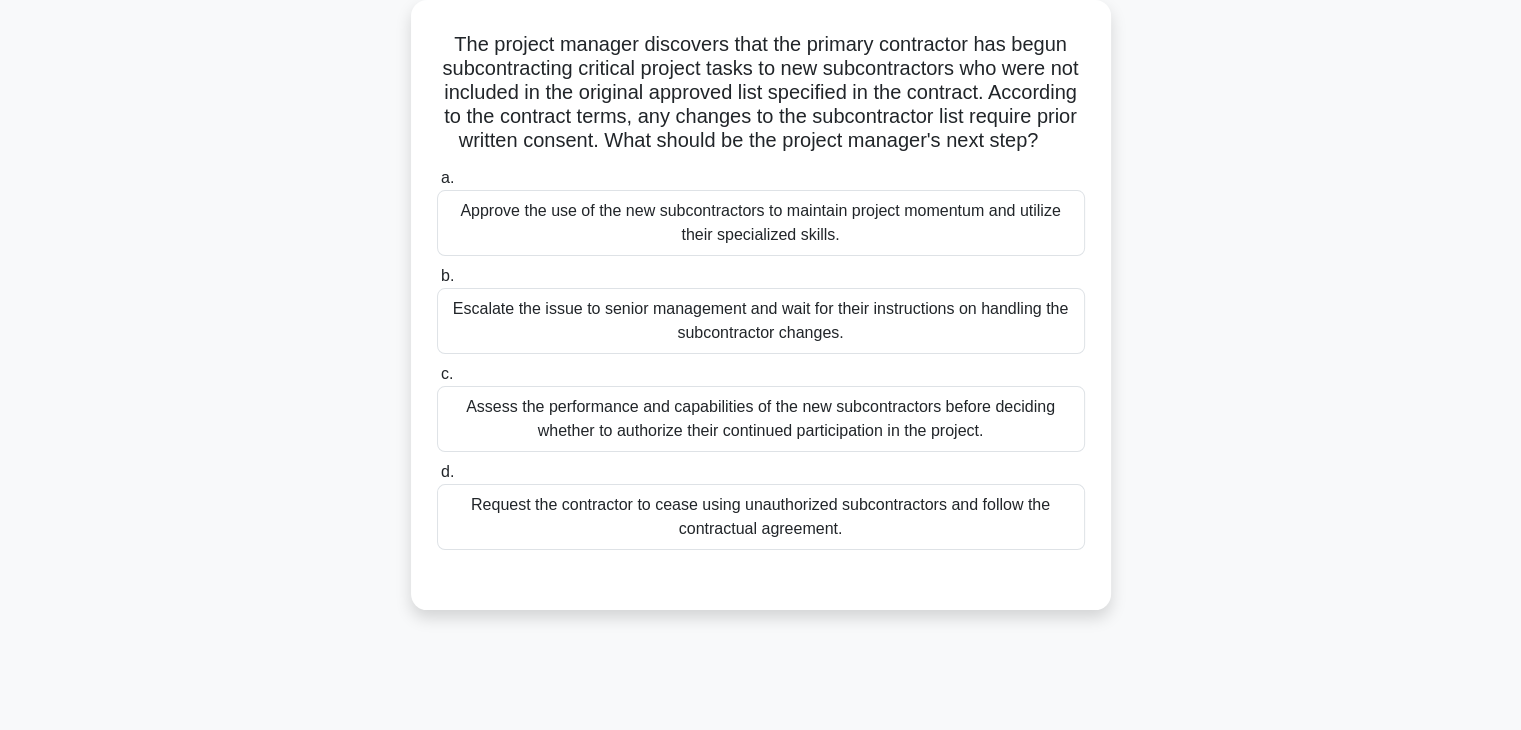 scroll, scrollTop: 118, scrollLeft: 0, axis: vertical 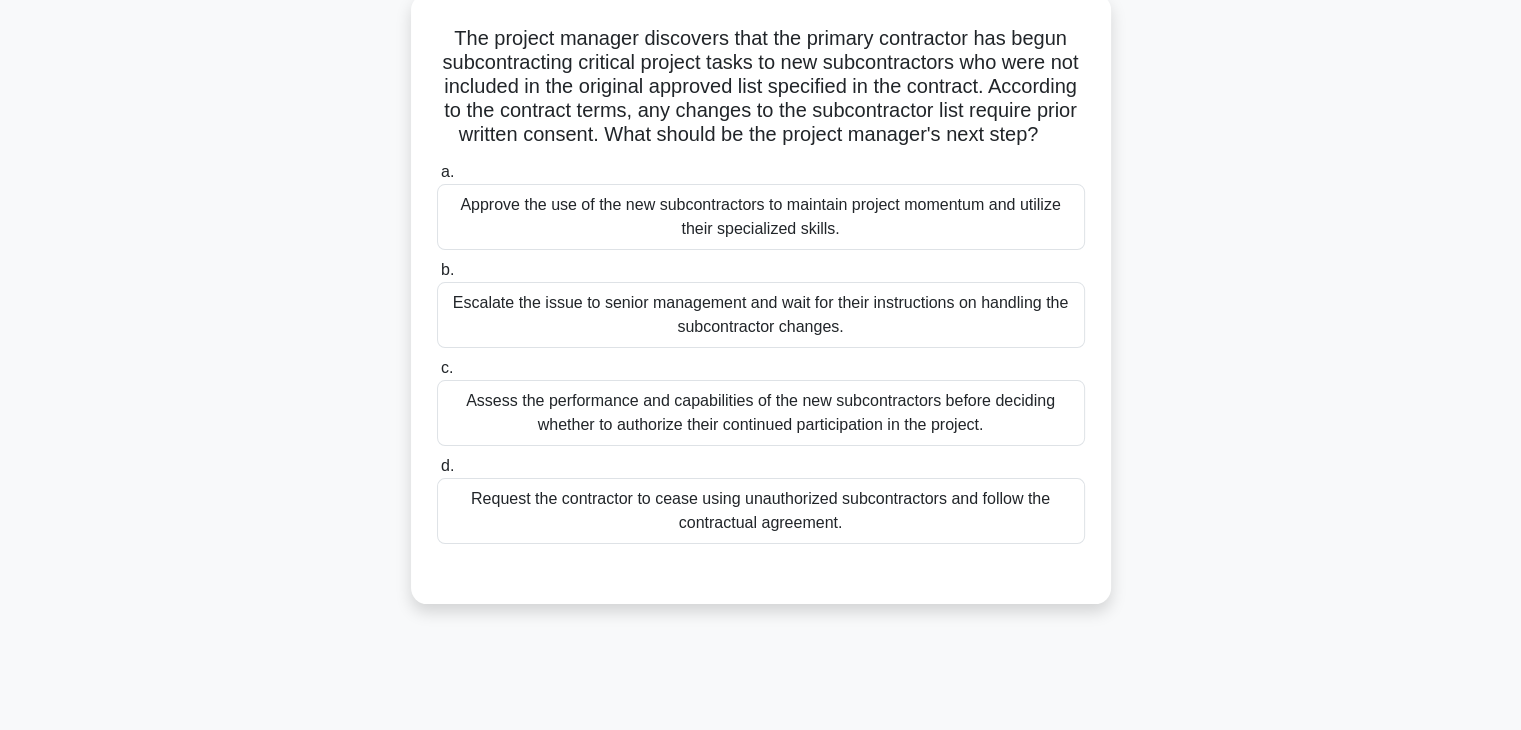 click on "Escalate the issue to senior management and wait for their instructions on handling the subcontractor changes." at bounding box center (761, 315) 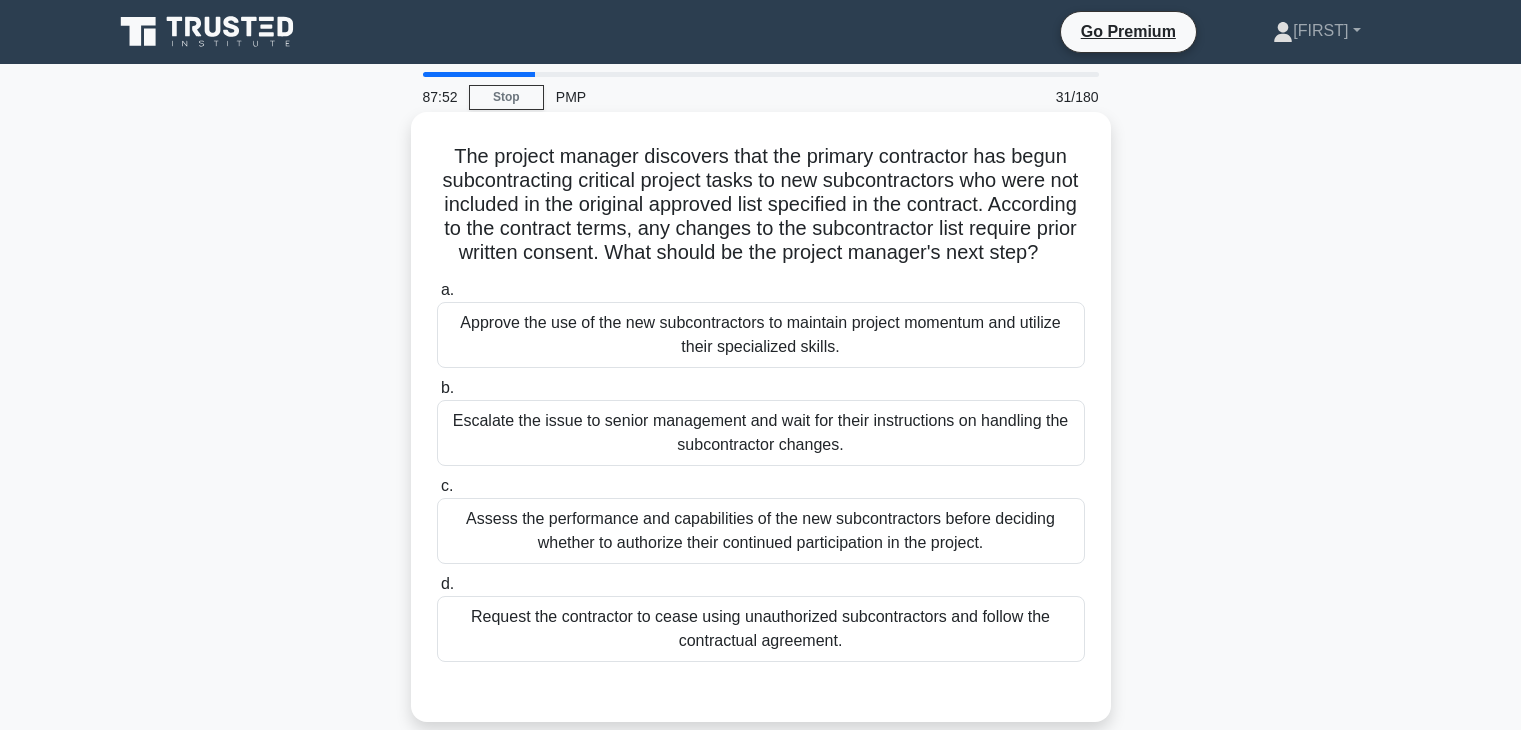 scroll, scrollTop: 118, scrollLeft: 0, axis: vertical 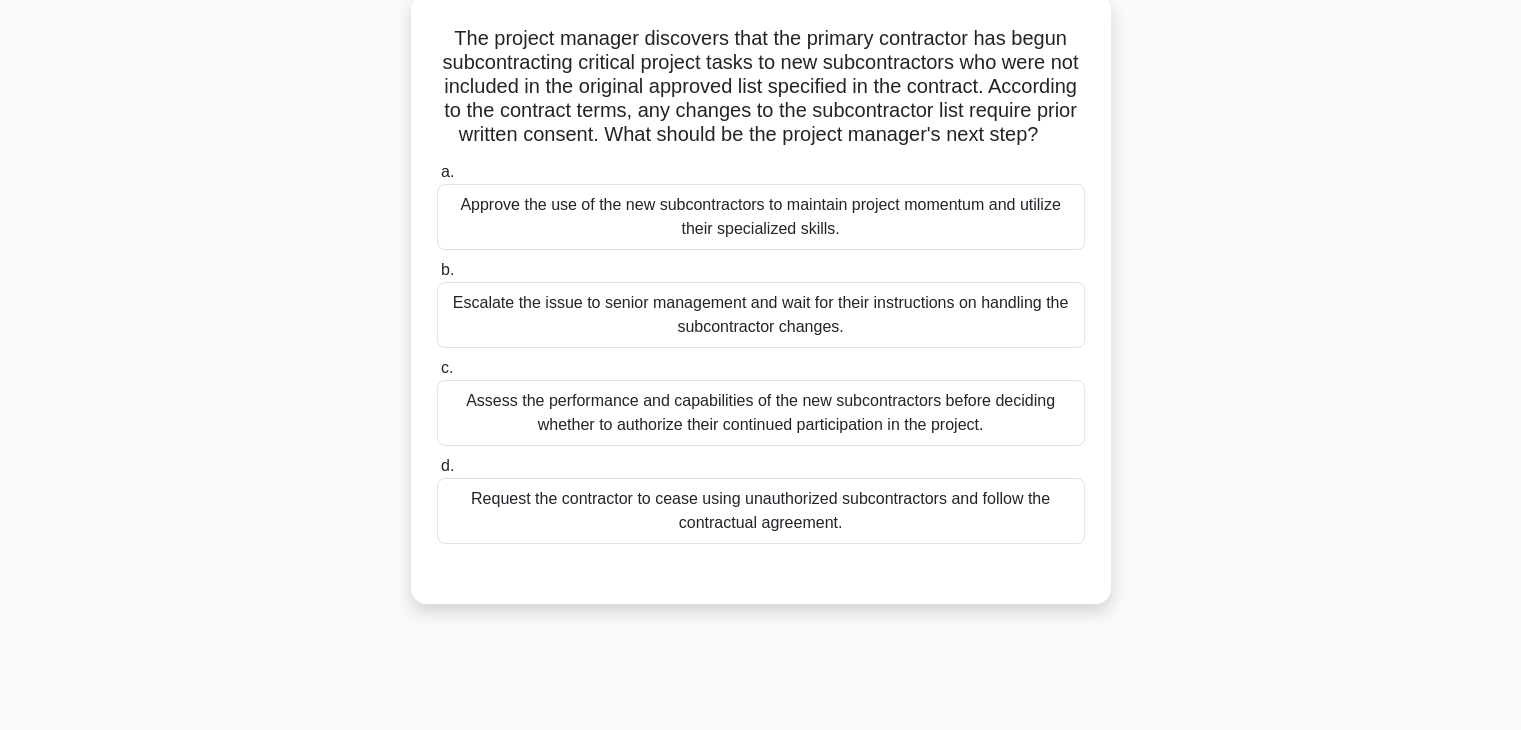 click on "Request the contractor to cease using unauthorized subcontractors and follow the contractual agreement." at bounding box center [761, 511] 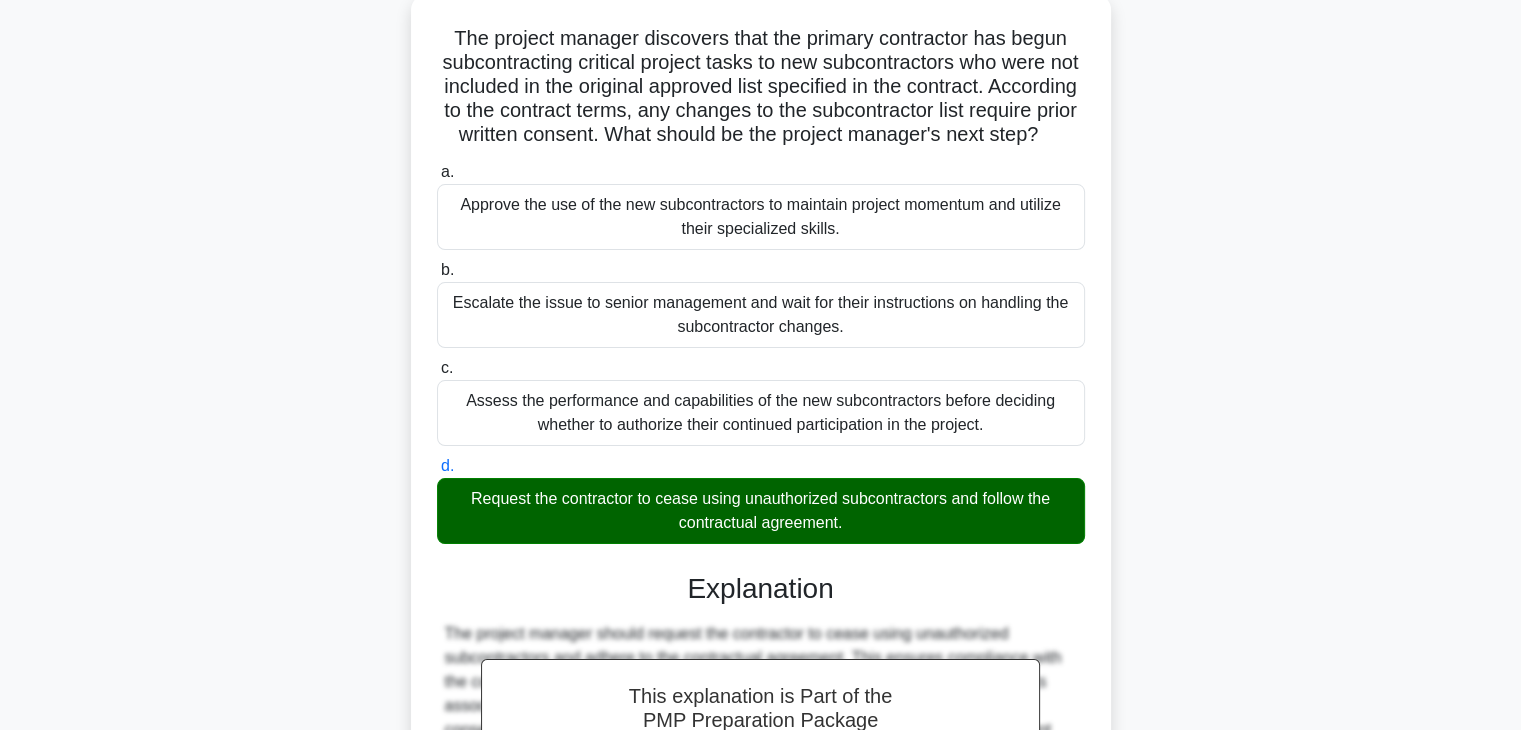 scroll, scrollTop: 454, scrollLeft: 0, axis: vertical 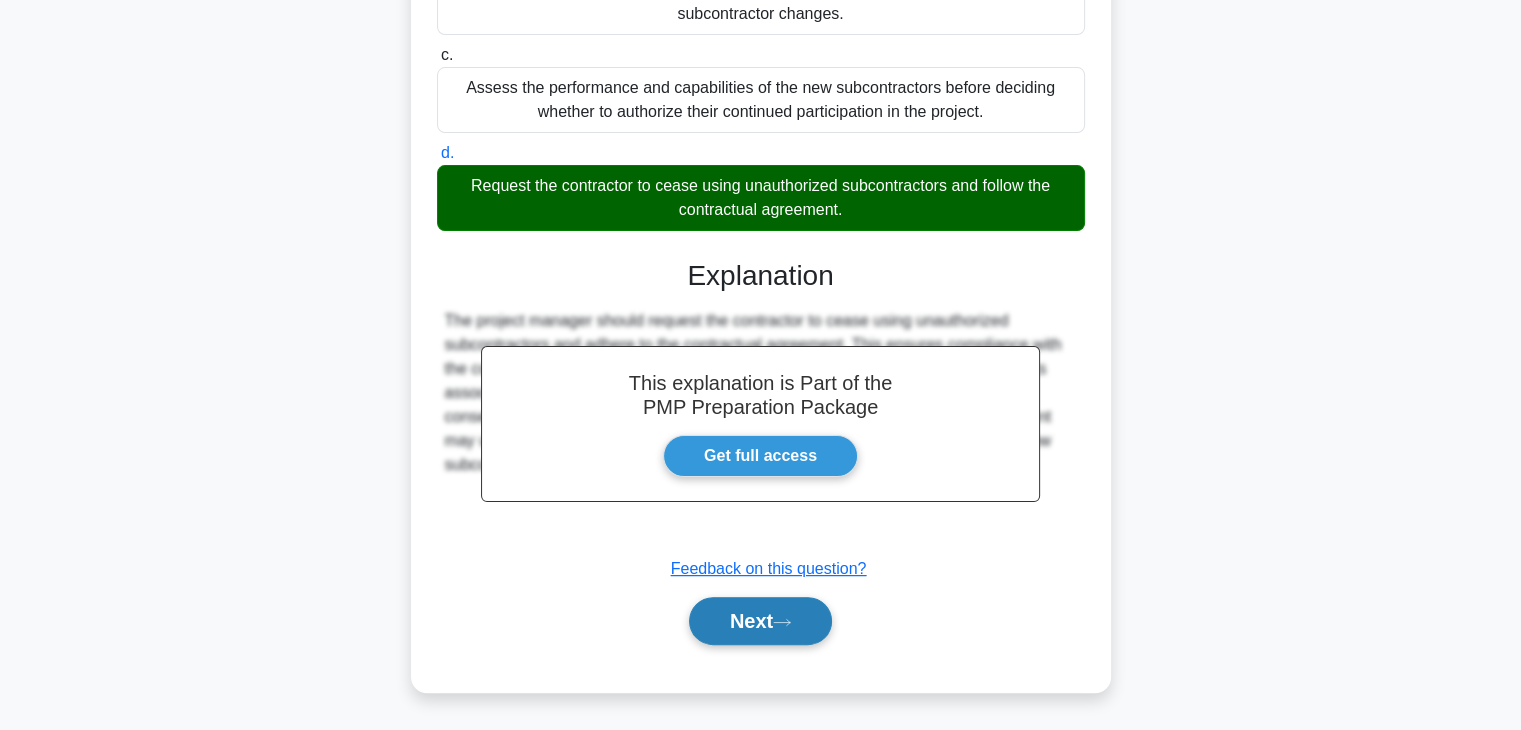 click on "Next" at bounding box center [760, 621] 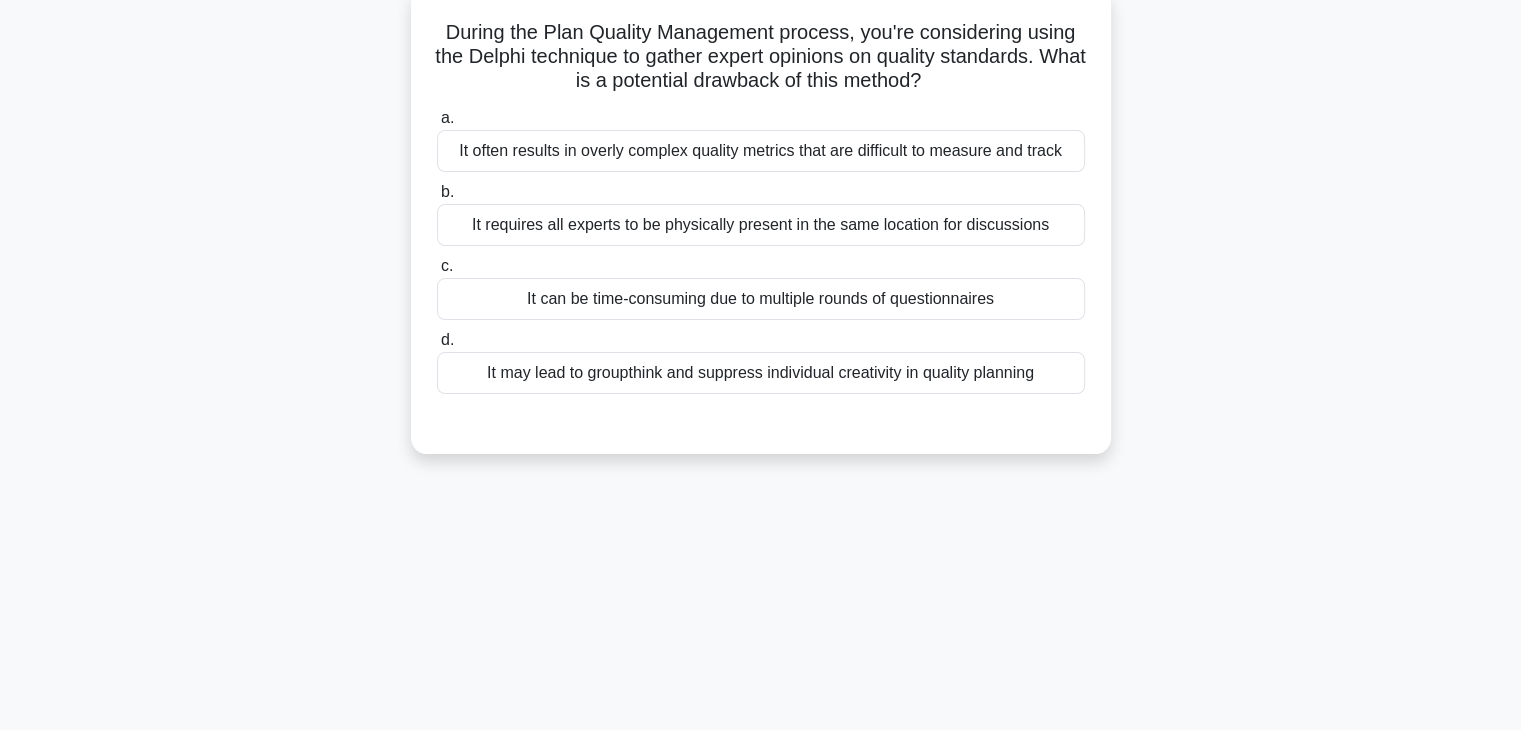 scroll, scrollTop: 130, scrollLeft: 0, axis: vertical 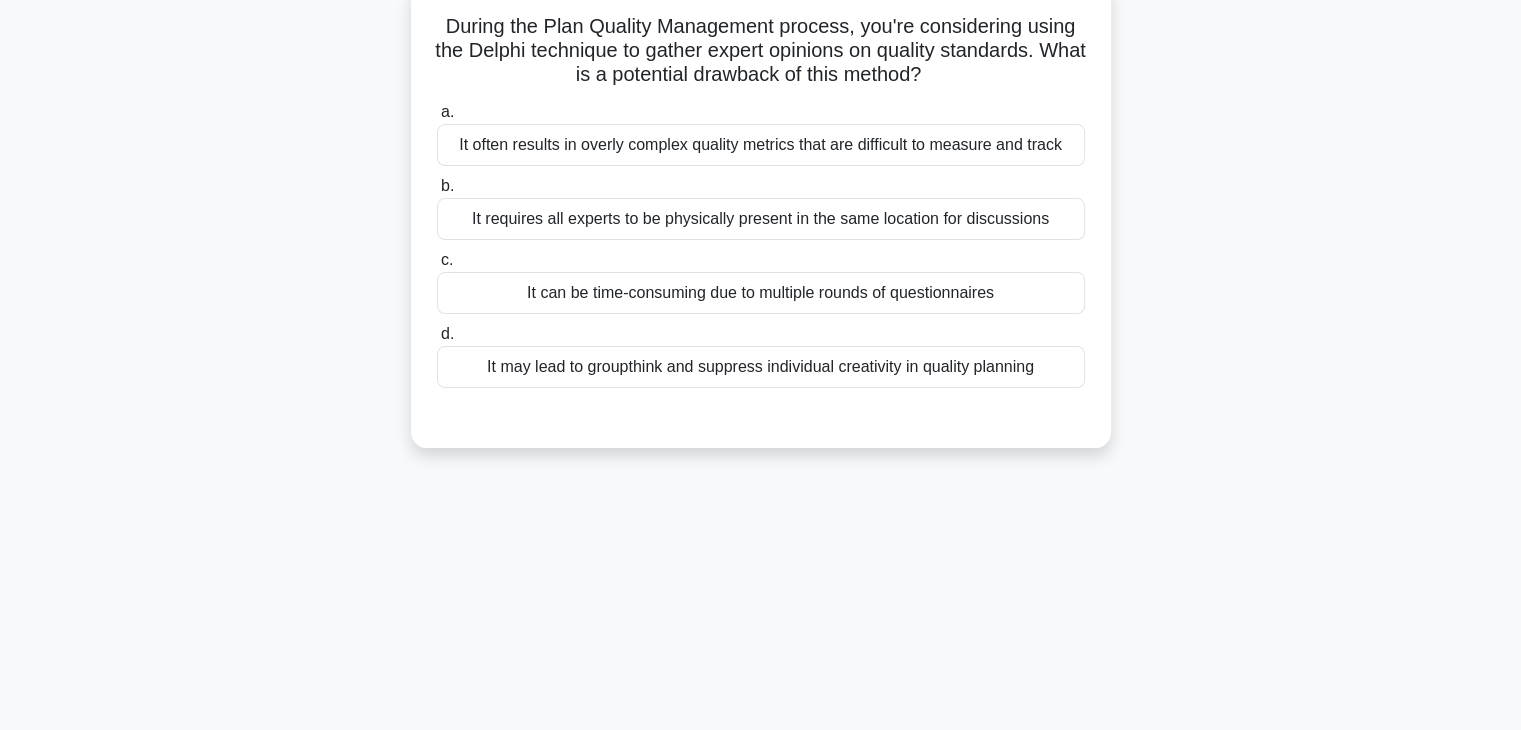 click on "It can be time-consuming due to multiple rounds of questionnaires" at bounding box center (761, 293) 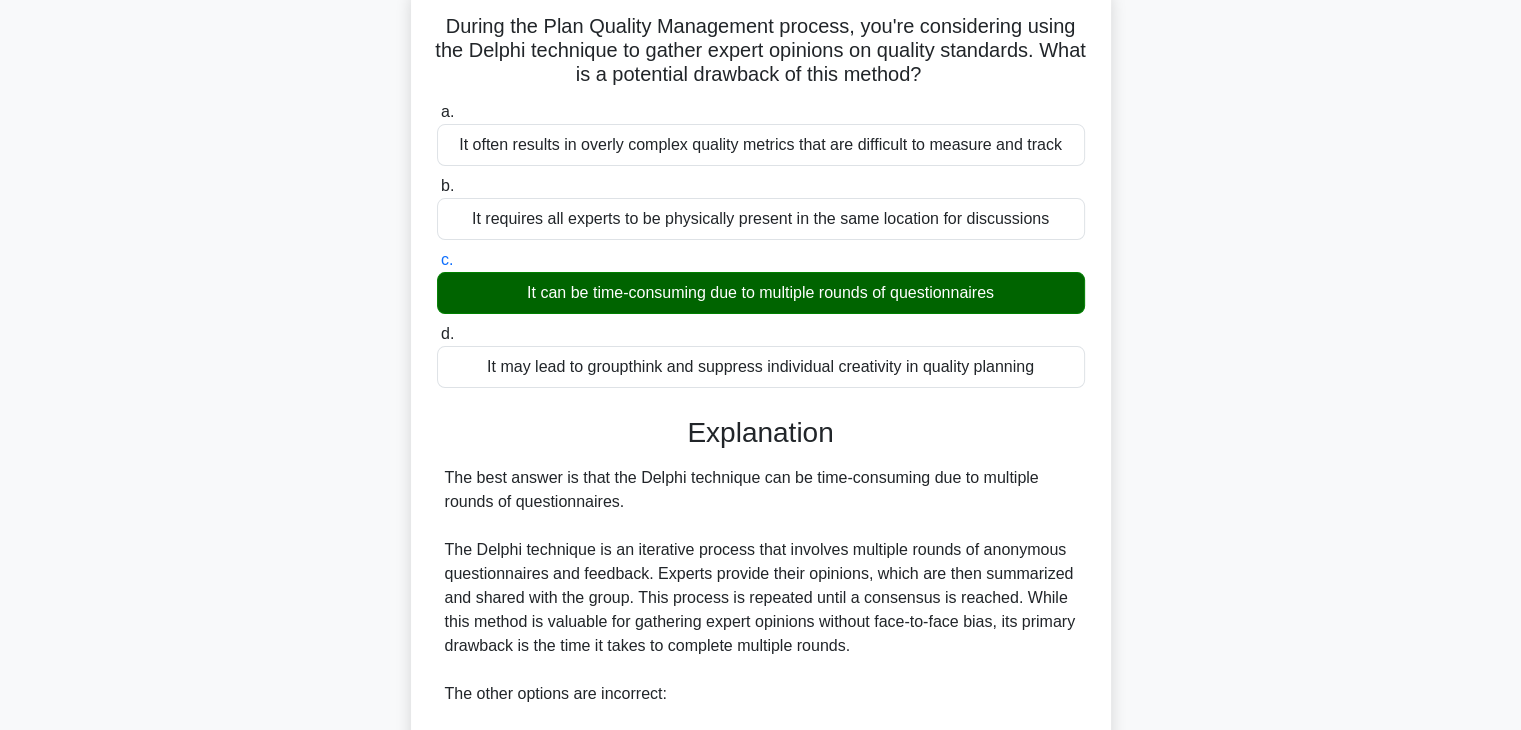 scroll, scrollTop: 526, scrollLeft: 0, axis: vertical 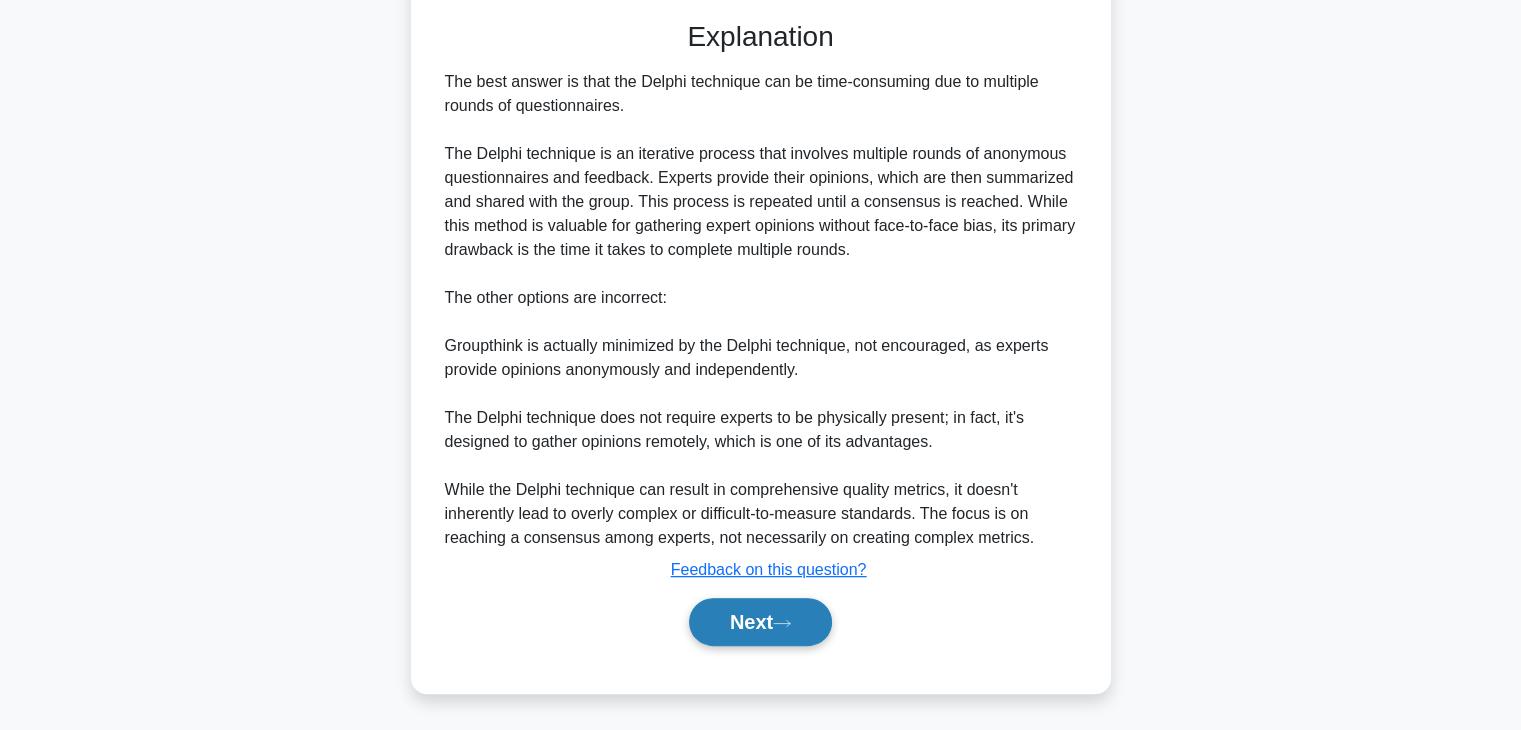 click on "Next" at bounding box center [760, 622] 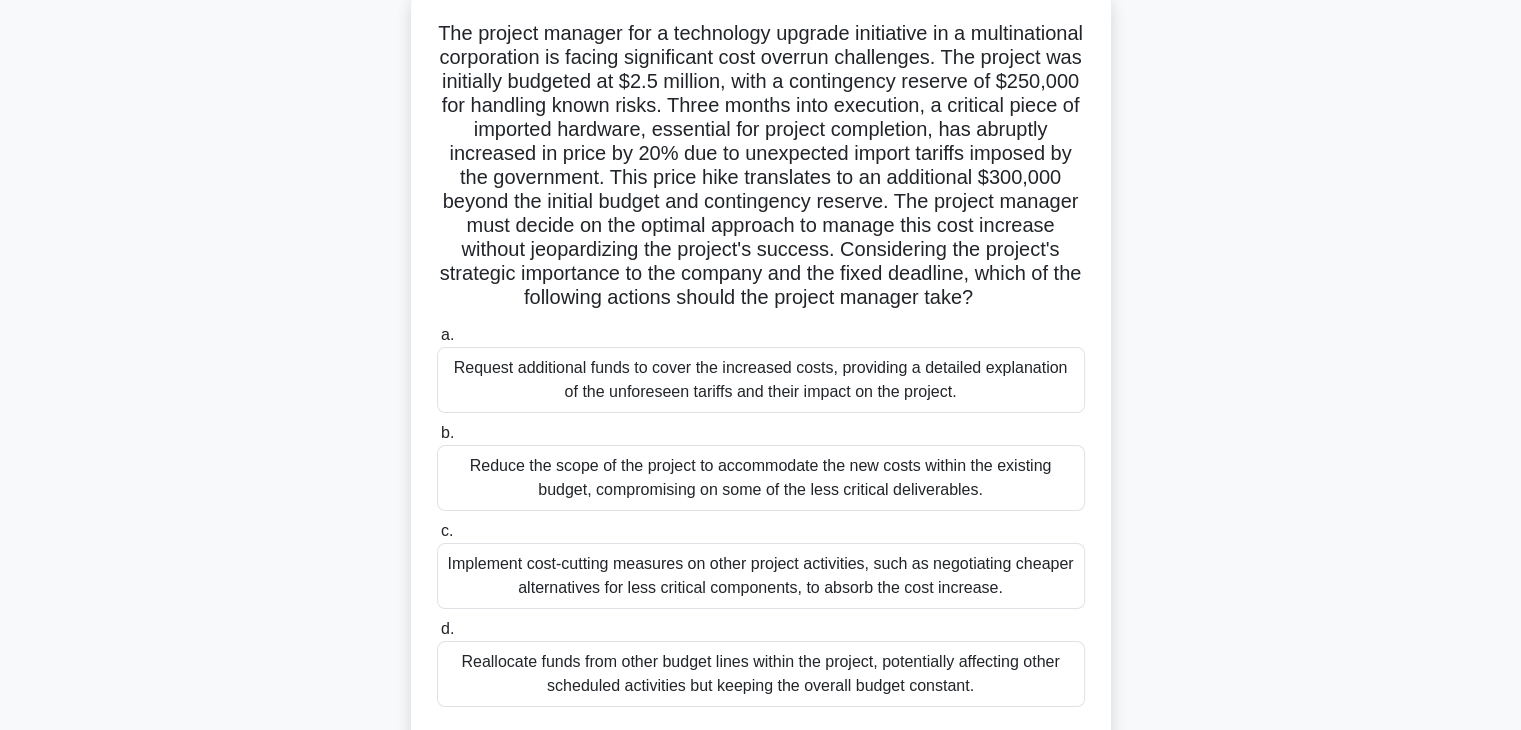 scroll, scrollTop: 127, scrollLeft: 0, axis: vertical 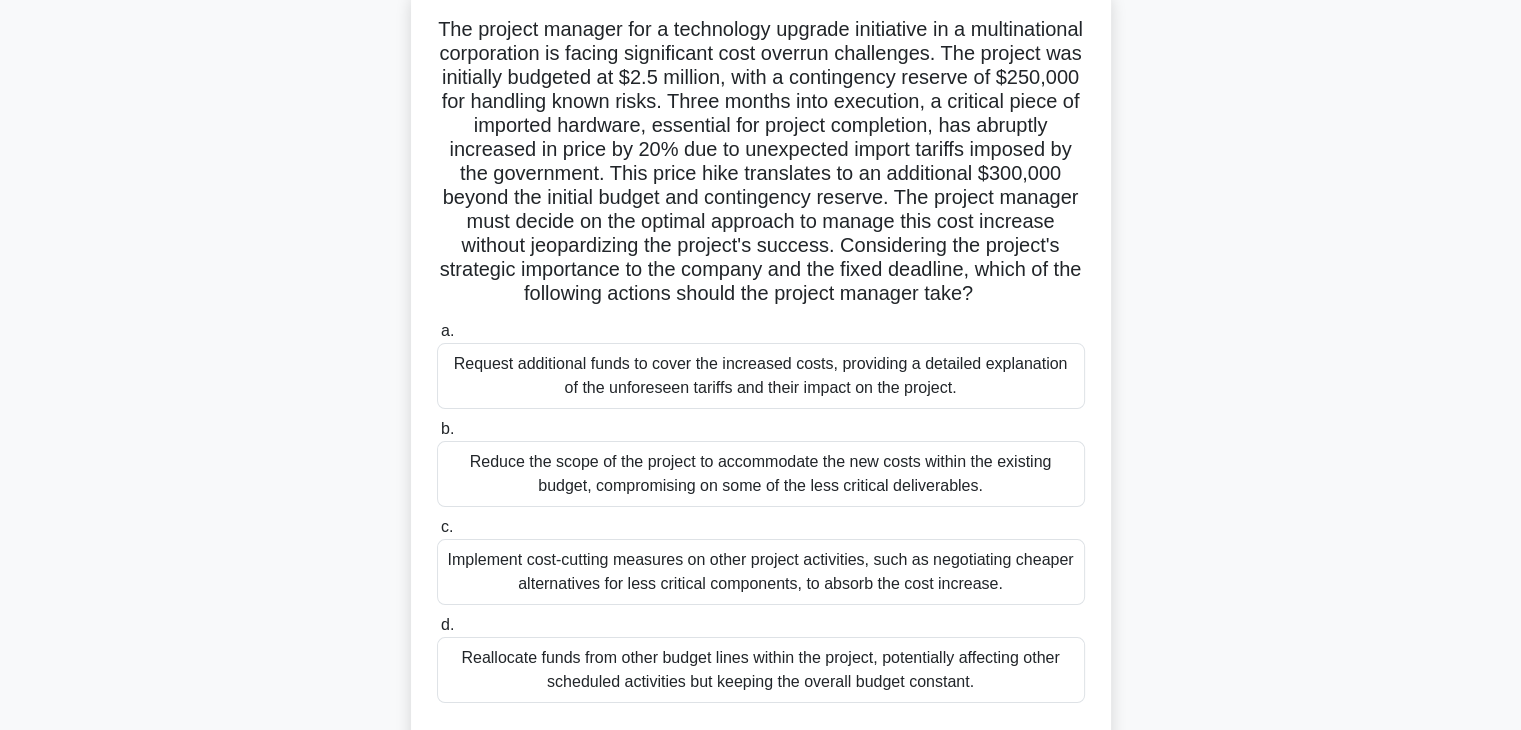 click on "Reduce the scope of the project to accommodate the new costs within the existing budget, compromising on some of the less critical deliverables." at bounding box center [761, 474] 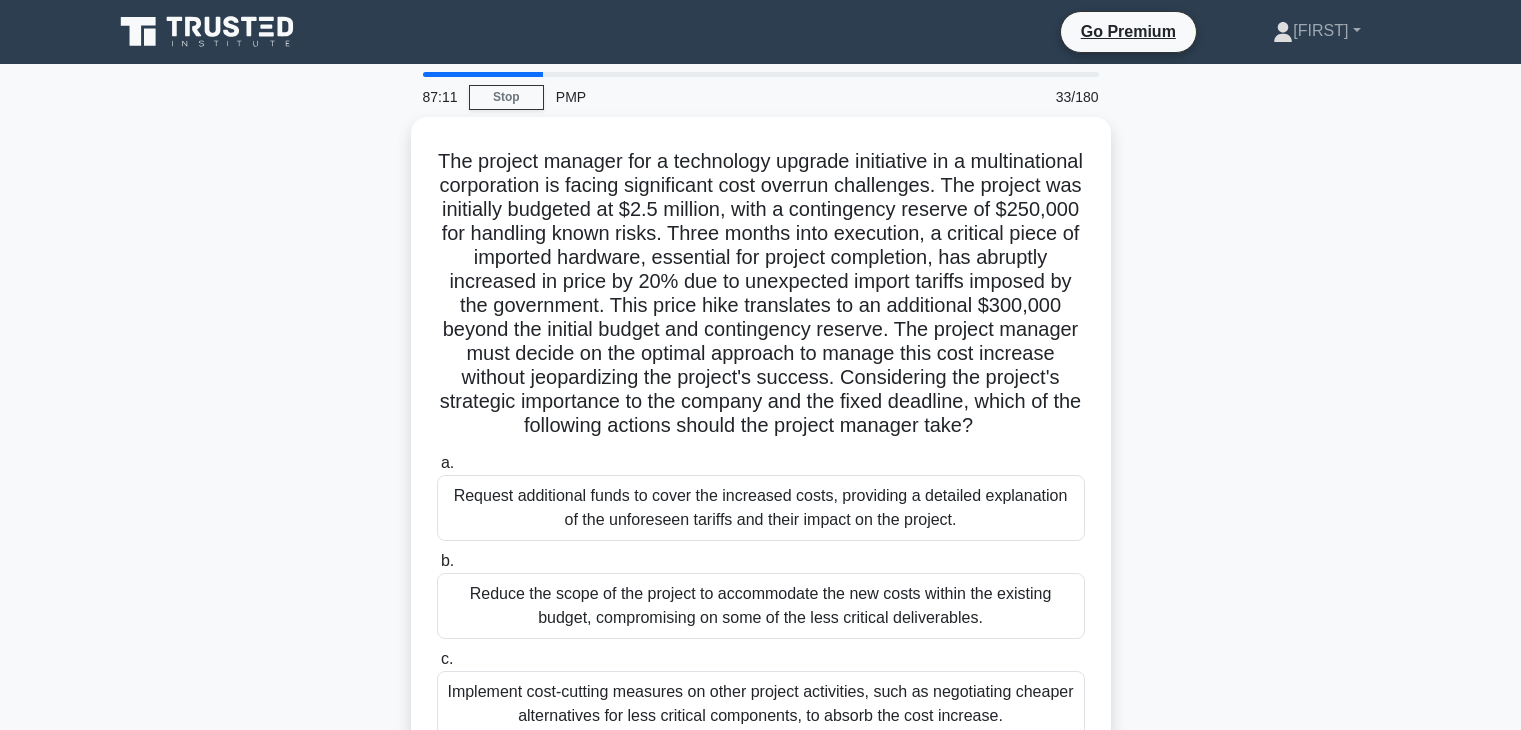 scroll, scrollTop: 127, scrollLeft: 0, axis: vertical 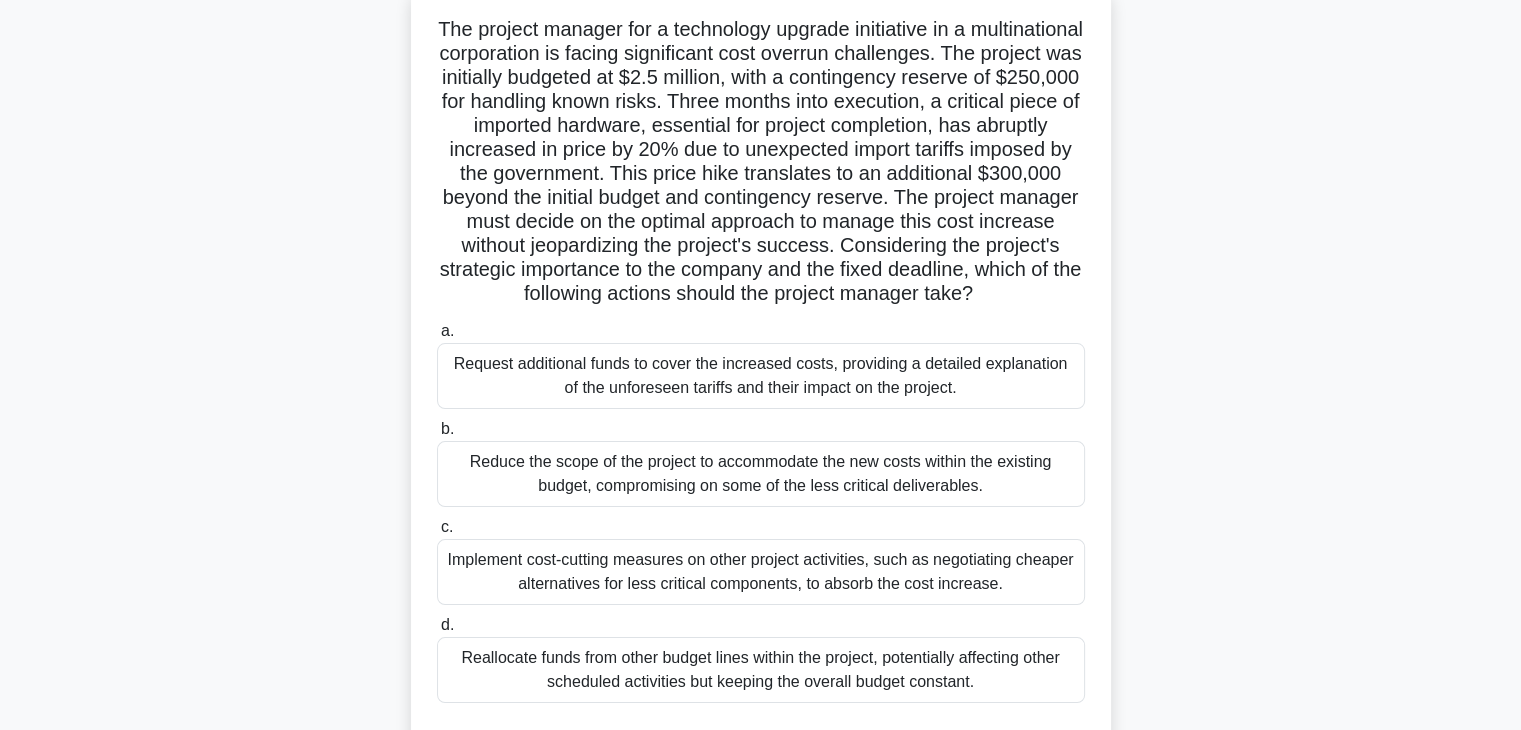 click on "Request additional funds to cover the increased costs, providing a detailed explanation of the unforeseen tariffs and their impact on the project." at bounding box center (761, 376) 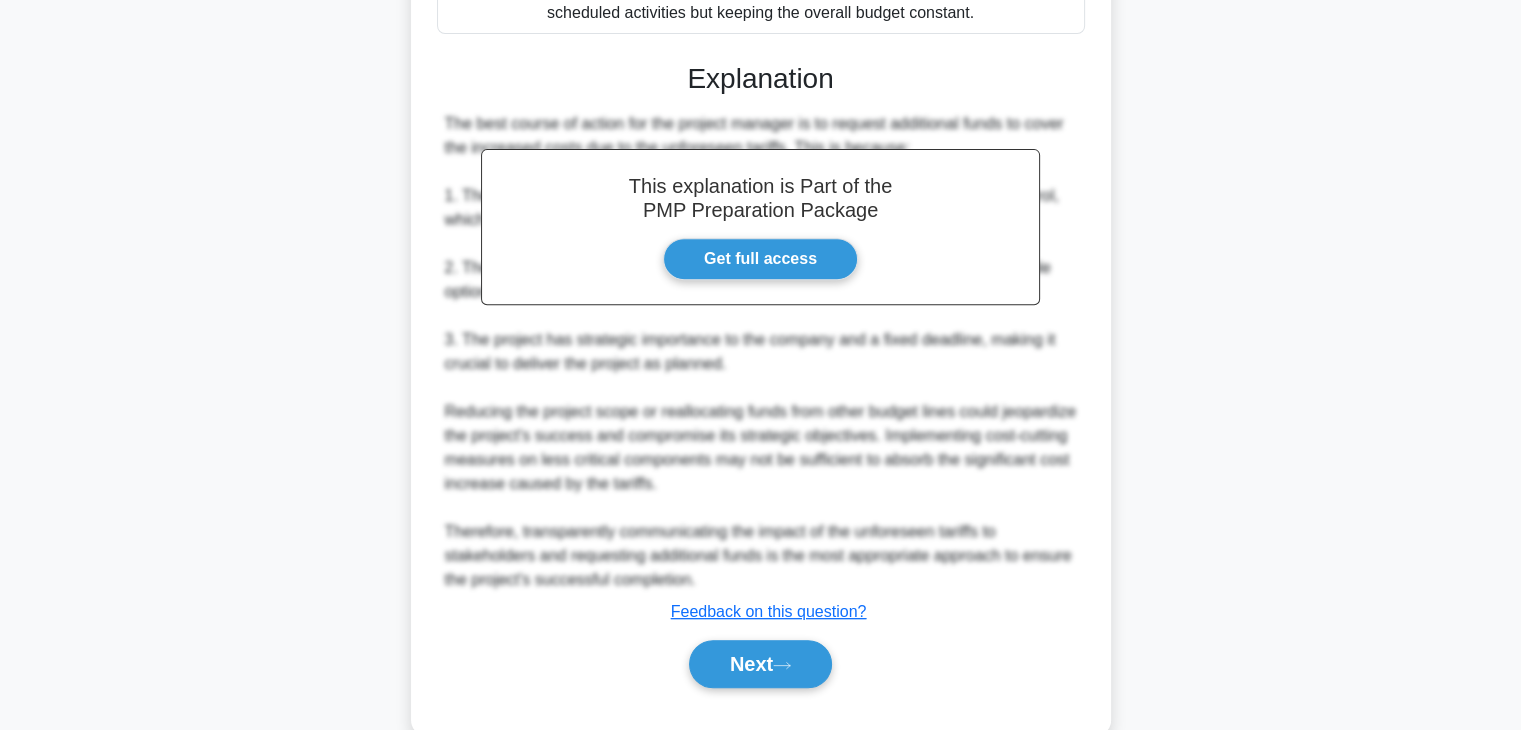 scroll, scrollTop: 800, scrollLeft: 0, axis: vertical 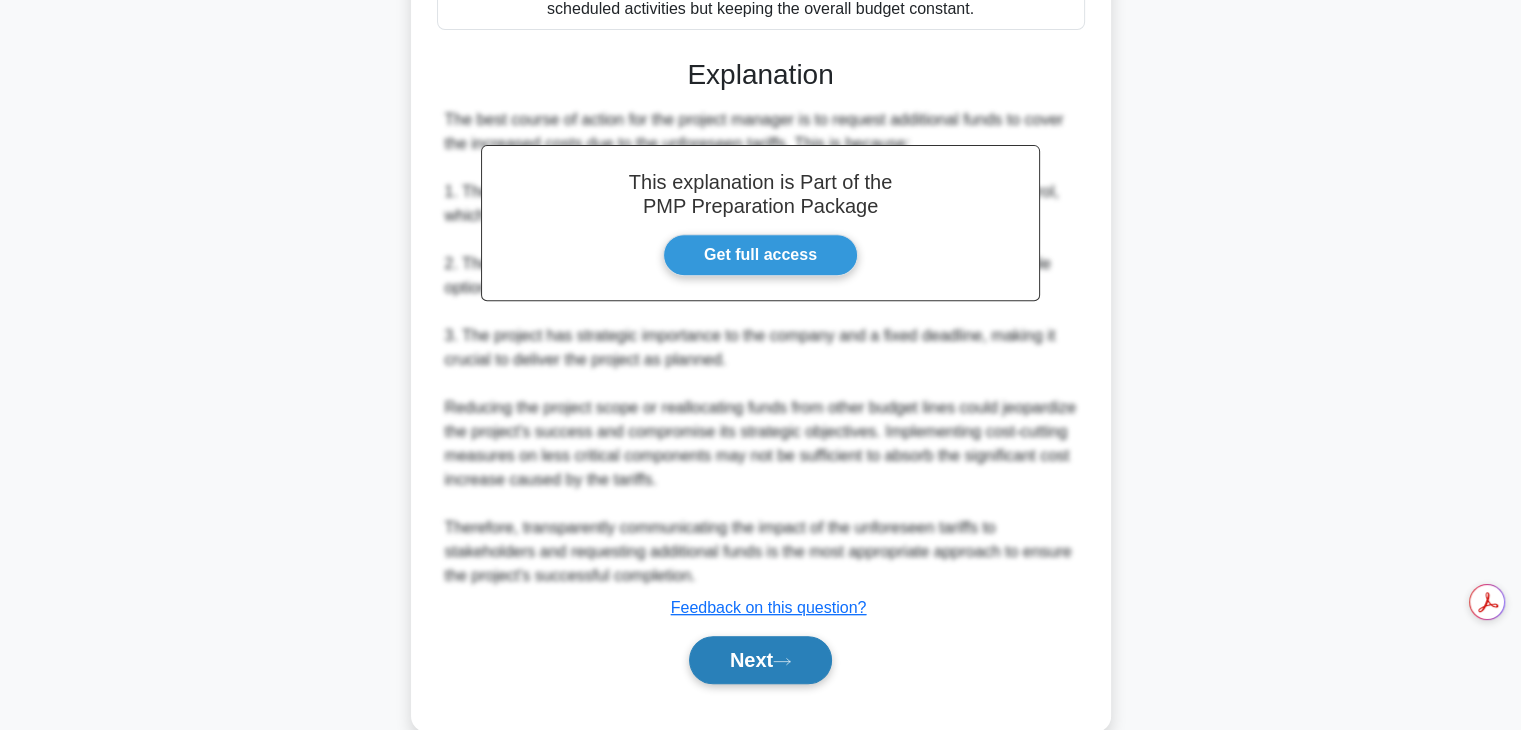 click on "Next" at bounding box center (760, 660) 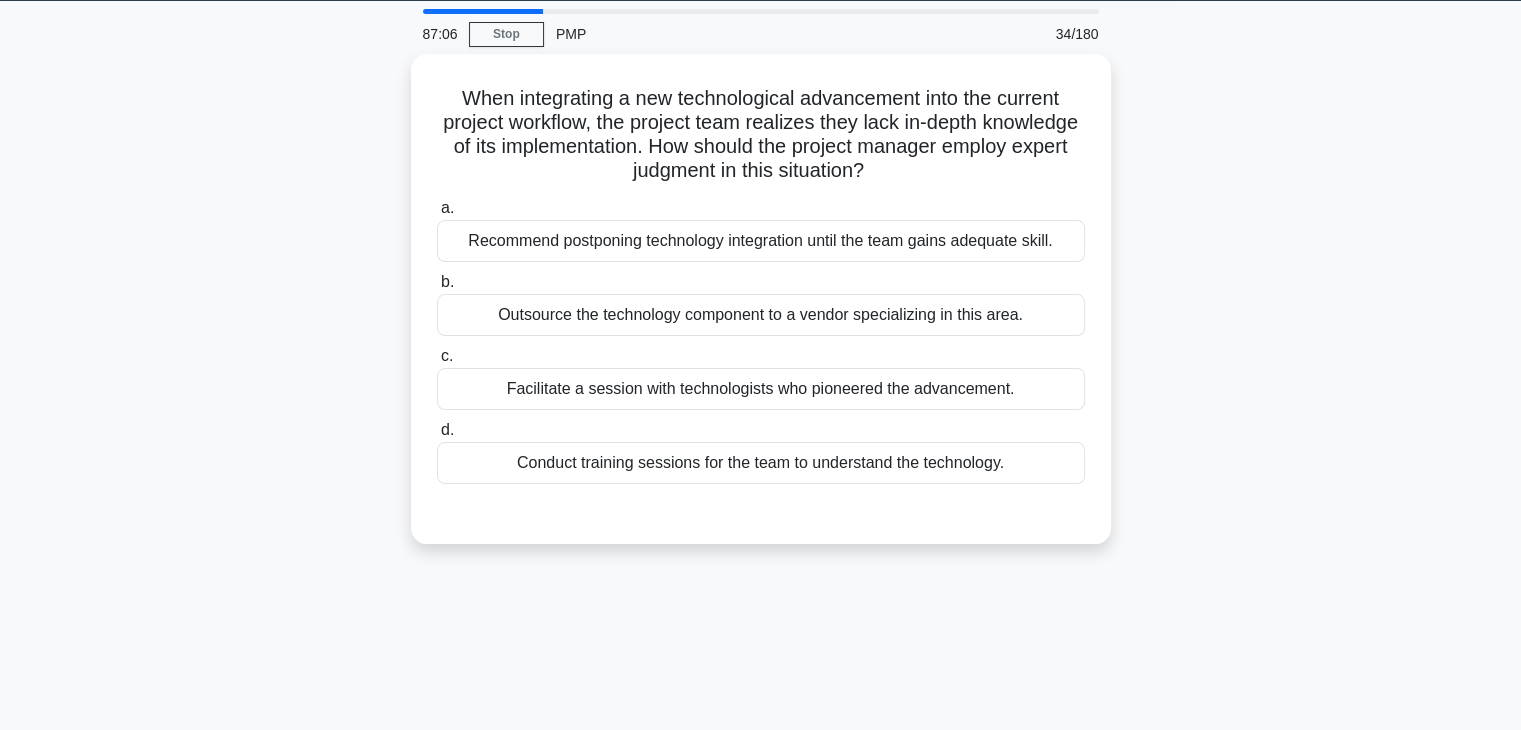 scroll, scrollTop: 107, scrollLeft: 0, axis: vertical 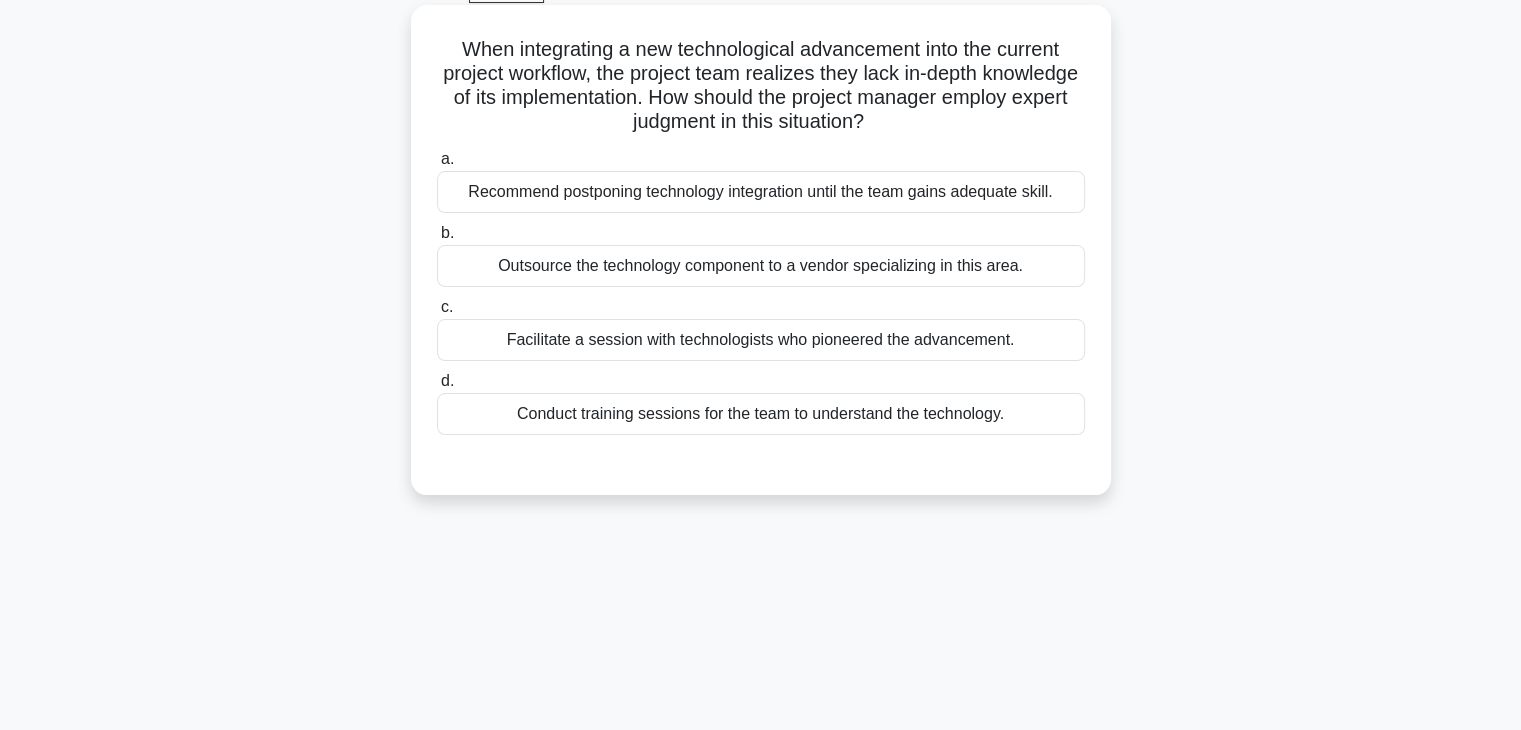 click on "Outsource the technology component to a vendor specializing in this area." at bounding box center (761, 266) 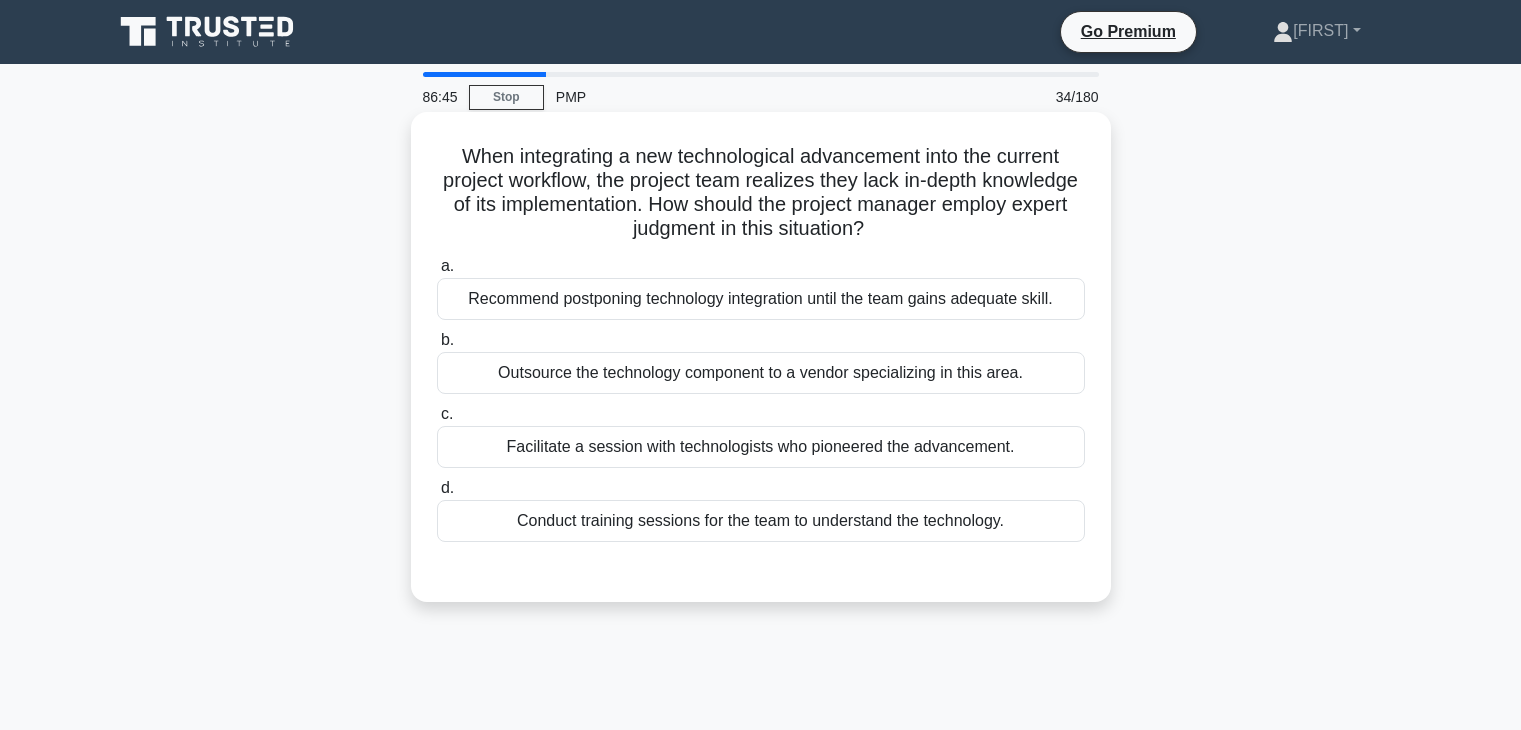 scroll, scrollTop: 107, scrollLeft: 0, axis: vertical 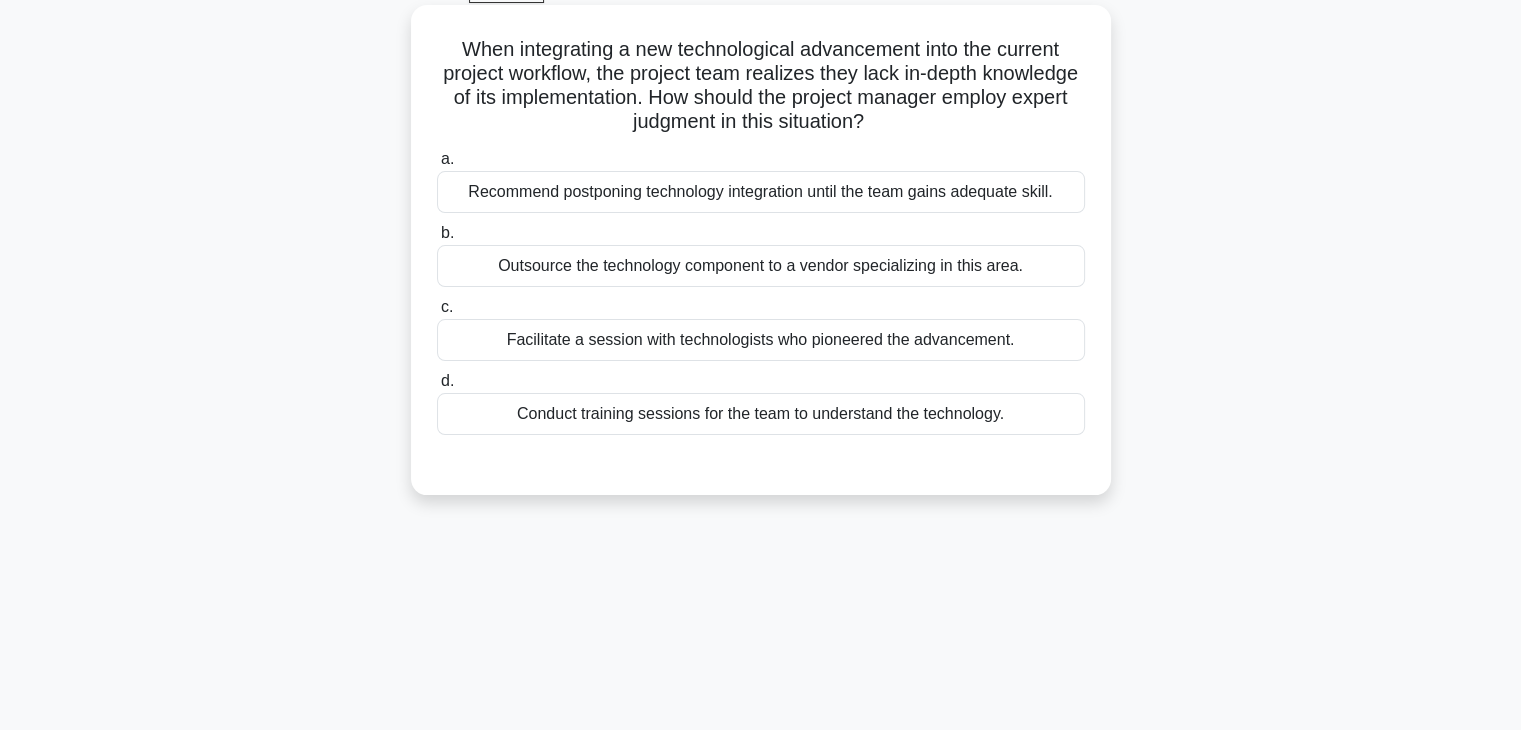 click on "Facilitate a session with technologists who pioneered the advancement." at bounding box center (761, 340) 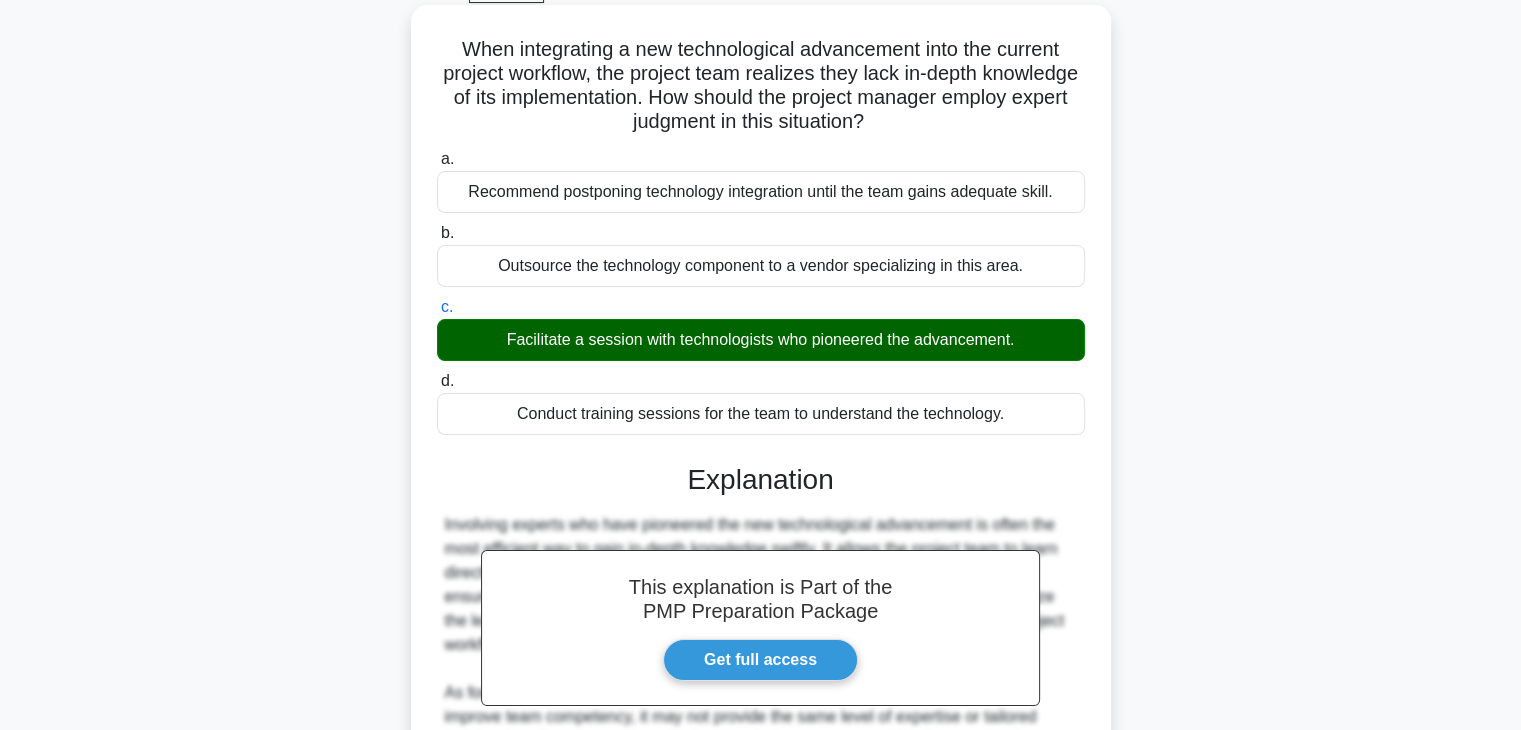 scroll, scrollTop: 430, scrollLeft: 0, axis: vertical 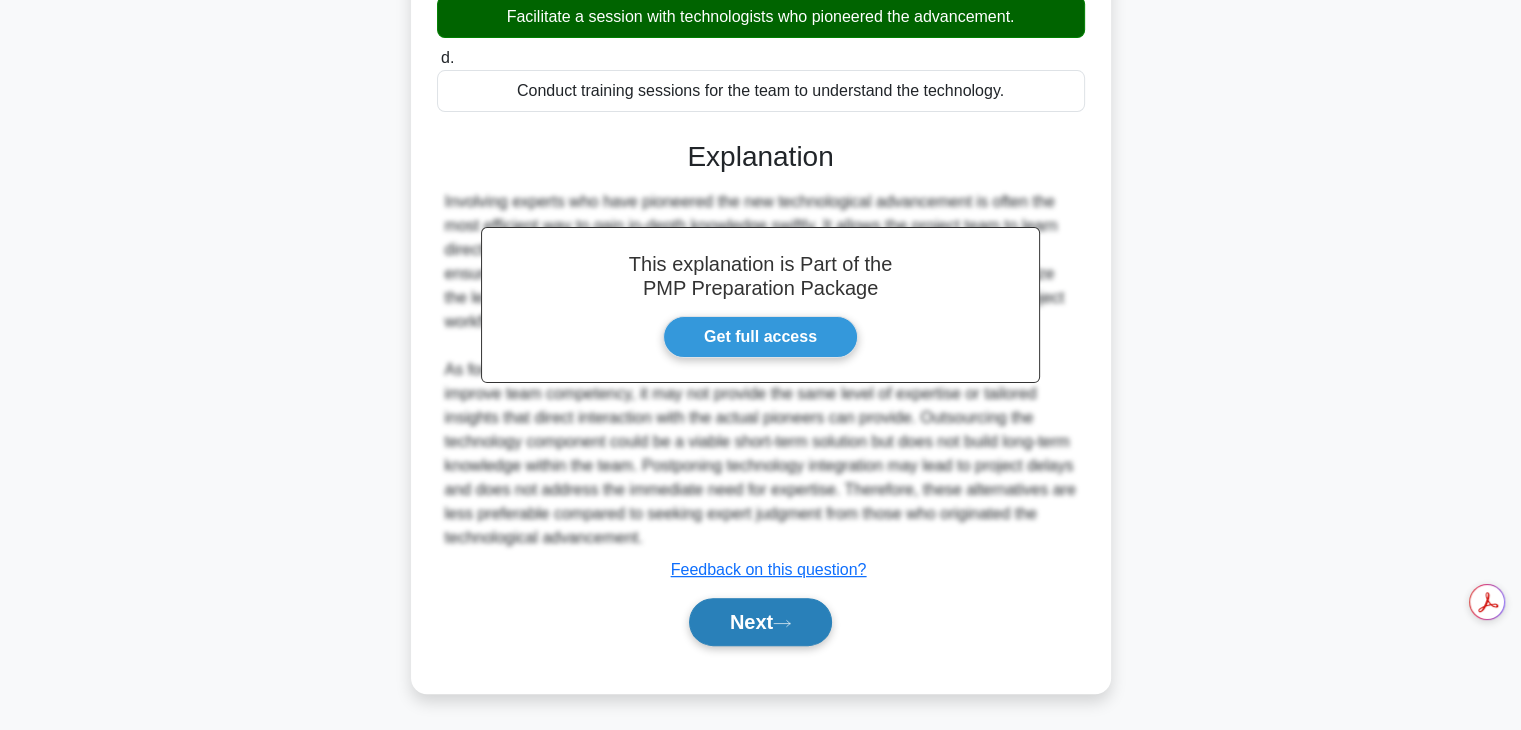 click on "Next" at bounding box center [760, 622] 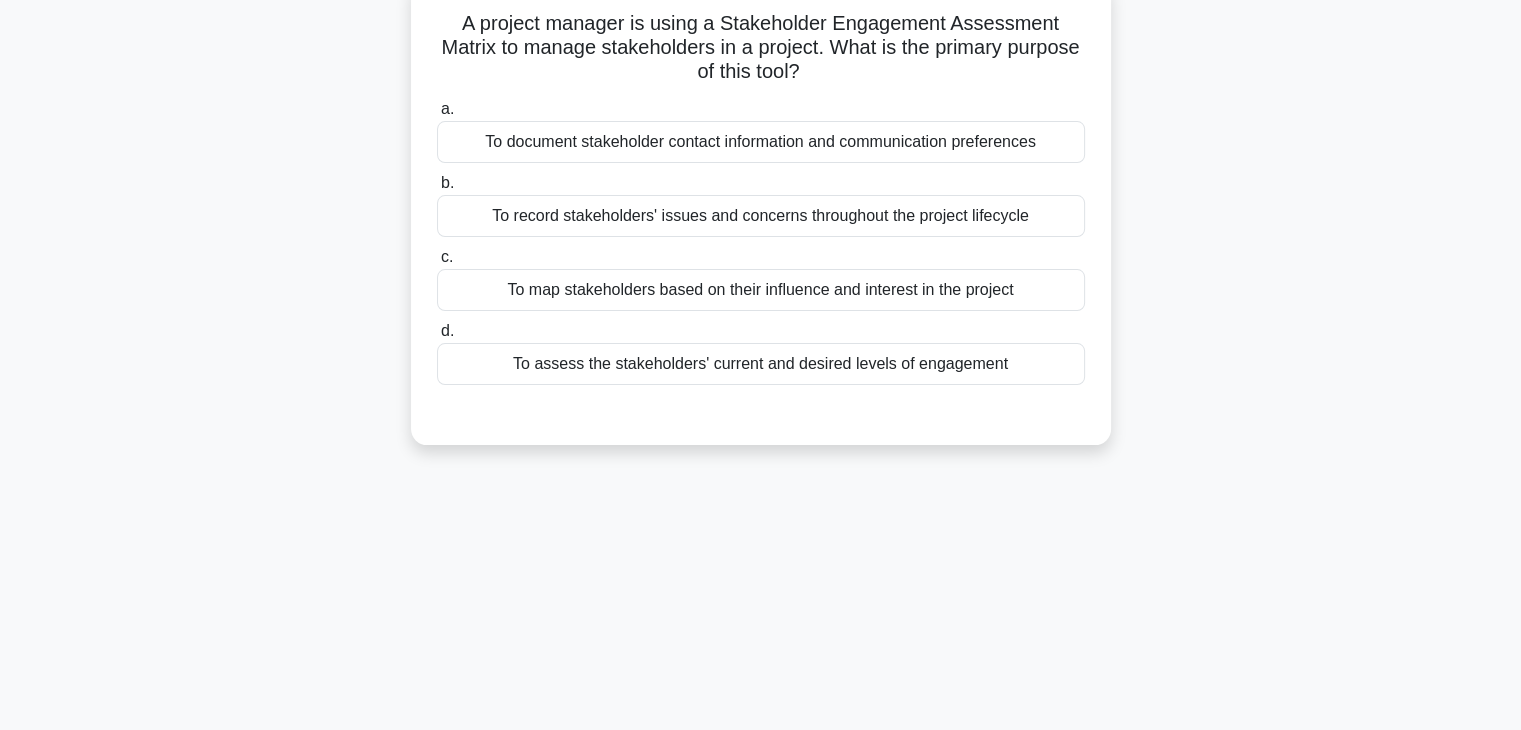 scroll, scrollTop: 147, scrollLeft: 0, axis: vertical 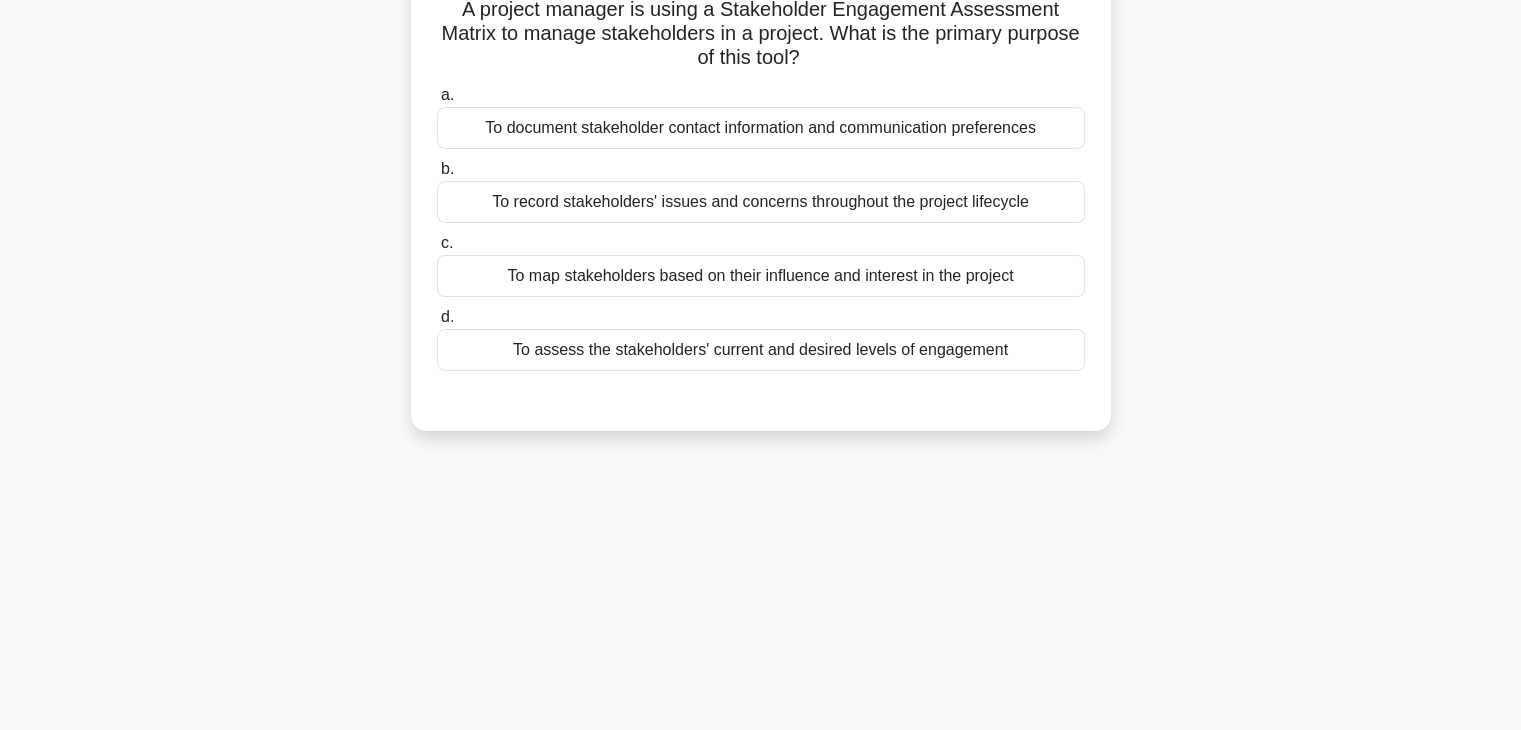 click on "To record stakeholders' issues and concerns throughout the project lifecycle" at bounding box center [761, 202] 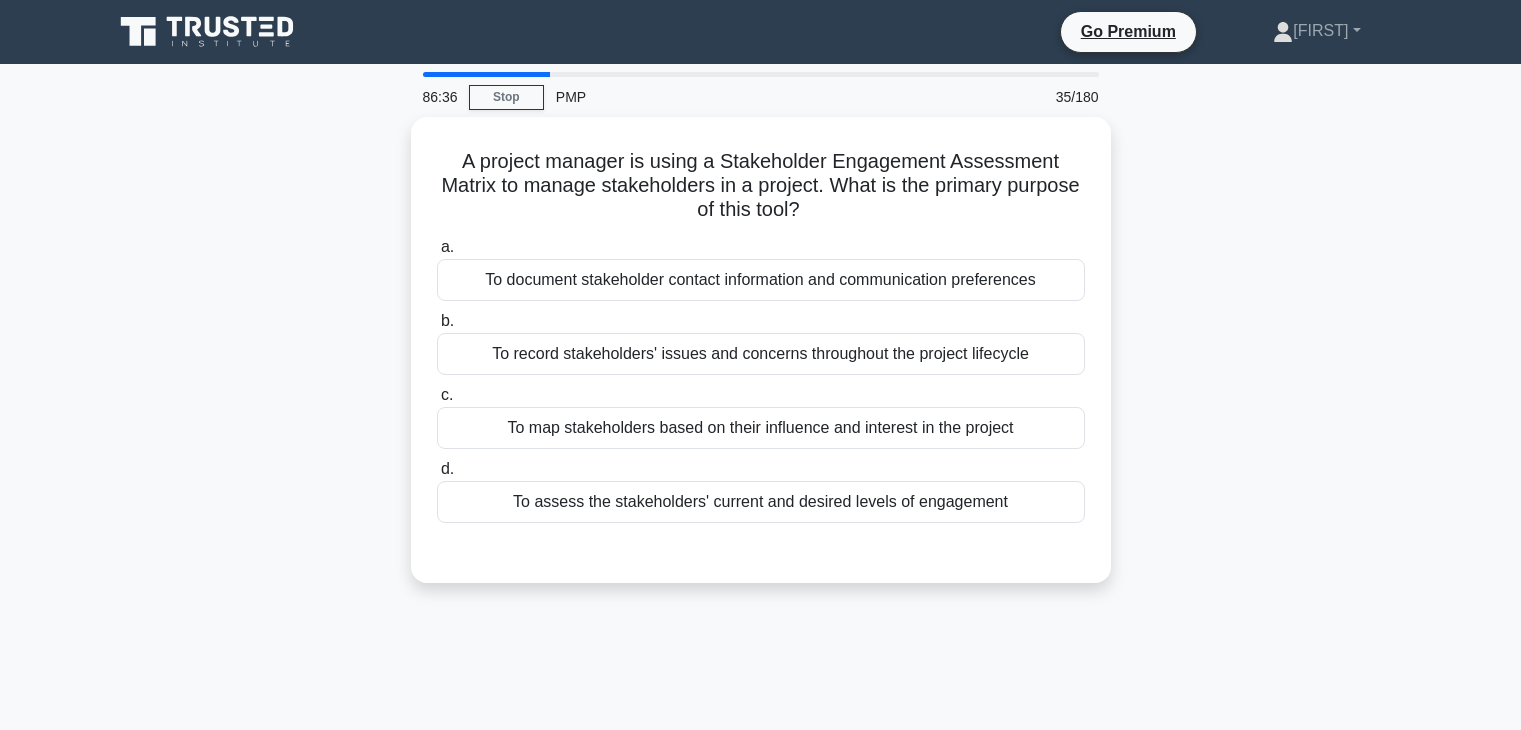 scroll, scrollTop: 147, scrollLeft: 0, axis: vertical 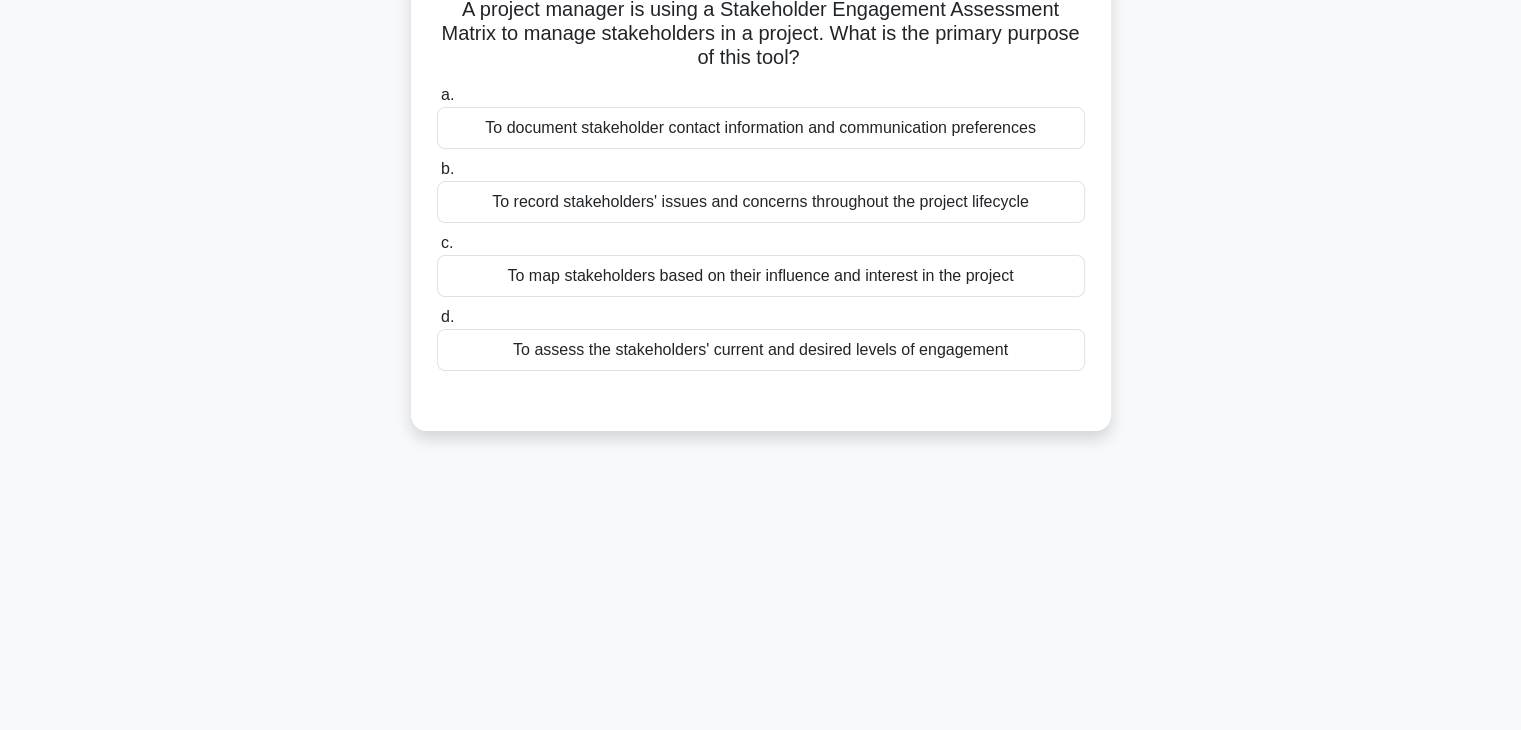 click on "To assess the stakeholders' current and desired levels of engagement" at bounding box center [761, 350] 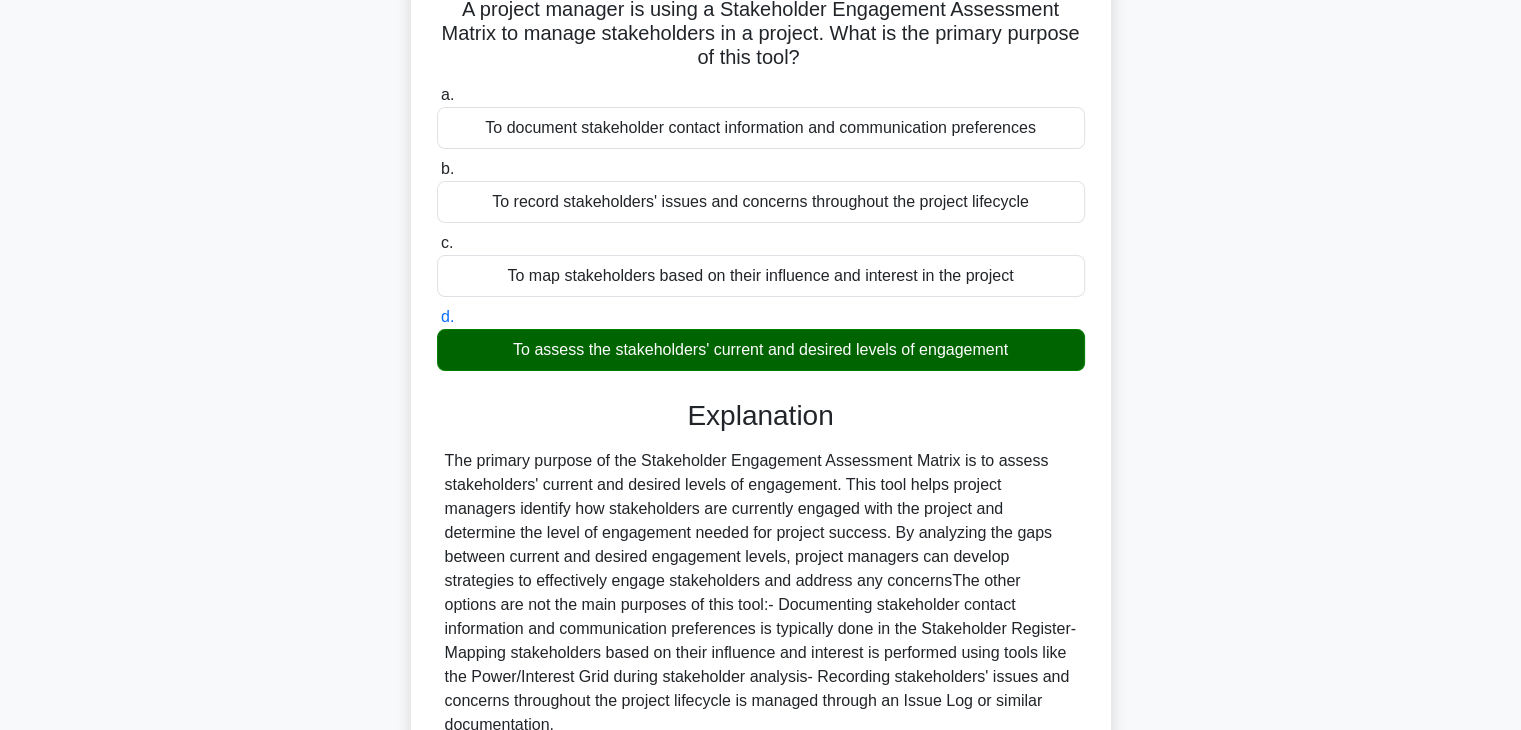 scroll, scrollTop: 351, scrollLeft: 0, axis: vertical 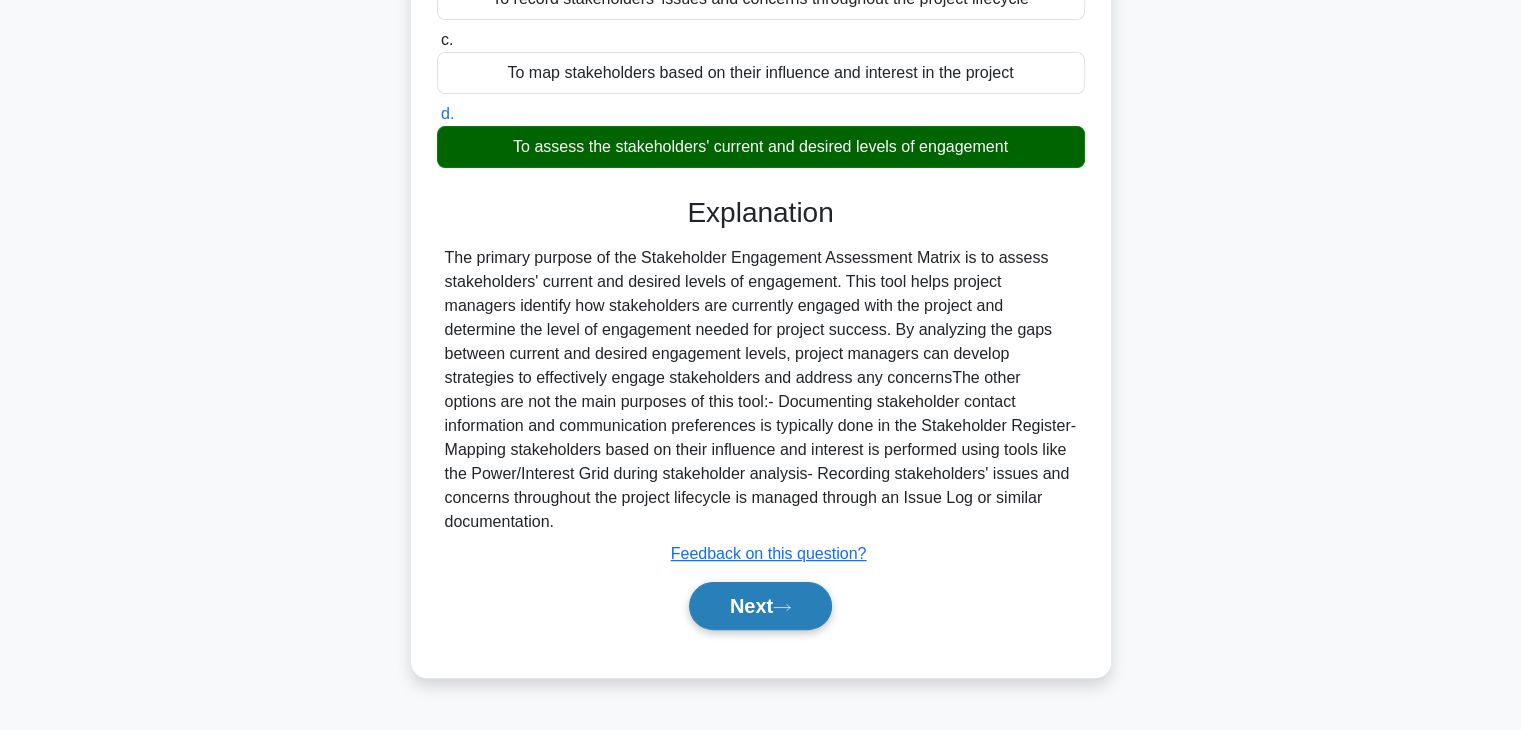 click on "Next" at bounding box center [760, 606] 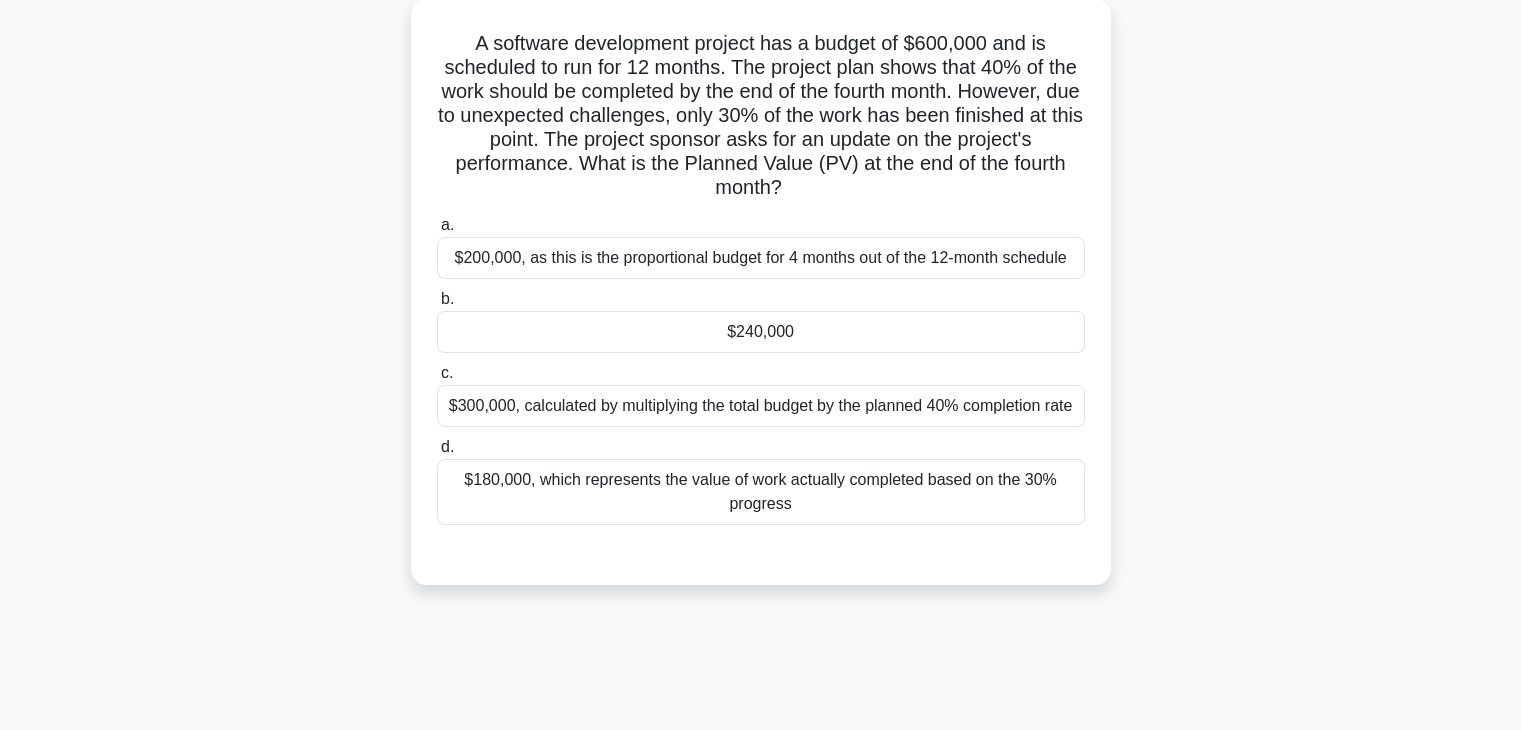scroll, scrollTop: 120, scrollLeft: 0, axis: vertical 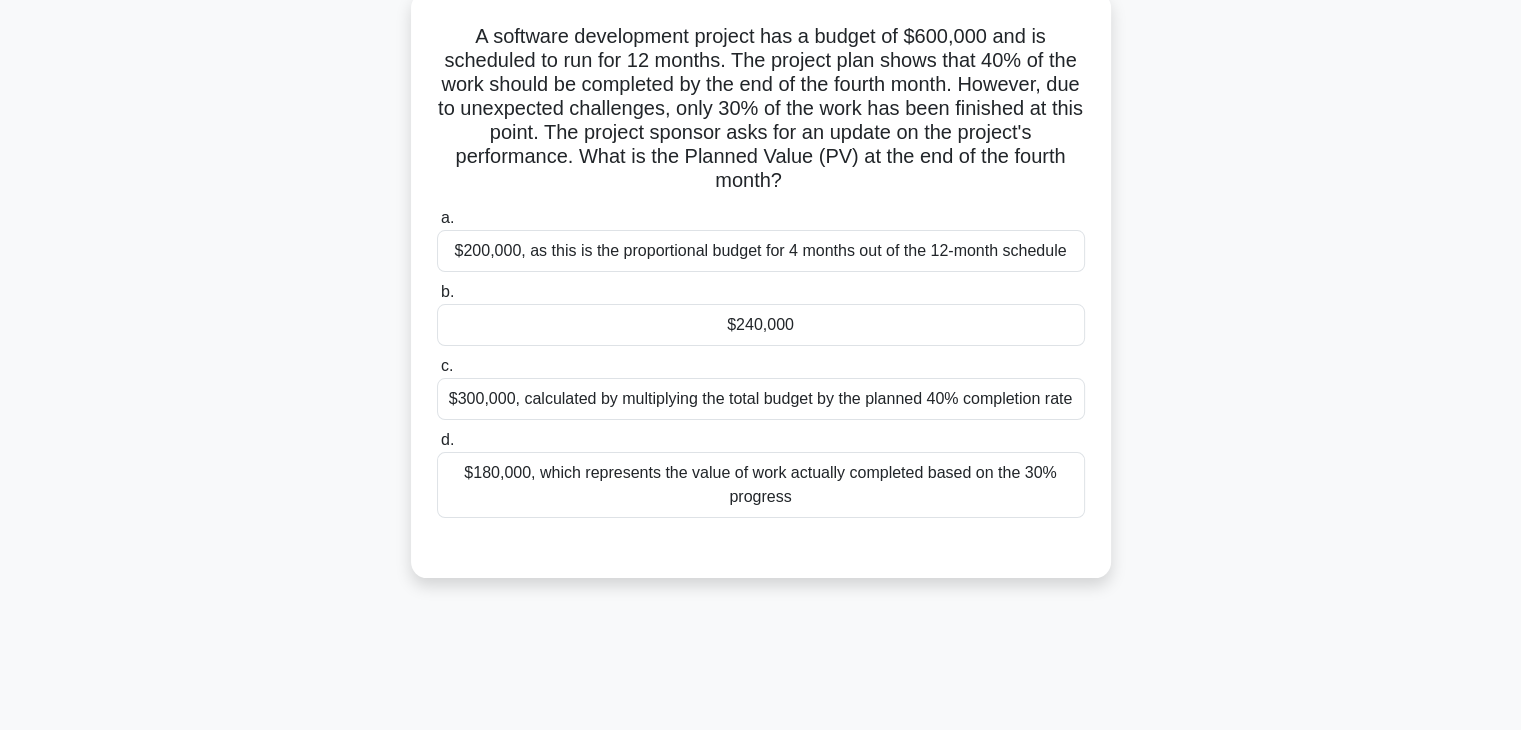 click on "$240,000" at bounding box center [761, 325] 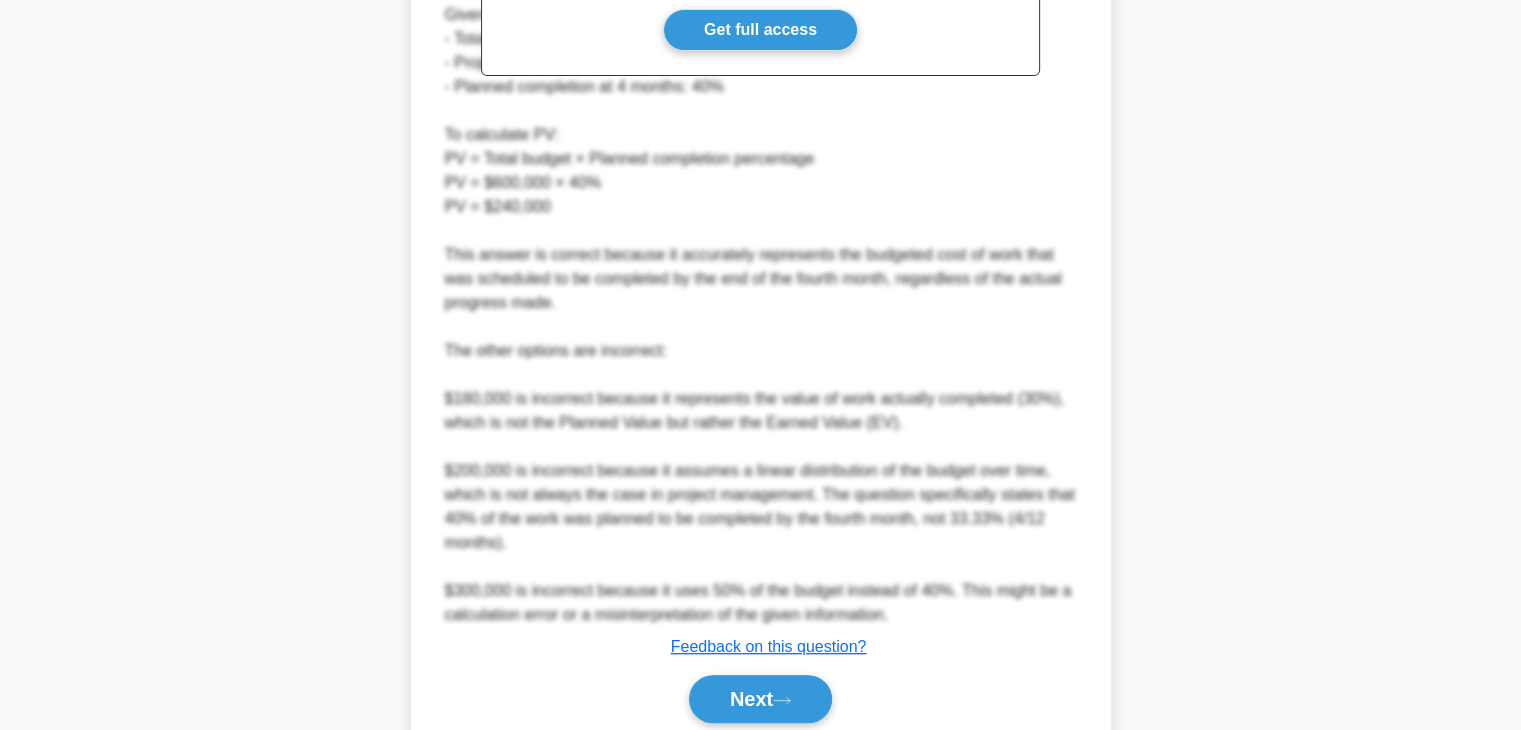 scroll, scrollTop: 910, scrollLeft: 0, axis: vertical 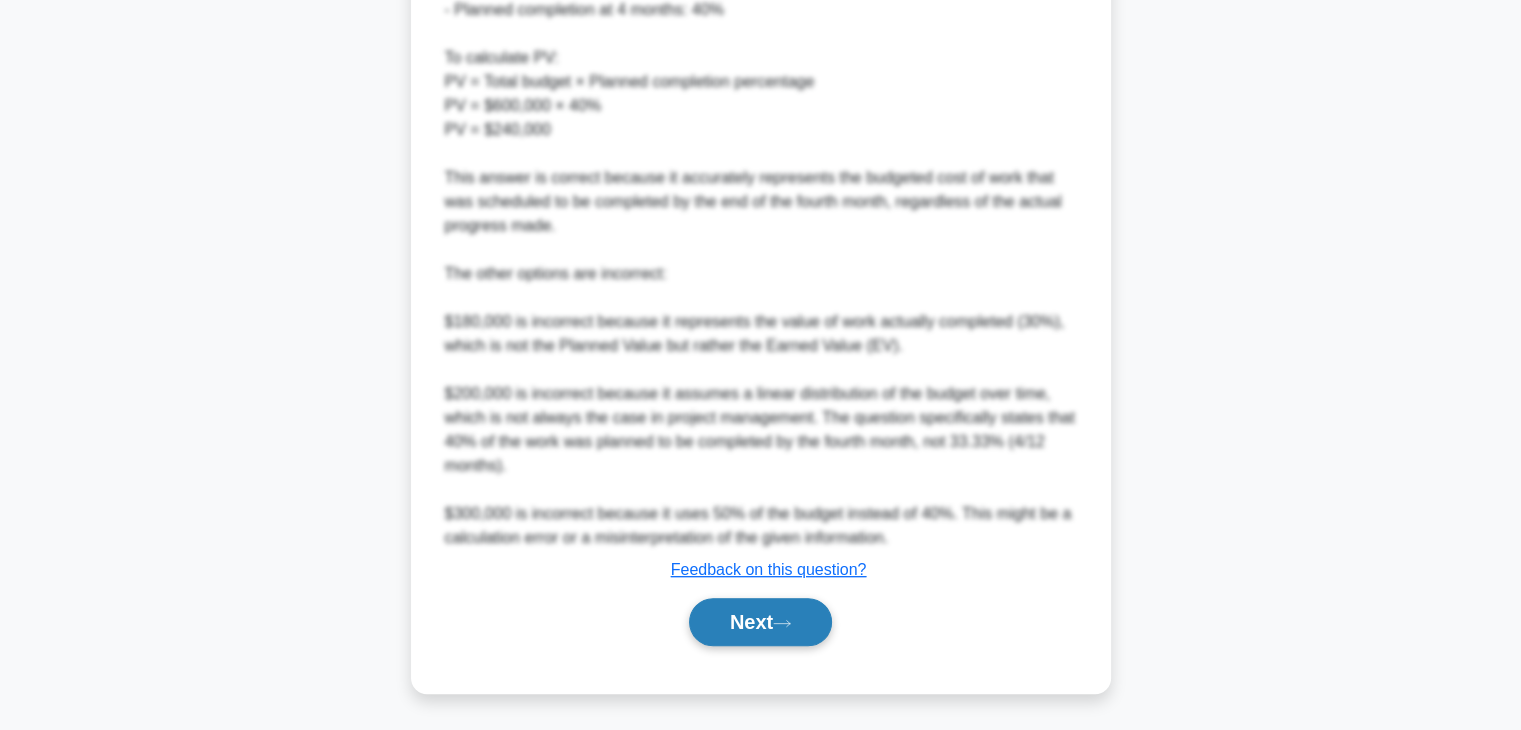 click on "Next" at bounding box center (760, 622) 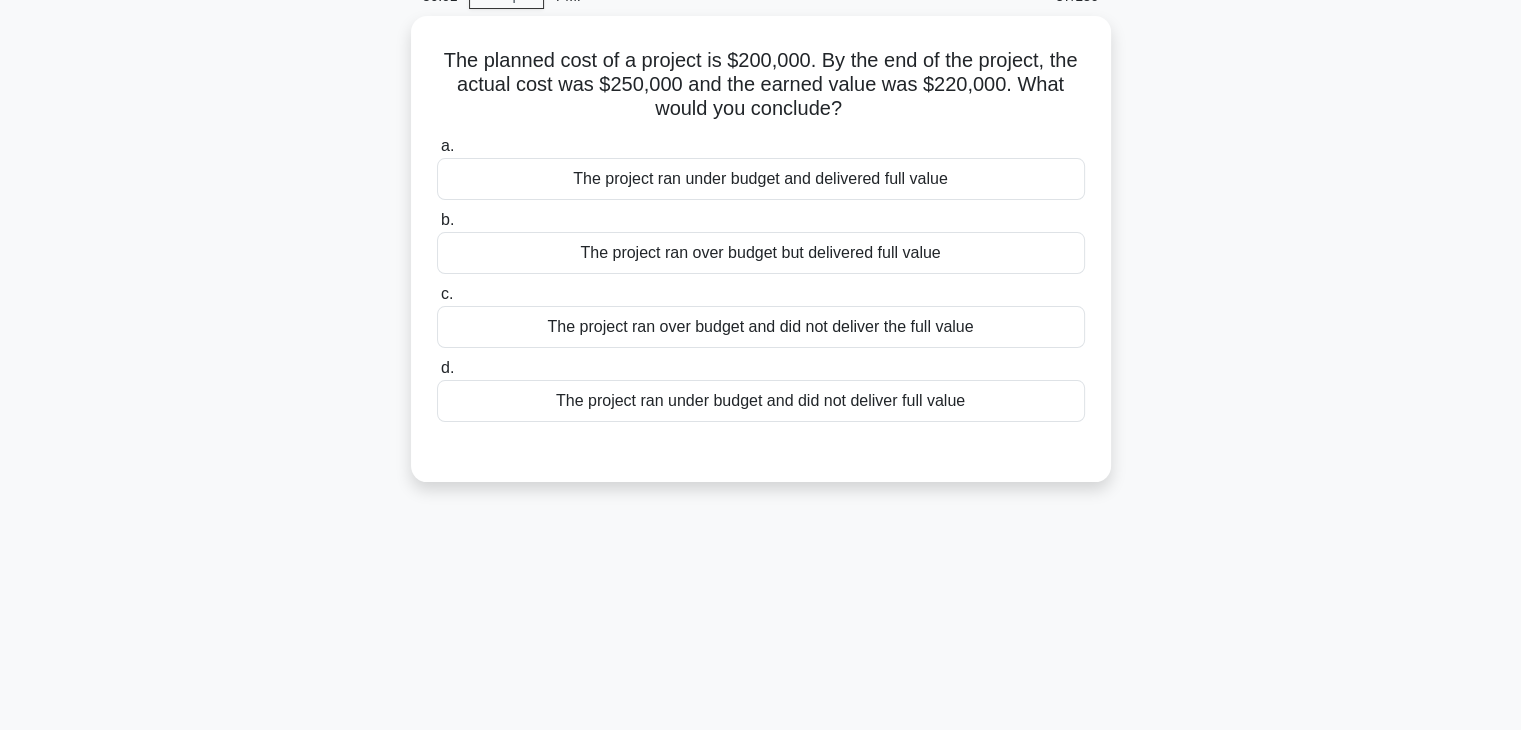 scroll, scrollTop: 103, scrollLeft: 0, axis: vertical 